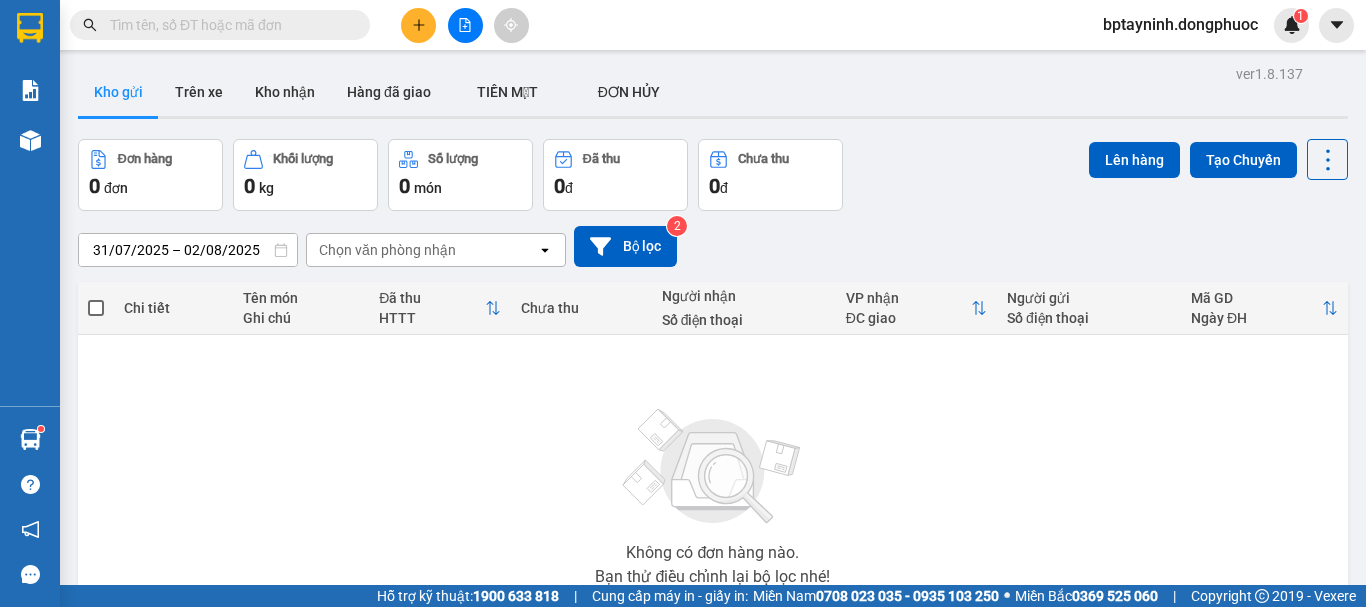 click at bounding box center (228, 25) 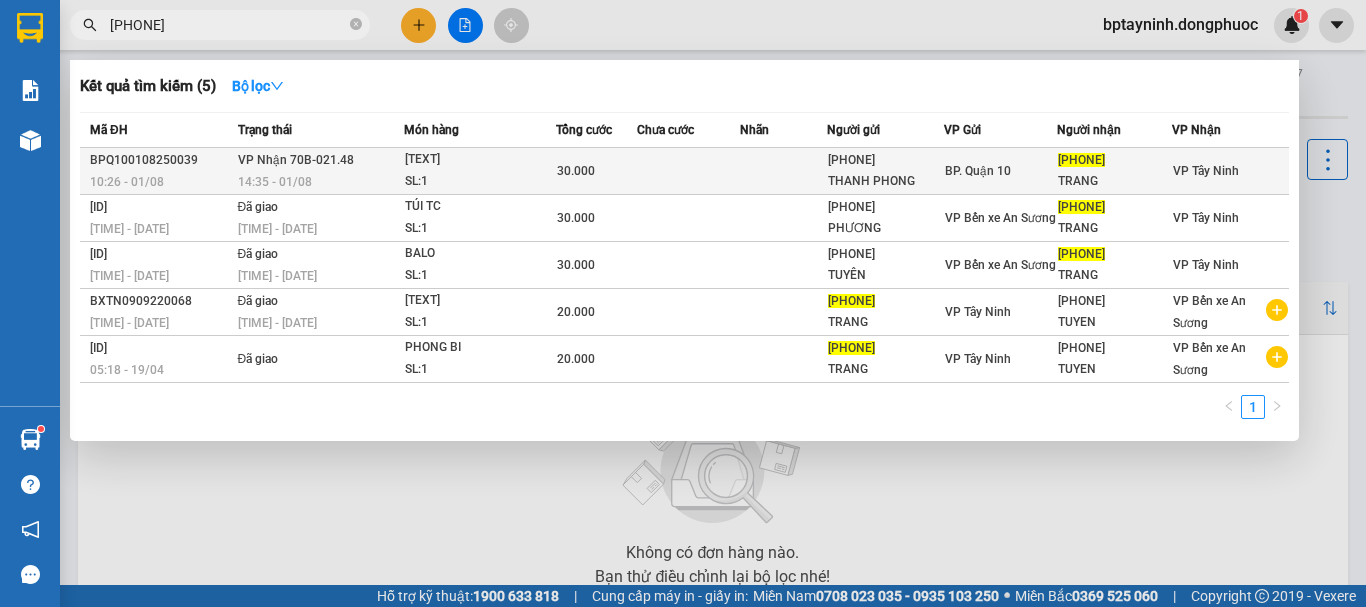 type on "[PHONE]" 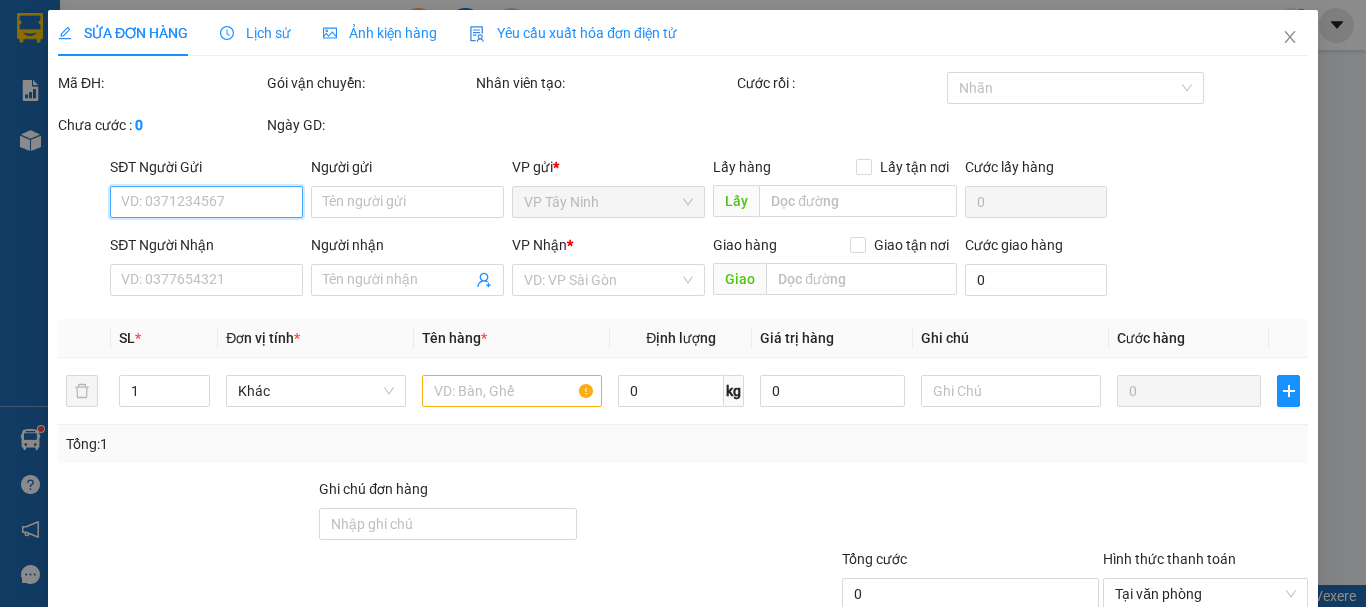 type on "[PHONE]" 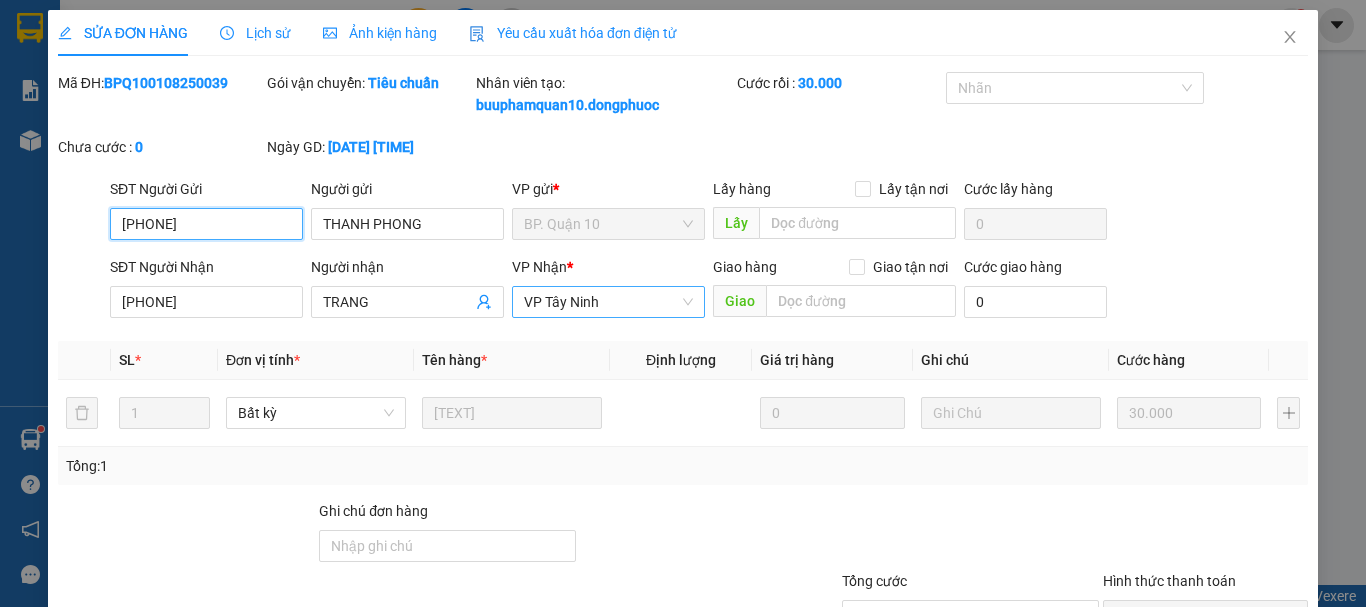 scroll, scrollTop: 159, scrollLeft: 0, axis: vertical 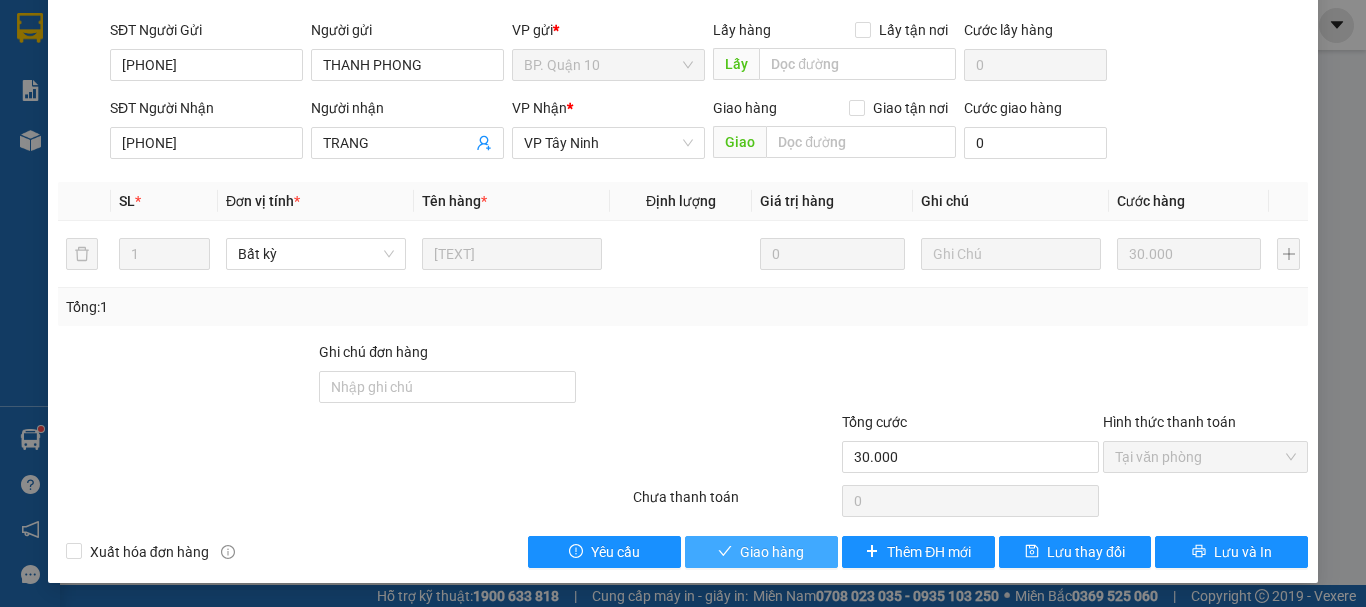 click on "Giao hàng" at bounding box center (772, 552) 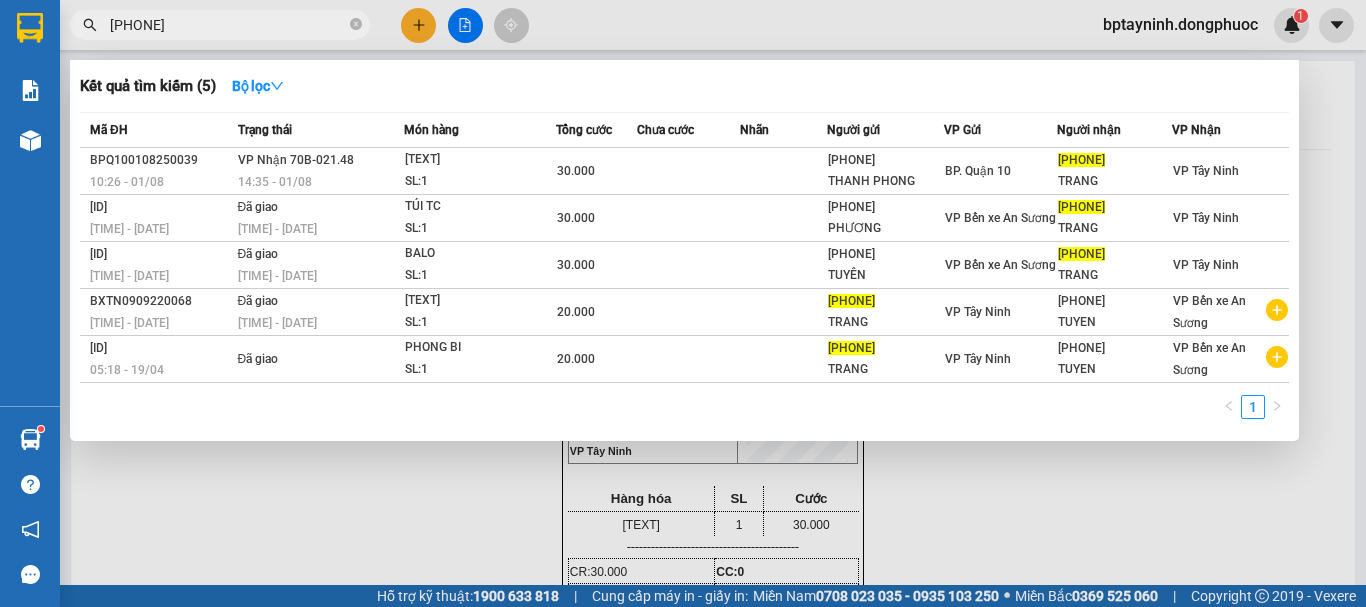 drag, startPoint x: 318, startPoint y: 11, endPoint x: 307, endPoint y: 20, distance: 14.21267 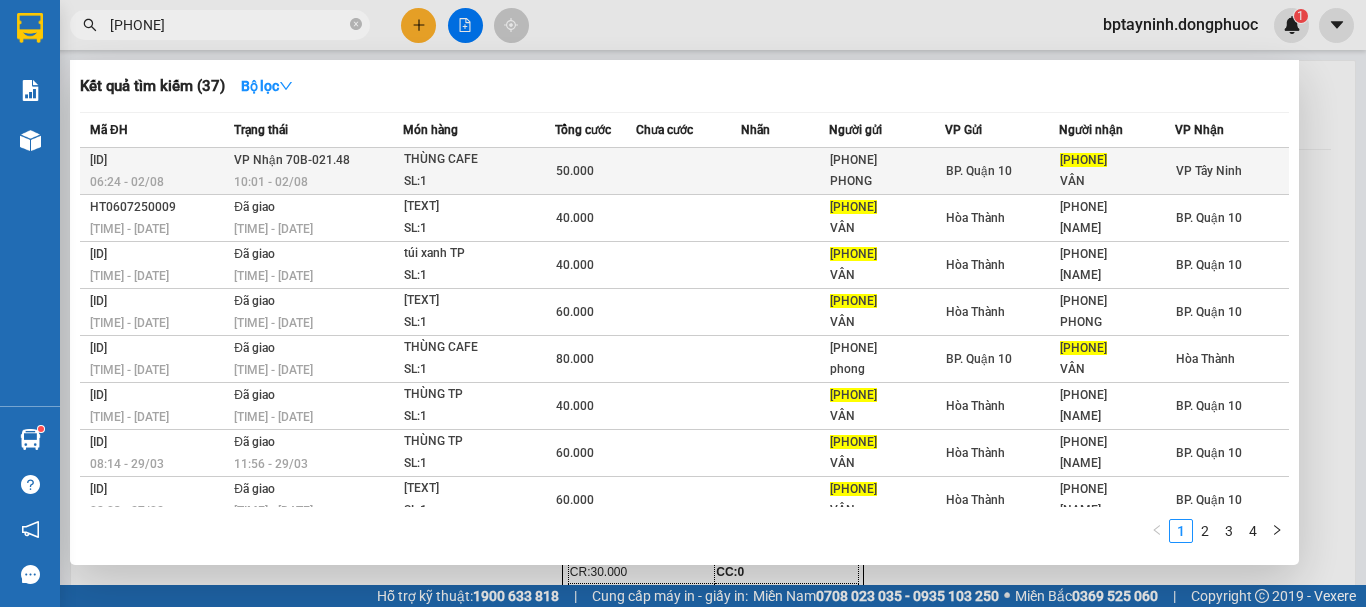 type on "0909659857" 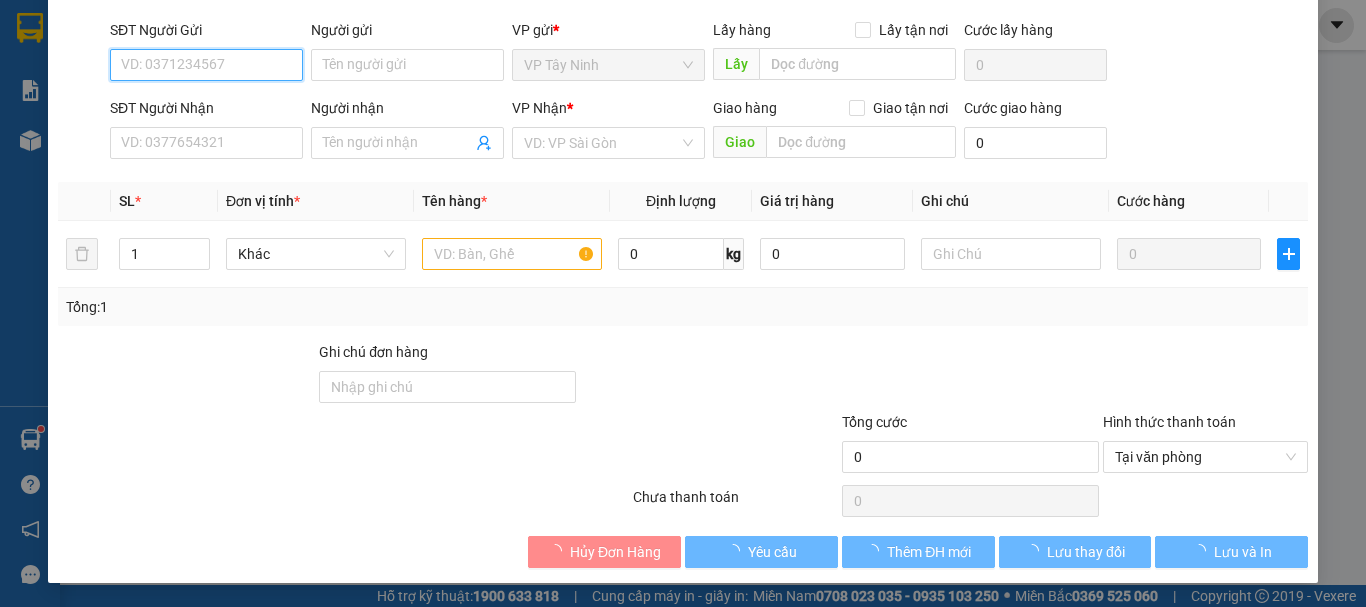 type on "0909575368" 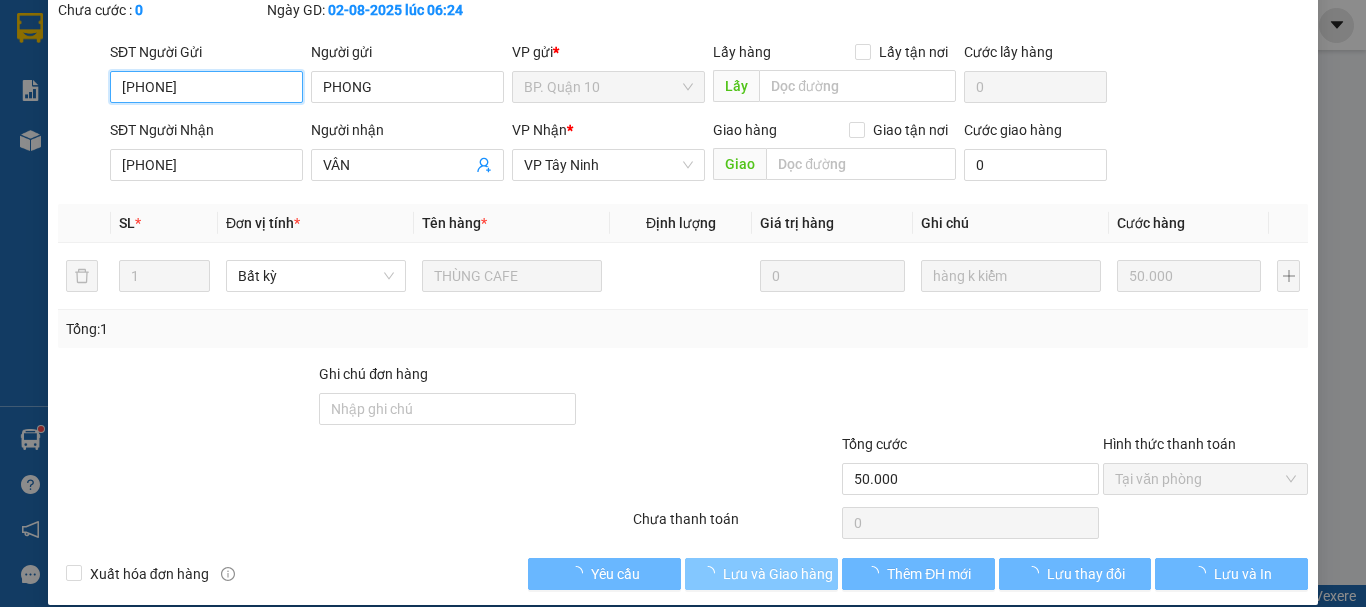 scroll, scrollTop: 159, scrollLeft: 0, axis: vertical 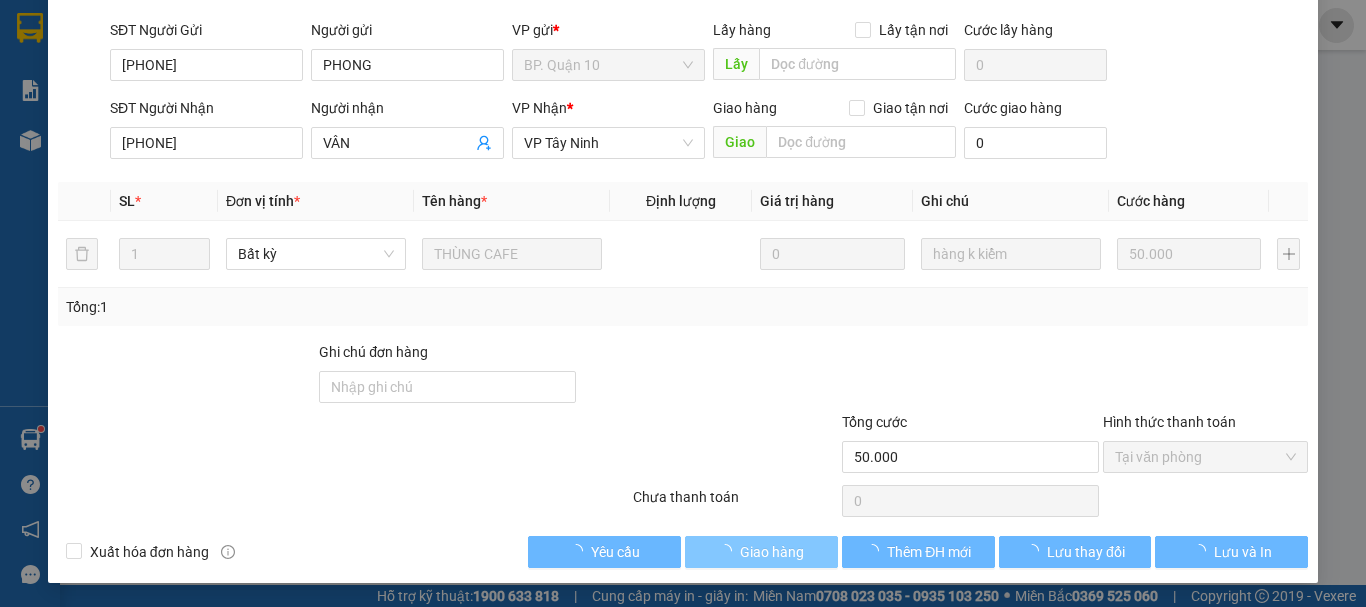 click on "Giao hàng" at bounding box center (761, 552) 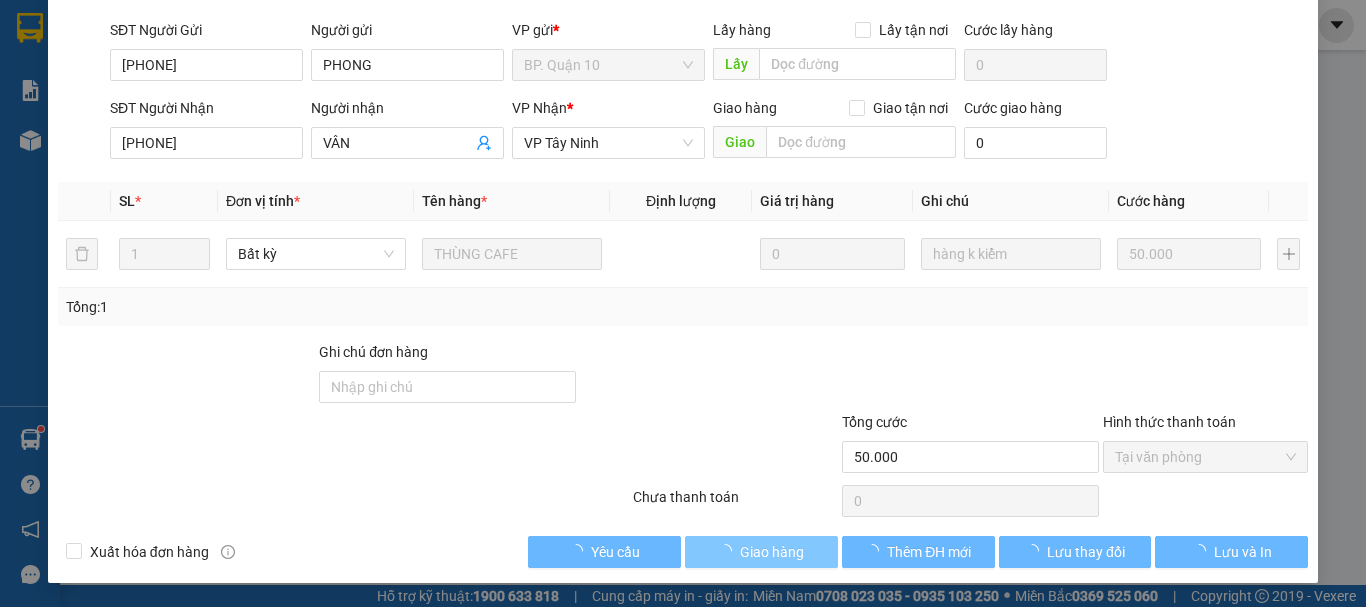 click on "Giao hàng" at bounding box center [772, 552] 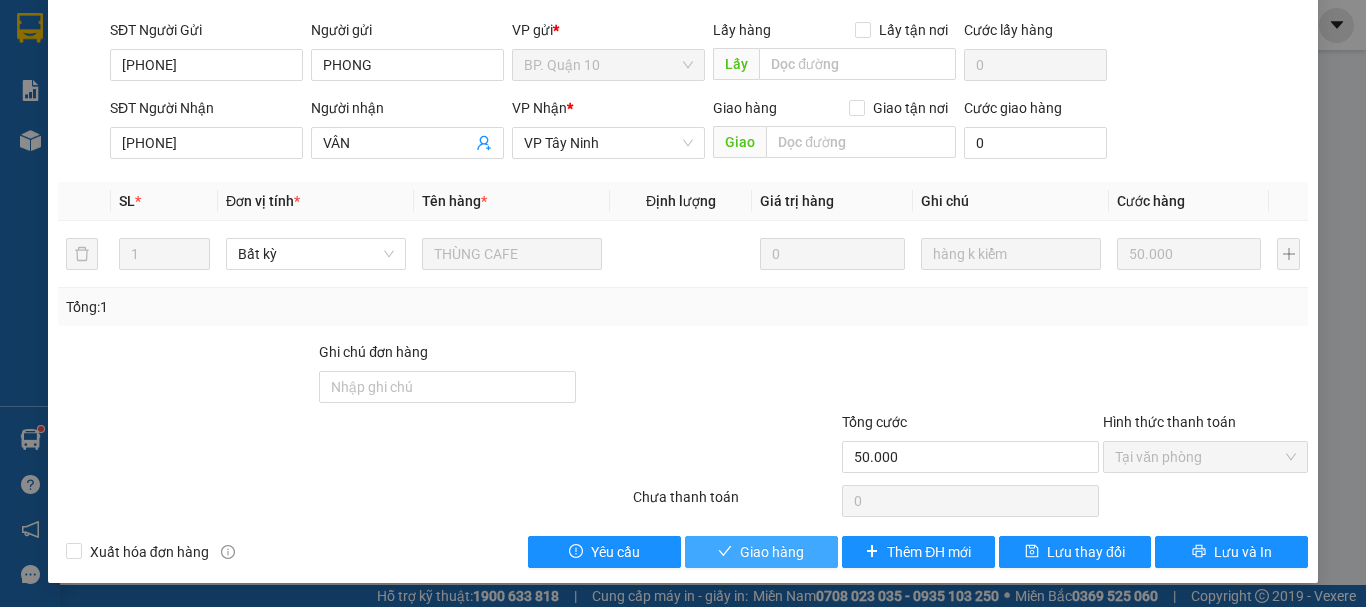 click on "Total Paid Fee 50.000 Total UnPaid Fee 0 Cash Collection Total Fee Mã ĐH:  BPQ100208250003 Gói vận chuyển:   Tiêu chuẩn Nhân viên tạo:   buuphamquan10.dongphuoc Cước rồi :   50.000   Nhãn Chưa cước :   0 Ngày GD:   02-08-2025 lúc 06:24 SĐT Người Gửi 0909575368 Người gửi PHONG VP gửi  * BP. Quận 10 Lấy hàng Lấy tận nơi Lấy Cước lấy hàng 0 SĐT Người Nhận 0909659857 Người nhận VÂN VP Nhận  * VP Tây Ninh Giao hàng Giao tận nơi Giao Cước giao hàng 0 SL  * Đơn vị tính  * Tên hàng  * Định lượng Giá trị hàng Ghi chú Cước hàng                   1 Bất kỳ THÙNG CAFE 0 hàng k kiểm 50.000 Tổng:  1 Ghi chú đơn hàng Tổng cước 50.000 Hình thức thanh toán Tại văn phòng Số tiền thu trước 50.000 Chọn HT Thanh Toán Chưa thanh toán 0 Chọn HT Thanh Toán Xuất hóa đơn hàng Yêu cầu Giao hàng Thêm ĐH mới Lưu thay đổi Lưu và In" at bounding box center [683, 240] 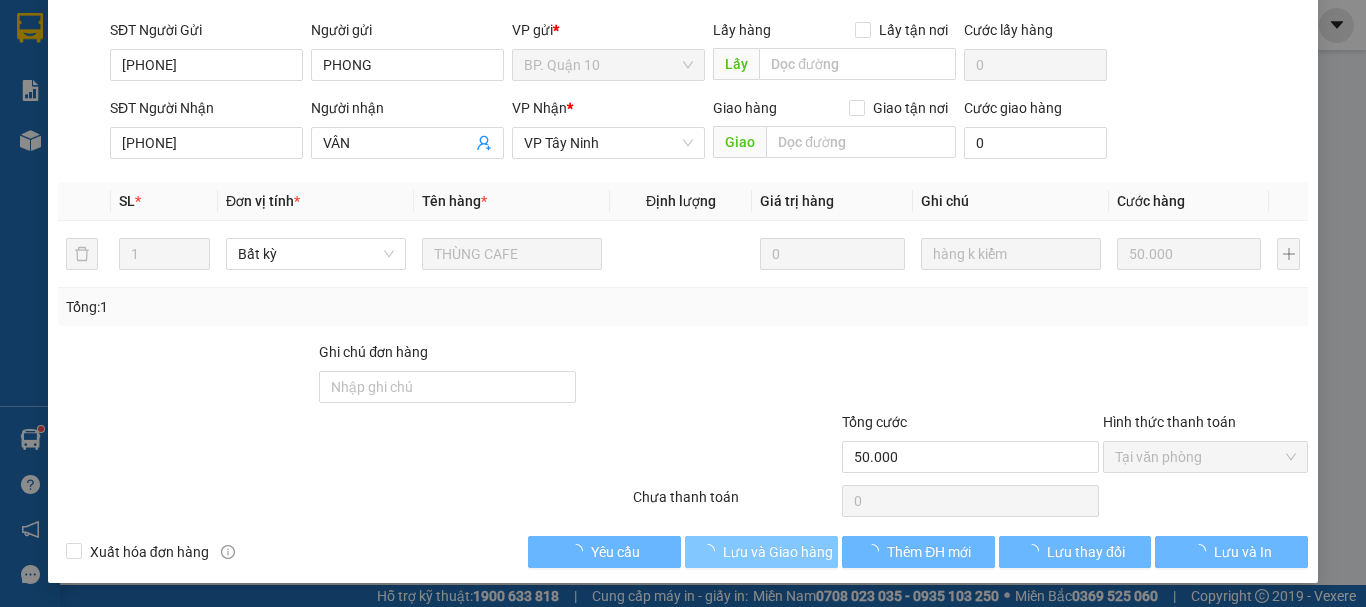 scroll, scrollTop: 0, scrollLeft: 0, axis: both 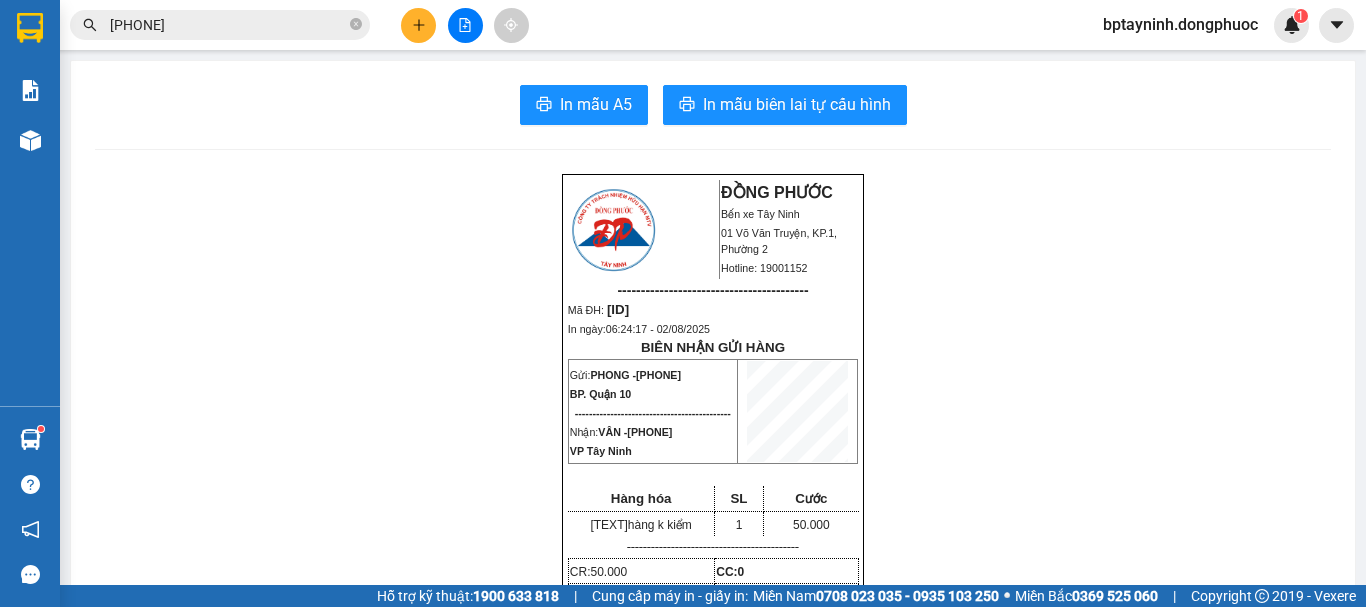 click on "0909659857" at bounding box center [228, 25] 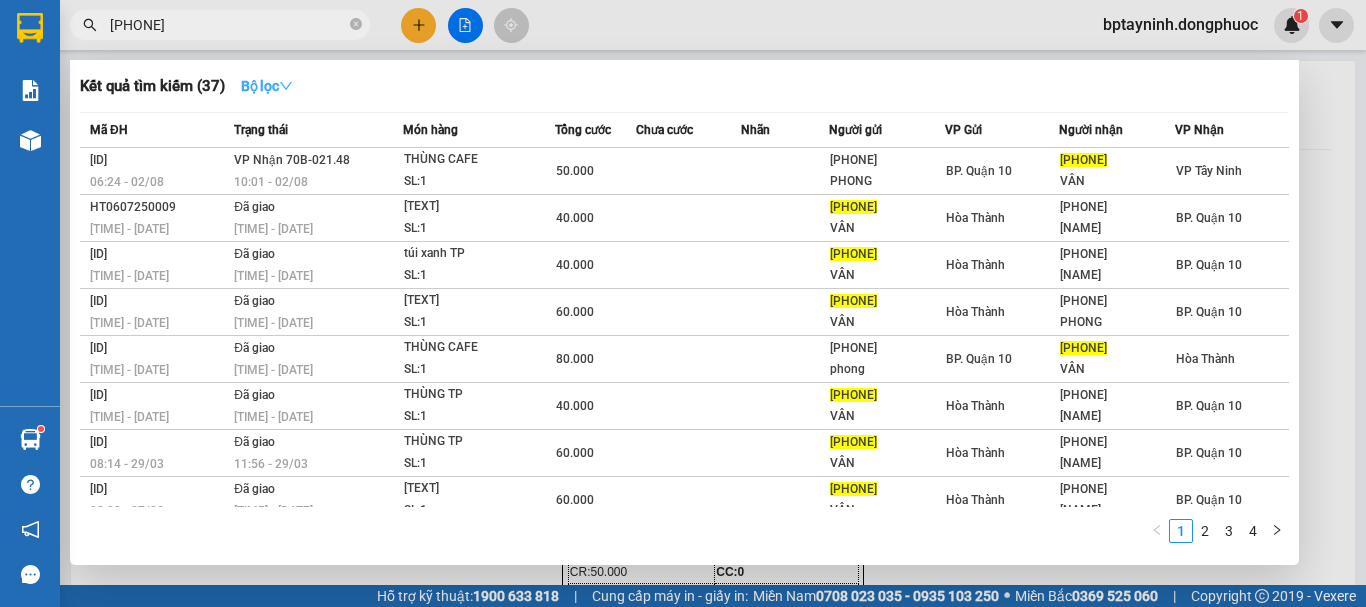 drag, startPoint x: 140, startPoint y: 63, endPoint x: 228, endPoint y: 75, distance: 88.814415 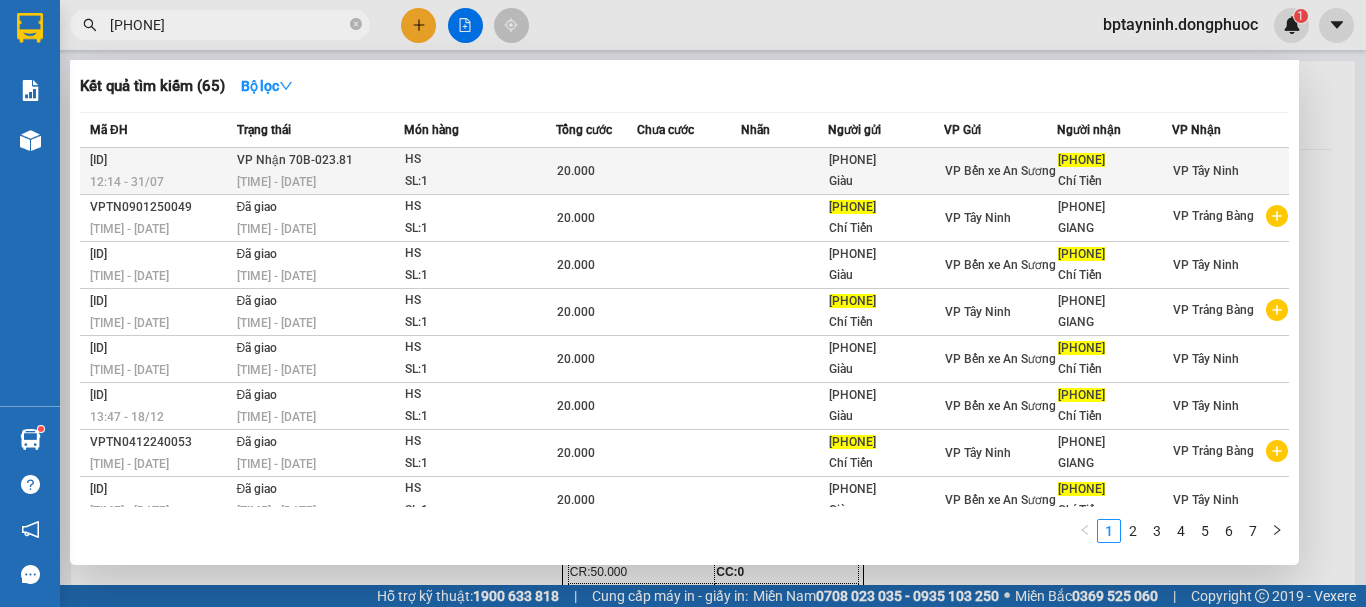 type on "[PHONE]" 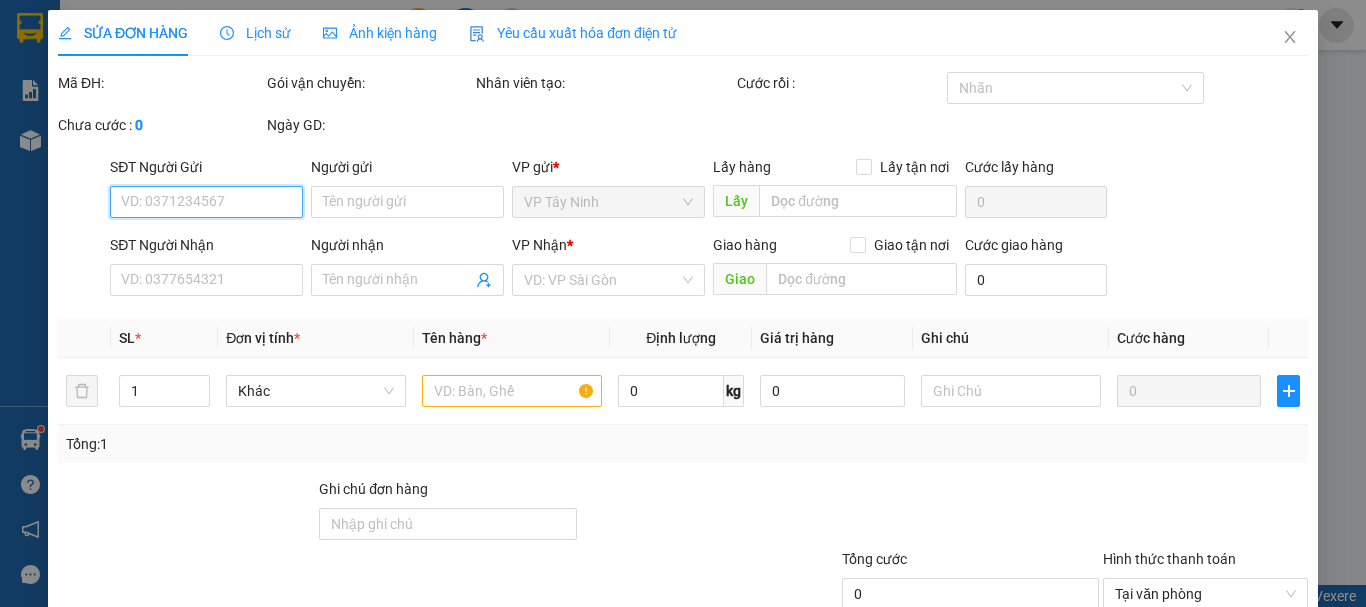 type on "[PHONE]" 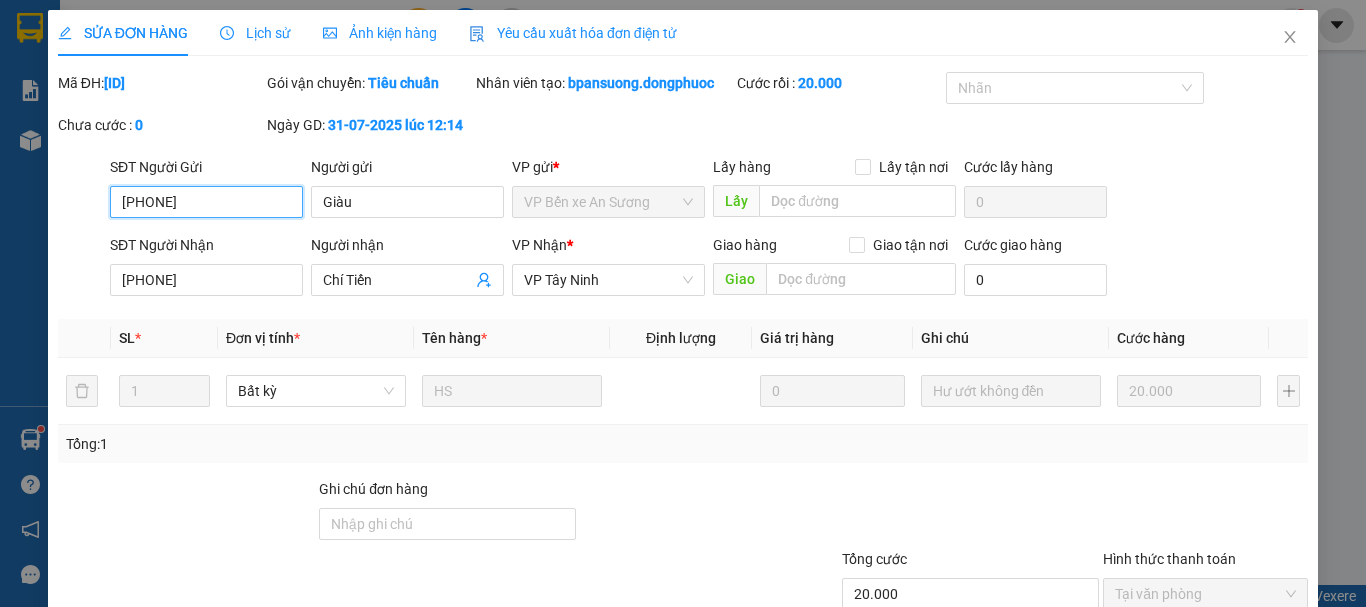 scroll, scrollTop: 137, scrollLeft: 0, axis: vertical 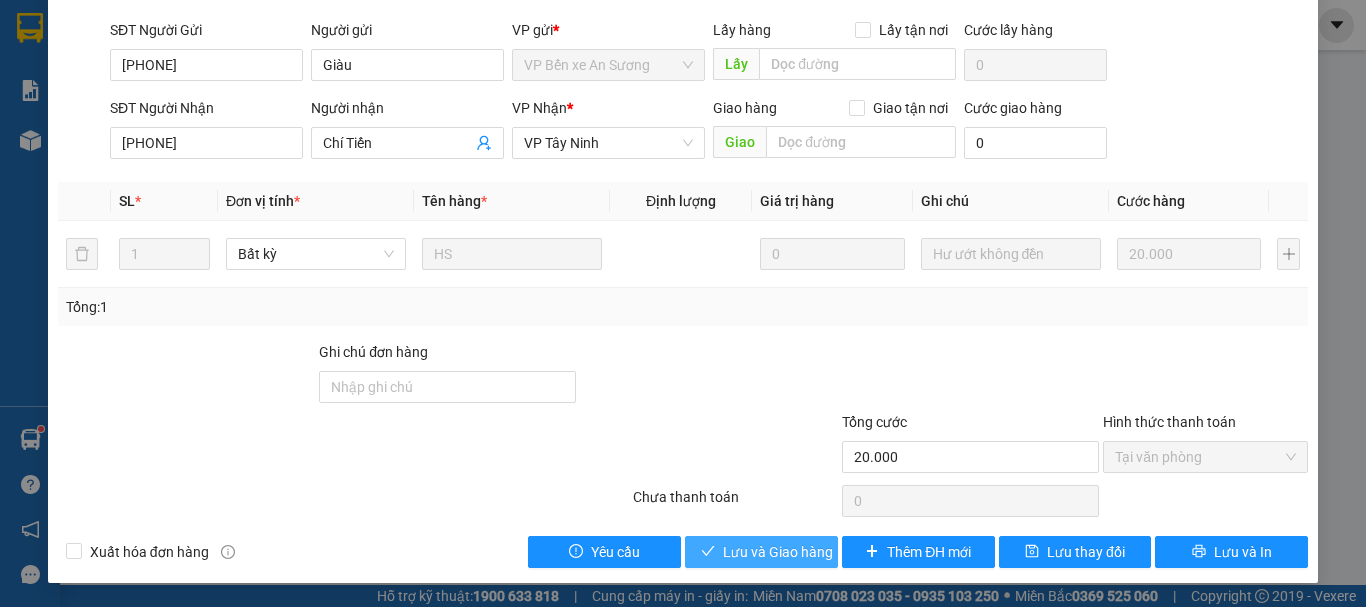 click on "Lưu và Giao hàng" at bounding box center (778, 552) 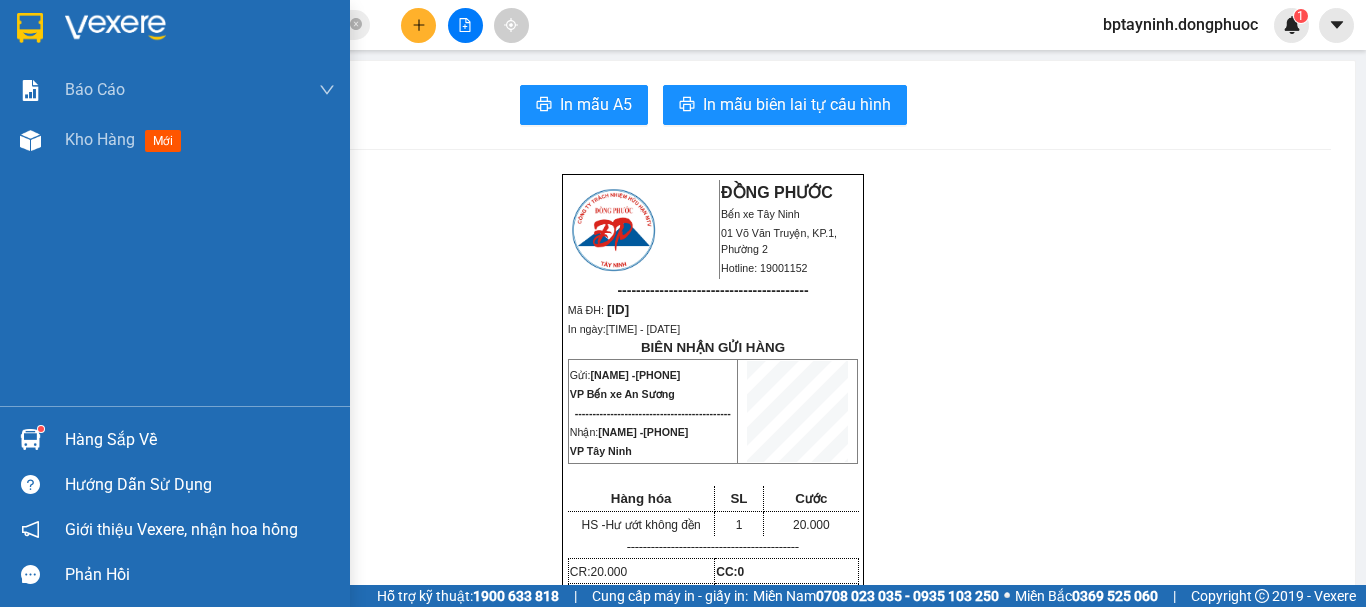 click on "Hàng sắp về" at bounding box center [200, 440] 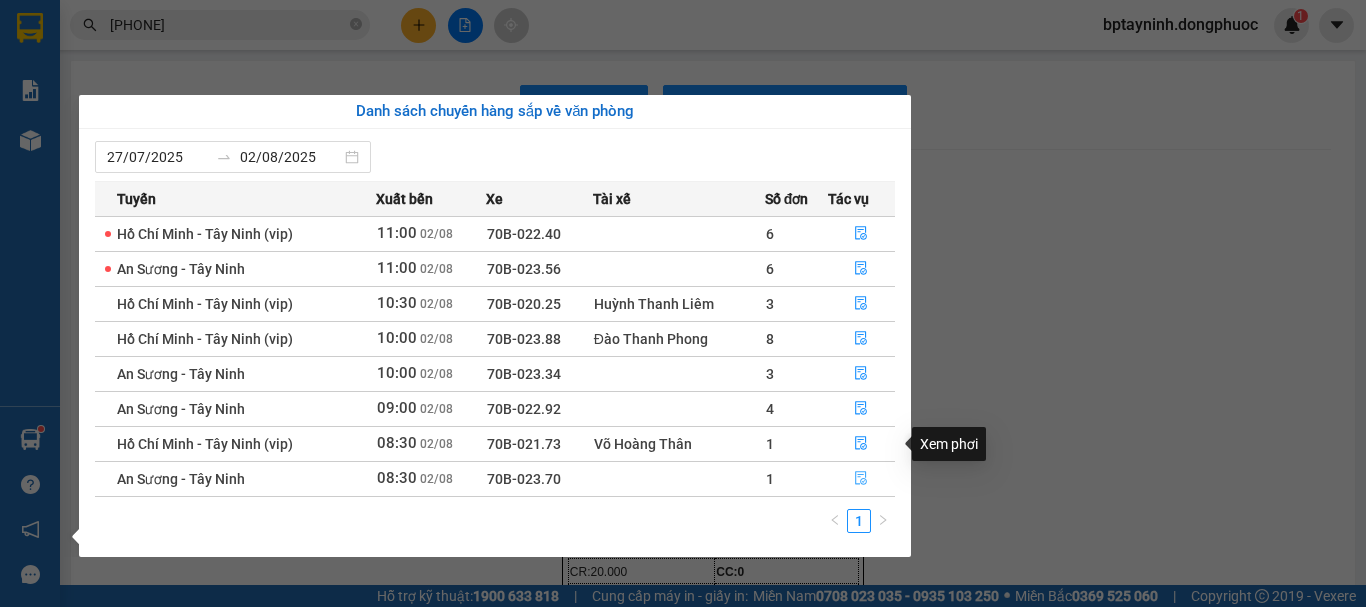 click 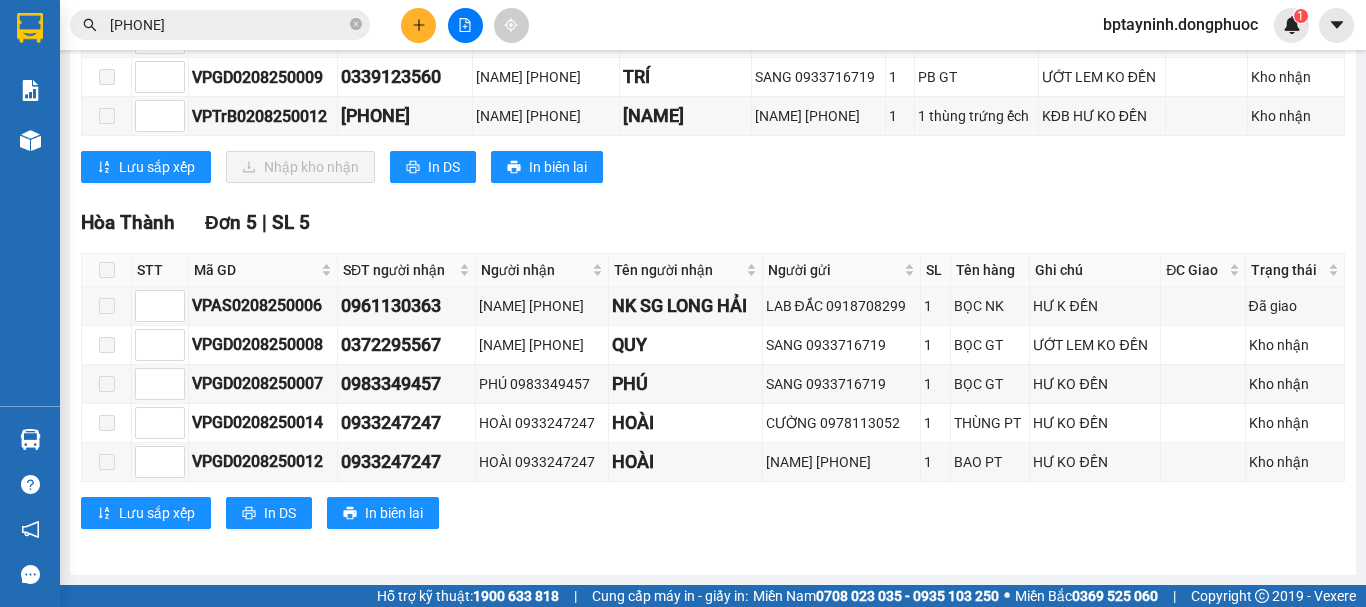 scroll, scrollTop: 722, scrollLeft: 0, axis: vertical 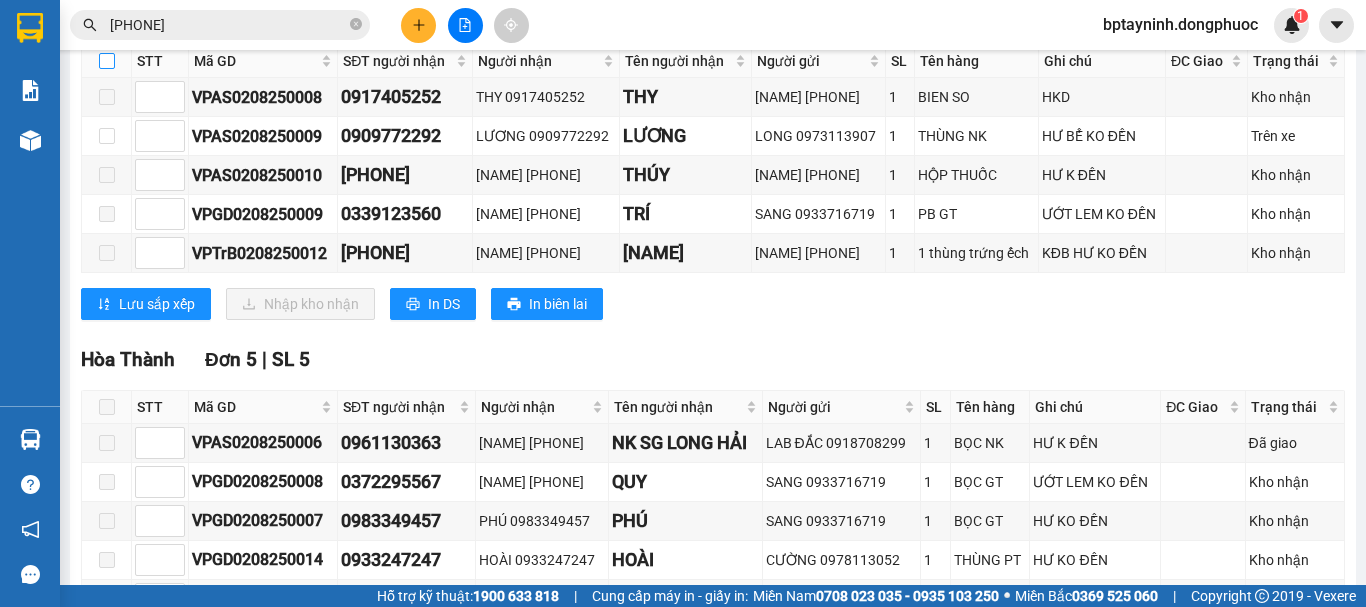 click at bounding box center [107, 61] 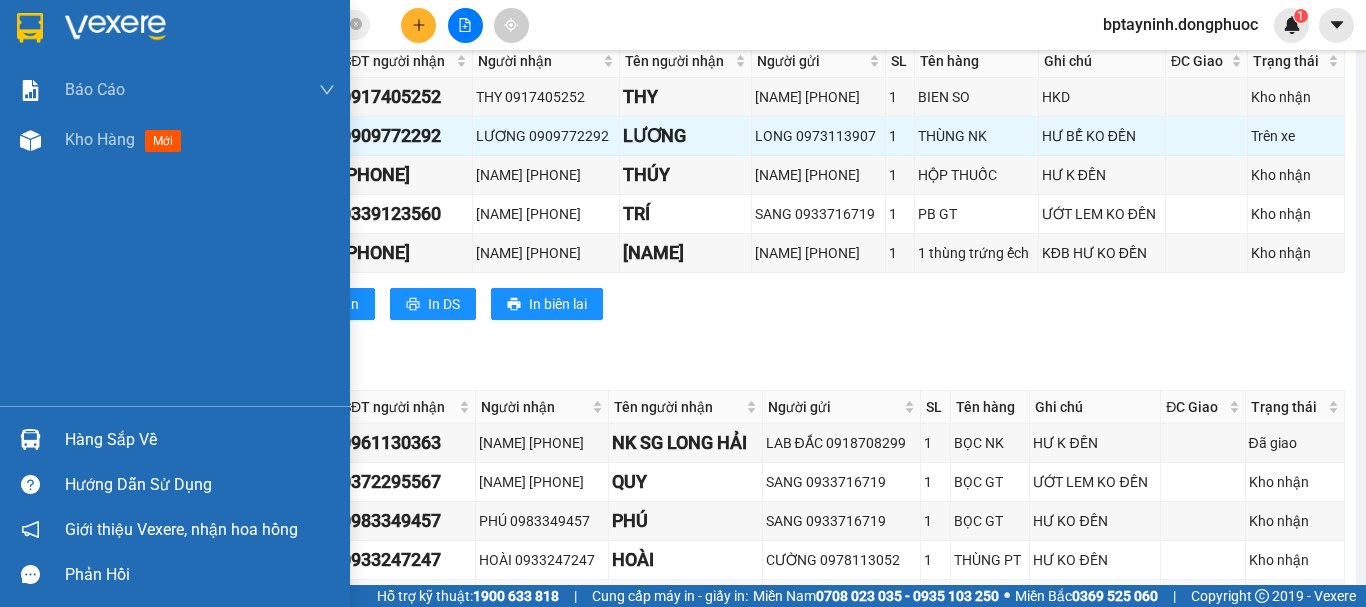 click on "Hàng sắp về" at bounding box center (200, 440) 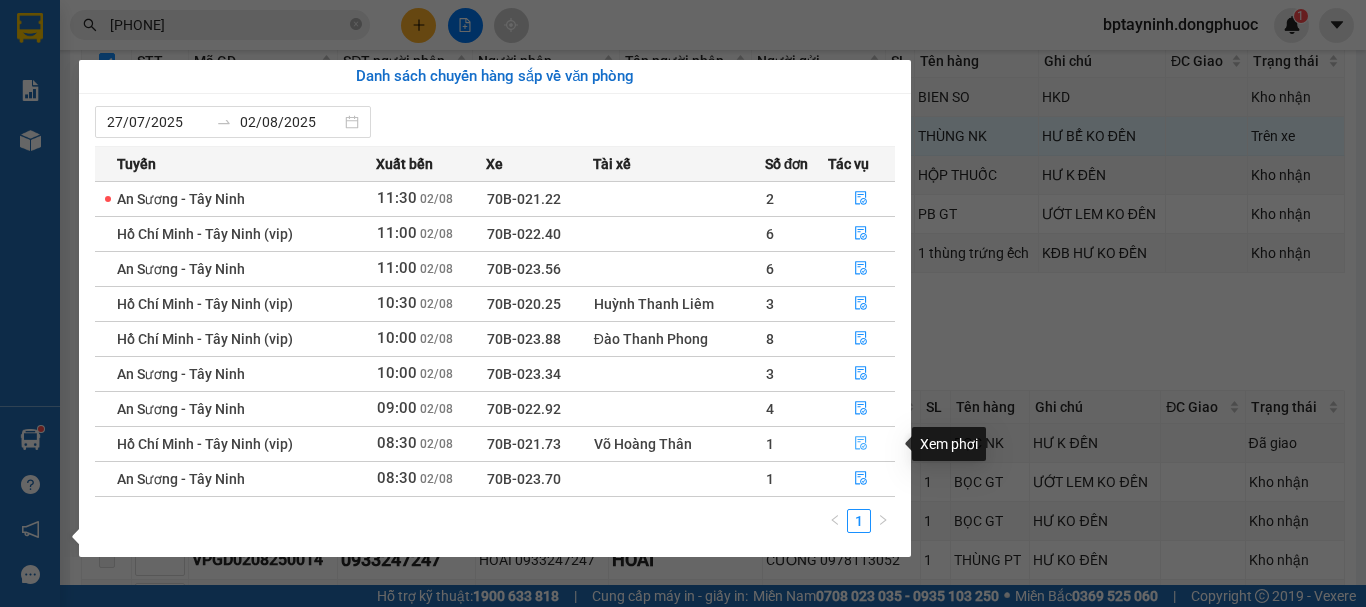 drag, startPoint x: 862, startPoint y: 445, endPoint x: 548, endPoint y: 383, distance: 320.0625 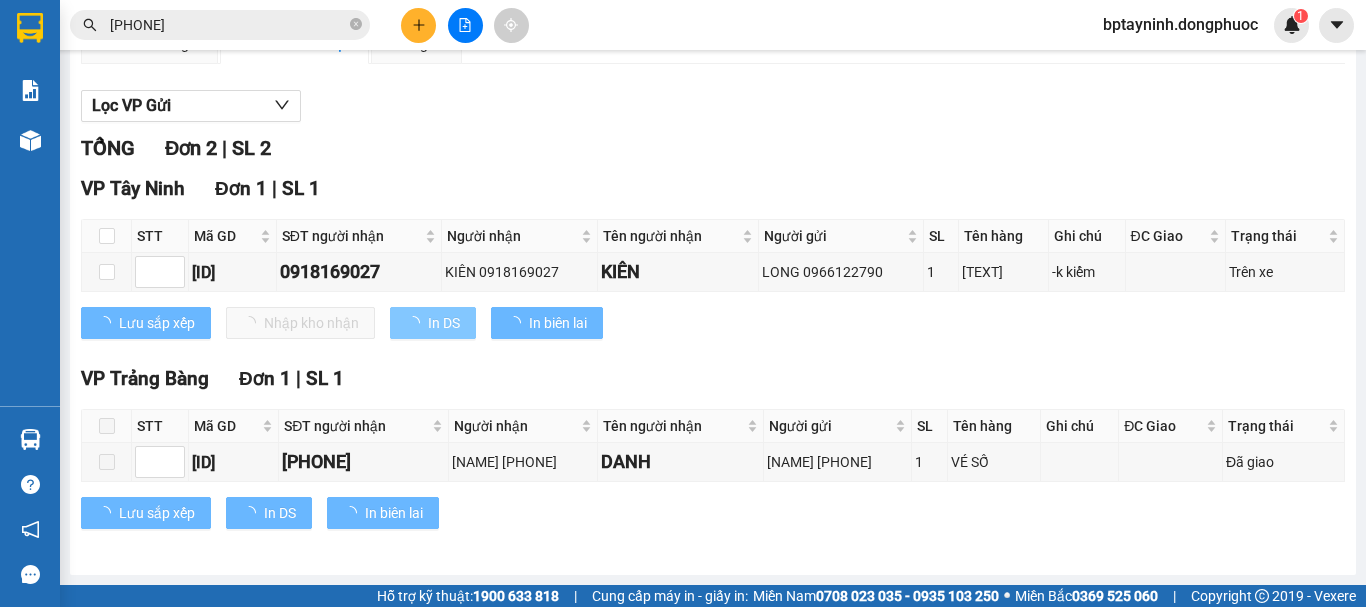 scroll, scrollTop: 199, scrollLeft: 0, axis: vertical 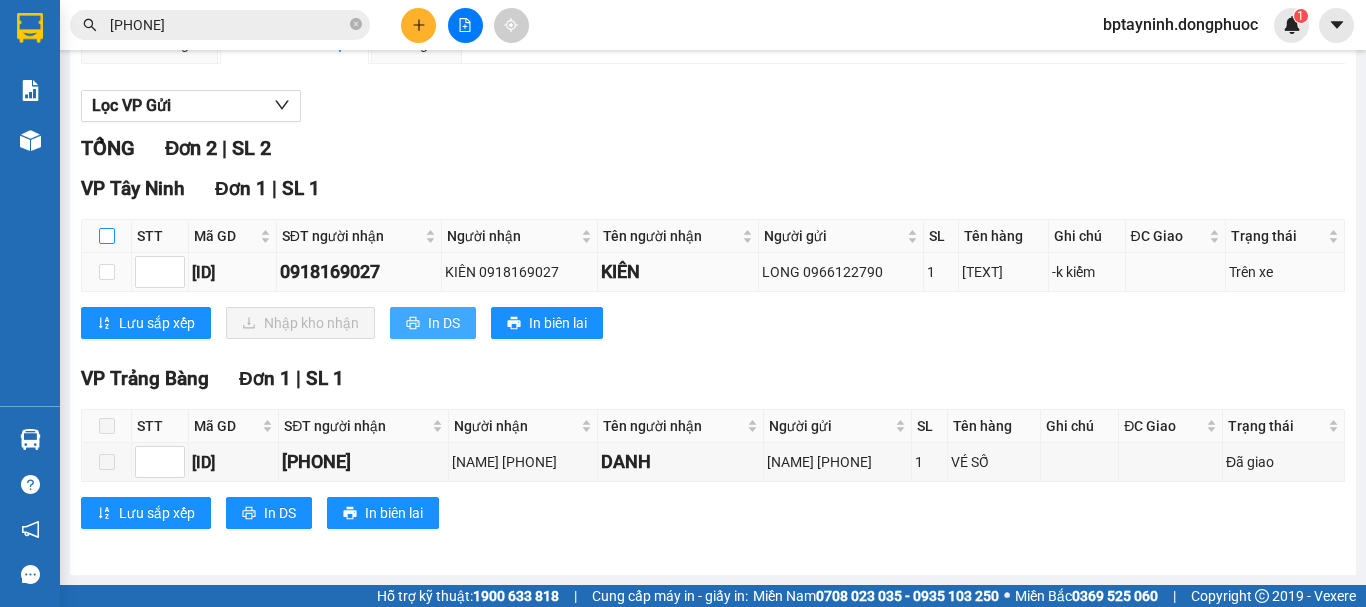 drag, startPoint x: 111, startPoint y: 236, endPoint x: 236, endPoint y: 282, distance: 133.19534 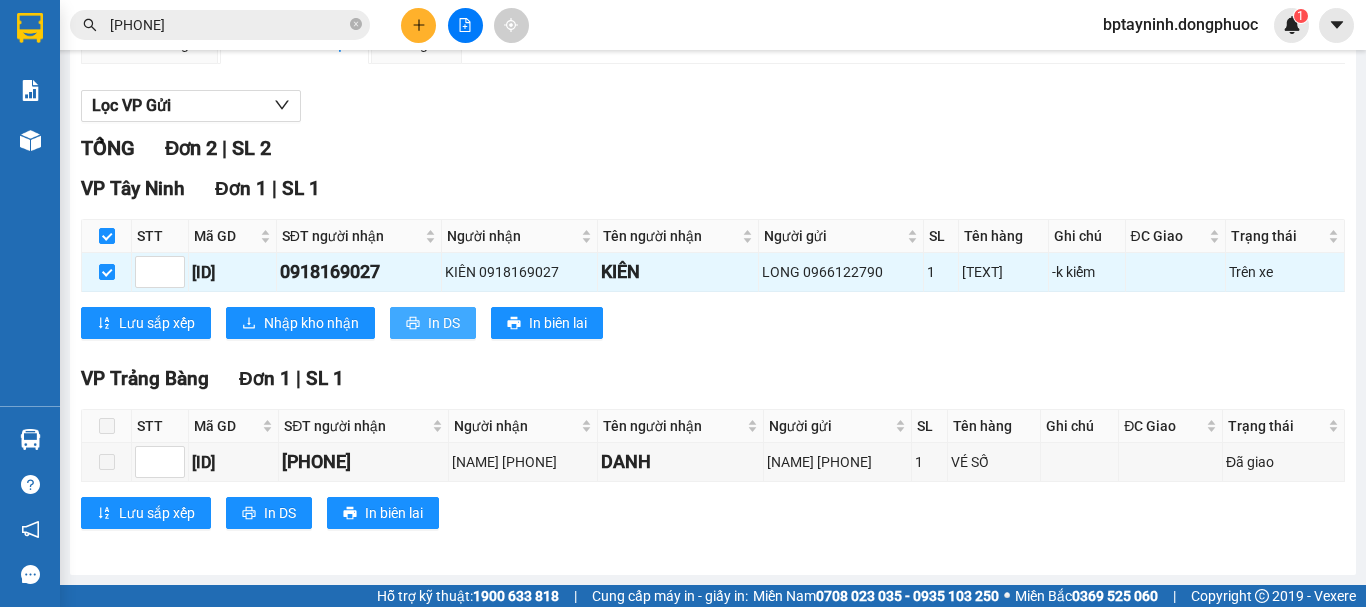 click on "VP Tây Ninh Đơn   1 | SL   1 STT Mã GD SĐT người nhận Người nhận Tên người nhận Người gửi SL Tên hàng Ghi chú ĐC Giao Trạng thái Ký nhận                           BPQ100208250007 0918169027 KIÊN 0918169027 KIÊN LONG  0966122790 1 KIỆN pt  -k kiểm Trên xe Lưu sắp xếp Nhập kho nhận In DS In biên lai Đồng Phước   19001152   Bến xe Tây Ninh, 01 Võ Văn Truyện, KP 1, Phường 2 VP Tây Ninh  -  11:23 - 02/08/2025 Tuyến:  Hồ Chí Minh - Tây Ninh (vip) Chuyến:   (08:30 - 02/08/2025) Tài xế:  Võ Hoàng Thân   Số xe:  70B-021.73   Loại xe:  Limousine 12 chỗ VIP STT Mã GD SĐT người nhận Người nhận Tên người nhận Người gửi SL Tên hàng Ghi chú ĐC Giao Trạng thái Ký nhận VP Tây Ninh Đơn   1 | SL   1 1 BPQ100208250007 0918169027 KIÊN 0918169027 KIÊN LONG  0966122790 1 KIỆN pt  -k kiểm Trên xe Tổng 1 1 Cước rồi :   30.000  VNĐ Chưa cước :   0  VNĐ Thu hộ:  0  VNĐ" at bounding box center [713, 264] 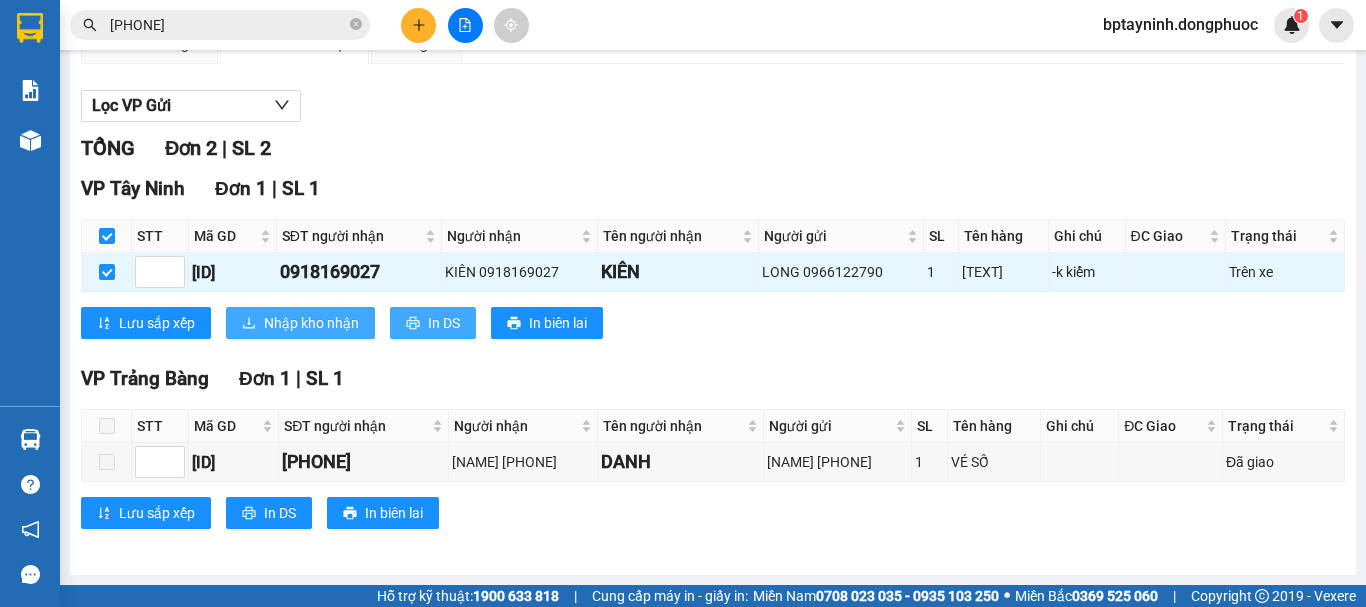 click on "Nhập kho nhận" at bounding box center (311, 323) 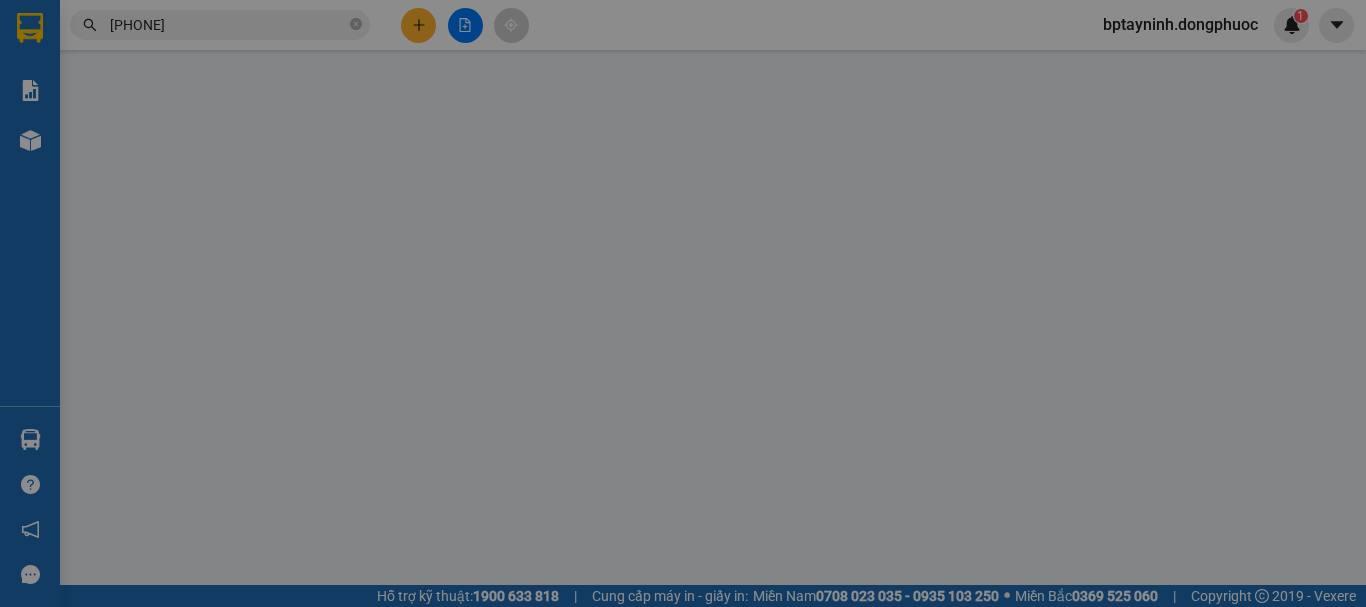 scroll, scrollTop: 0, scrollLeft: 0, axis: both 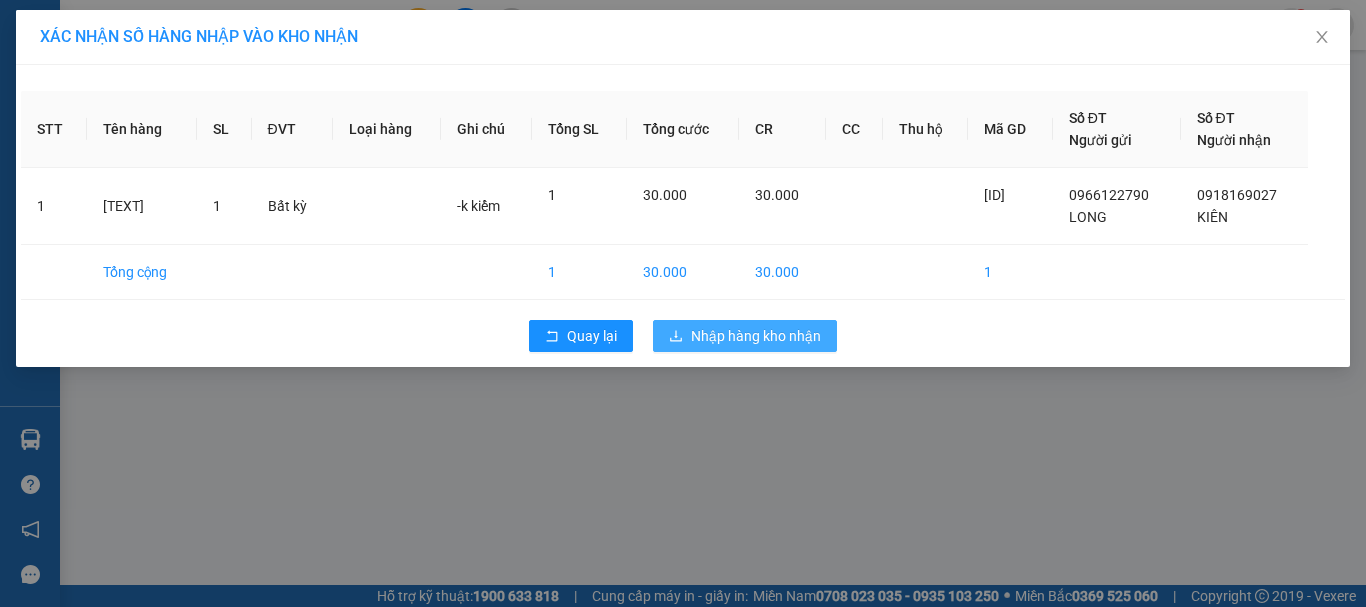 click on "Nhập hàng kho nhận" at bounding box center (756, 336) 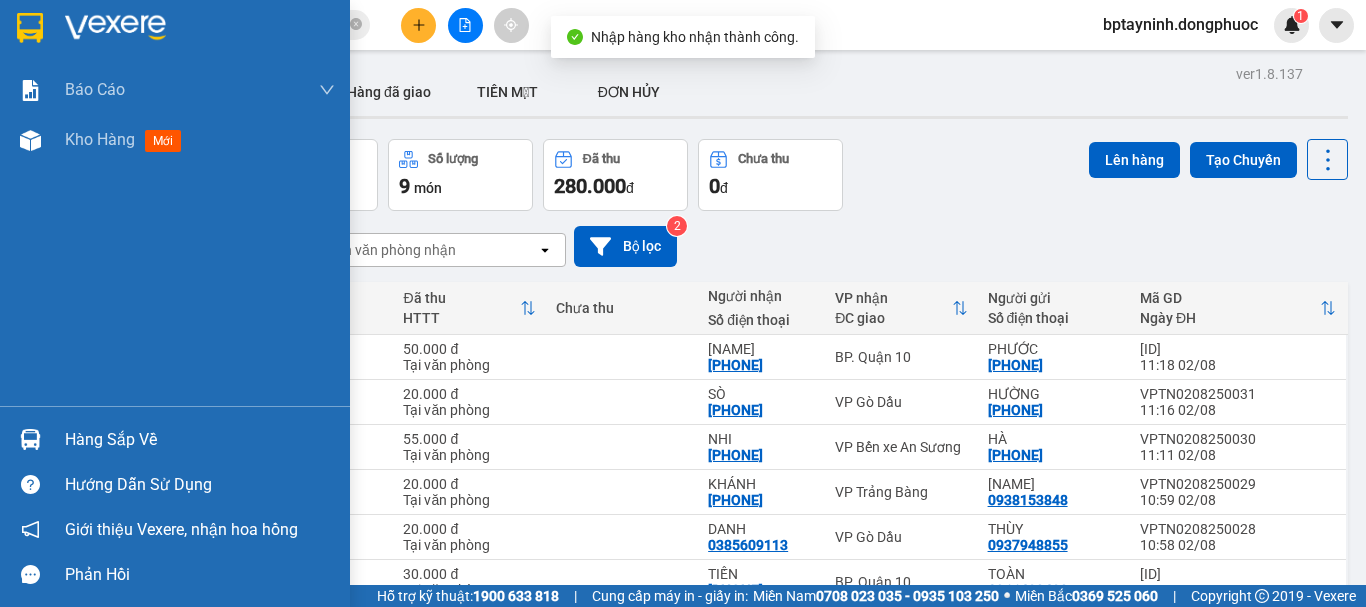 click on "Hàng sắp về" at bounding box center (175, 439) 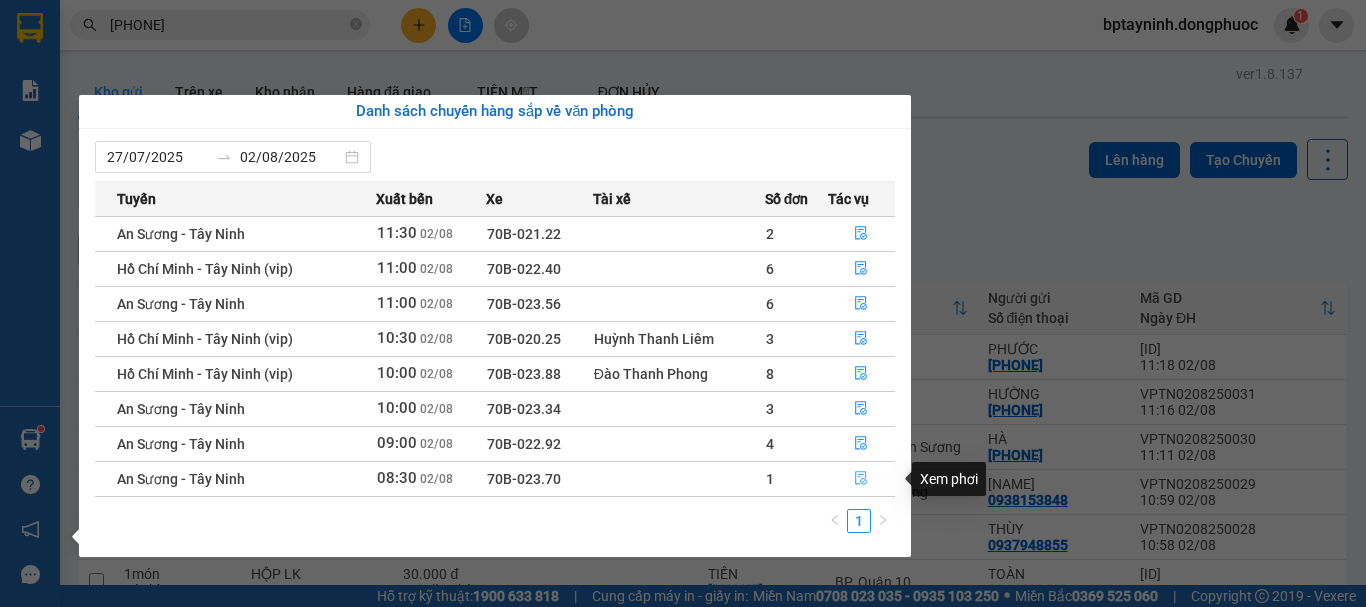 click 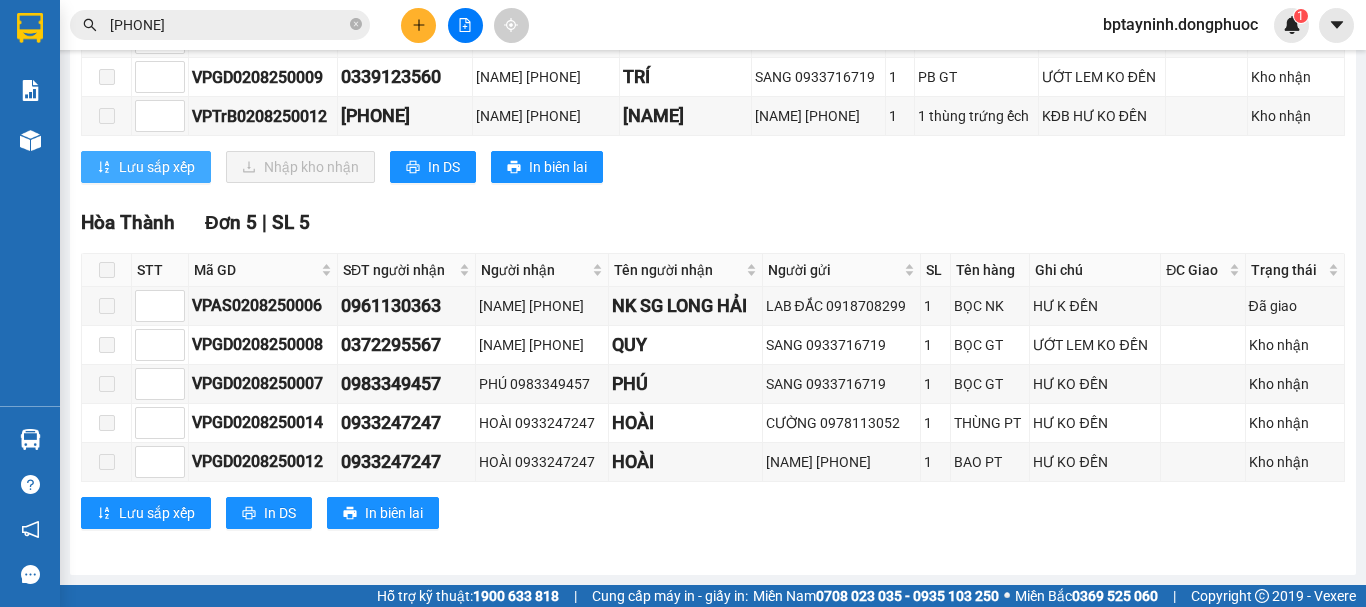 scroll, scrollTop: 532, scrollLeft: 0, axis: vertical 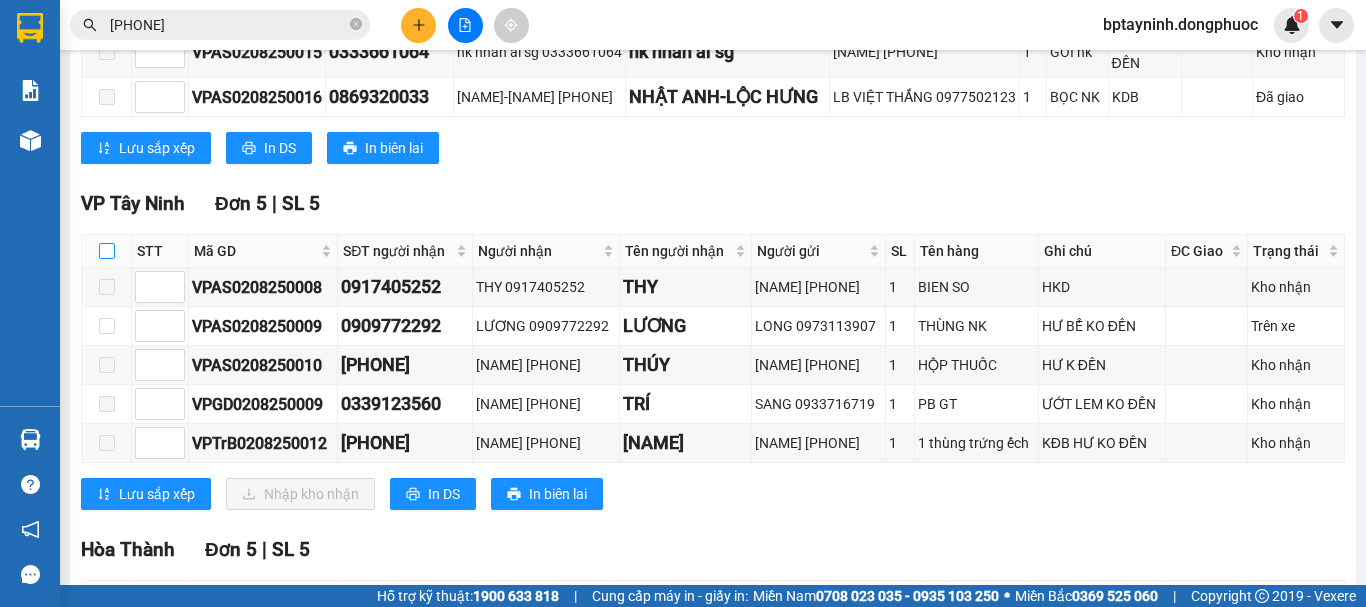 click at bounding box center (107, 251) 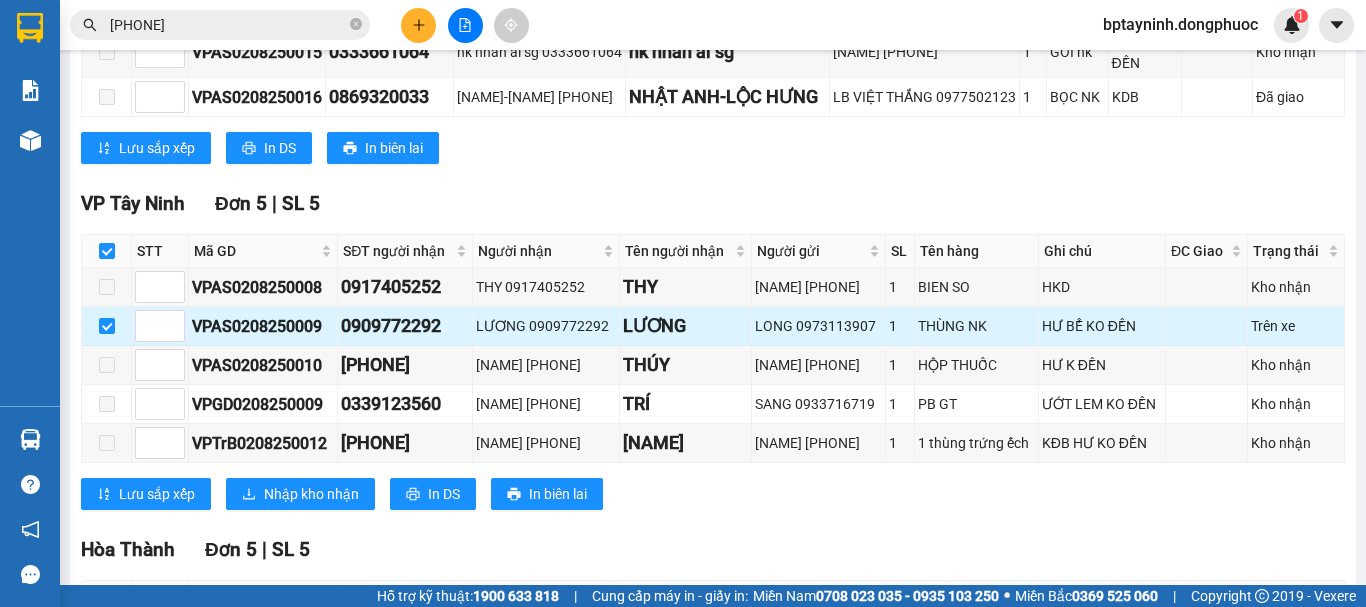 scroll, scrollTop: 866, scrollLeft: 0, axis: vertical 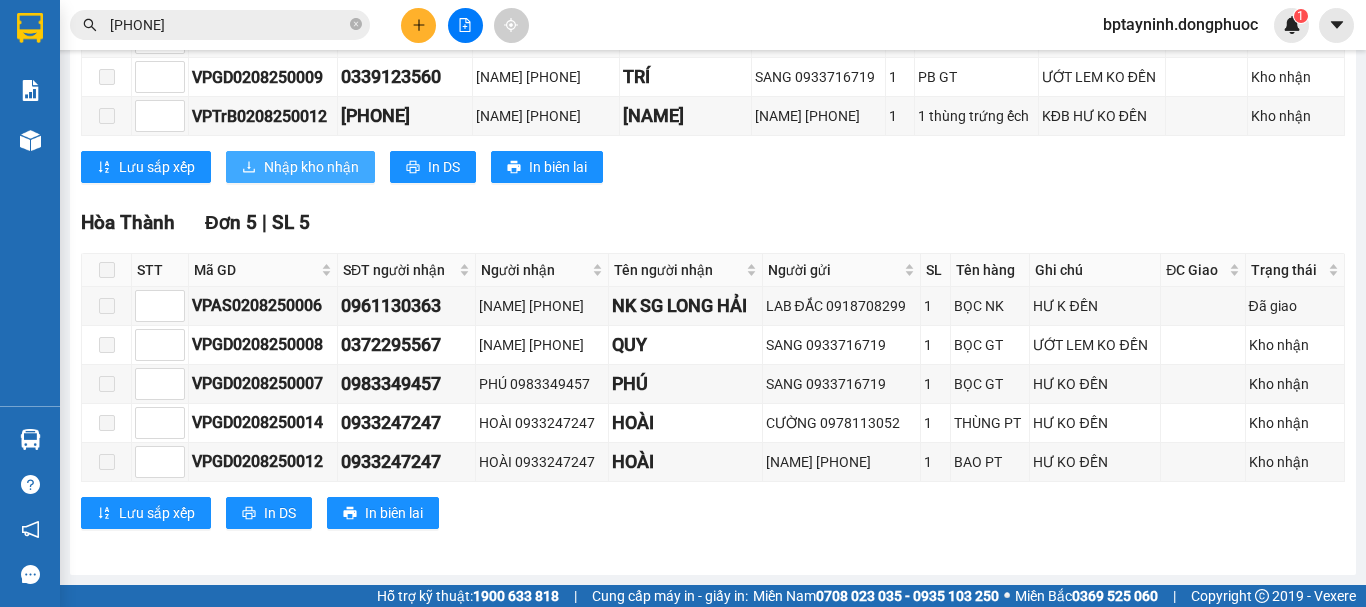 click on "Nhập kho nhận" at bounding box center (311, 167) 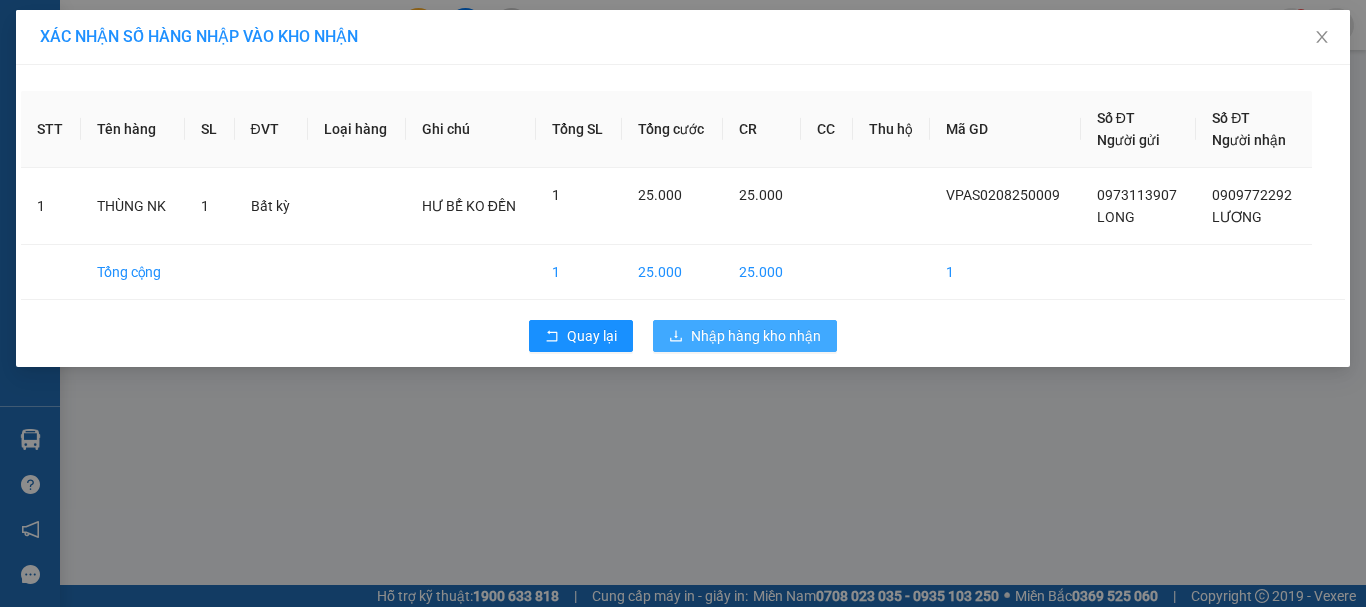 drag, startPoint x: 680, startPoint y: 326, endPoint x: 636, endPoint y: 343, distance: 47.169907 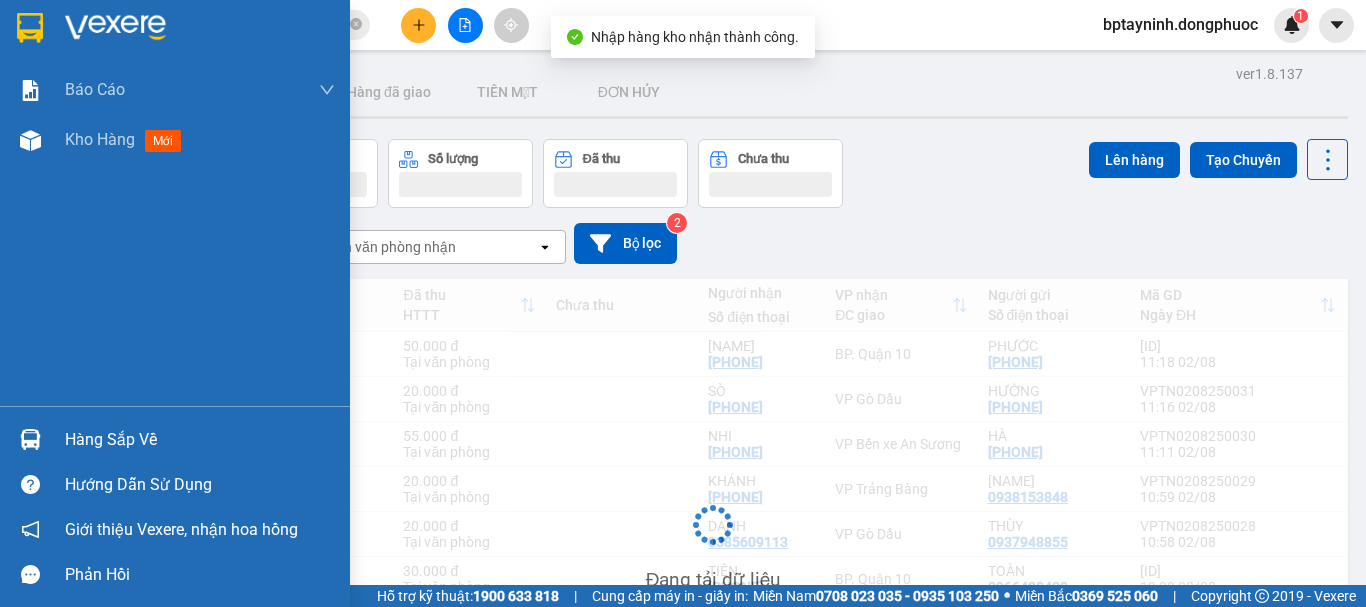 click on "Hàng sắp về" at bounding box center (175, 439) 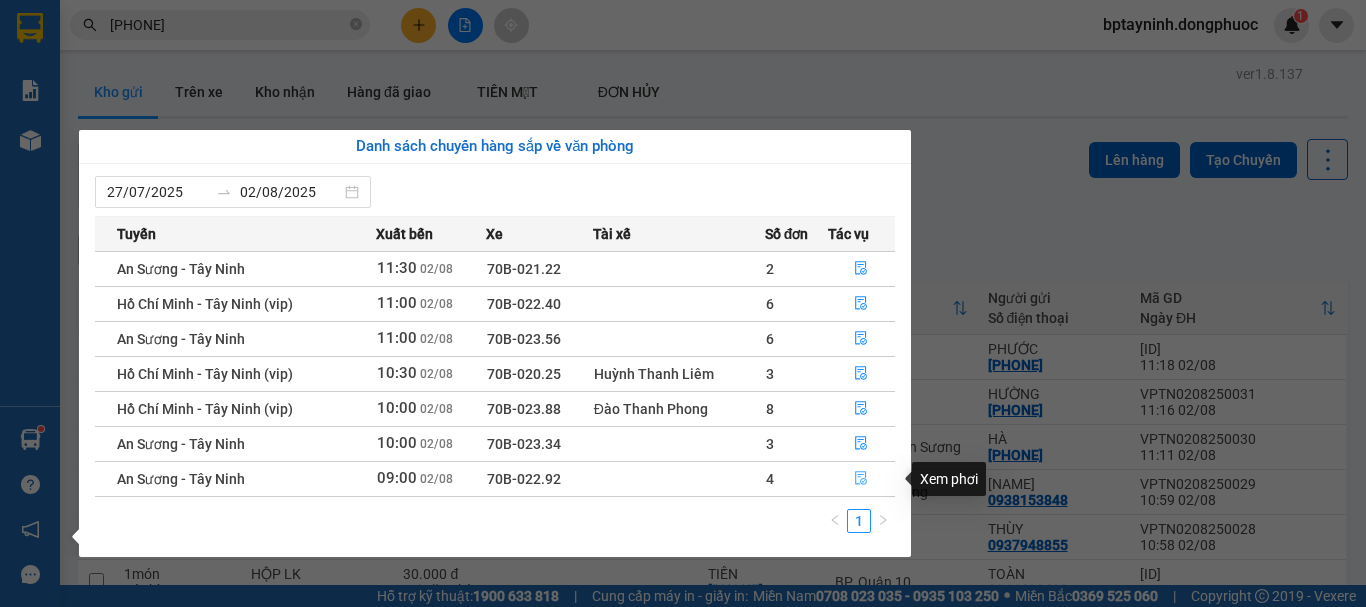 click at bounding box center [862, 479] 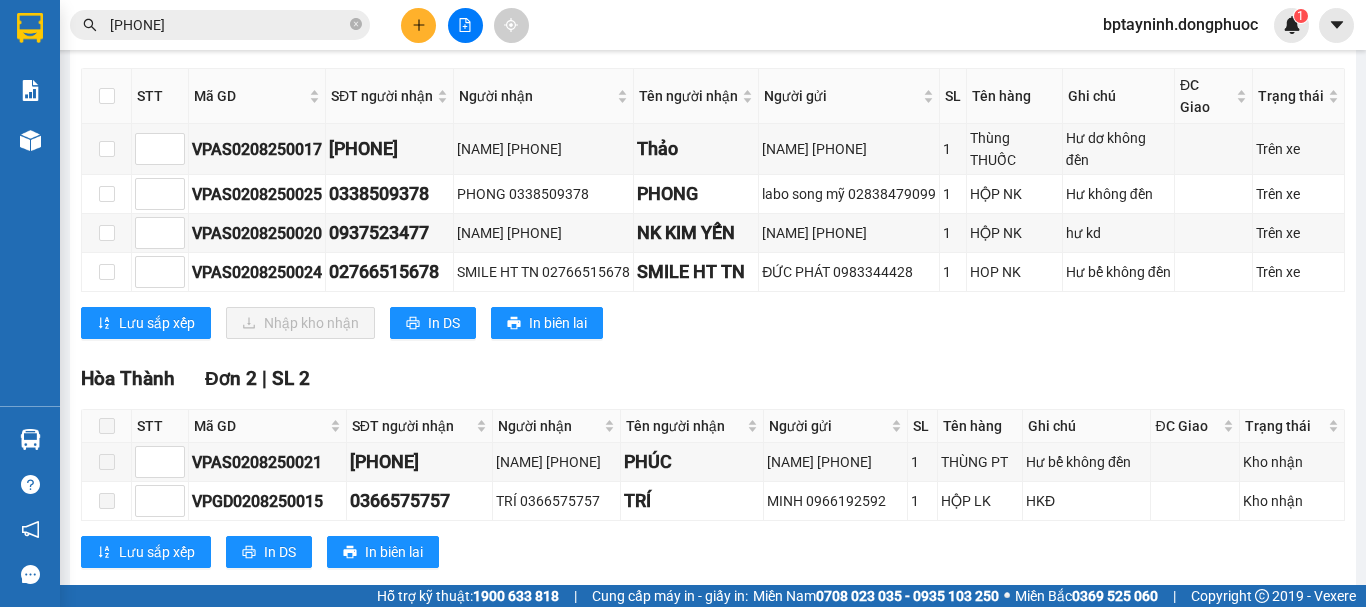 scroll, scrollTop: 167, scrollLeft: 0, axis: vertical 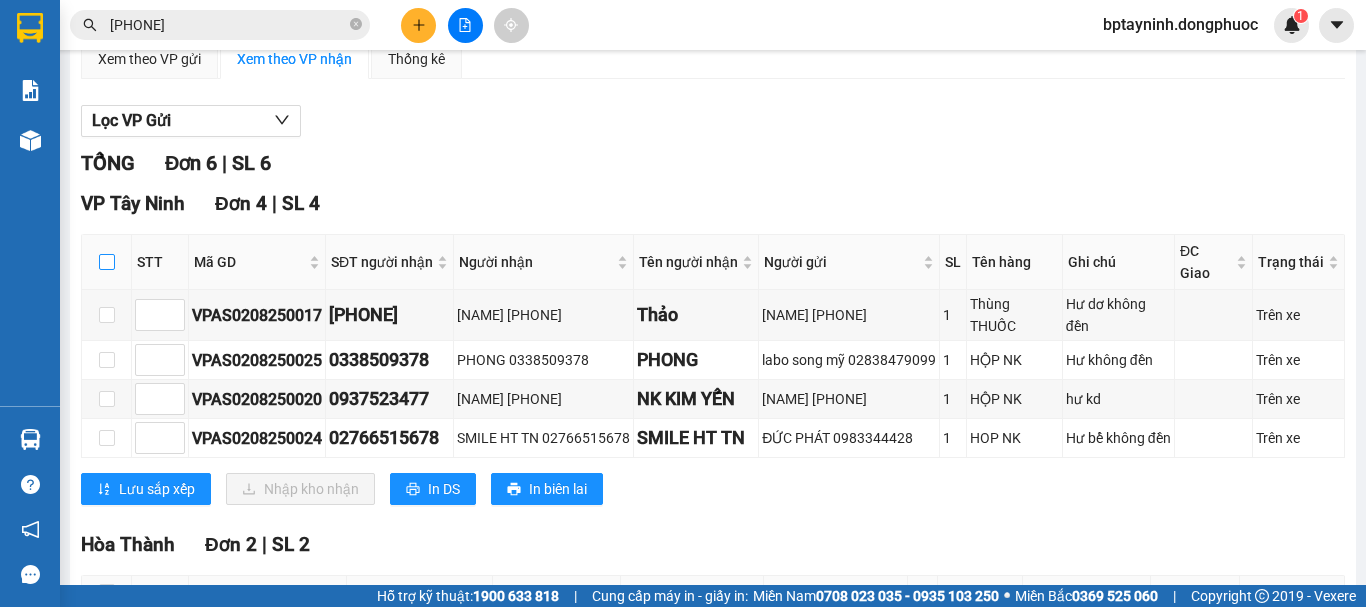 click at bounding box center (107, 262) 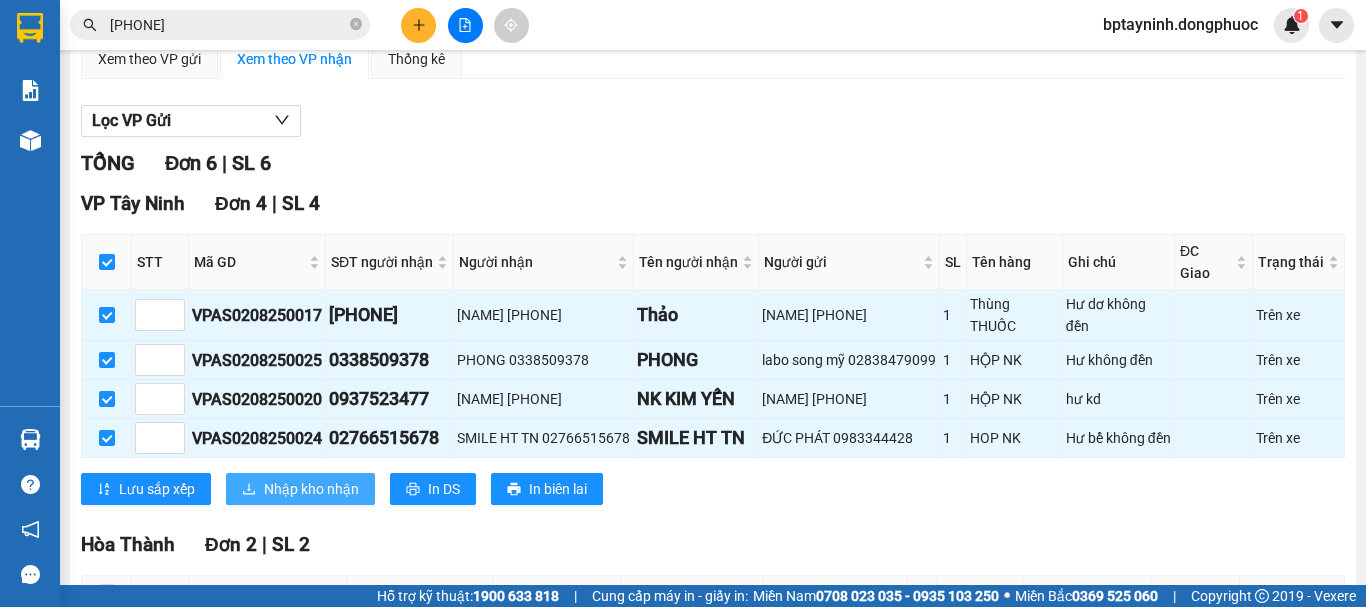 click on "Nhập kho nhận" at bounding box center [311, 489] 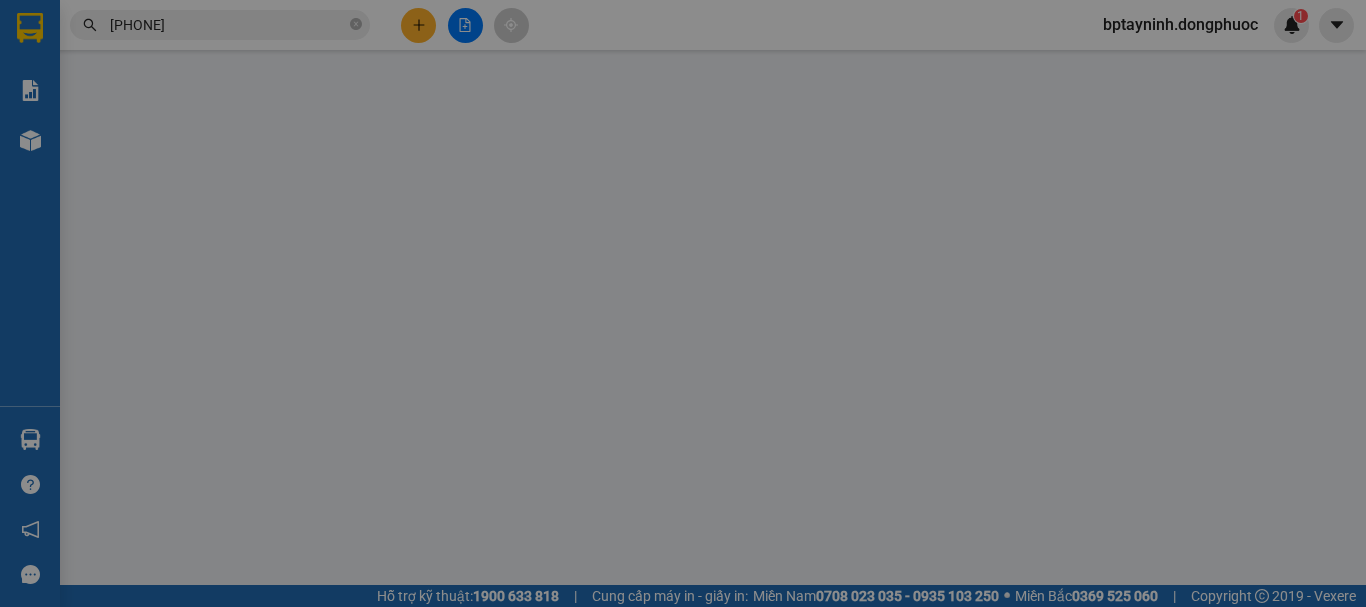 scroll, scrollTop: 0, scrollLeft: 0, axis: both 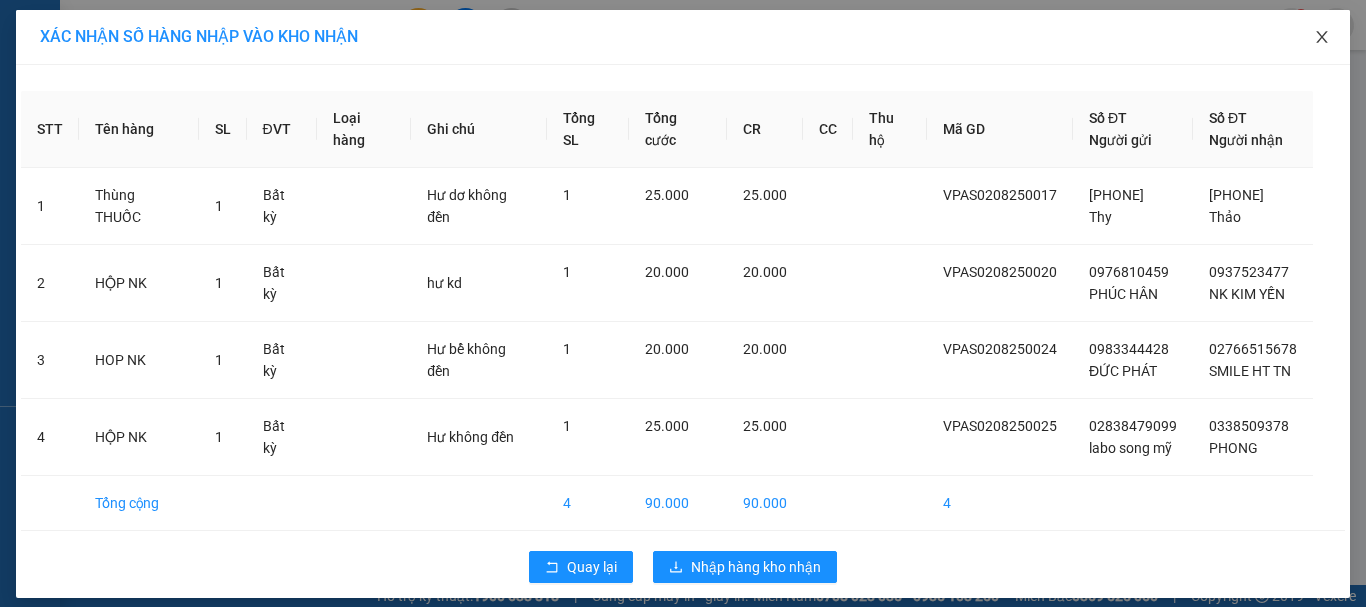 click 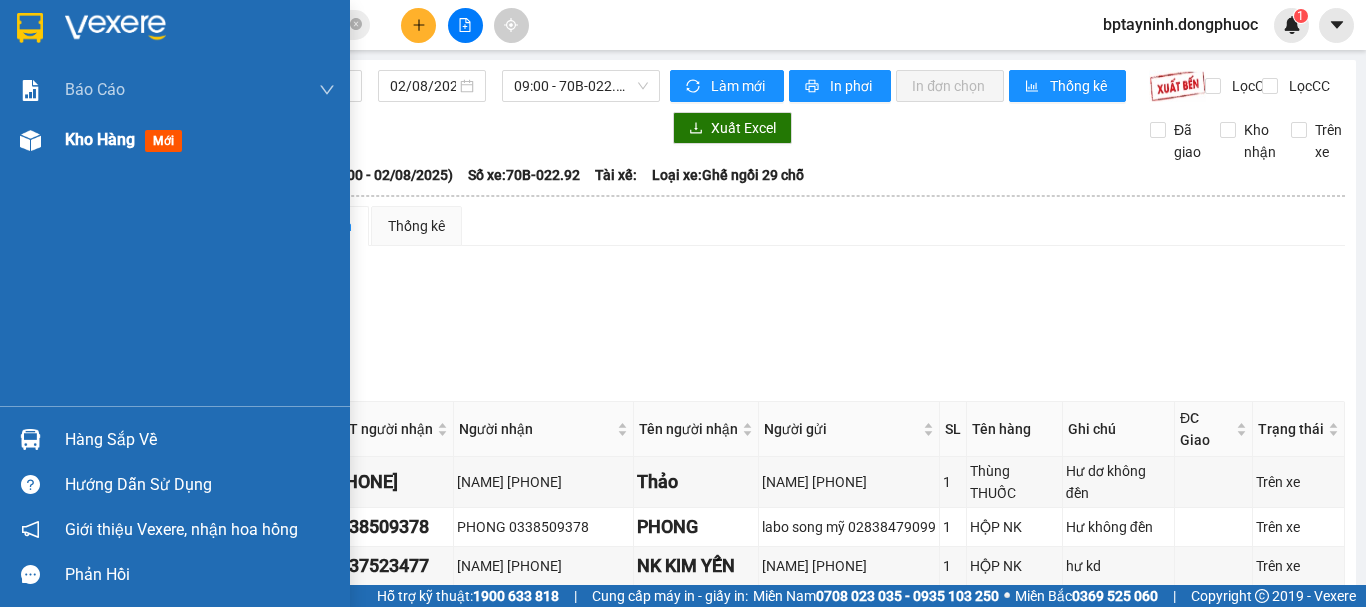 click on "Kho hàng mới" at bounding box center (200, 140) 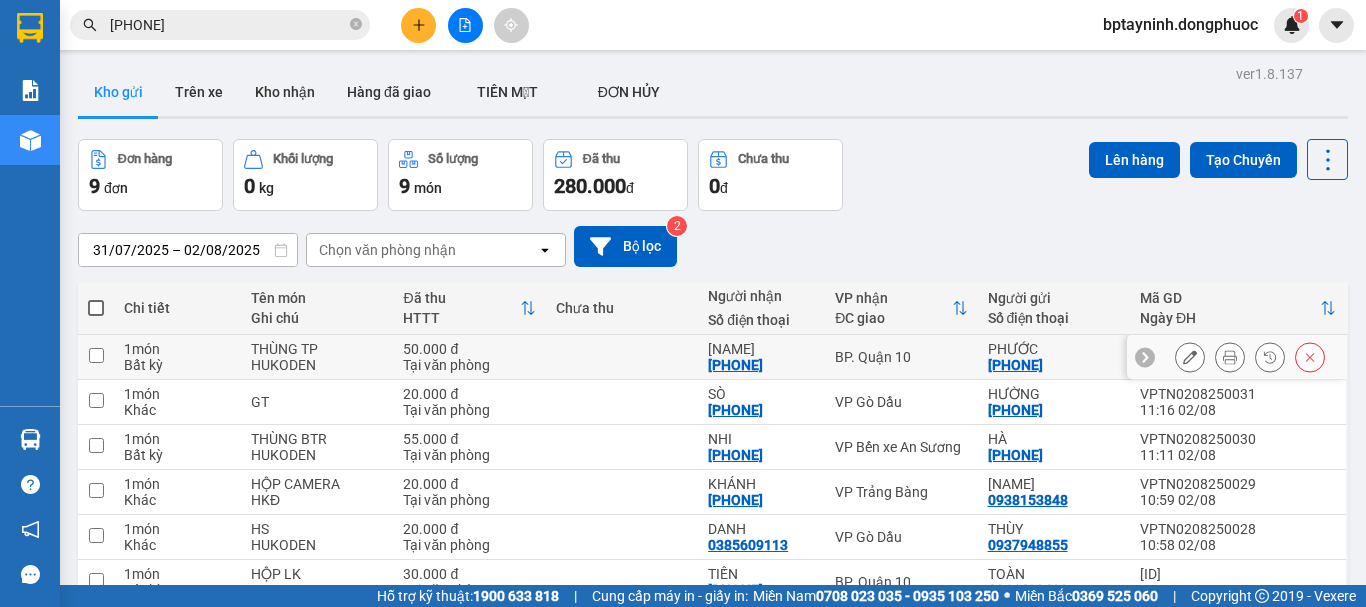 scroll, scrollTop: 237, scrollLeft: 0, axis: vertical 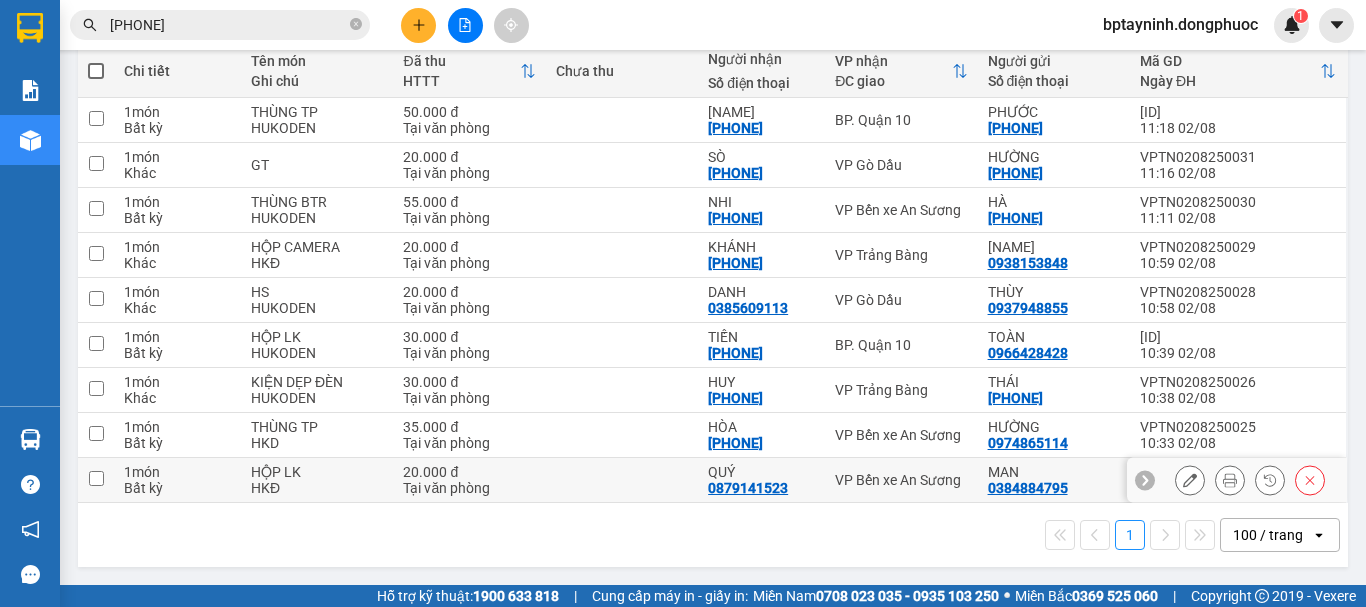 click on "VP Bến xe An Sương" at bounding box center [901, 480] 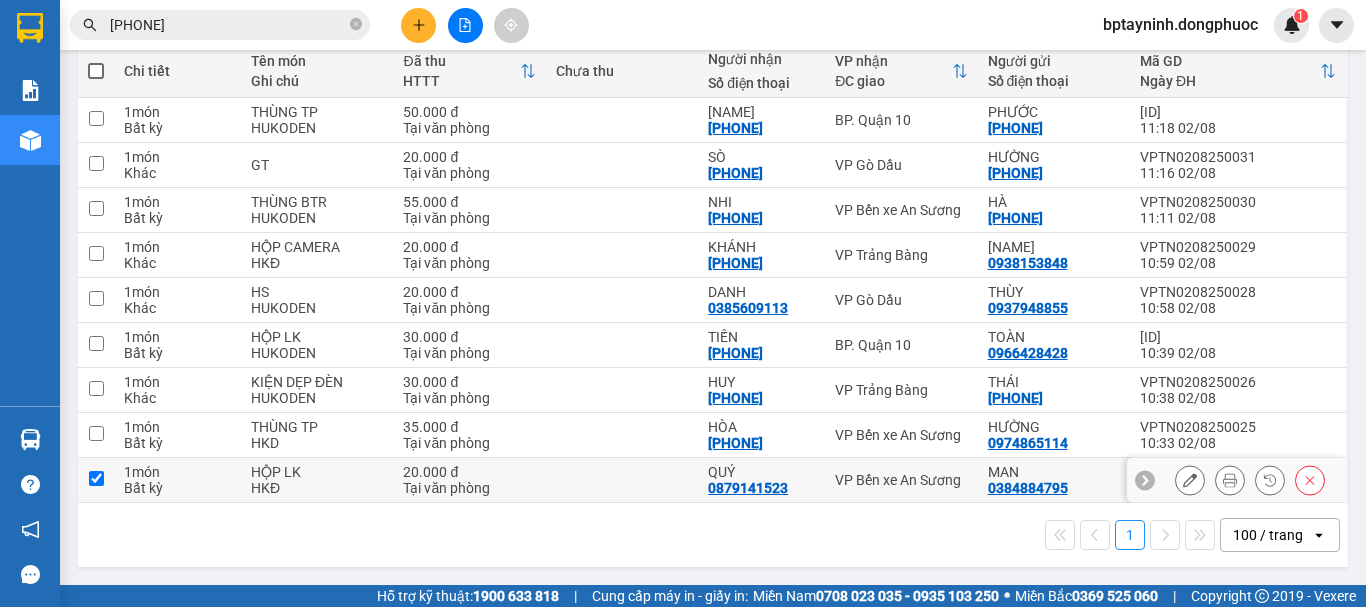 checkbox on "true" 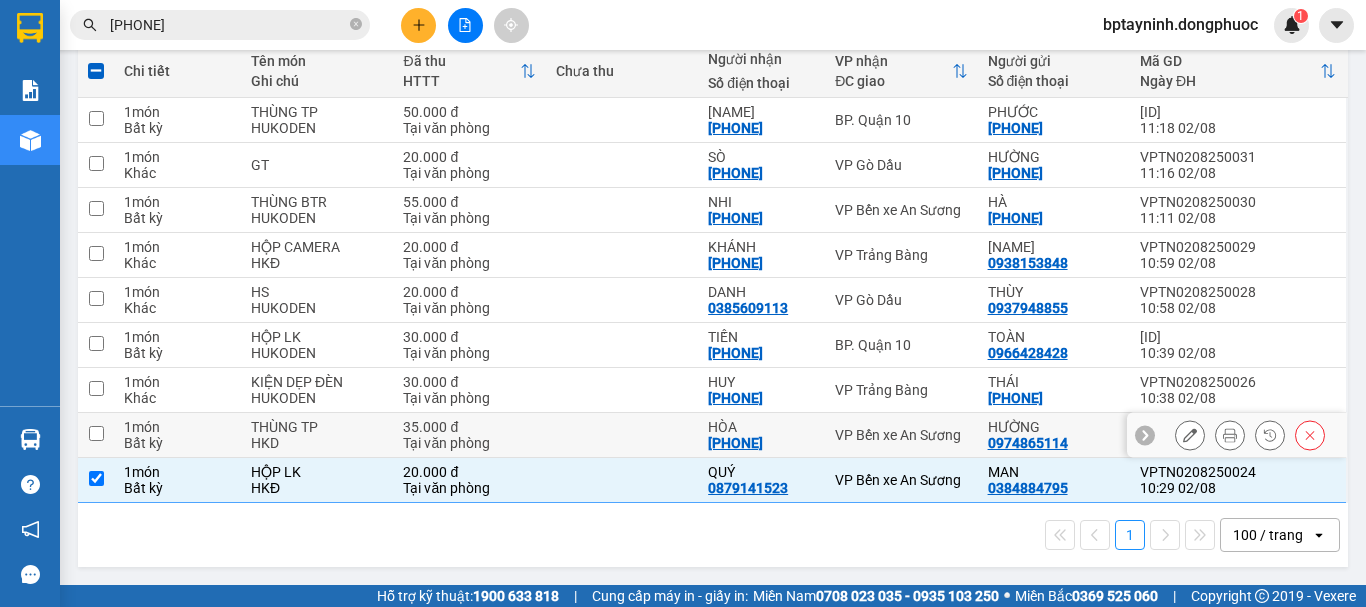 click on "VP Bến xe An Sương" at bounding box center (901, 435) 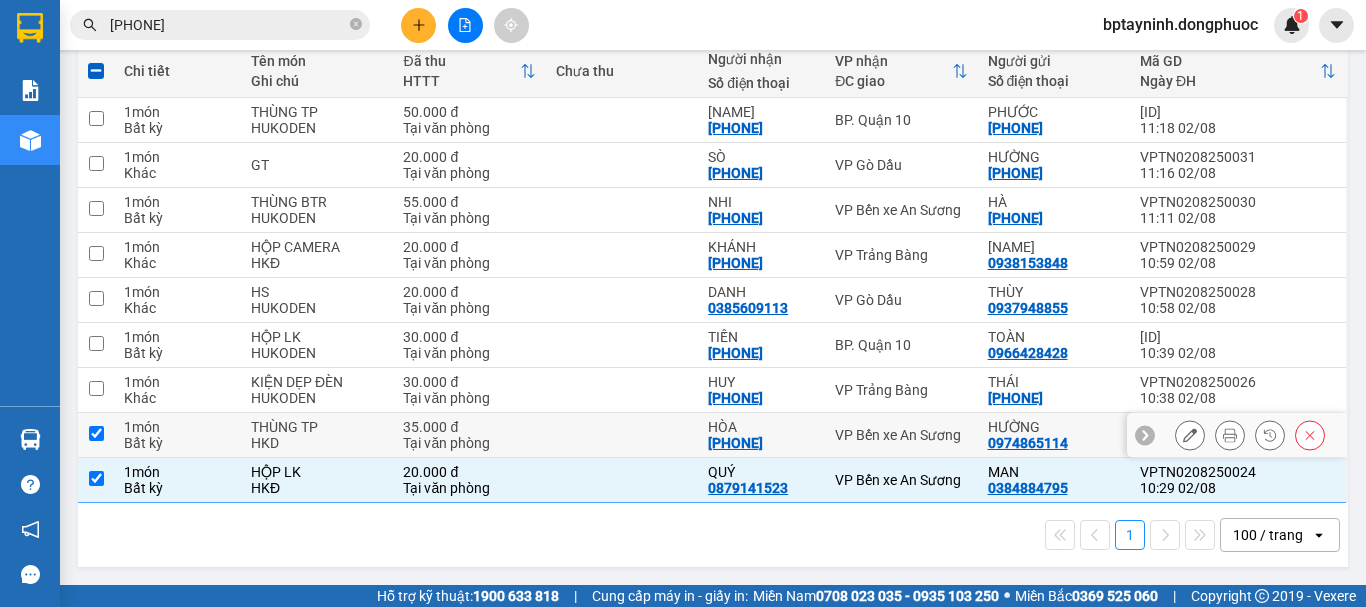 checkbox on "true" 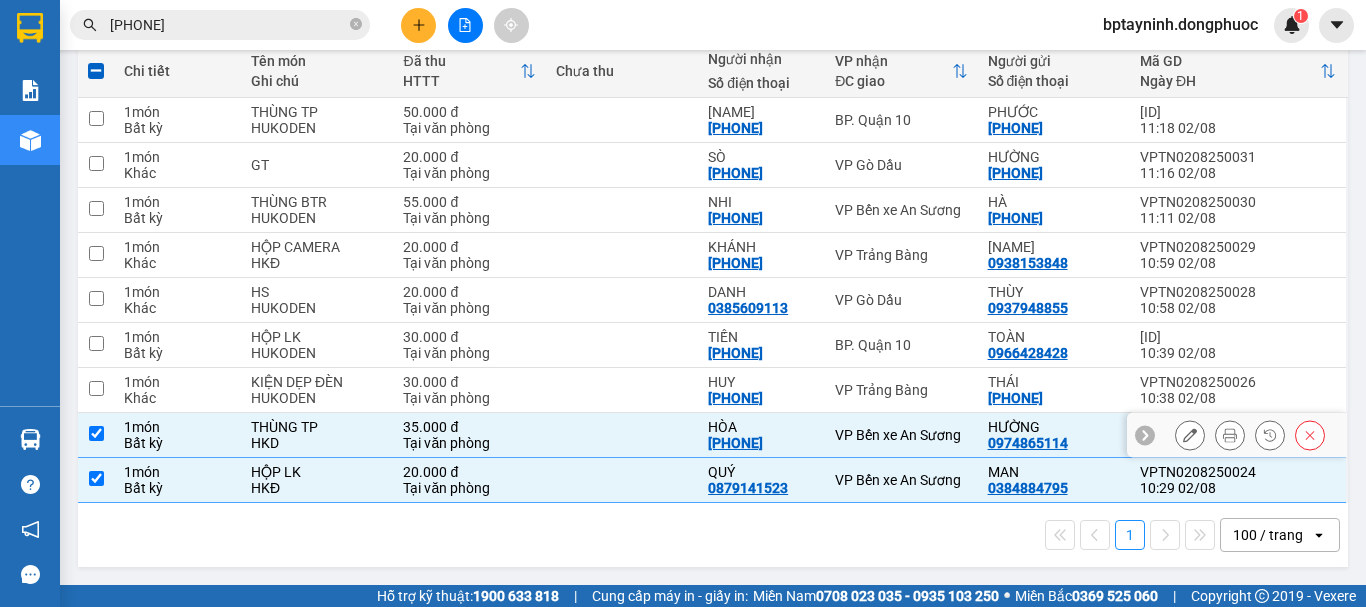 click on "VP Trảng Bàng" at bounding box center (901, 390) 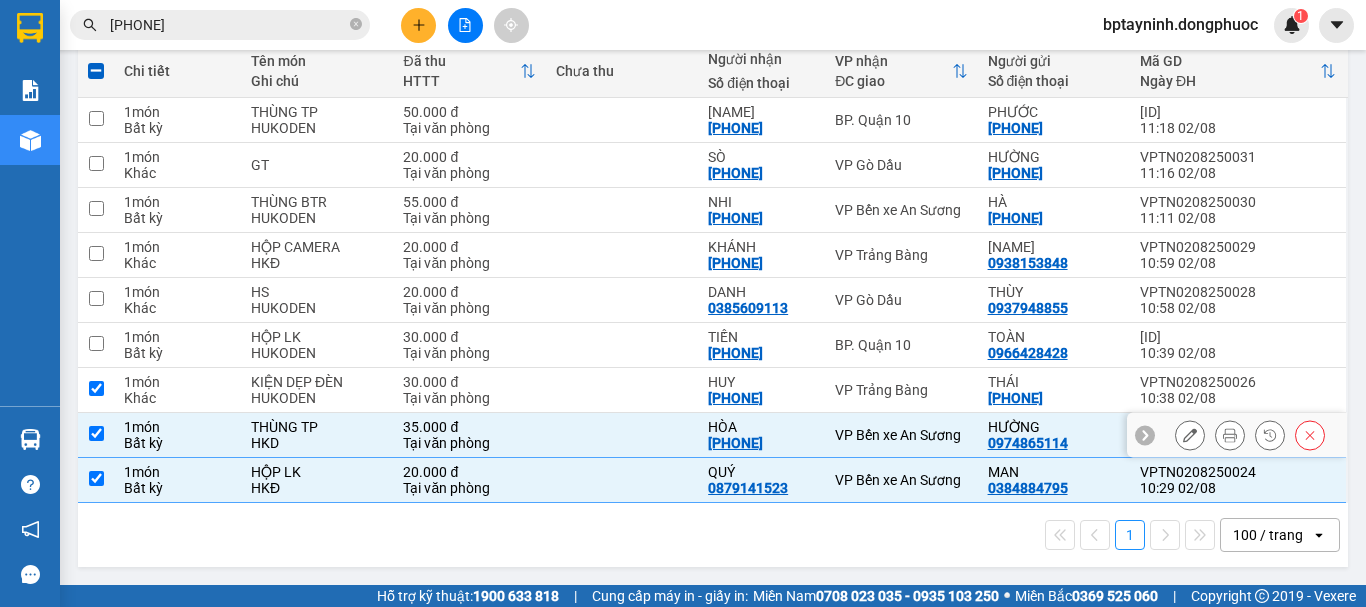checkbox on "true" 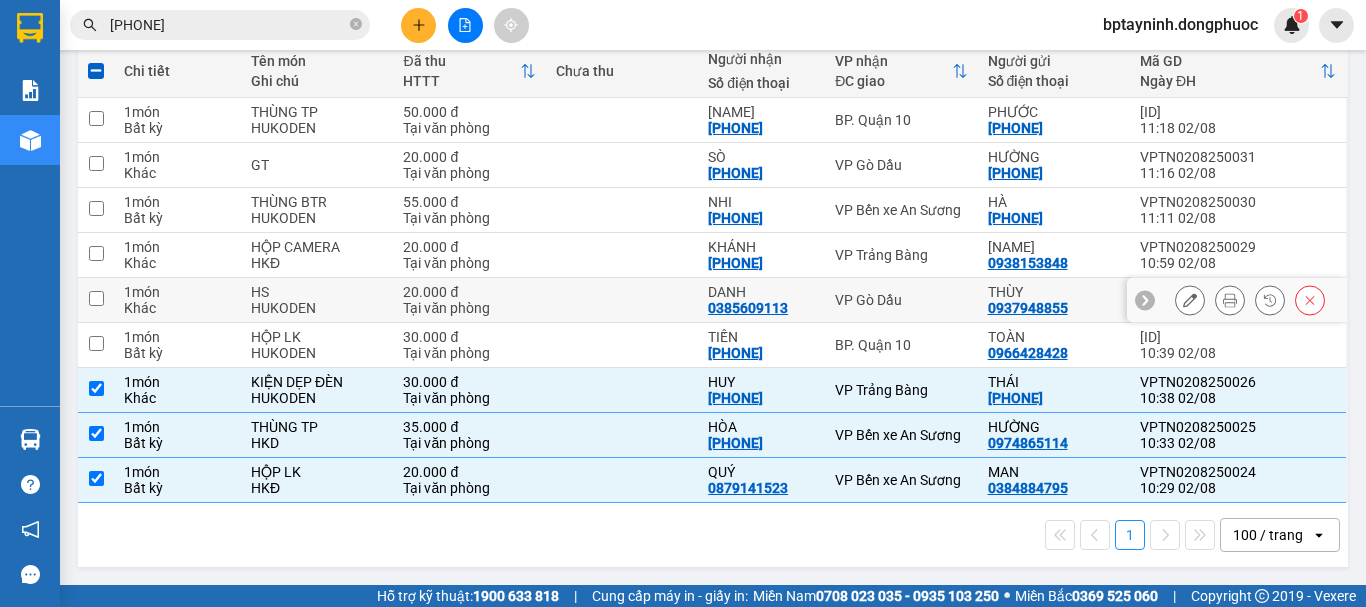 click on "VP Trảng Bàng" at bounding box center (901, 255) 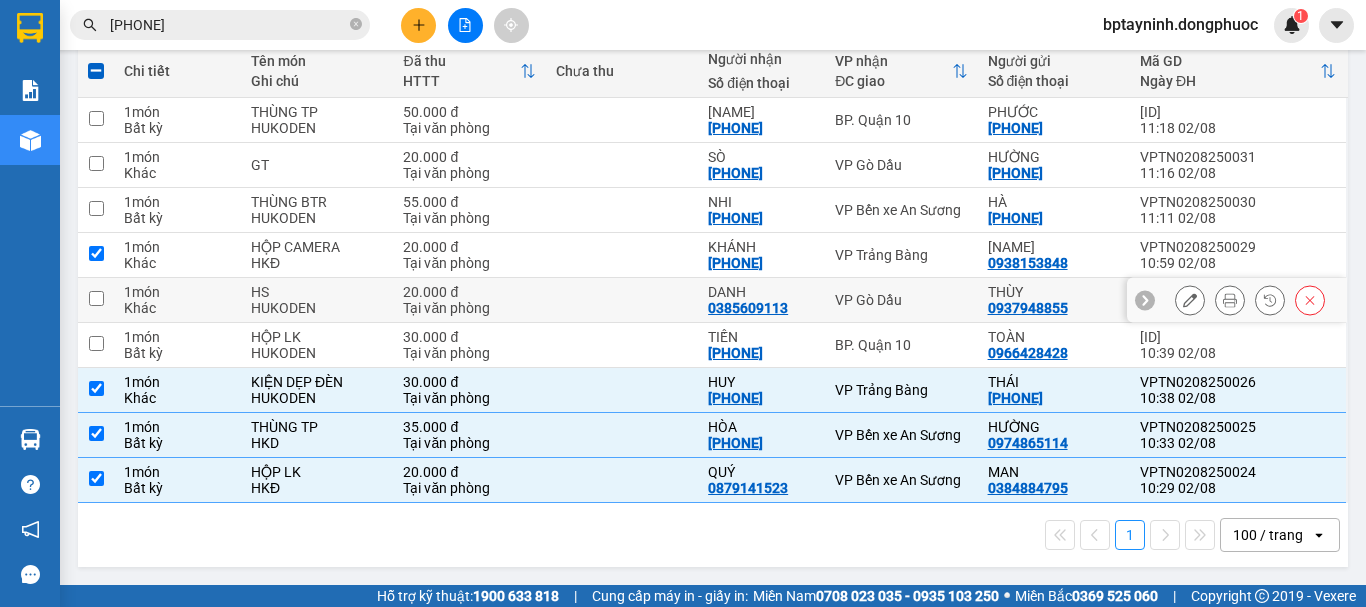 checkbox on "true" 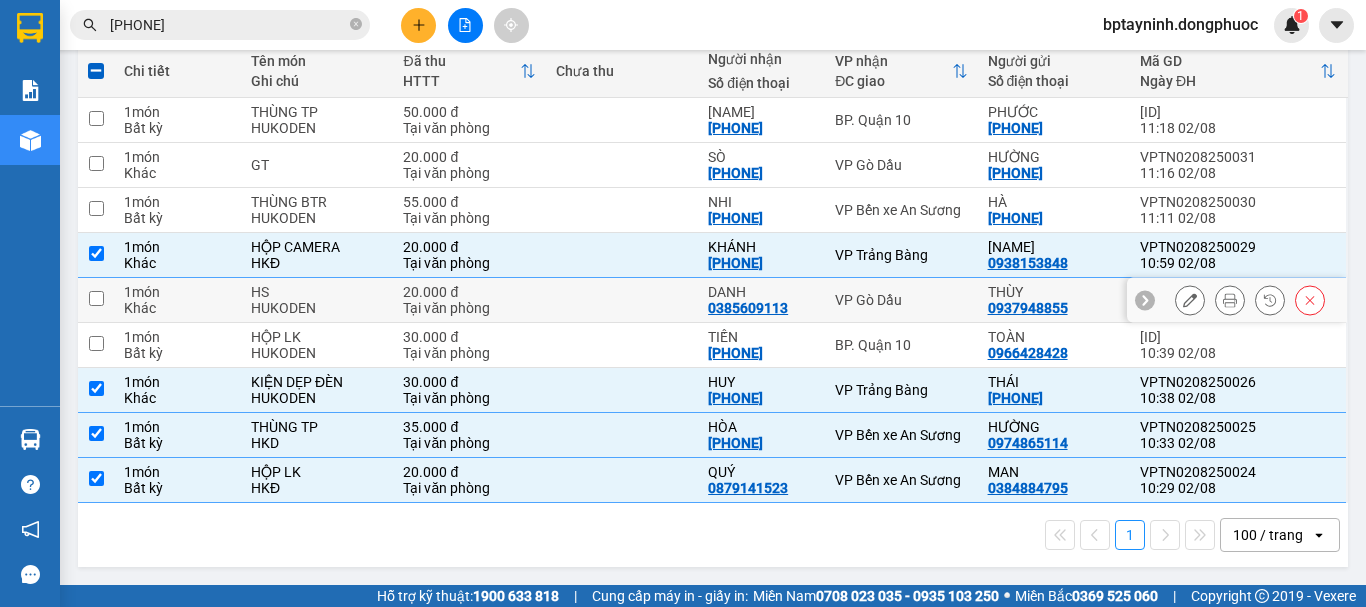 click on "VP Gò Dầu" at bounding box center [901, 300] 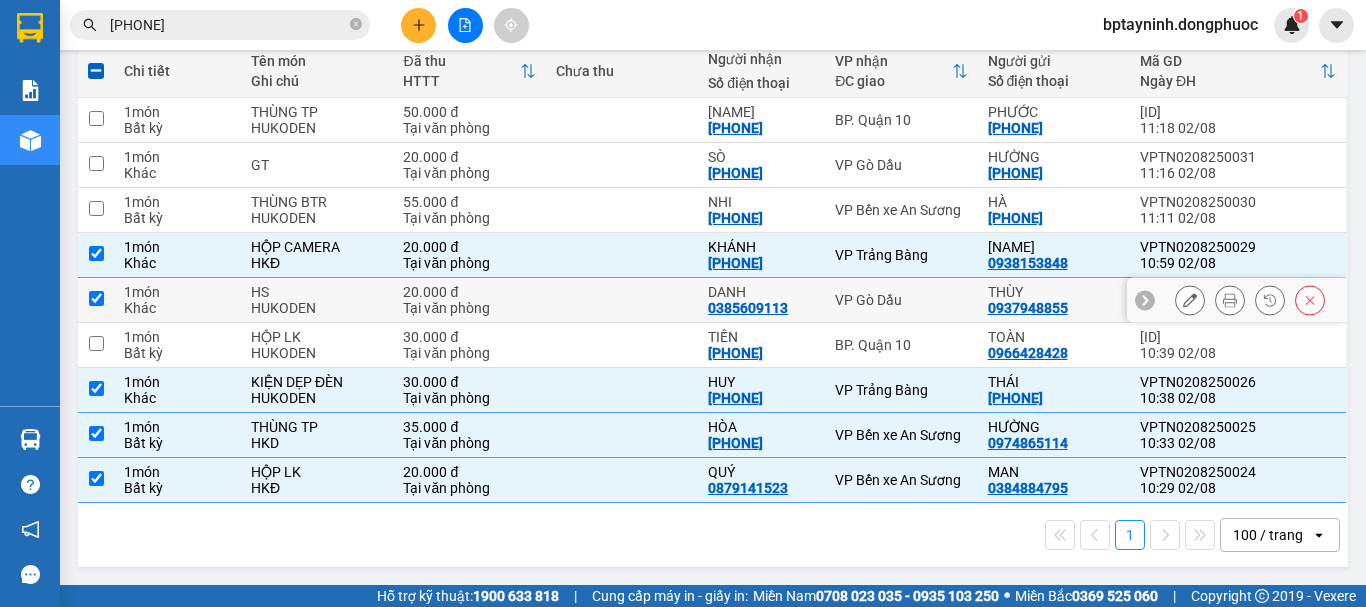 checkbox on "true" 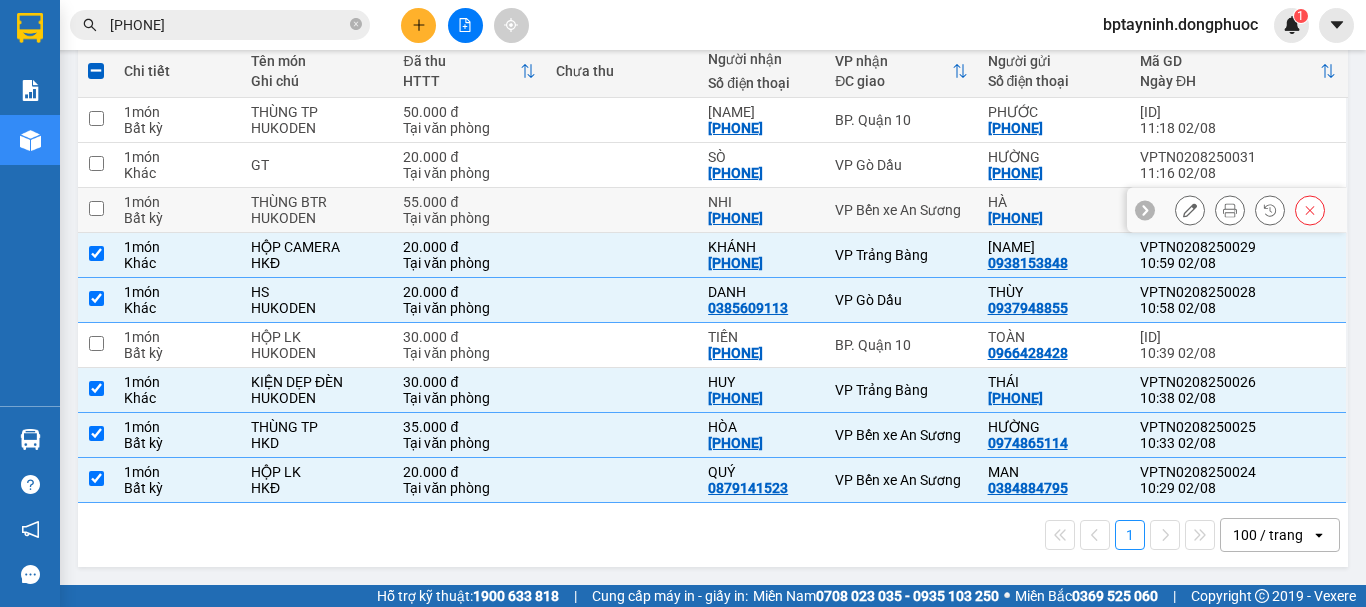 drag, startPoint x: 894, startPoint y: 214, endPoint x: 906, endPoint y: 210, distance: 12.649111 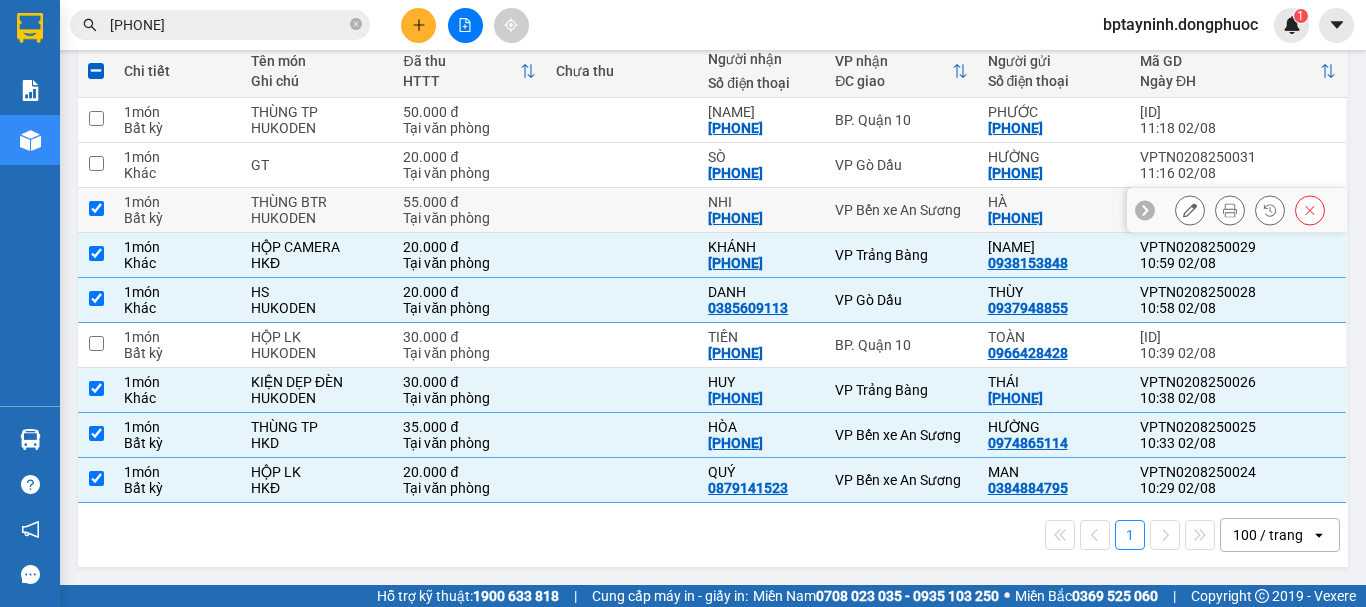 checkbox on "true" 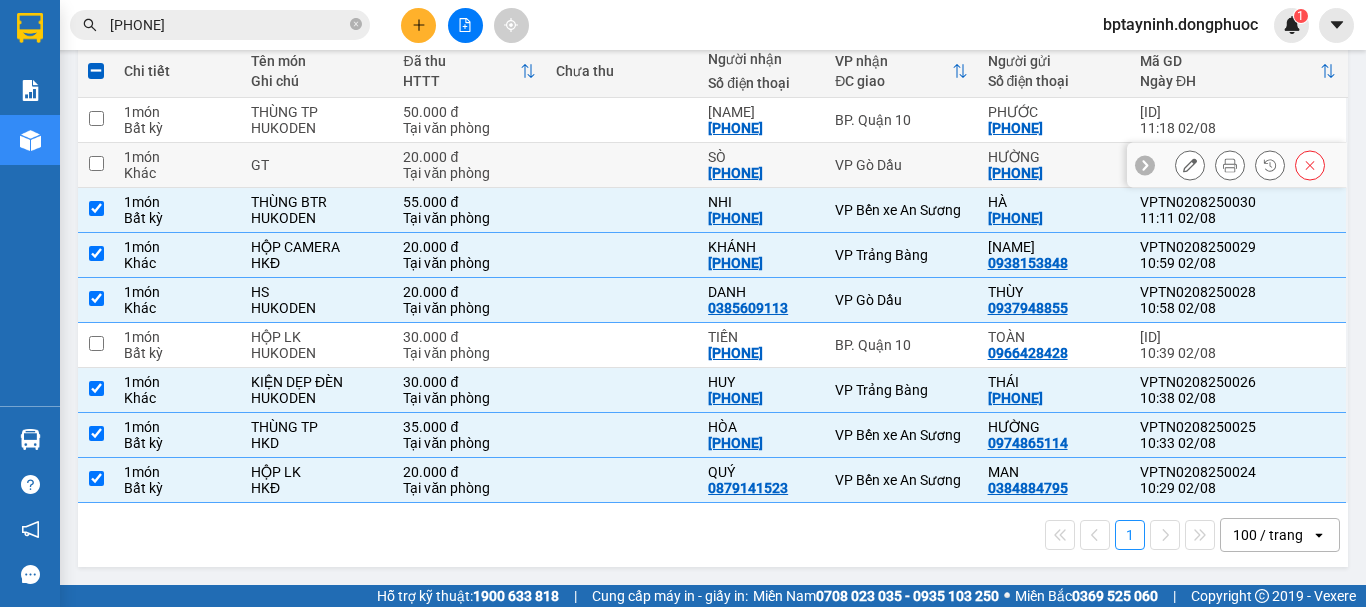 click on "VP Gò Dầu" at bounding box center (901, 165) 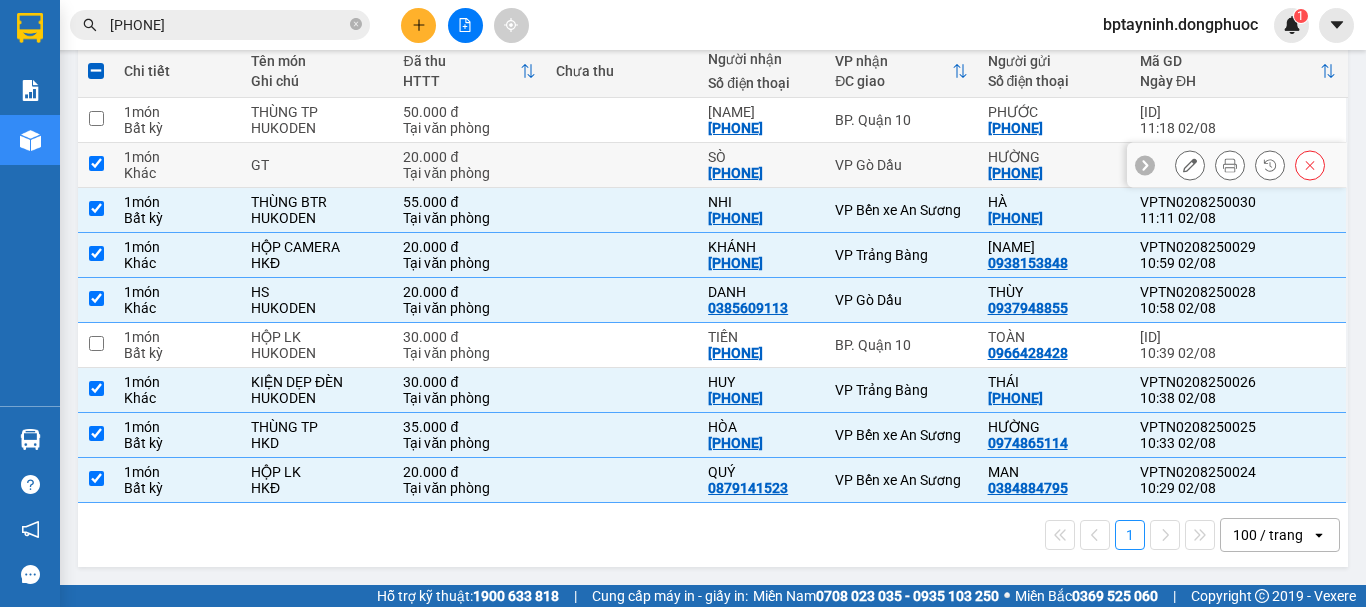 checkbox on "true" 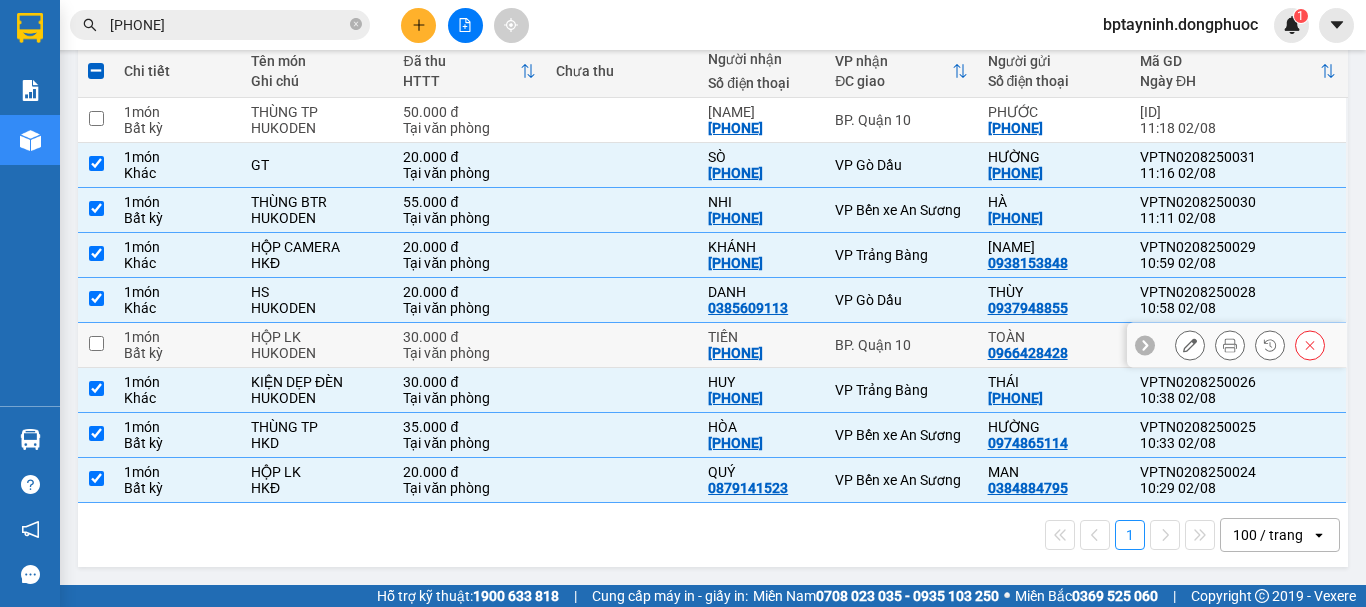 scroll, scrollTop: 0, scrollLeft: 0, axis: both 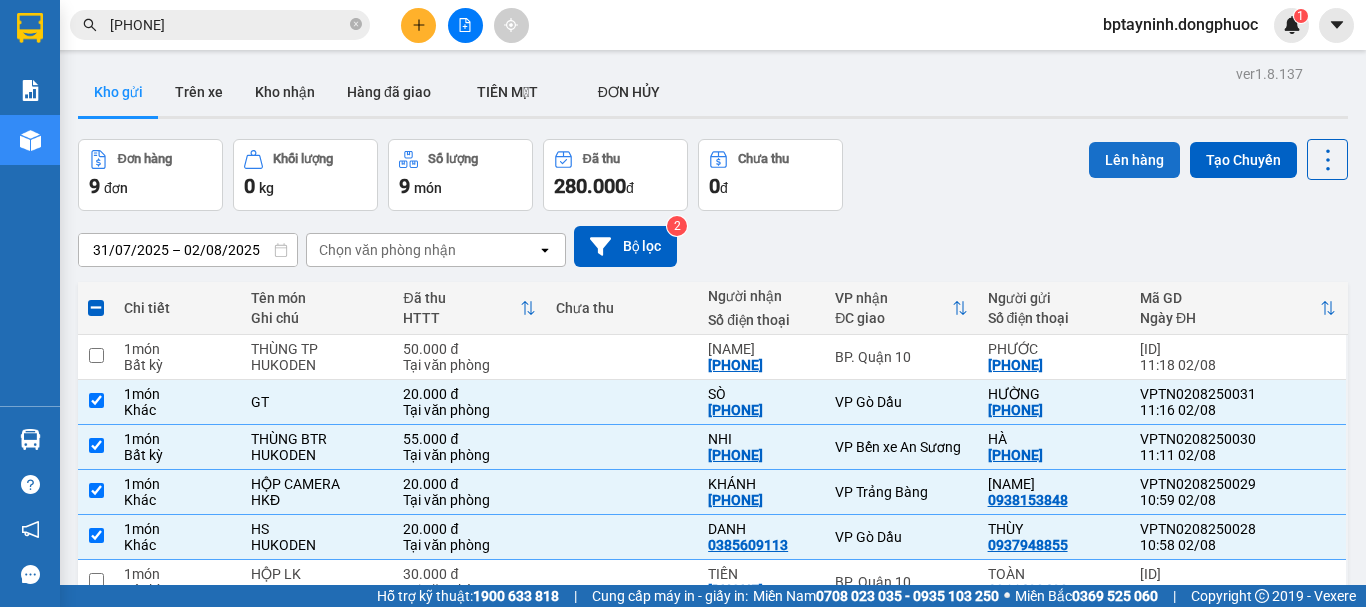 click on "Lên hàng" at bounding box center (1134, 160) 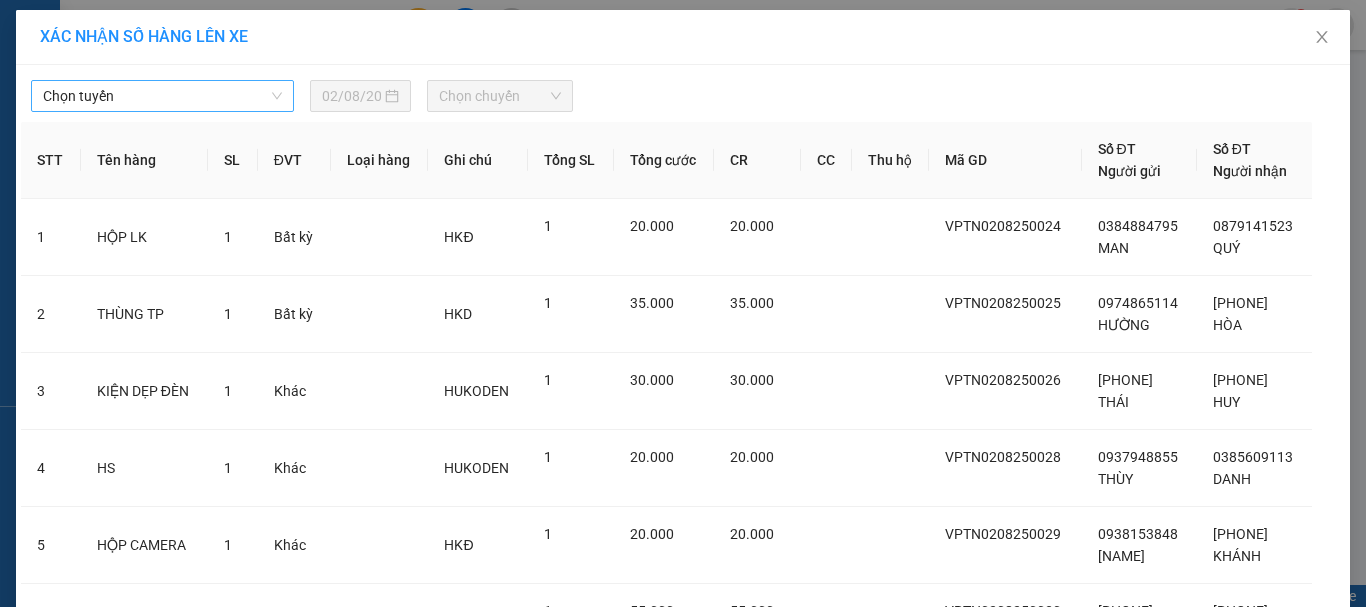 click on "Chọn tuyến" at bounding box center (162, 96) 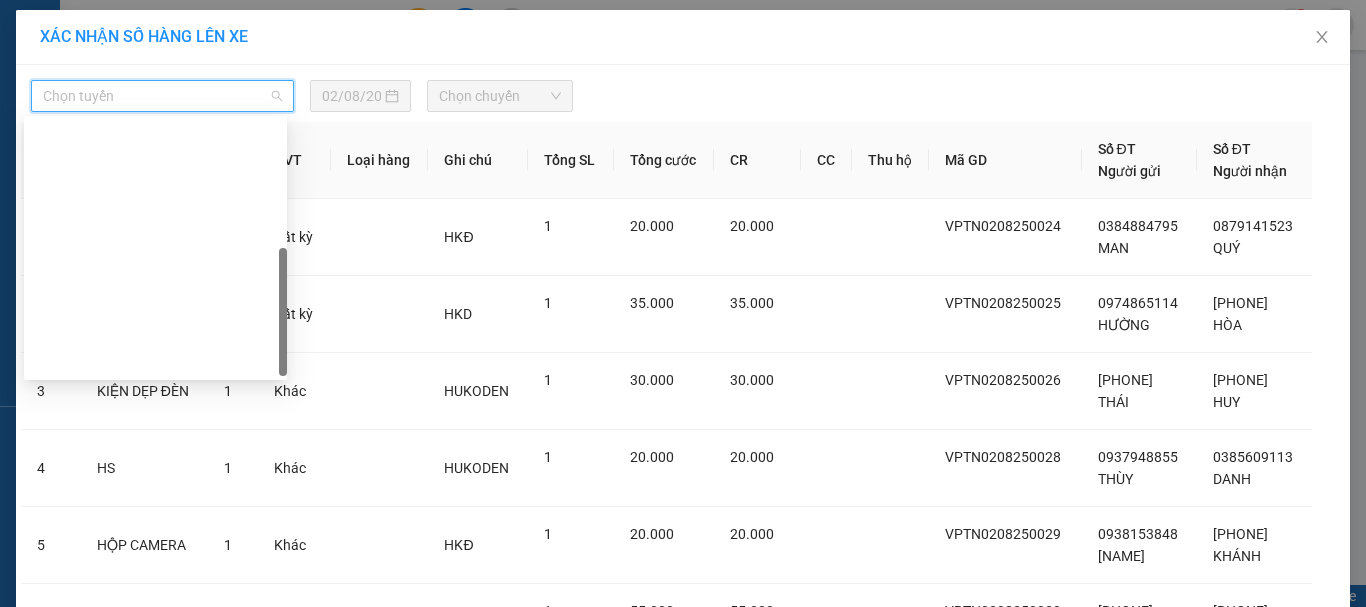 scroll, scrollTop: 288, scrollLeft: 0, axis: vertical 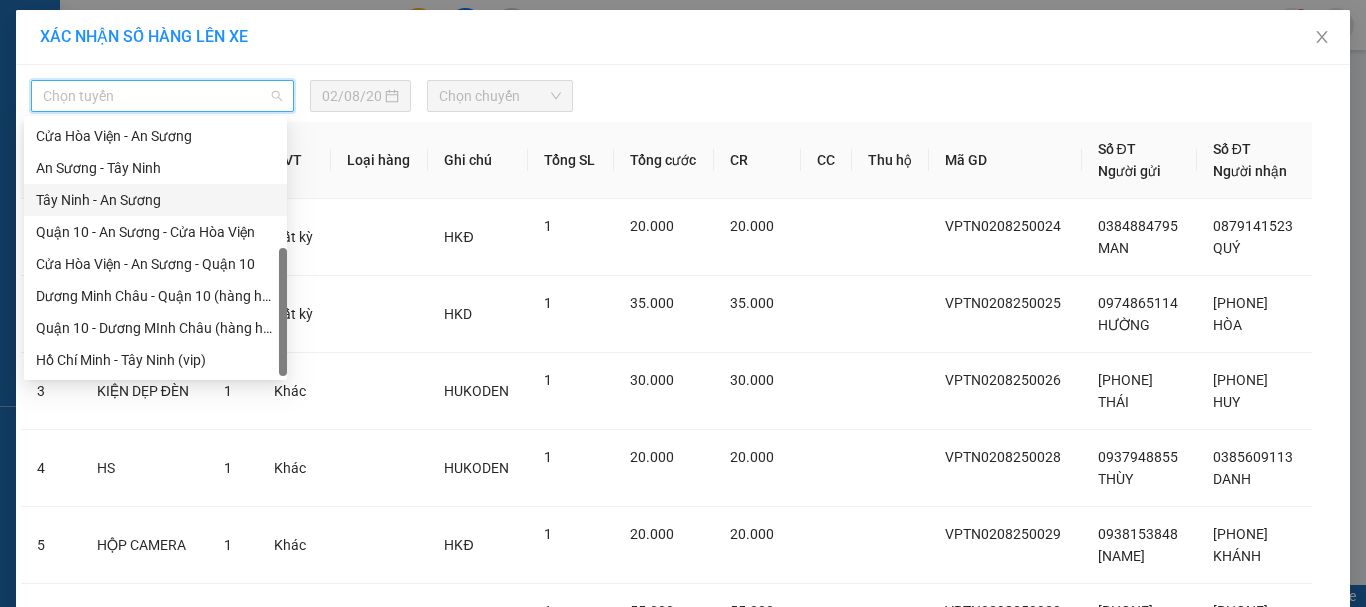 click on "Tây Ninh - An Sương" at bounding box center [155, 200] 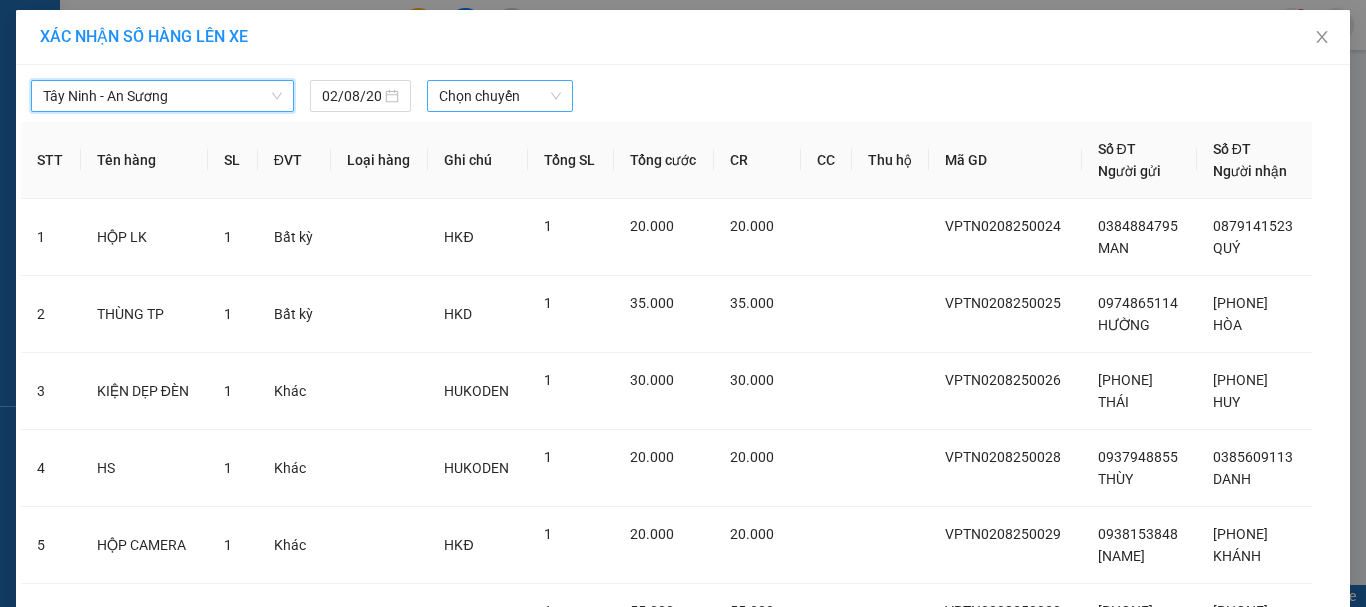 click on "Chọn chuyến" at bounding box center [500, 96] 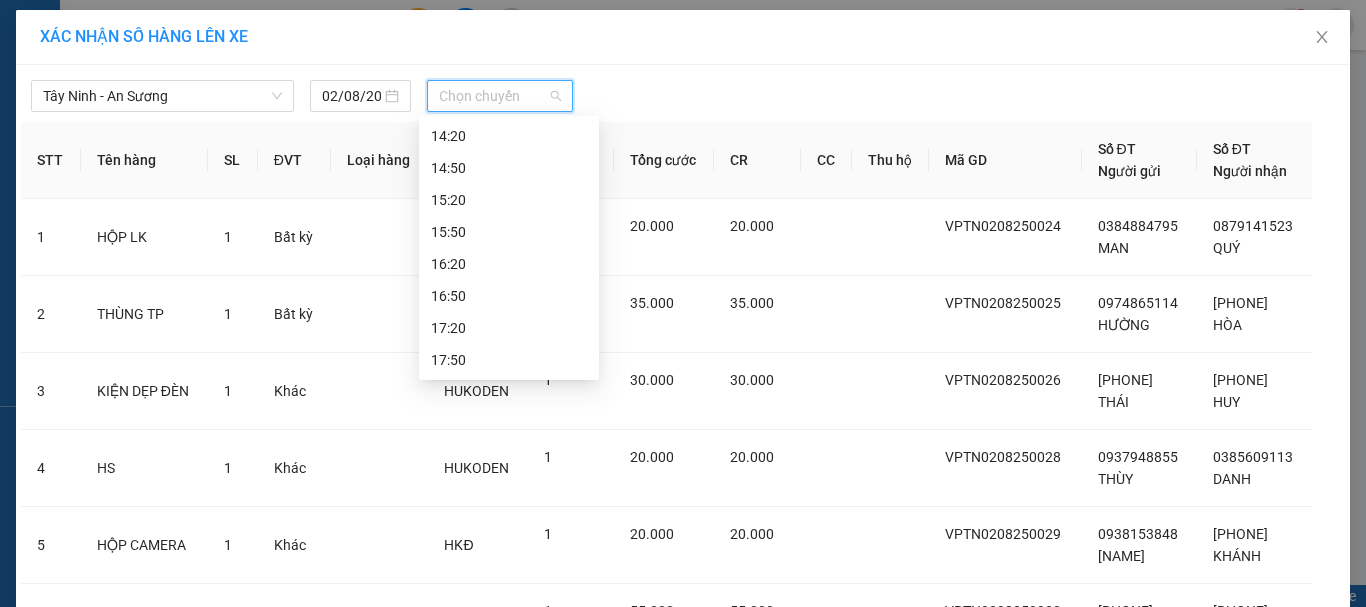 scroll, scrollTop: 435, scrollLeft: 0, axis: vertical 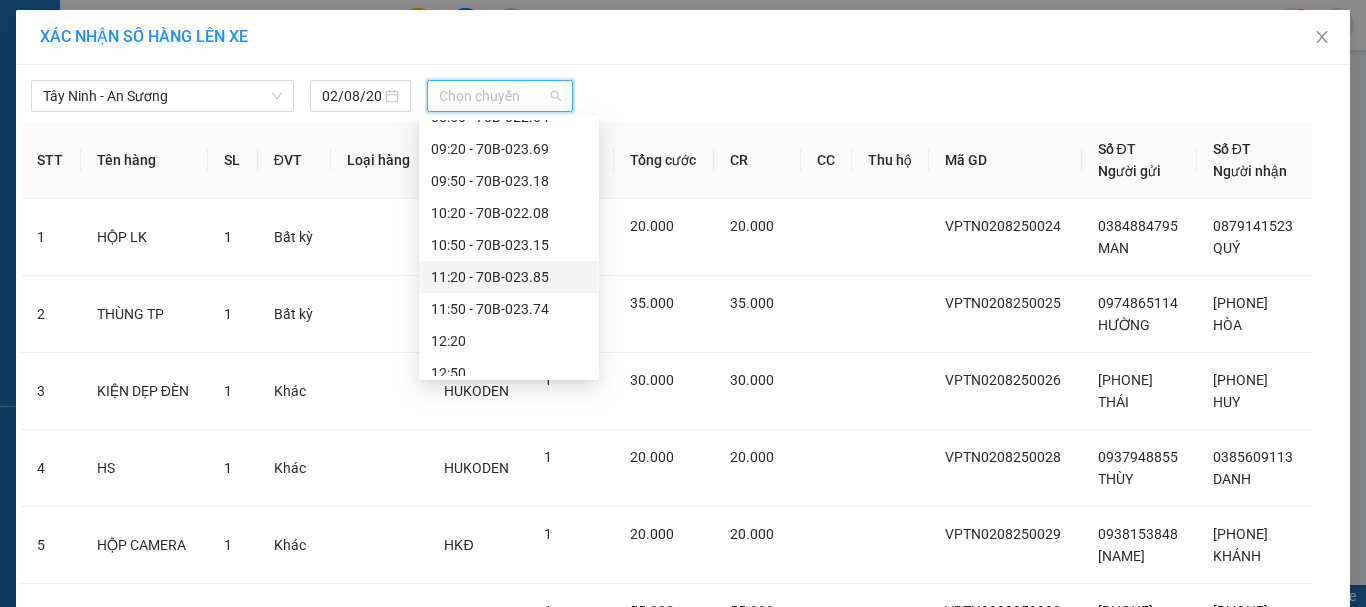 click on "11:20     - 70B-023.85" at bounding box center [509, 277] 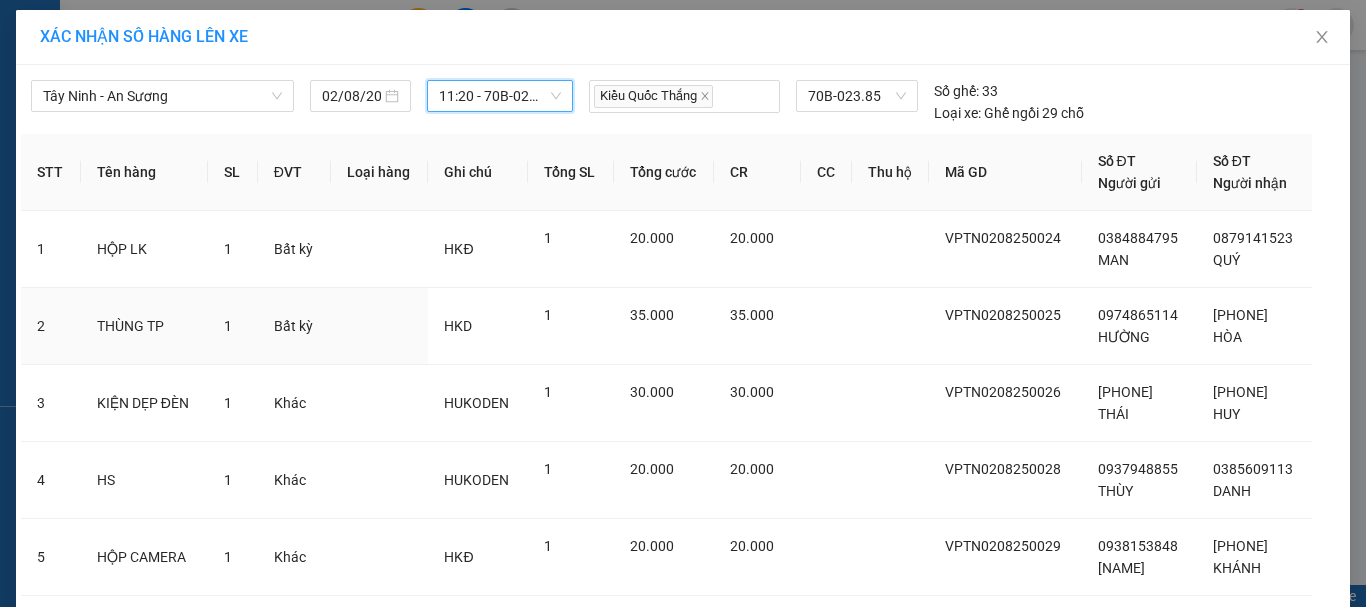 scroll, scrollTop: 289, scrollLeft: 0, axis: vertical 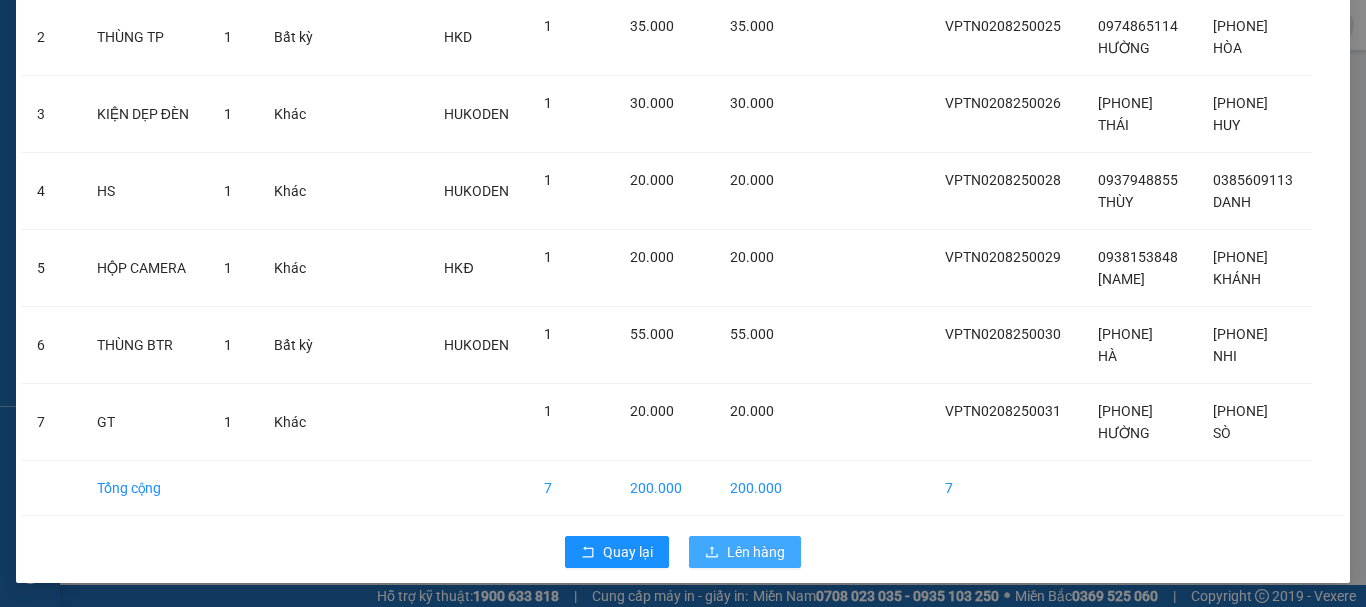 click on "Lên hàng" at bounding box center [756, 552] 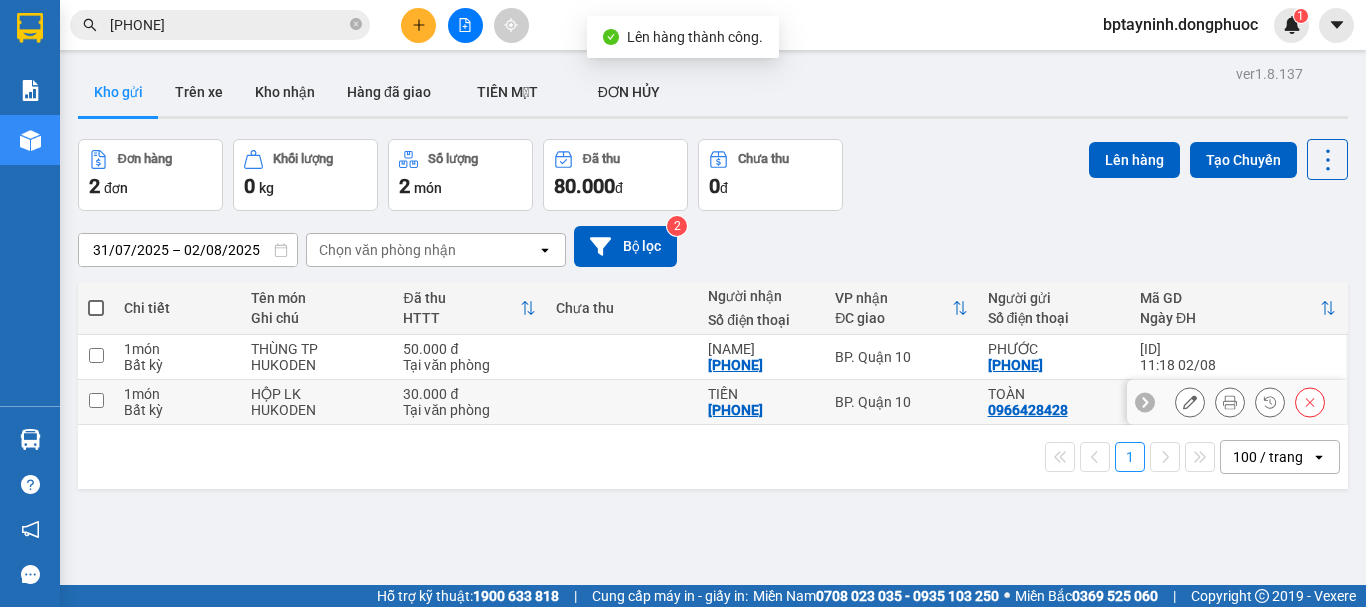click on "TIẾN  0938218807" at bounding box center [761, 402] 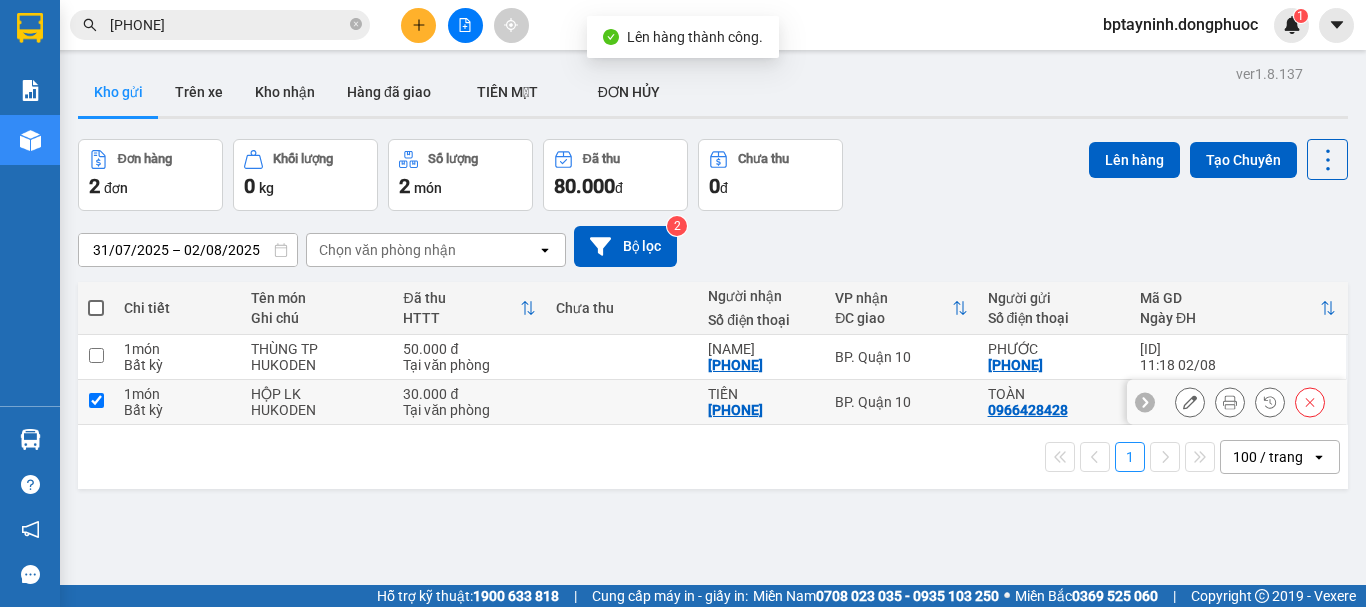 checkbox on "true" 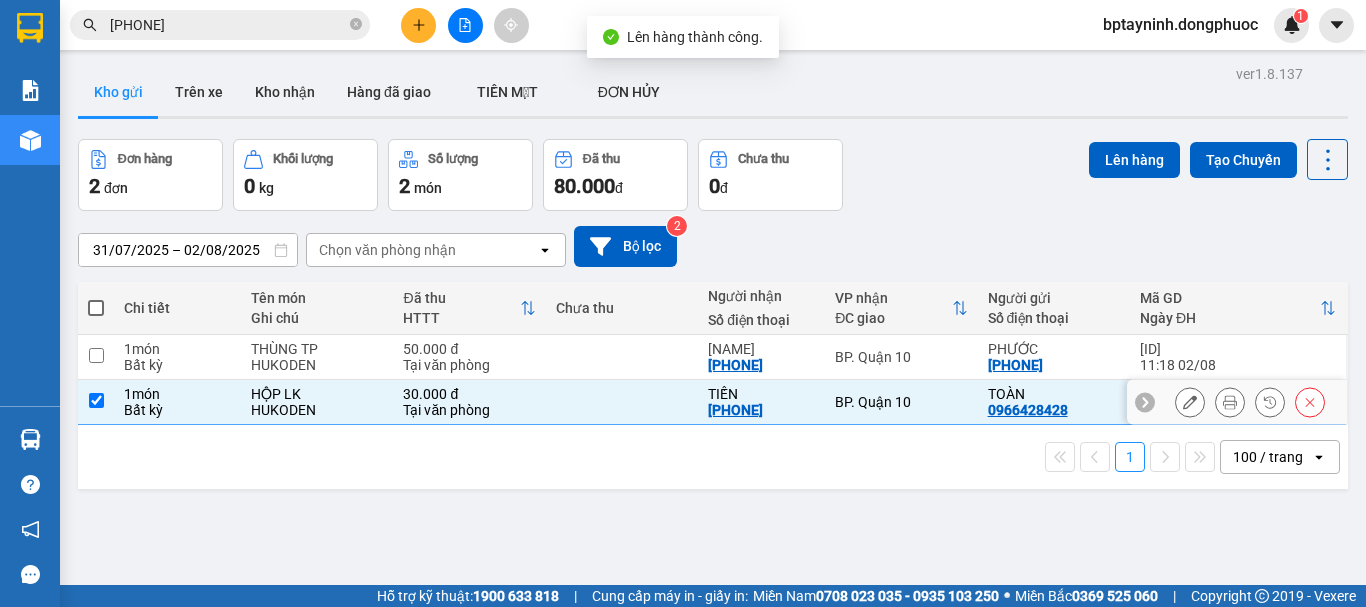 click on "NHƯ HÀ  0767013324" at bounding box center [761, 357] 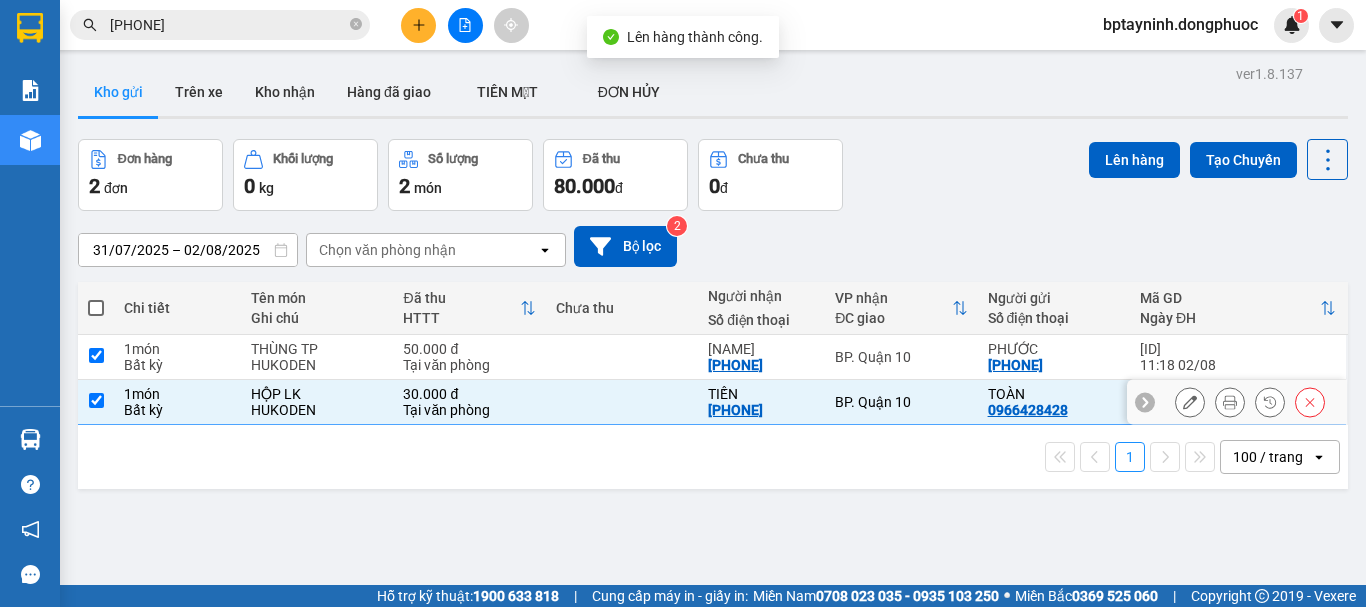 checkbox on "true" 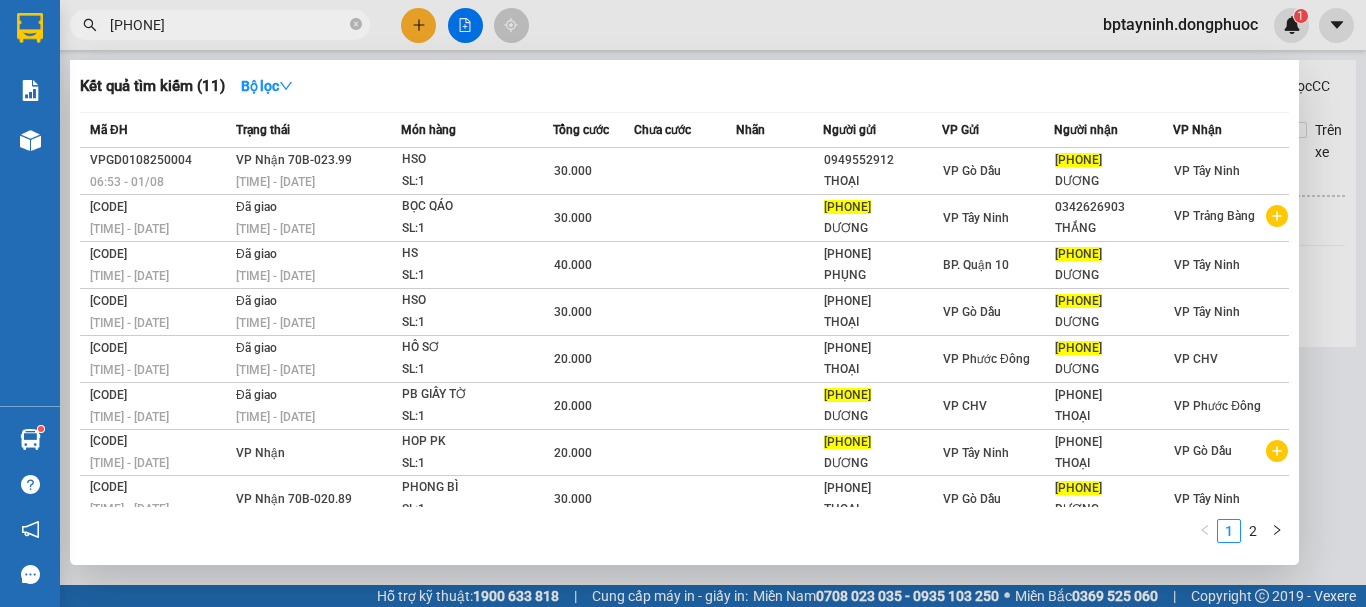 click on "Kết quả tìm kiếm ( 11 )  Bộ lọc  Mã ĐH Trạng thái Món hàng Tổng cước Chưa cước Nhãn Người gửi VP Gửi Người nhận VP Nhận VPGD0108250004 06:53 - 01/08 VP Nhận   70B-023.99 07:52 - 01/08 HSO SL:  1 30.000 0949552912 THOẠI VP Gò Dầu 0976549697 DƯƠNG VP Tây Ninh BXTN0610220080 15:00 - 06/10 Đã giao   07:51 - 07/10 BỌC QÁO SL:  1 30.000 0976549697 DƯƠNG VP Tây Ninh 0342626903 THẮNG VP Trảng Bàng VPHQ101507220143 16:18 - 15/07 Đã giao   19:53 - 16/07 HS SL:  1 40.000 0903890798 PHỤNG BP. Quận 10 0976549697 DƯƠNG VP Tây Ninh VPGD2406220003 08:17 - 24/06 Đã giao   11:15 - 24/06 HSO SL:  1 30.000 0977566478 THOẠI VP Gò Dầu 0976549697 DƯƠNG VP Tây Ninh VPPD1502220012 14:46 - 15/02 Đã giao   16:43 - 15/02 HỒ SƠ SL:  1 20.000 0977566478 THOẠI VP Phước Đông 0976549697 DƯƠNG VP CHV VPCHV2601220012 10:56 - 26/01 Đã giao   17:52 - 26/01 PB GIẤY TỜ SL:  1 20.000 0976549697 DƯƠNG VP CHV 0977566478 THOẠI VP Phước Đông" at bounding box center [195, 25] 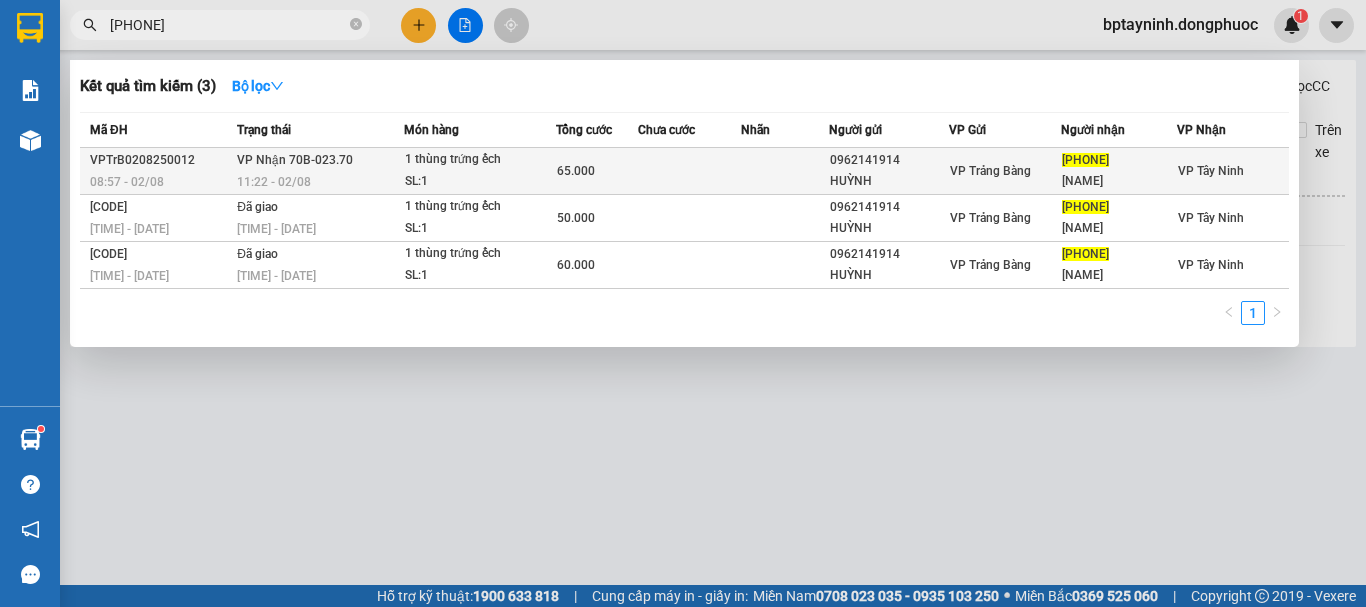 type on "0388489432" 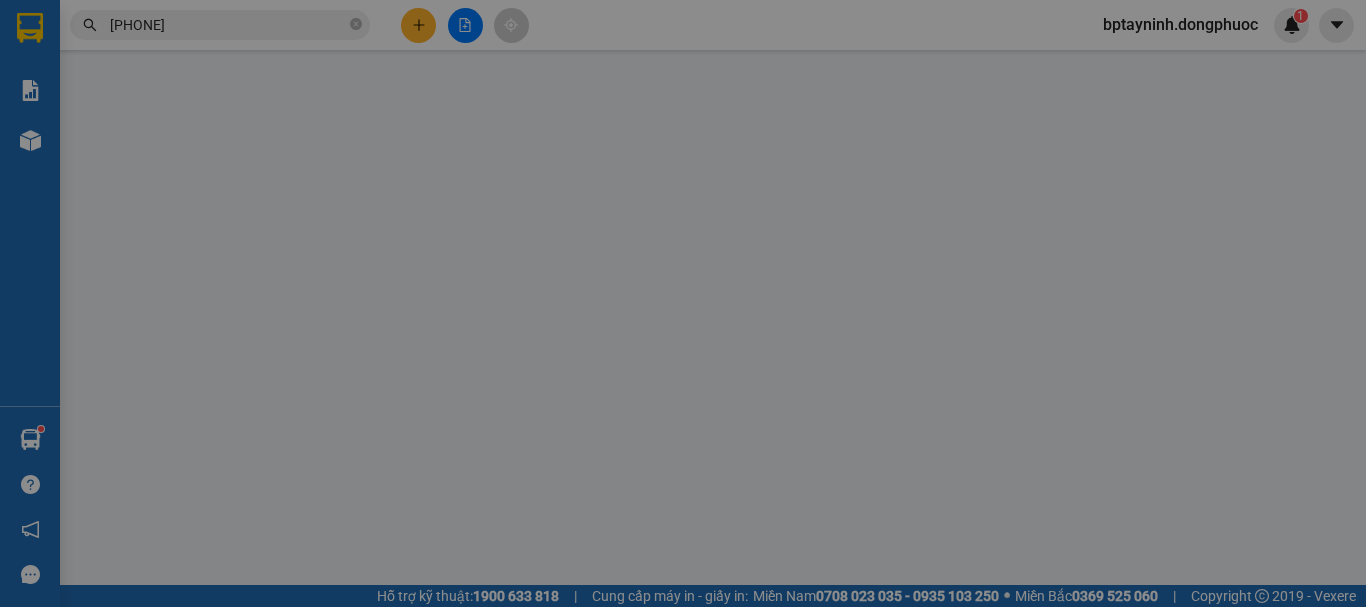 type on "0962141914" 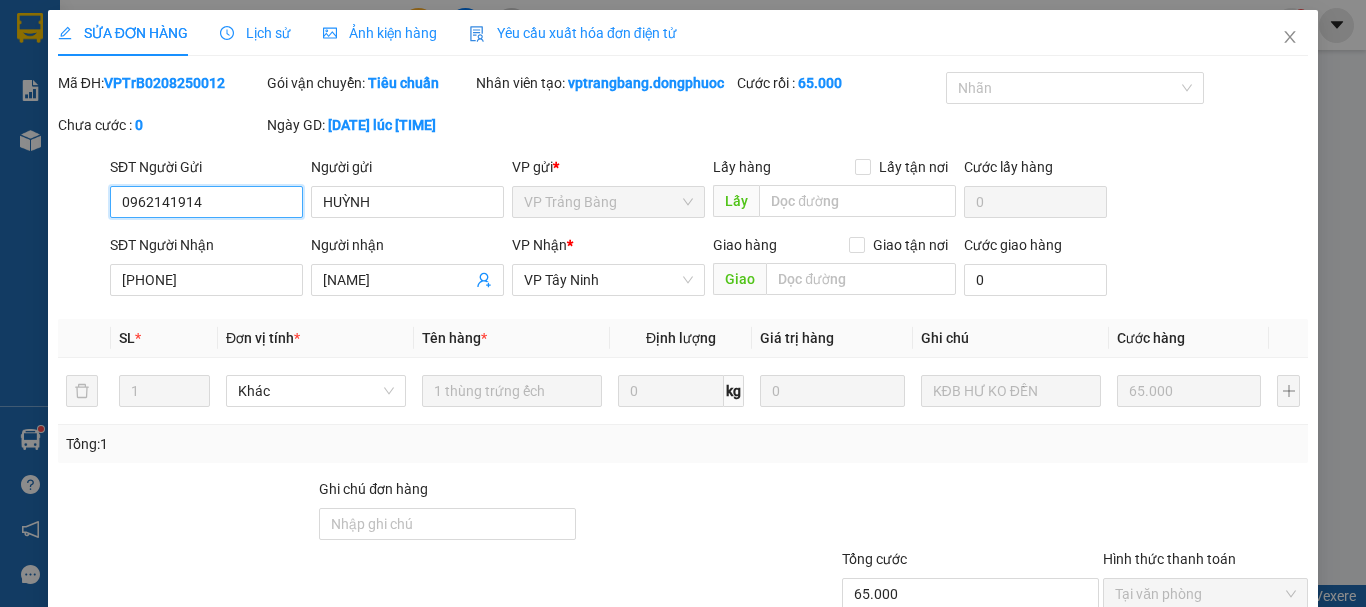 scroll, scrollTop: 159, scrollLeft: 0, axis: vertical 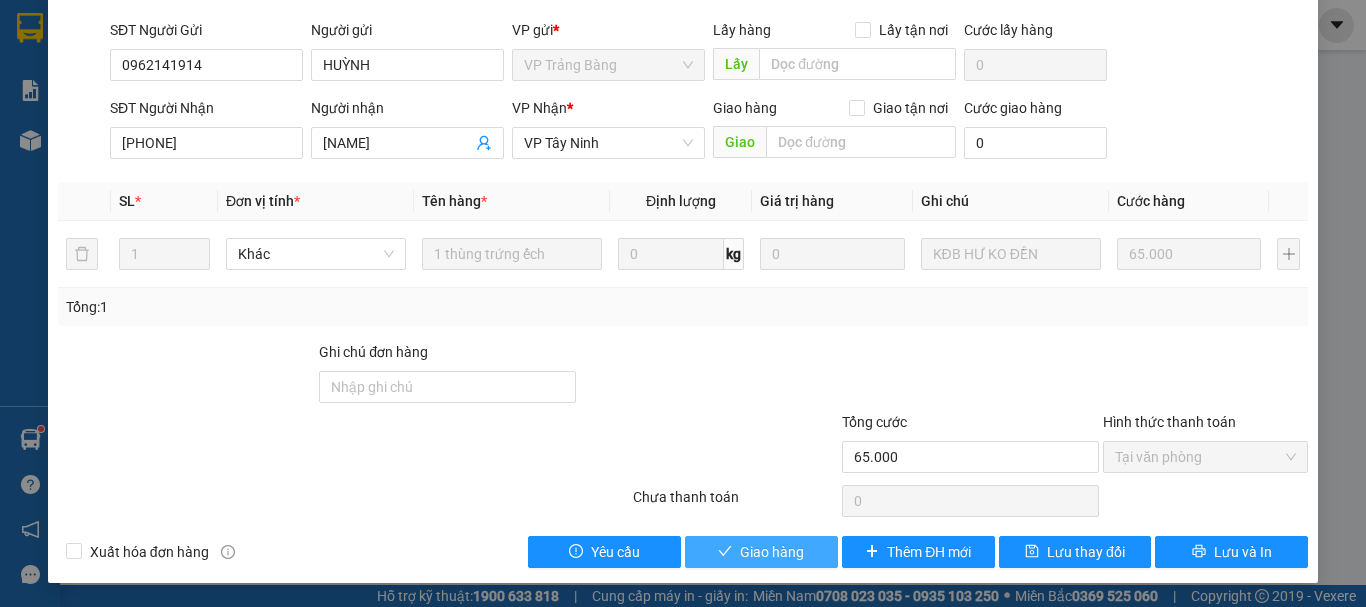 click on "Giao hàng" at bounding box center [772, 552] 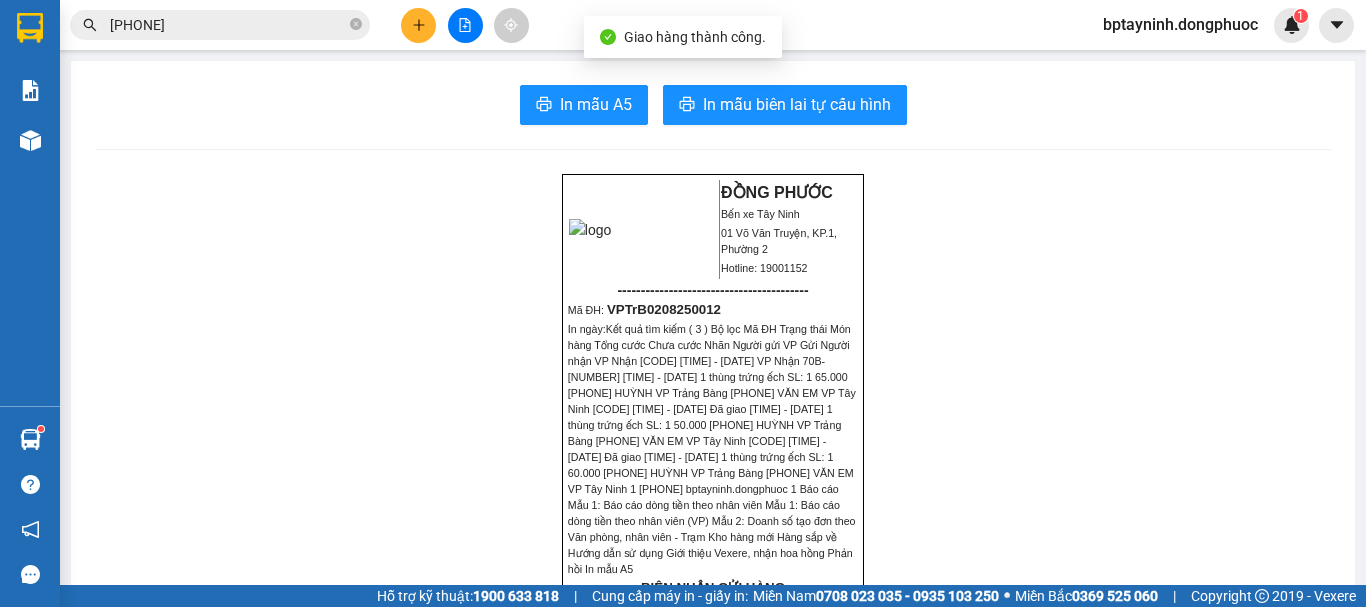 click at bounding box center (418, 25) 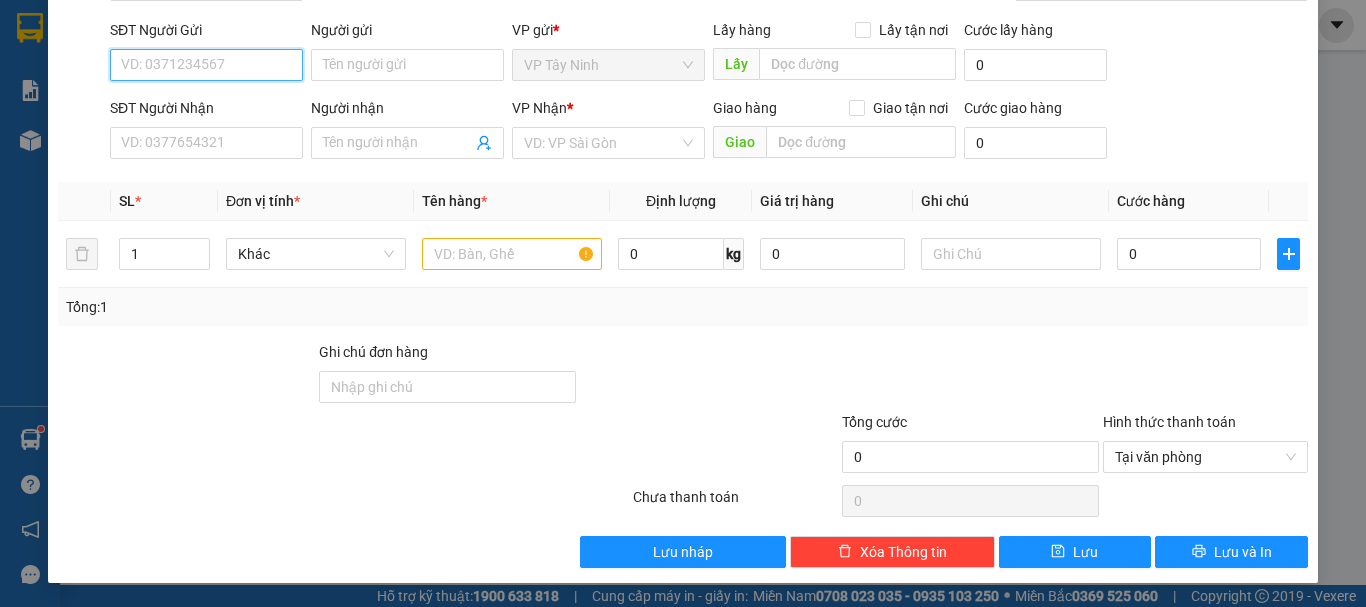 scroll, scrollTop: 0, scrollLeft: 0, axis: both 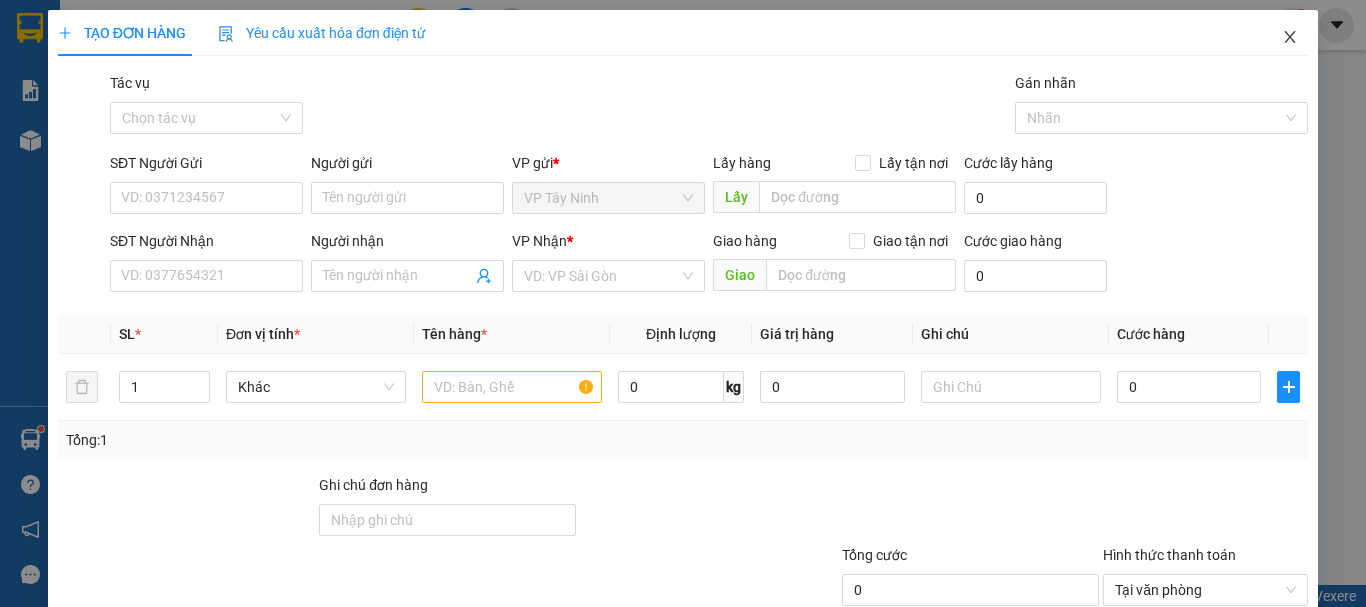 click at bounding box center [1290, 38] 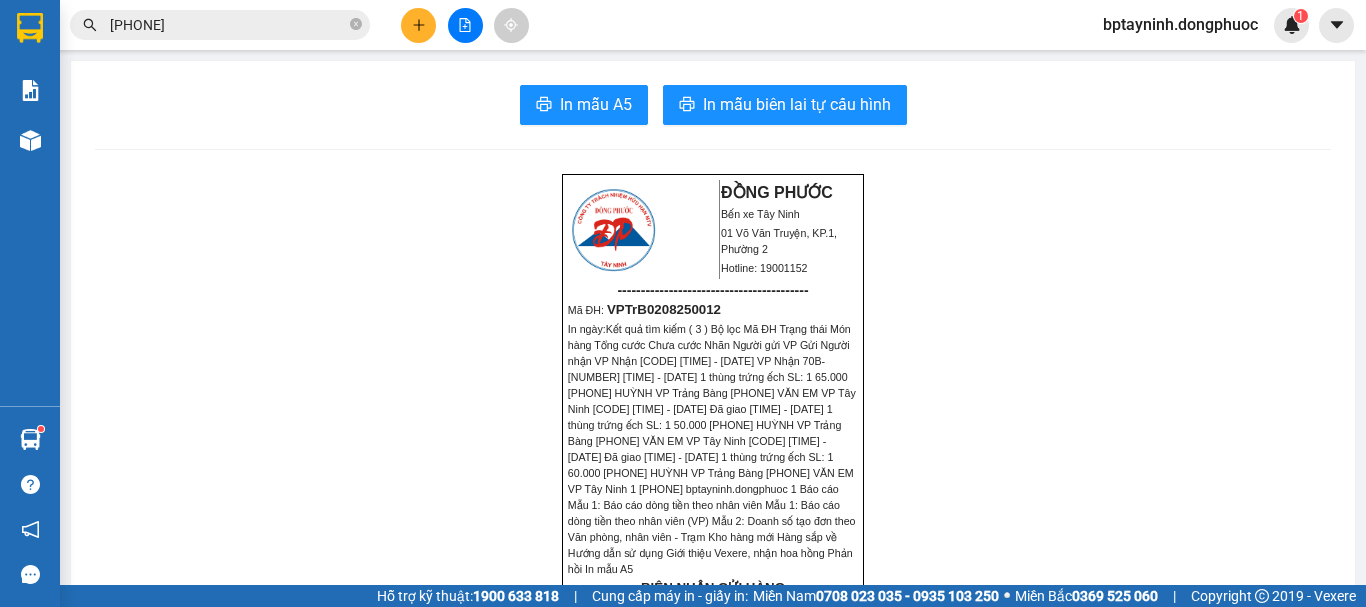 click on "0388489432" at bounding box center [228, 25] 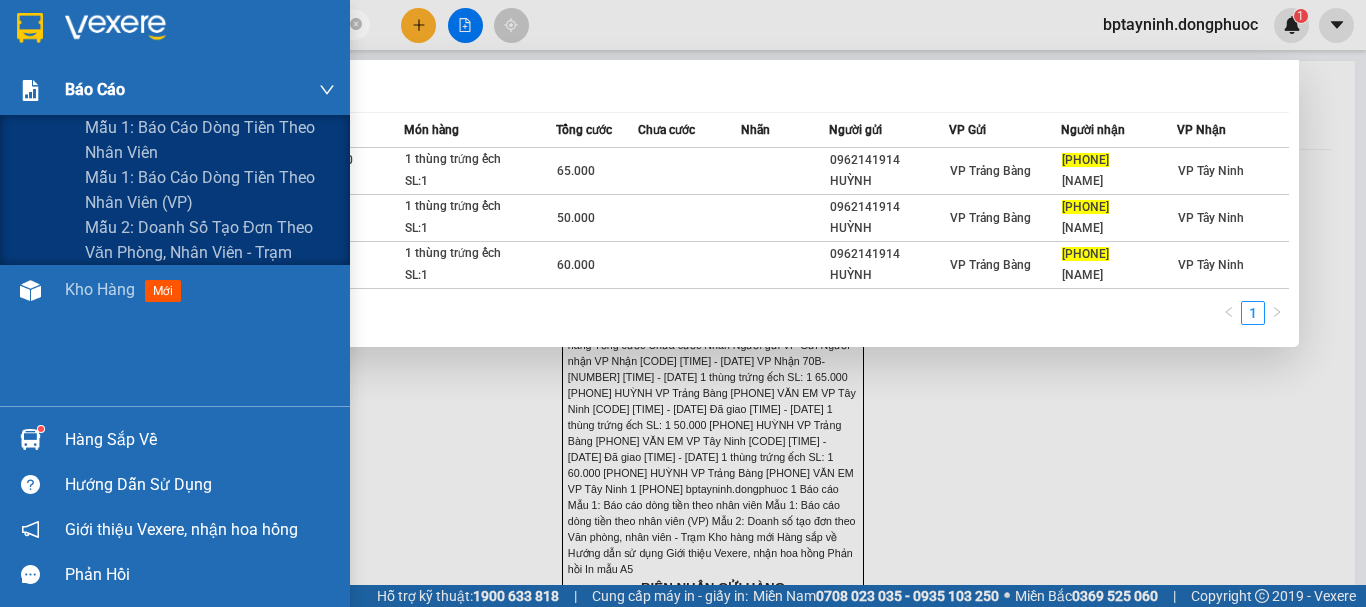 drag, startPoint x: 232, startPoint y: 27, endPoint x: 0, endPoint y: 75, distance: 236.91348 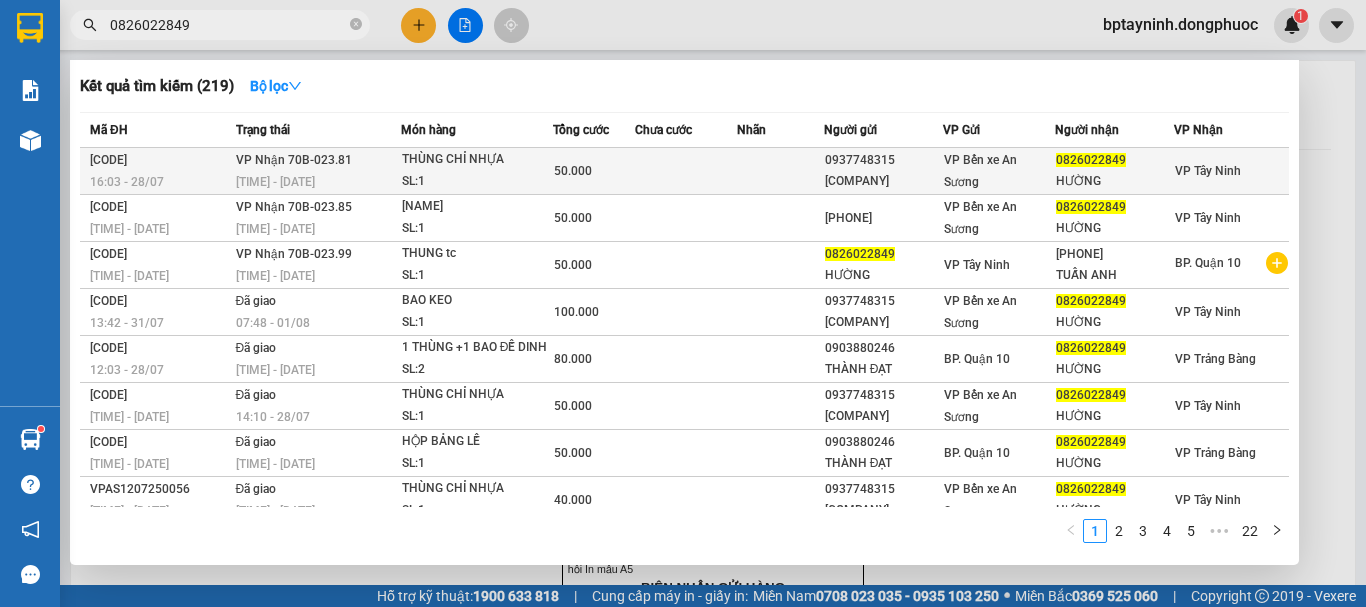 type on "0826022849" 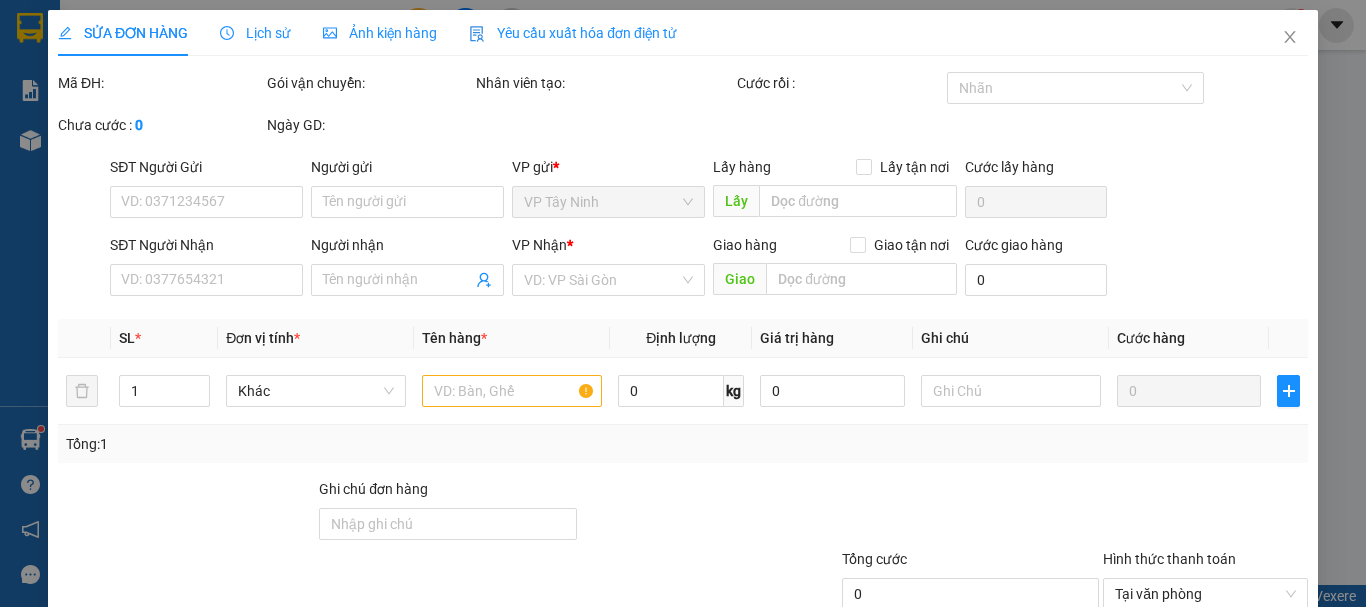 type on "0937748315" 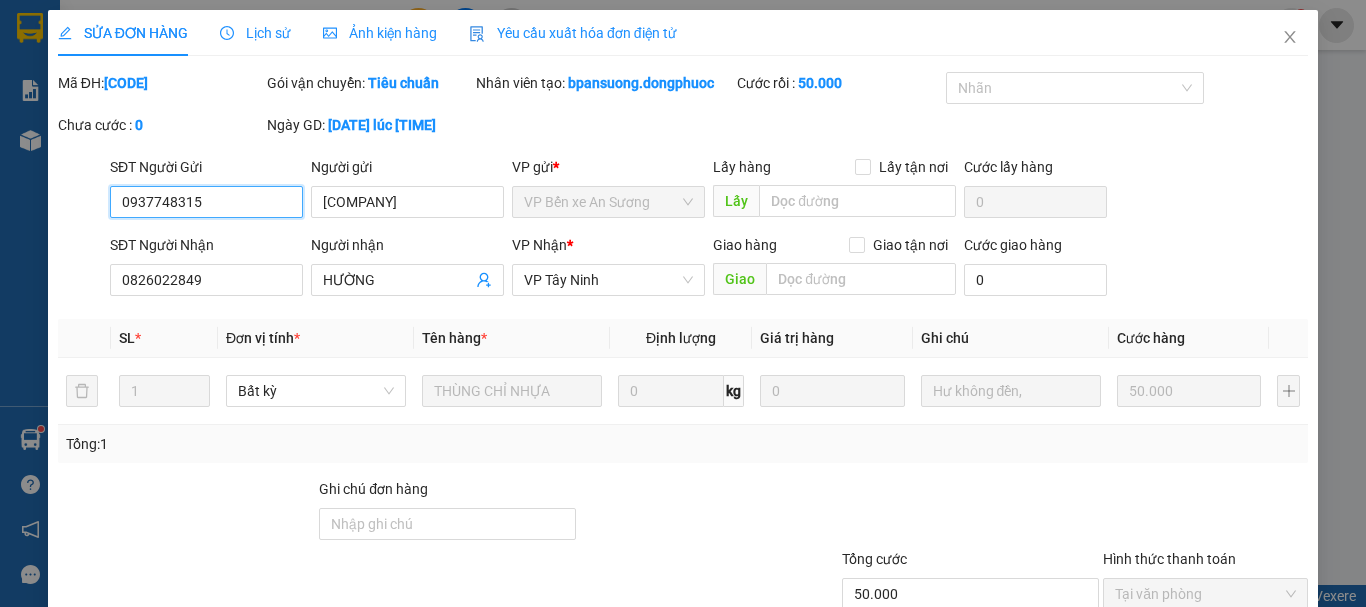 scroll, scrollTop: 127, scrollLeft: 0, axis: vertical 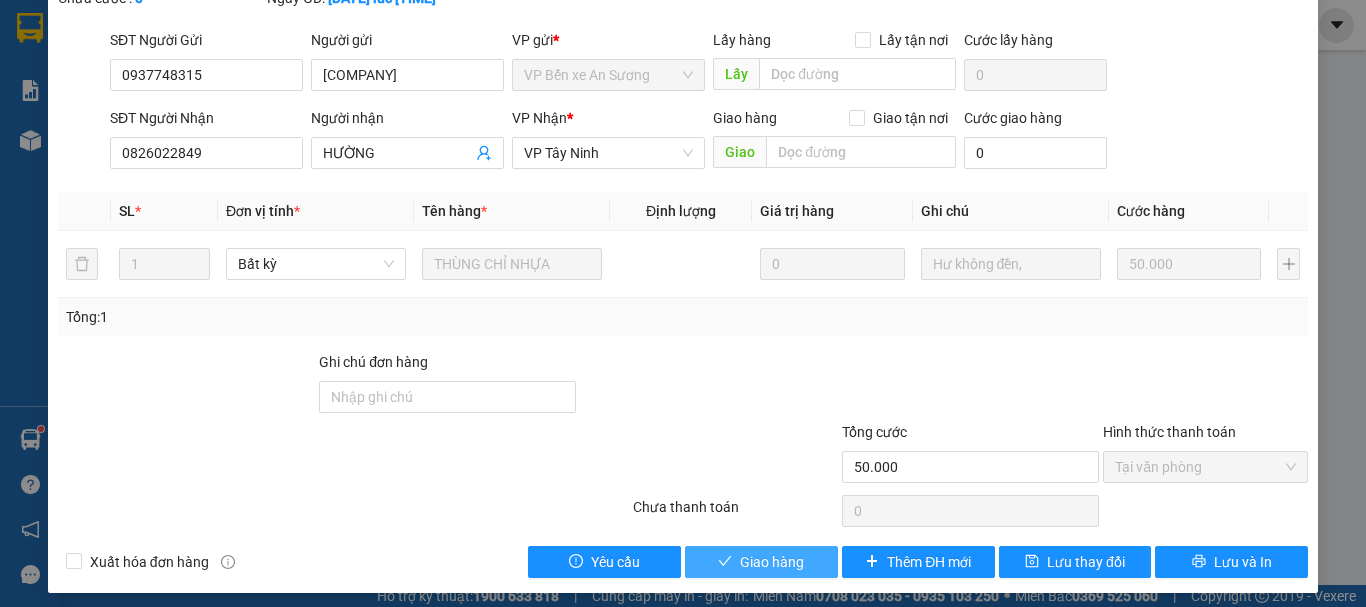 click on "Giao hàng" at bounding box center [772, 562] 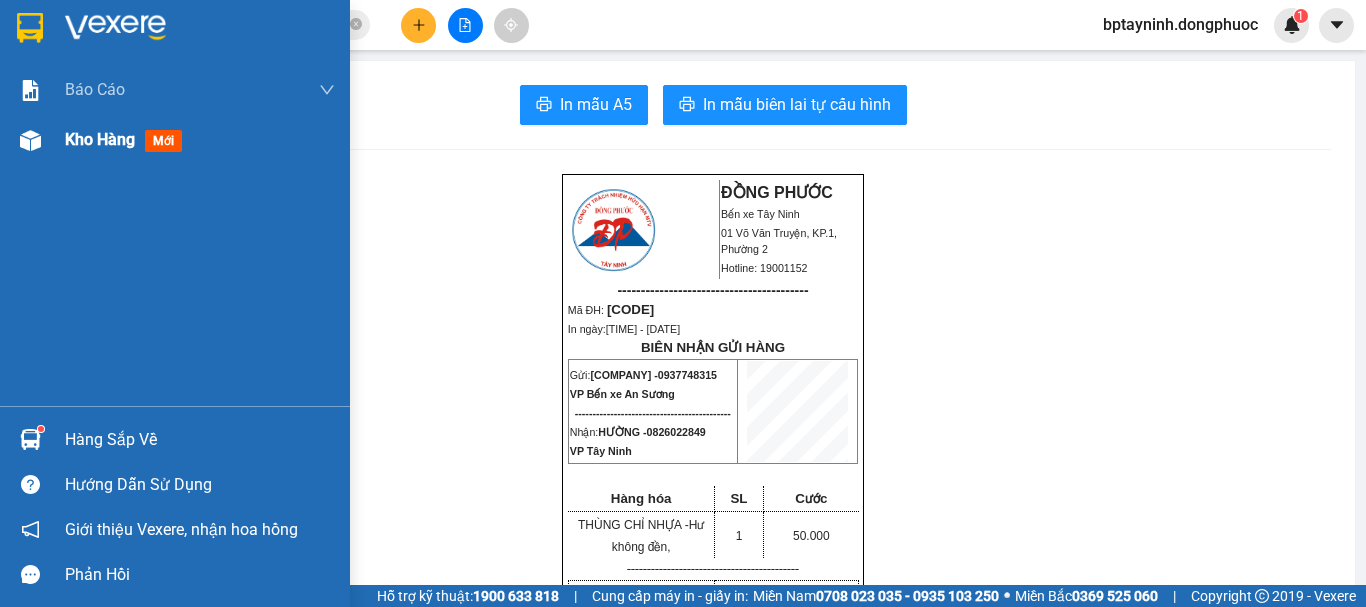 click on "Kho hàng mới" at bounding box center (175, 140) 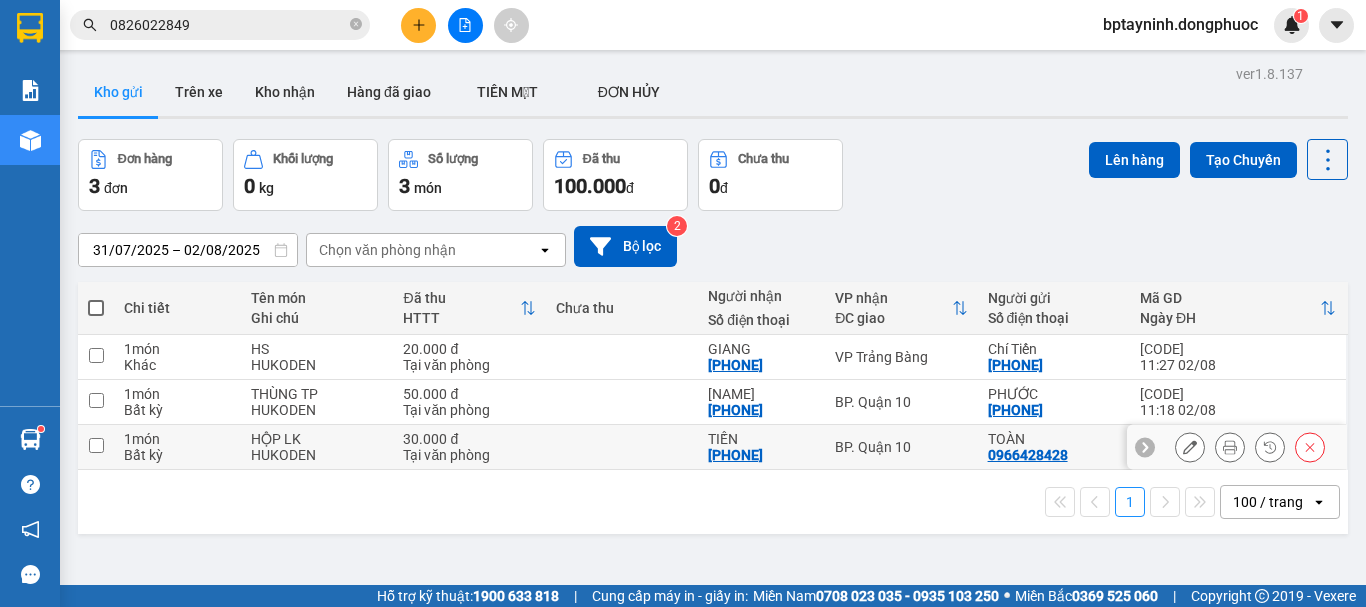 click on "BP. Quận 10" at bounding box center [901, 447] 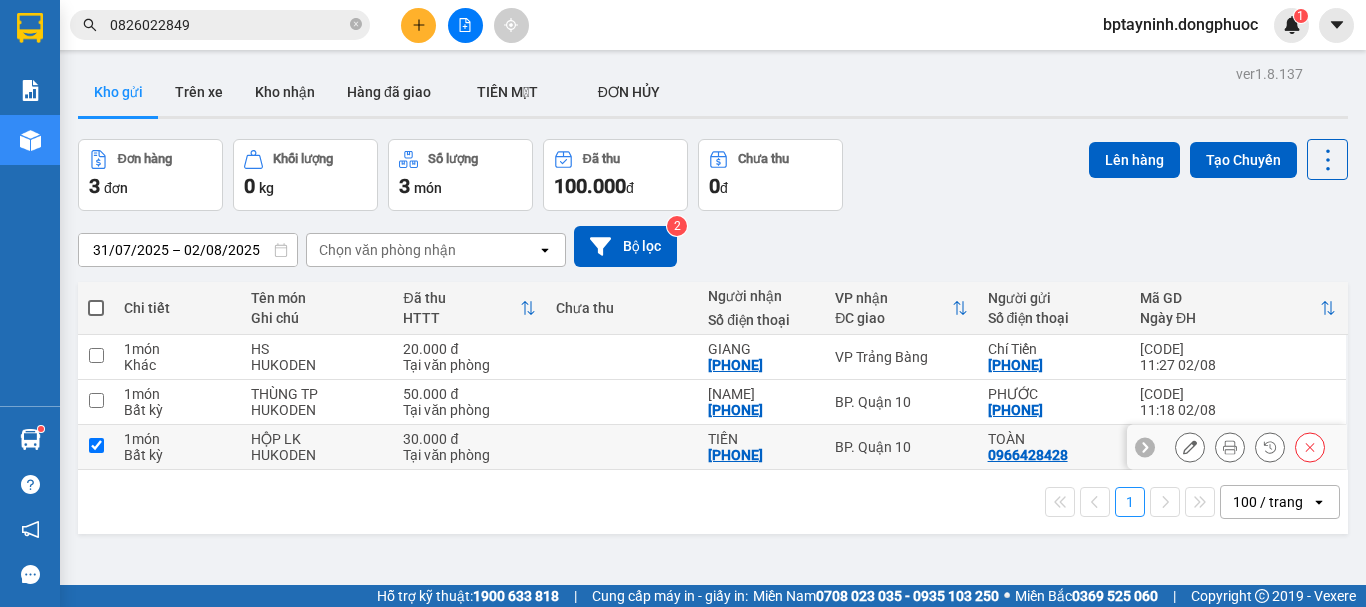 checkbox on "true" 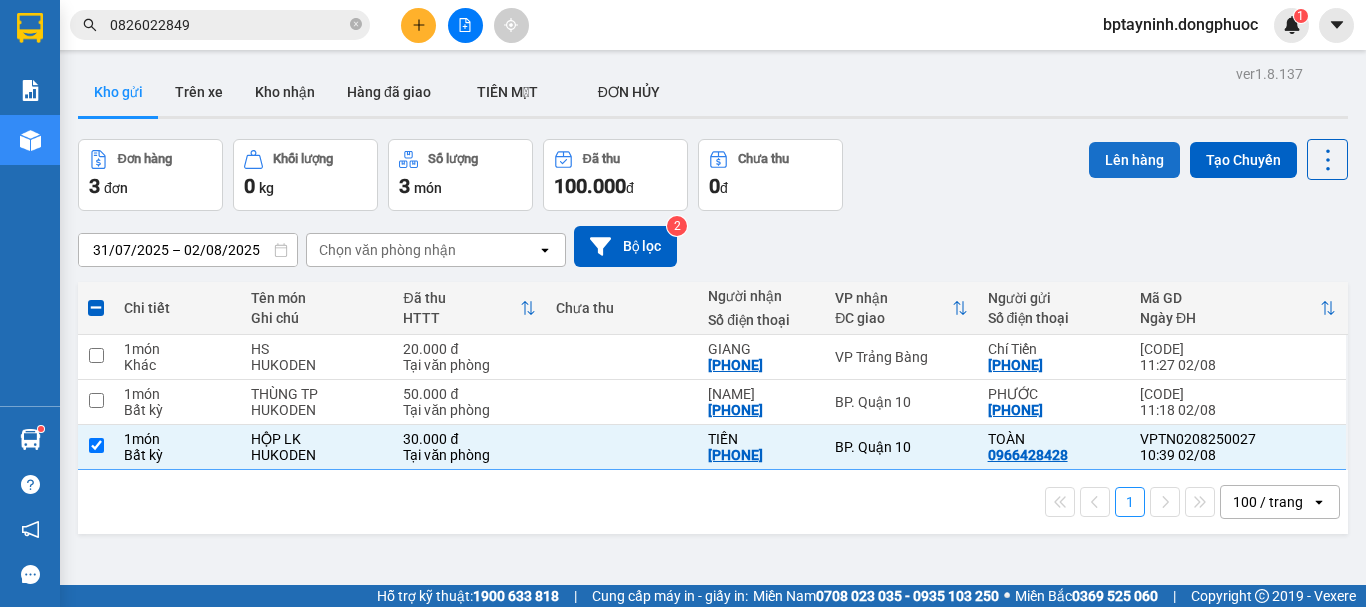 click on "Lên hàng" at bounding box center (1134, 160) 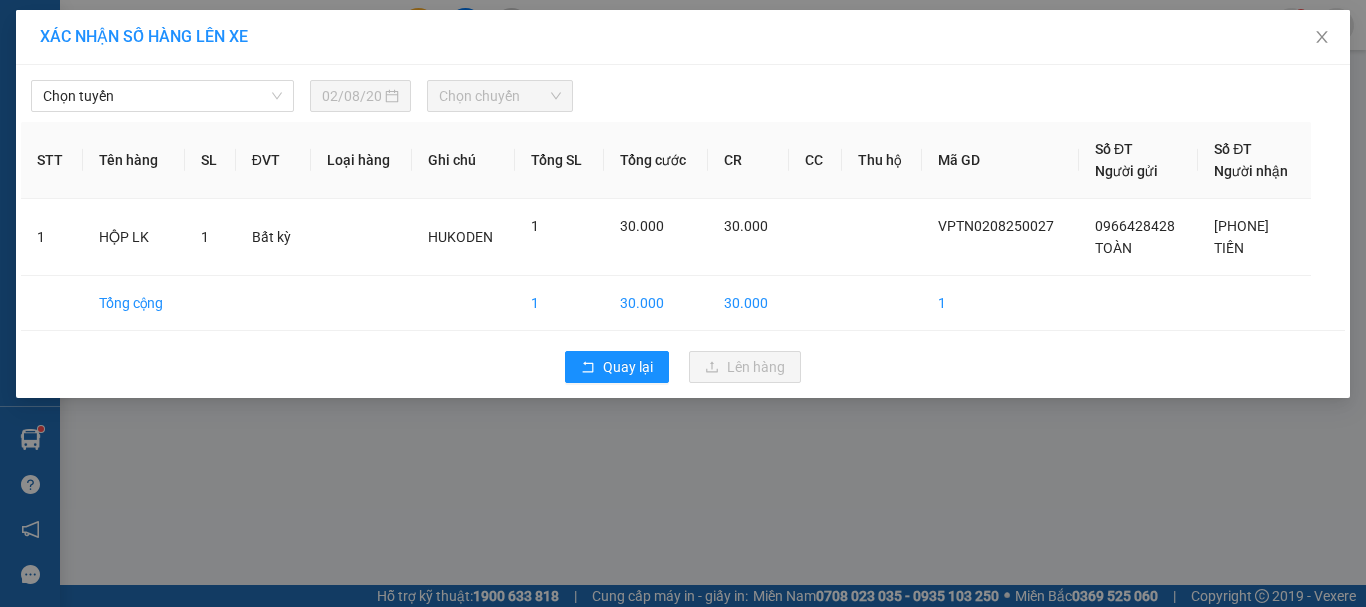 click on "Chọn tuyến 02/08/2025 Chọn chuyến STT Tên hàng SL ĐVT Loại hàng Ghi chú Tổng SL Tổng cước CR CC Thu hộ Mã GD Số ĐT Người gửi Số ĐT Người nhận 1 HỘP LK 1 Bất kỳ HUKODEN 1 30.000 30.000 VPTN0208250027 0966428428 TOÀN 0938218807 TIẾN  Tổng cộng 1 30.000 30.000 1 Quay lại Lên hàng" at bounding box center [683, 231] 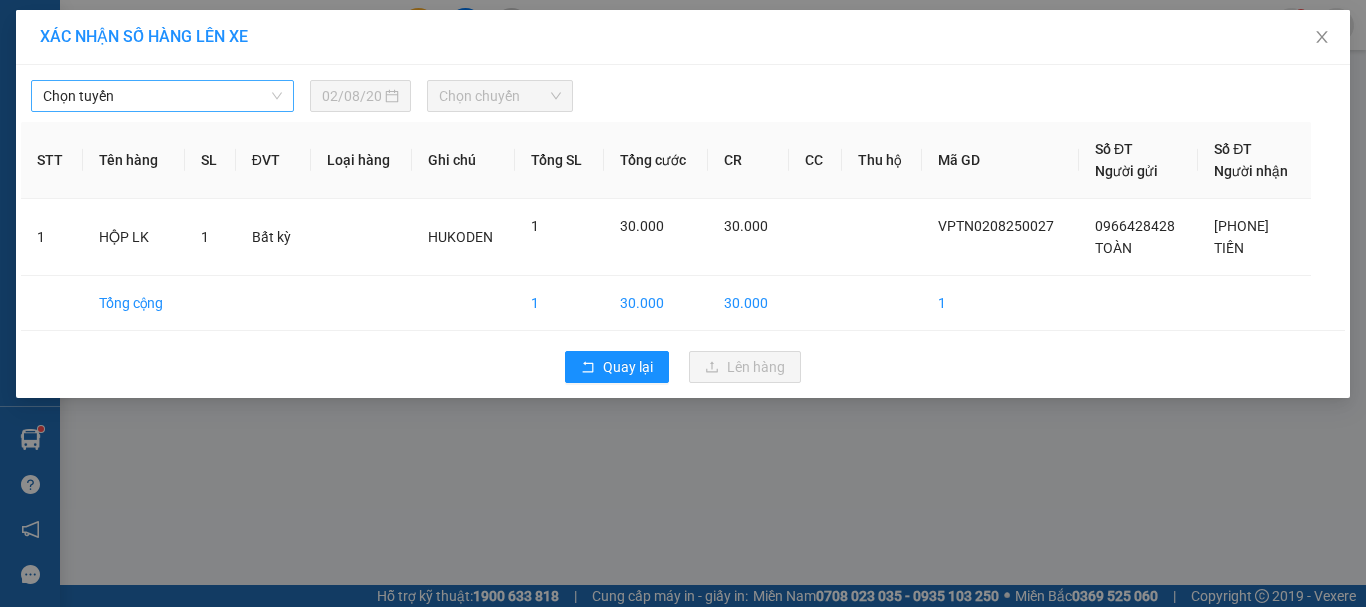 click on "Chọn tuyến" at bounding box center (162, 96) 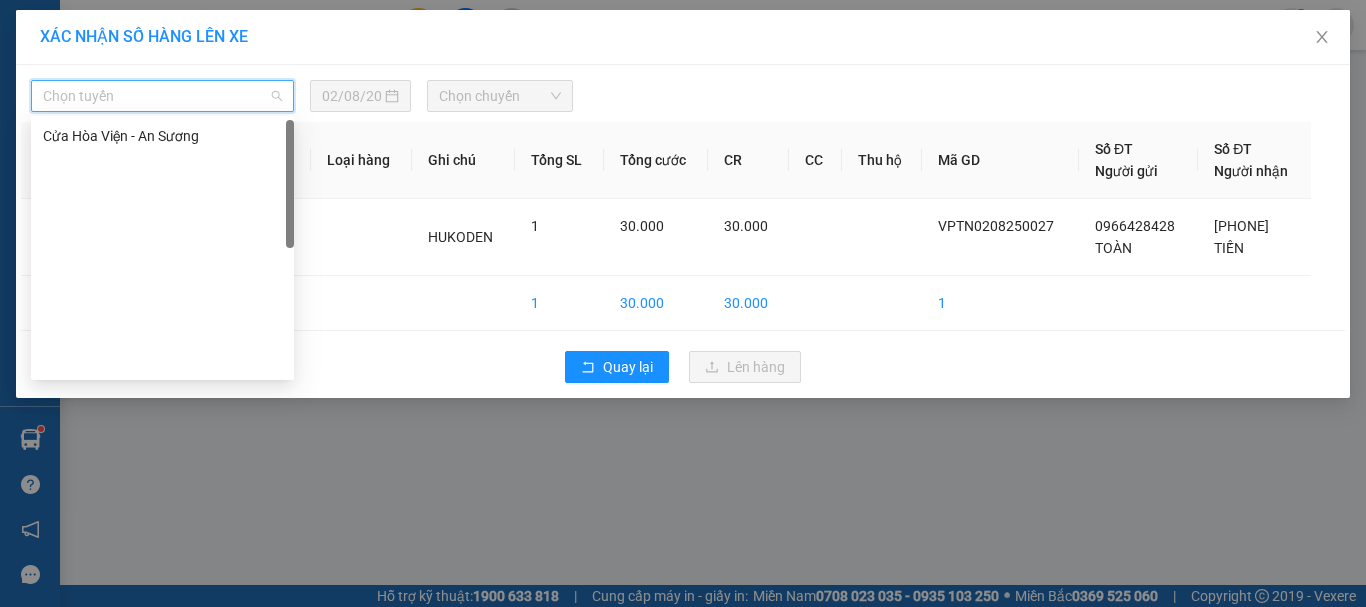 scroll, scrollTop: 0, scrollLeft: 0, axis: both 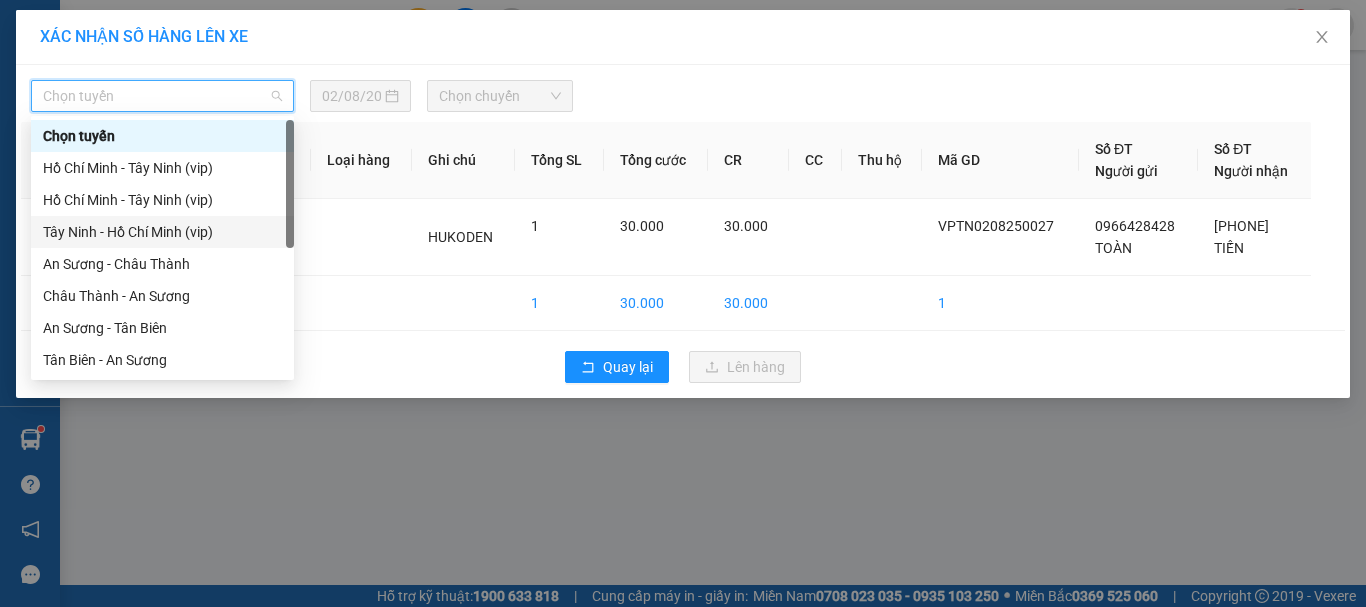 drag, startPoint x: 194, startPoint y: 228, endPoint x: 224, endPoint y: 202, distance: 39.698868 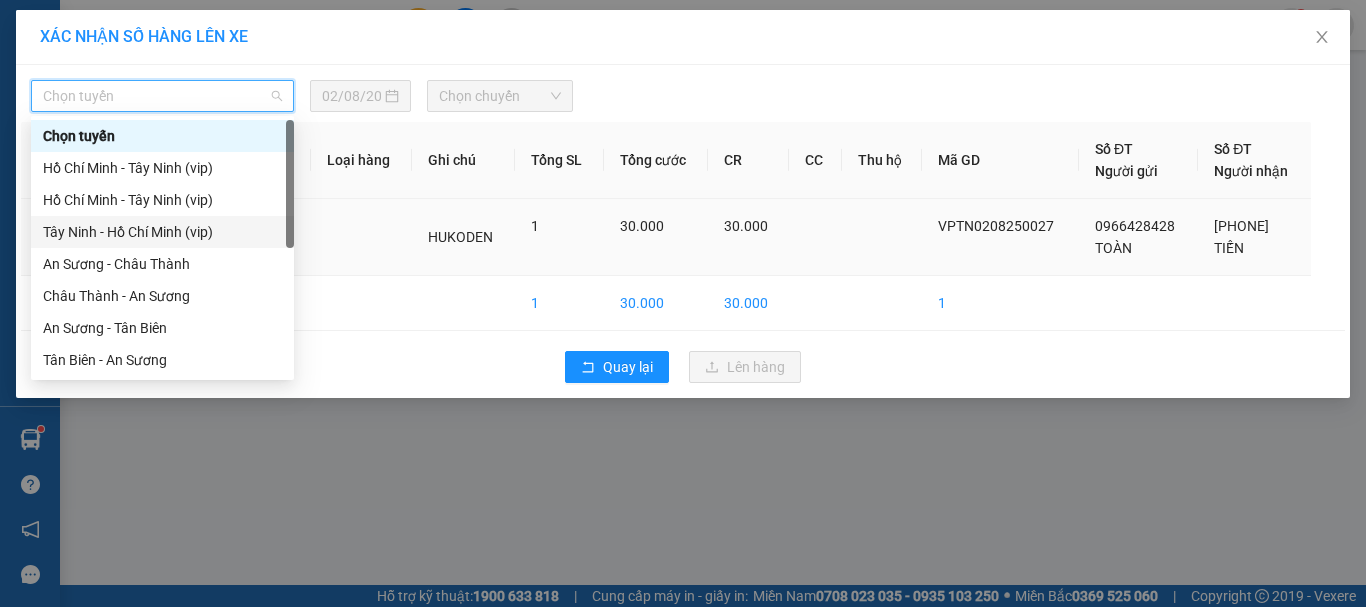 click on "Tây Ninh - Hồ Chí Minh (vip)" at bounding box center (162, 232) 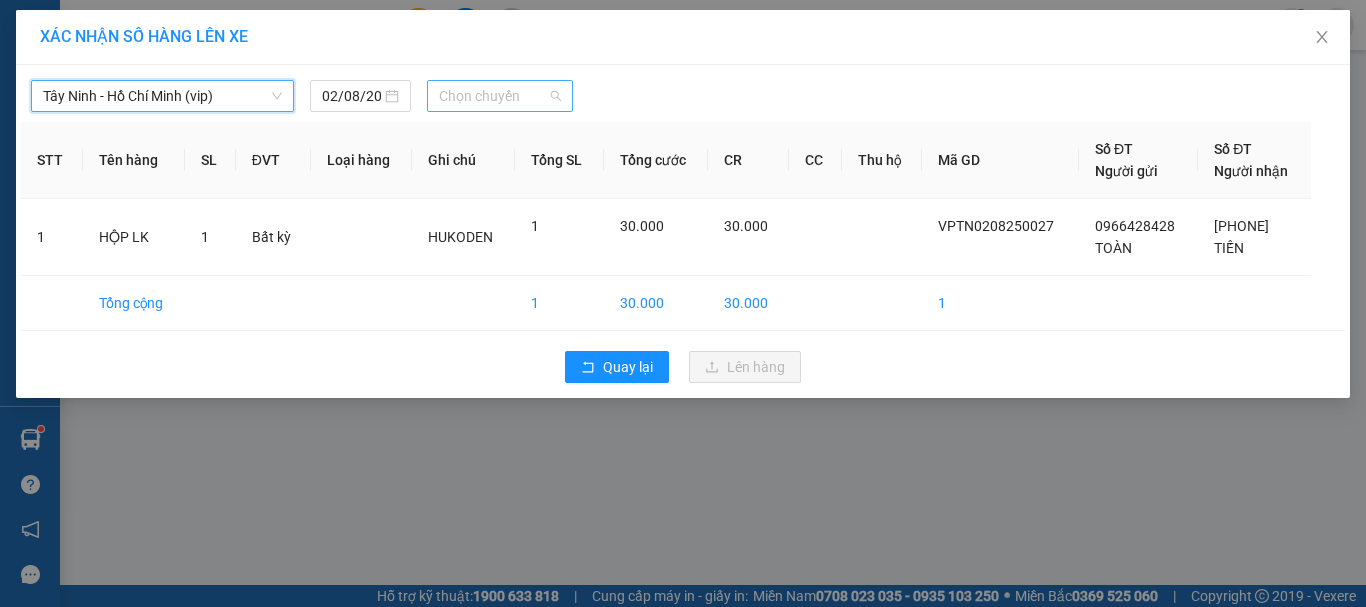 click on "Chọn chuyến" at bounding box center (500, 96) 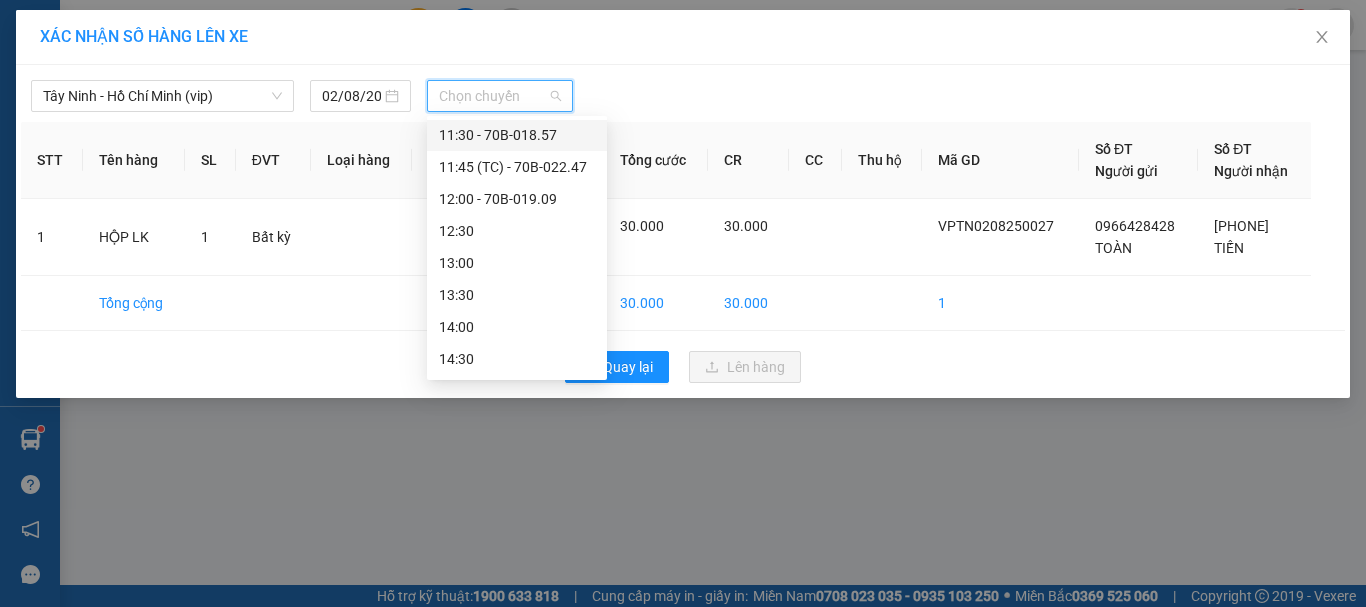 scroll, scrollTop: 667, scrollLeft: 0, axis: vertical 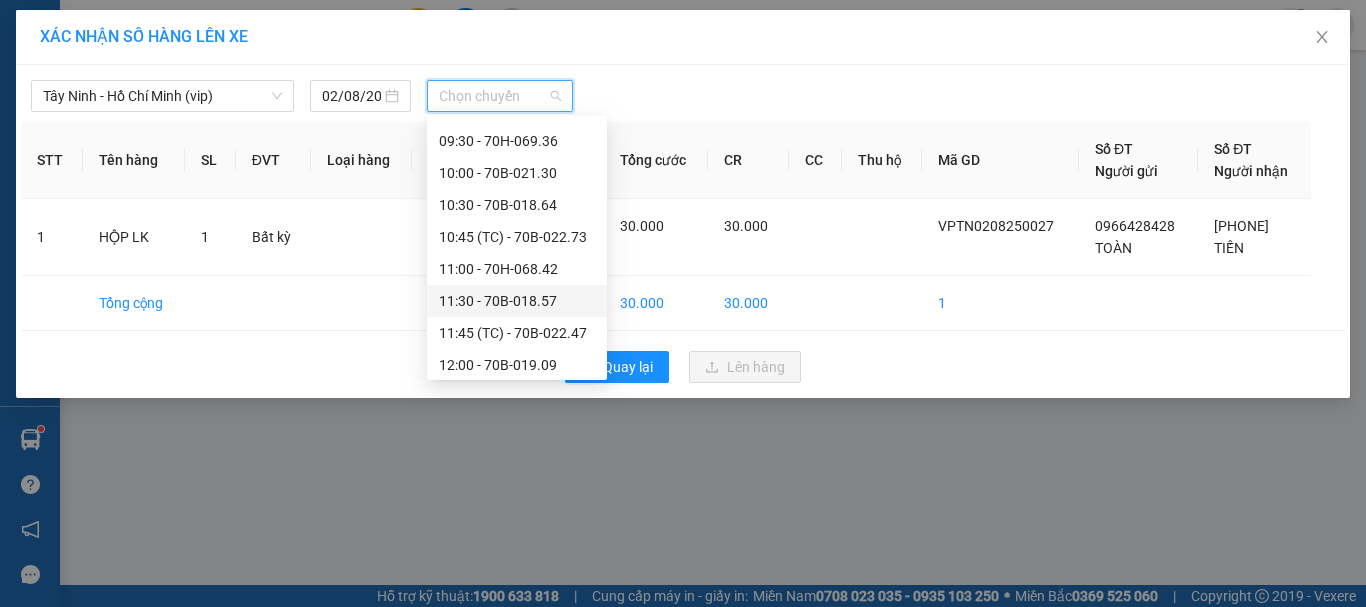 click on "11:30     - 70B-018.57" at bounding box center [517, 301] 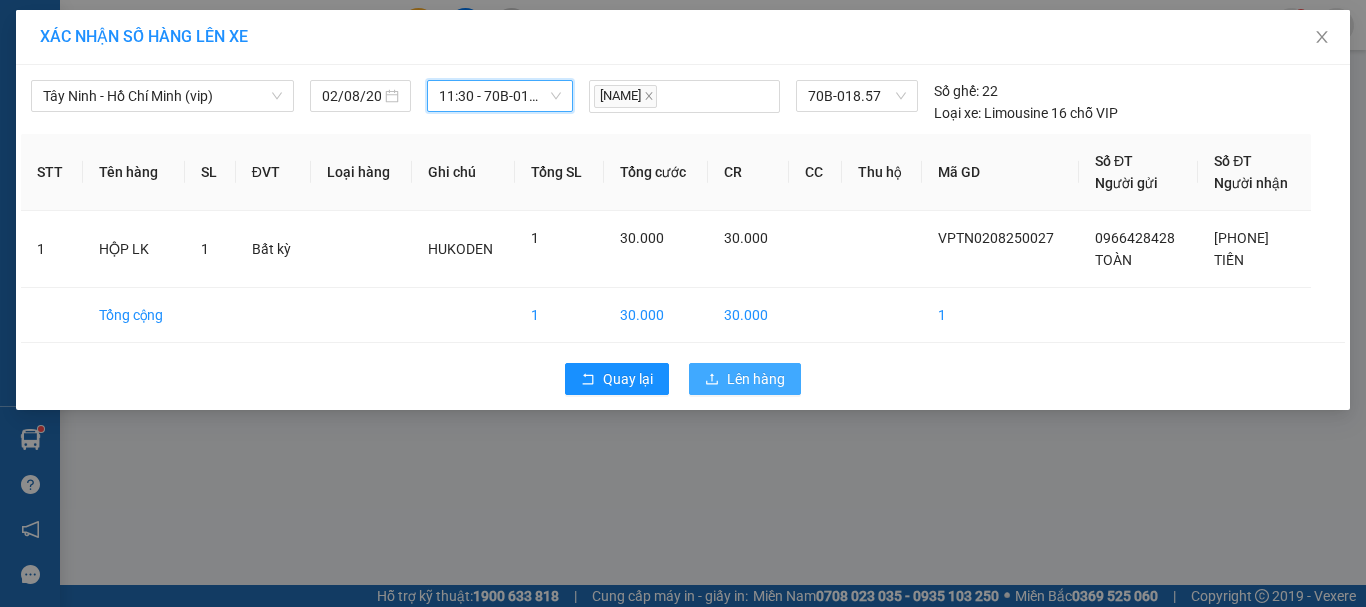 click on "Lên hàng" at bounding box center (756, 379) 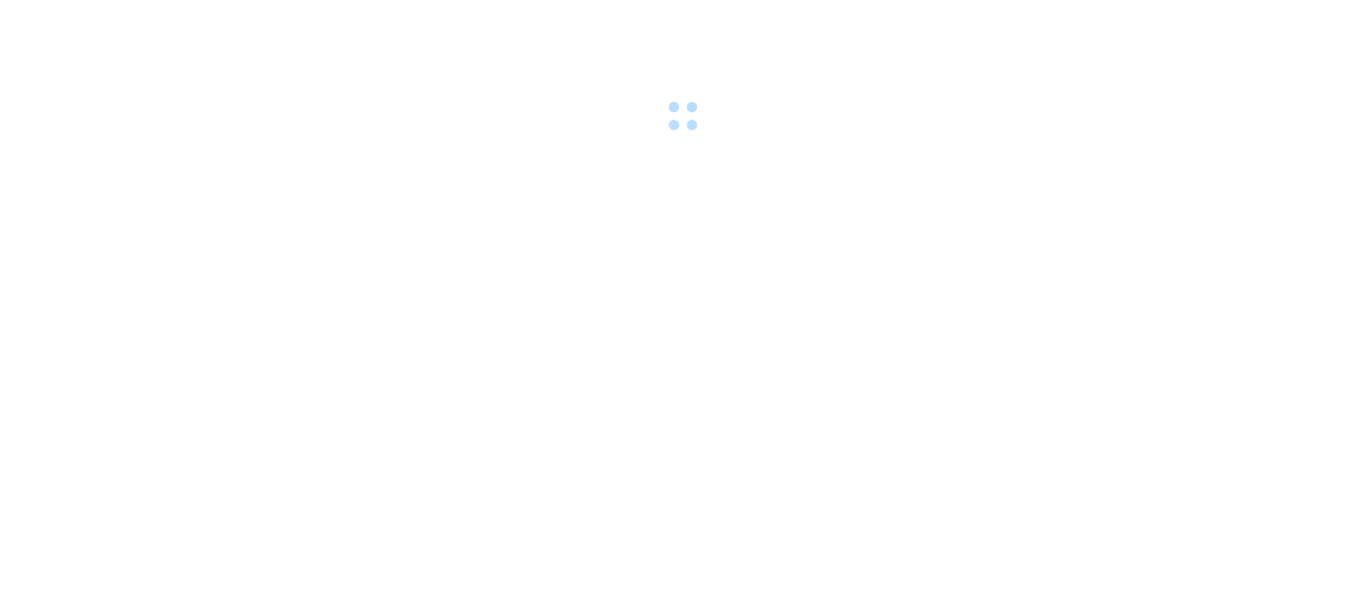 scroll, scrollTop: 0, scrollLeft: 0, axis: both 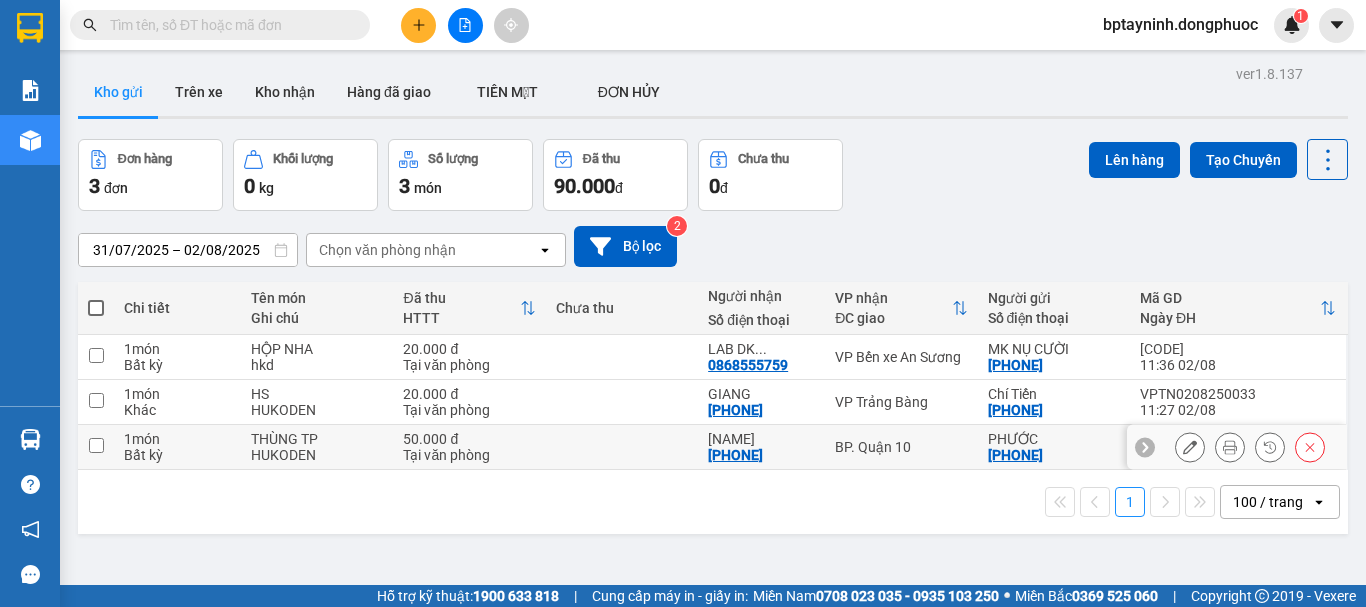 click on "BP. Quận 10" at bounding box center [901, 447] 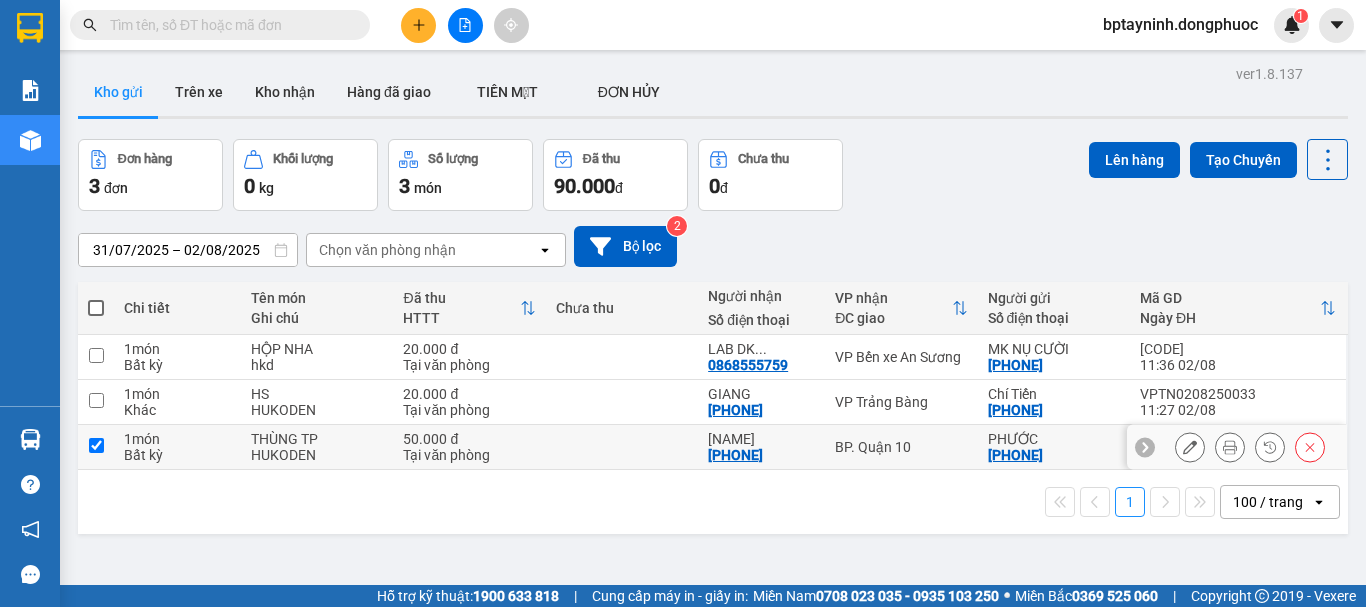 checkbox on "true" 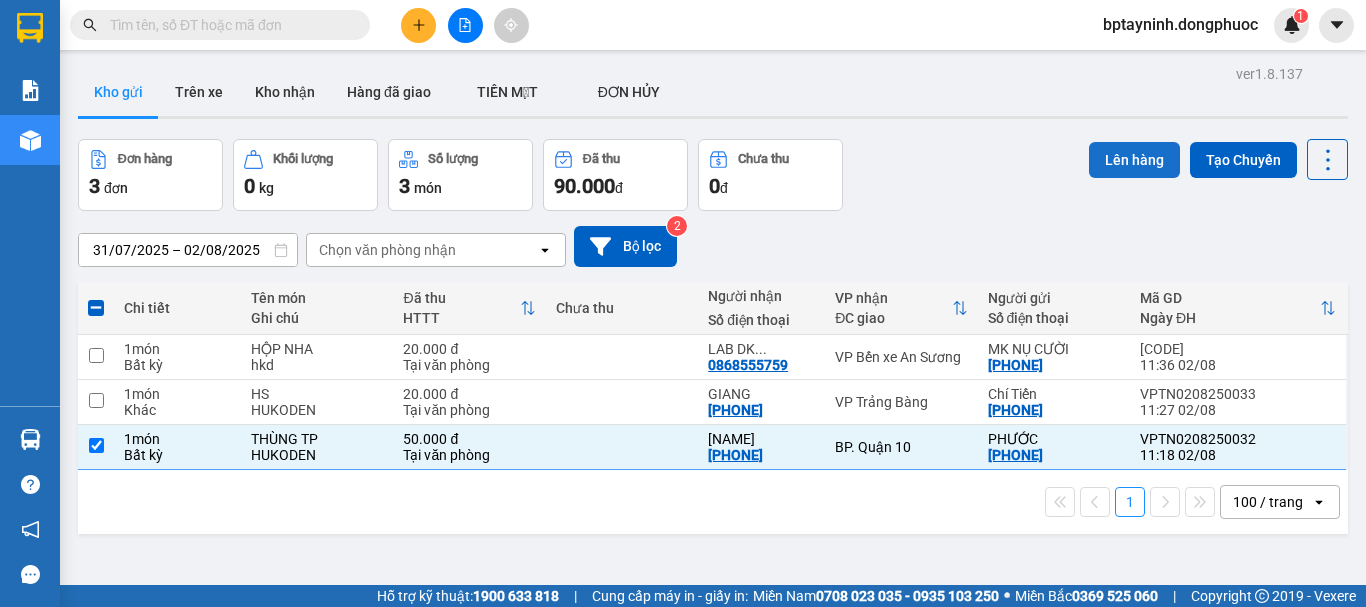 click on "Lên hàng" at bounding box center [1134, 160] 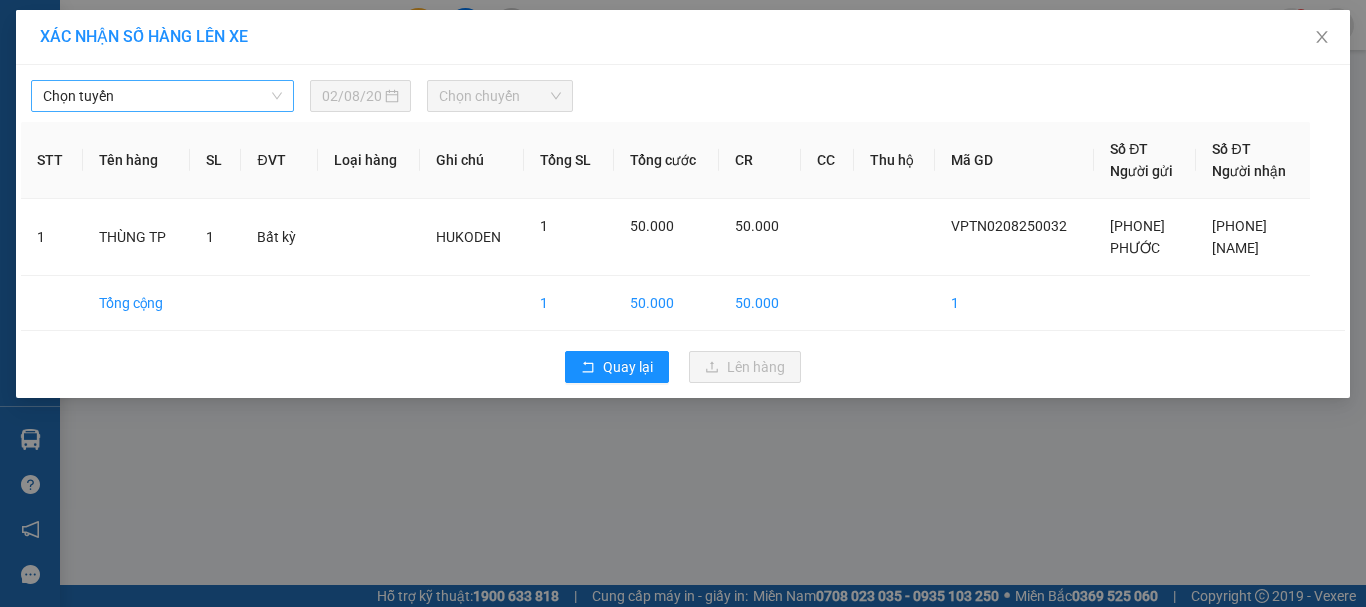 click on "Chọn tuyến" at bounding box center (162, 96) 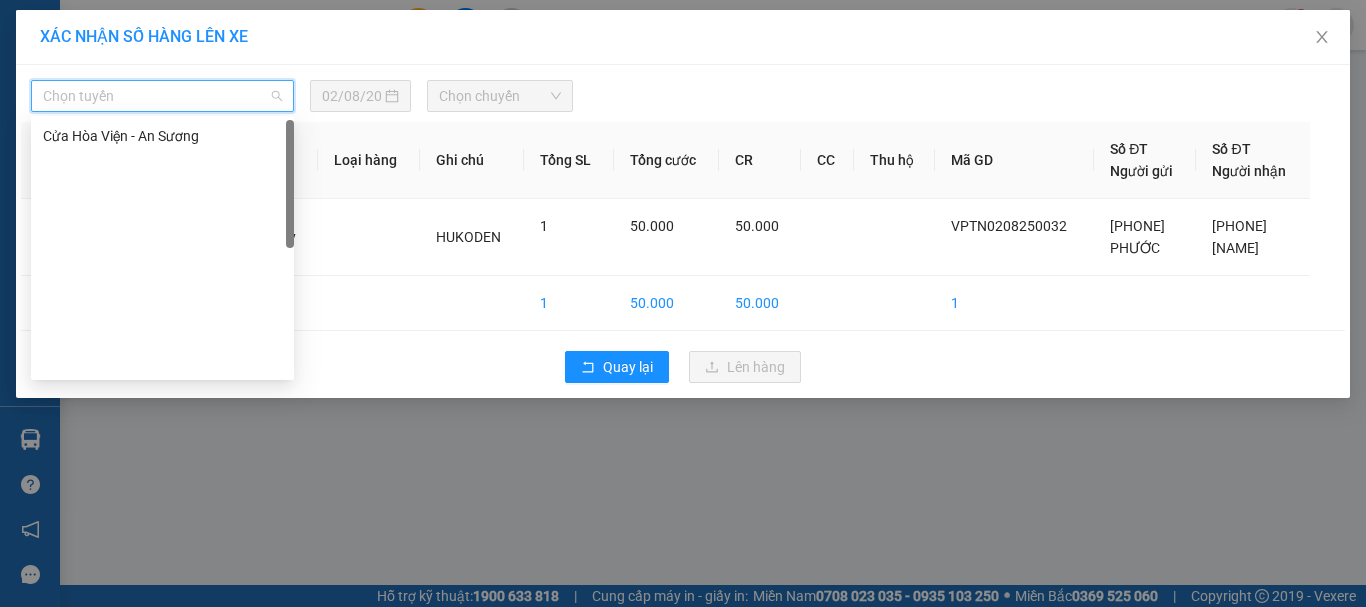 scroll, scrollTop: 0, scrollLeft: 0, axis: both 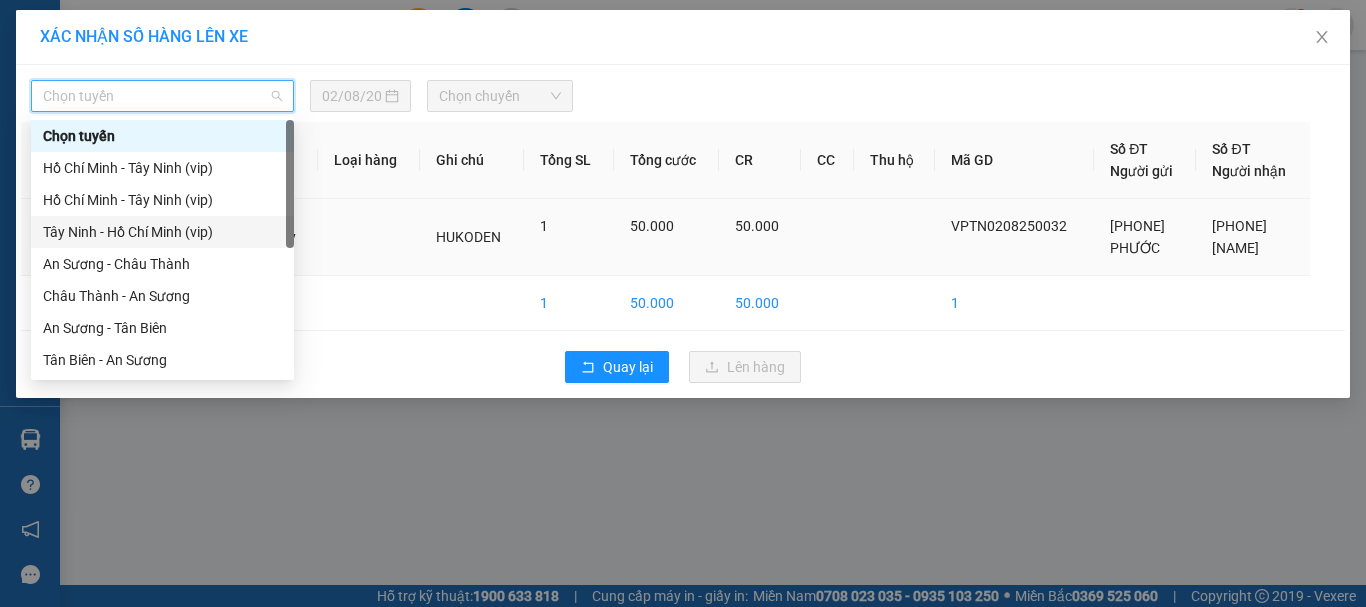click on "Tây Ninh - Hồ Chí Minh (vip)" at bounding box center (162, 232) 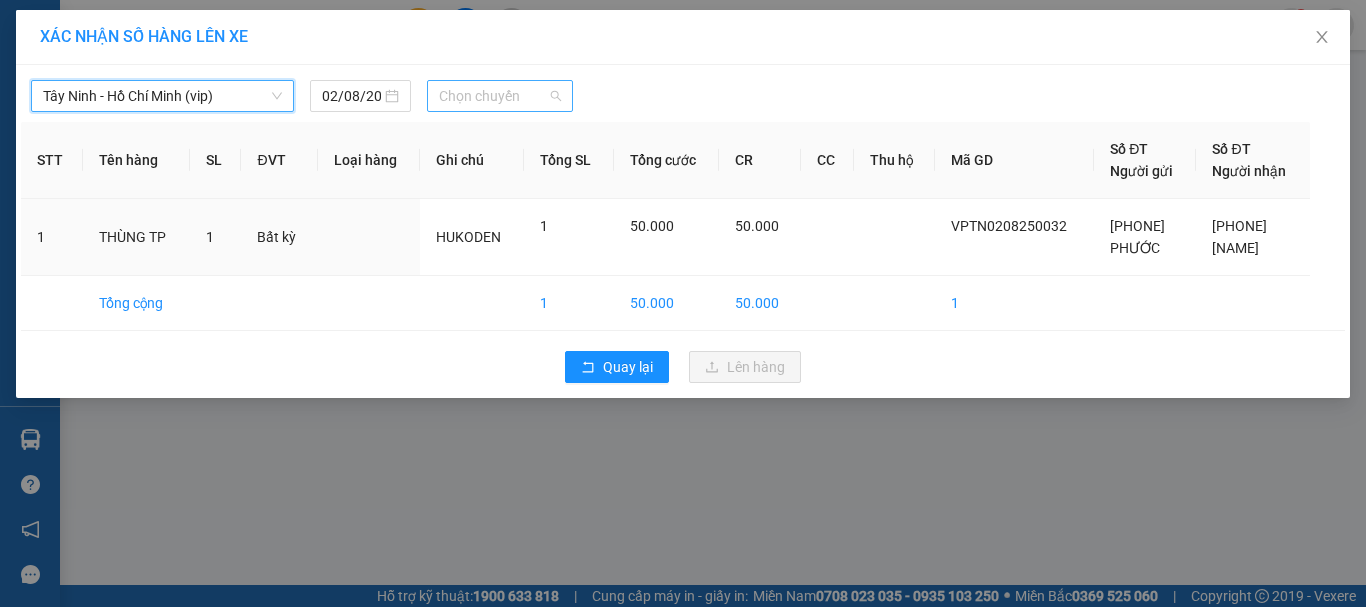 click on "Chọn chuyến" at bounding box center (500, 96) 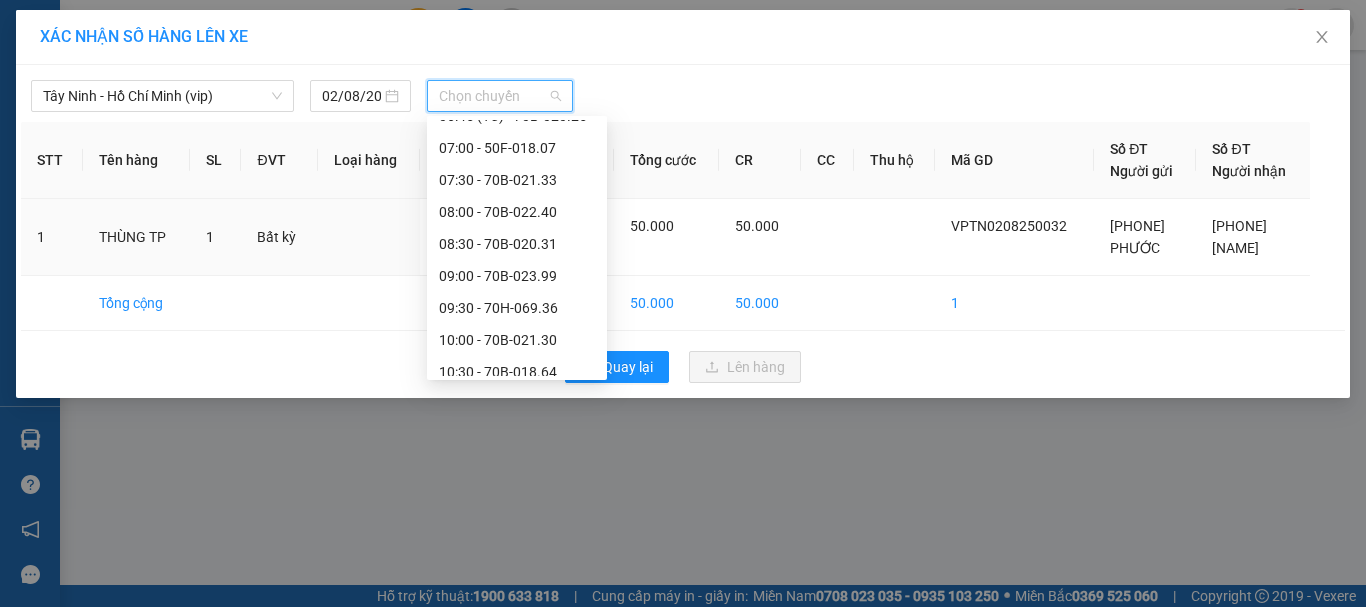 scroll, scrollTop: 833, scrollLeft: 0, axis: vertical 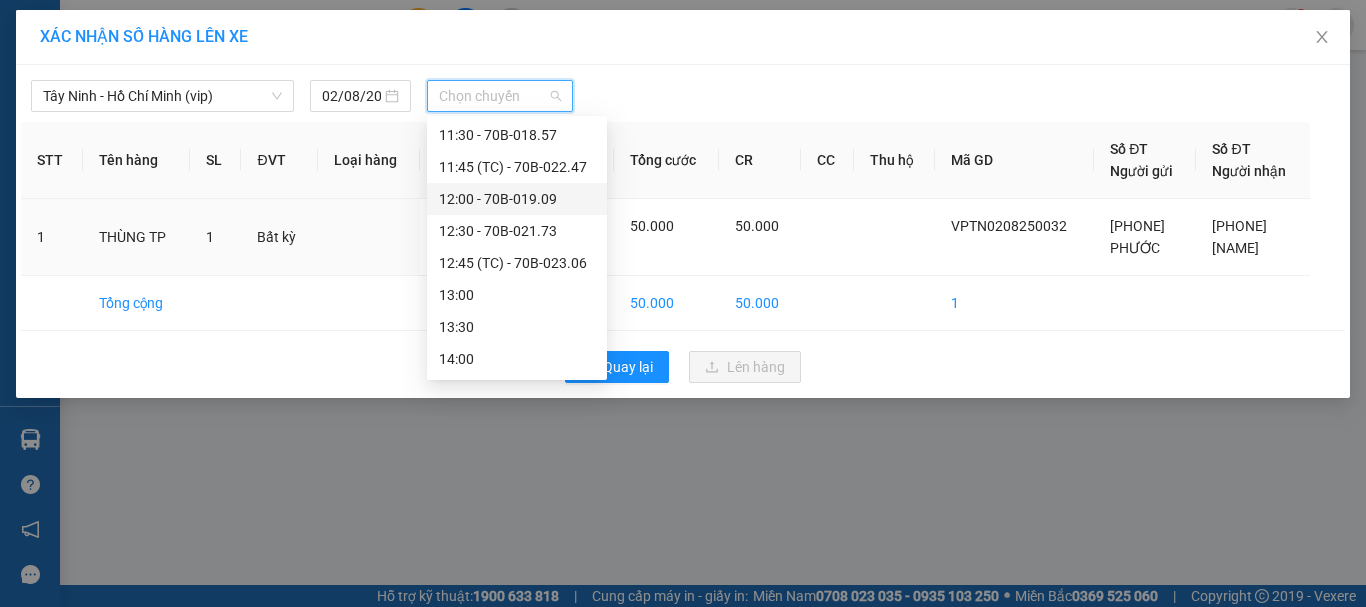 click on "12:00     - 70B-019.09" at bounding box center [517, 199] 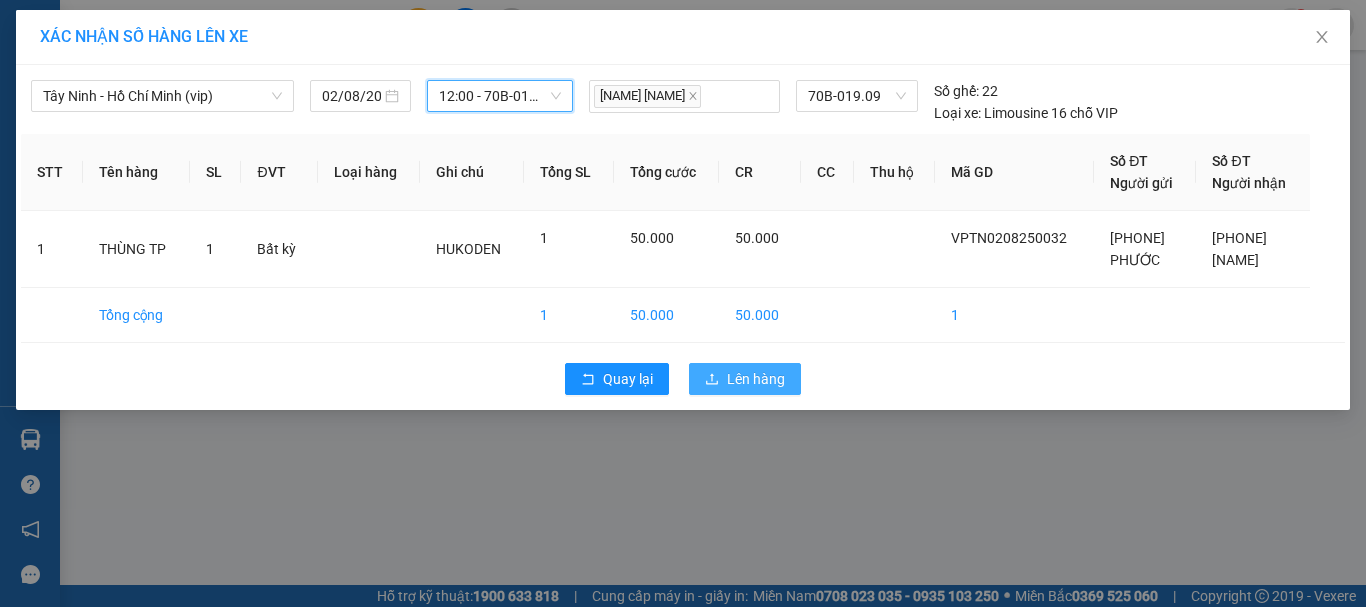 click on "Lên hàng" at bounding box center (756, 379) 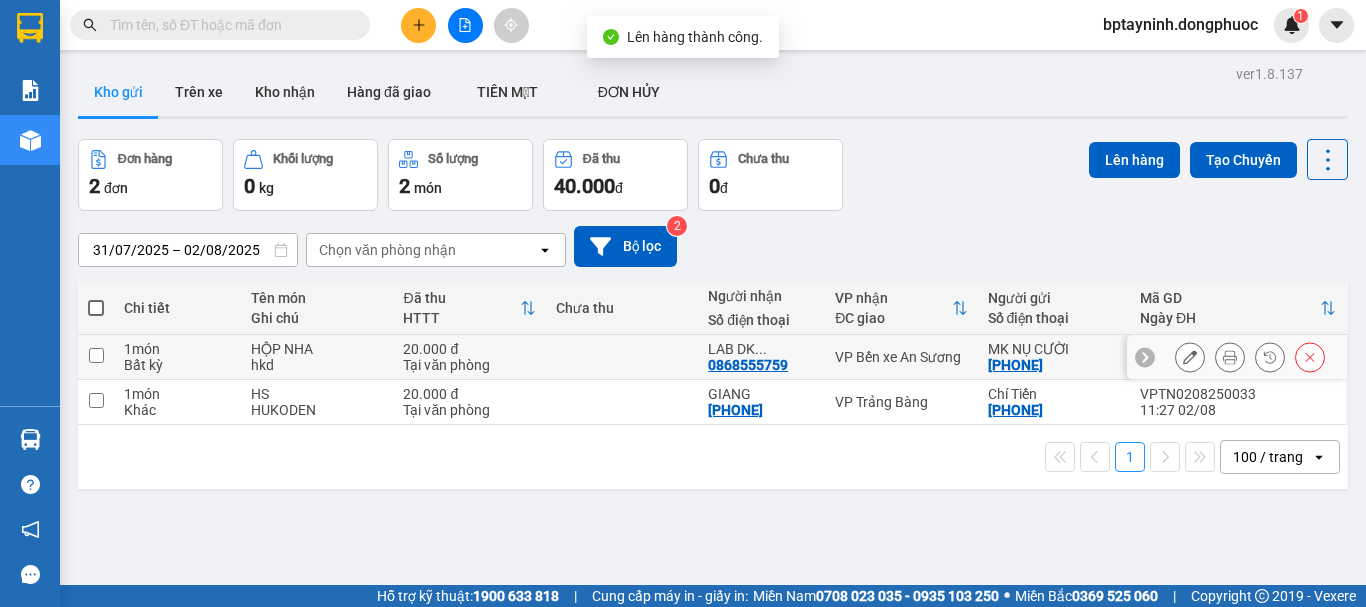 click on "VP Bến xe An Sương" at bounding box center (901, 357) 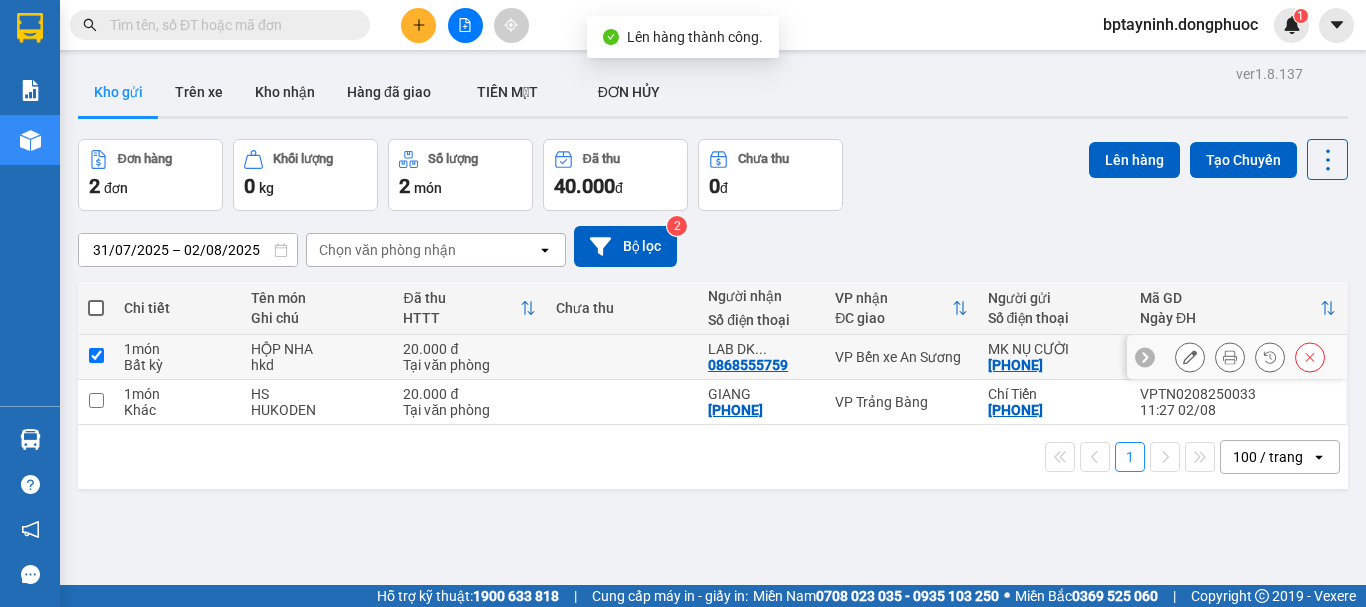 checkbox on "true" 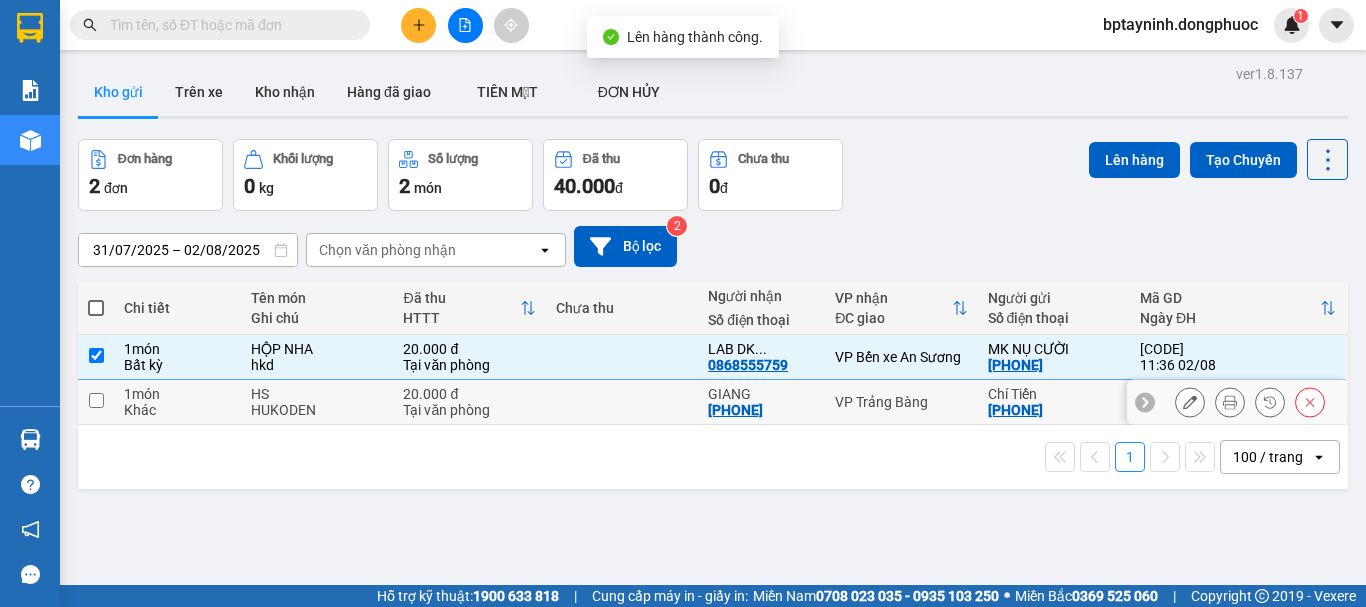 click on "VP Trảng Bàng" at bounding box center [901, 402] 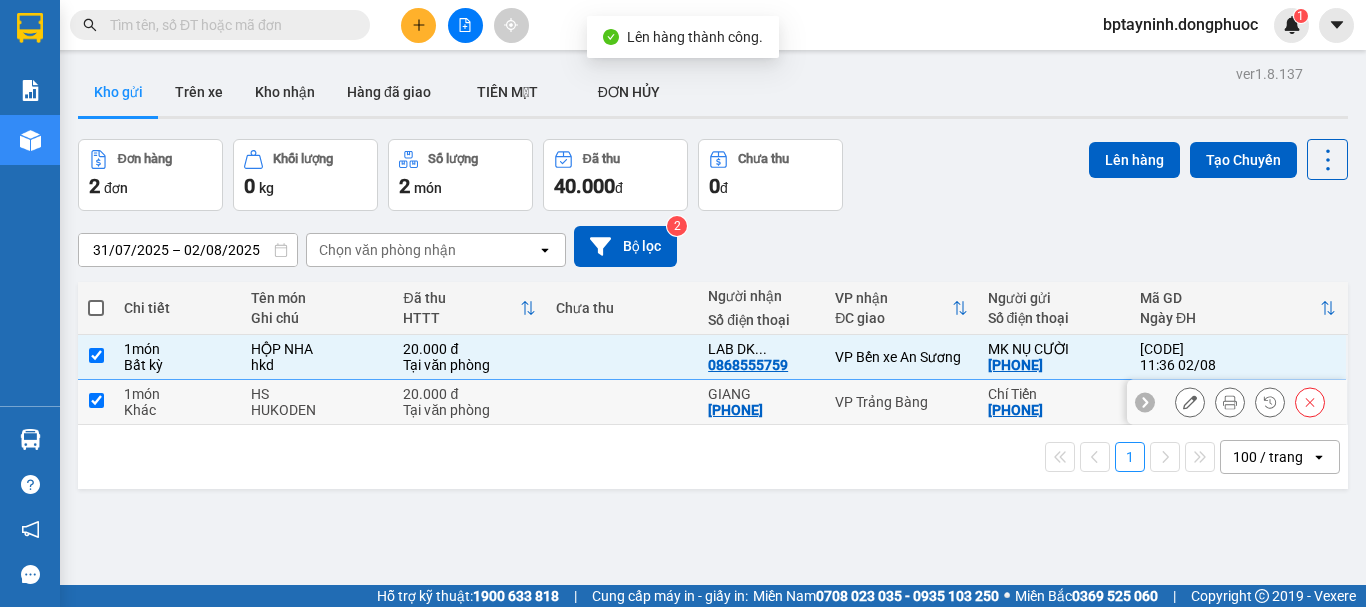 checkbox on "true" 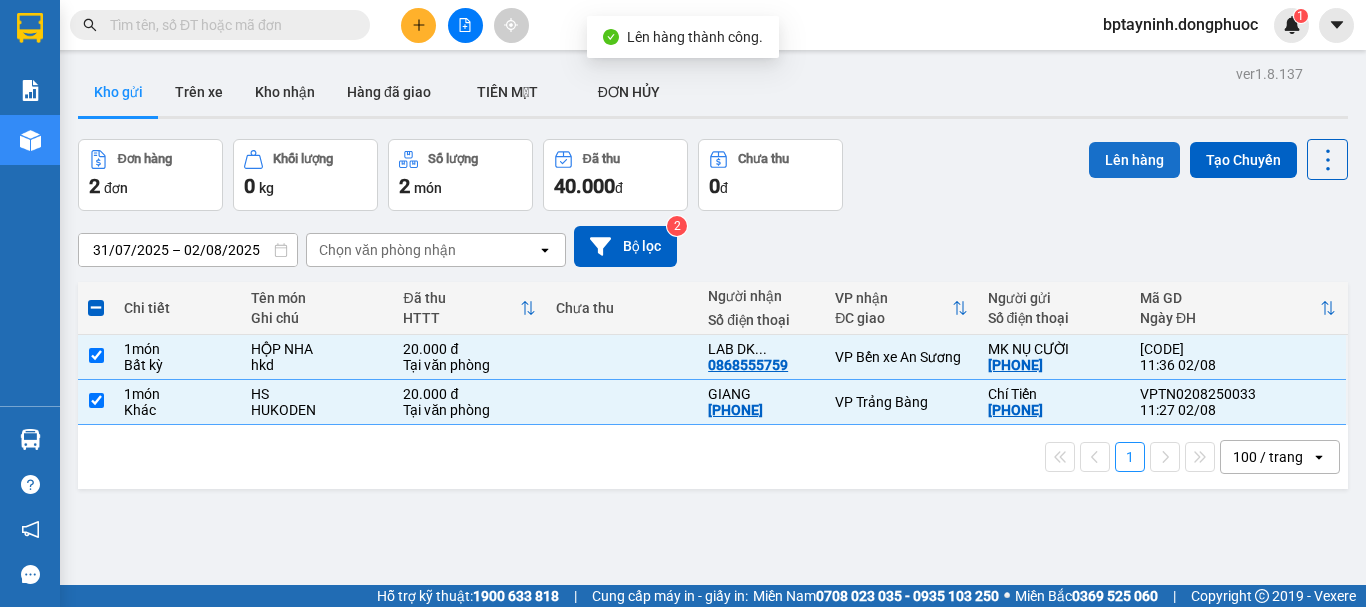 click on "Lên hàng" at bounding box center [1134, 160] 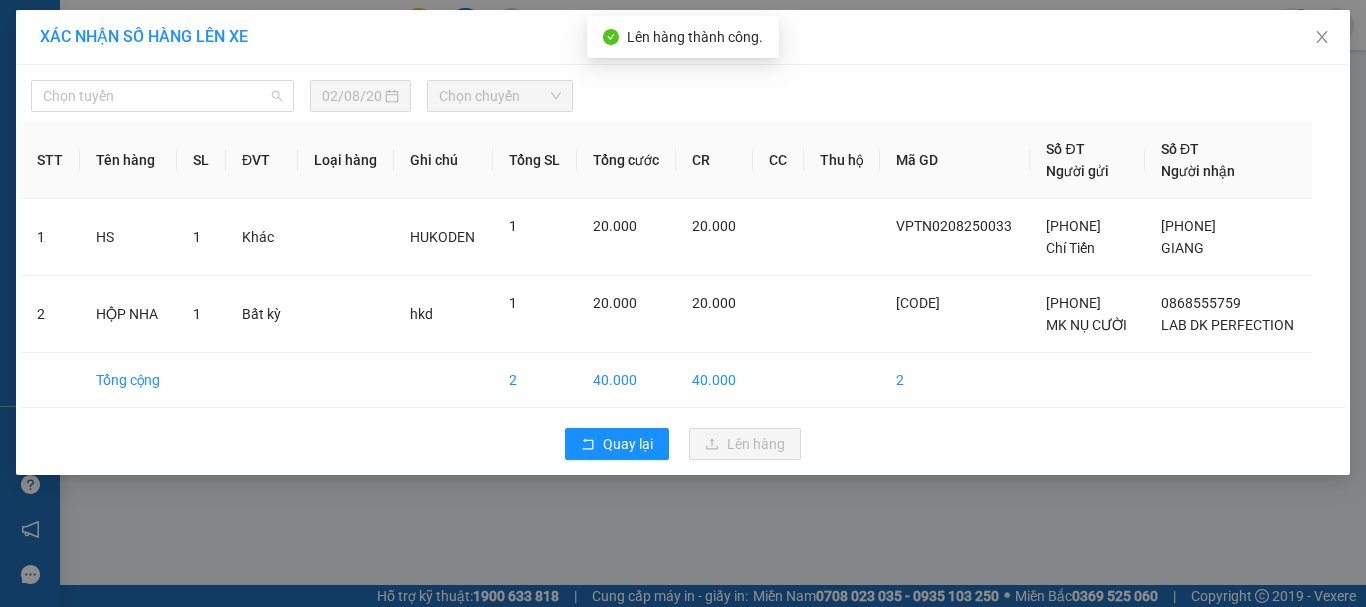 click on "Chọn tuyến" at bounding box center [162, 96] 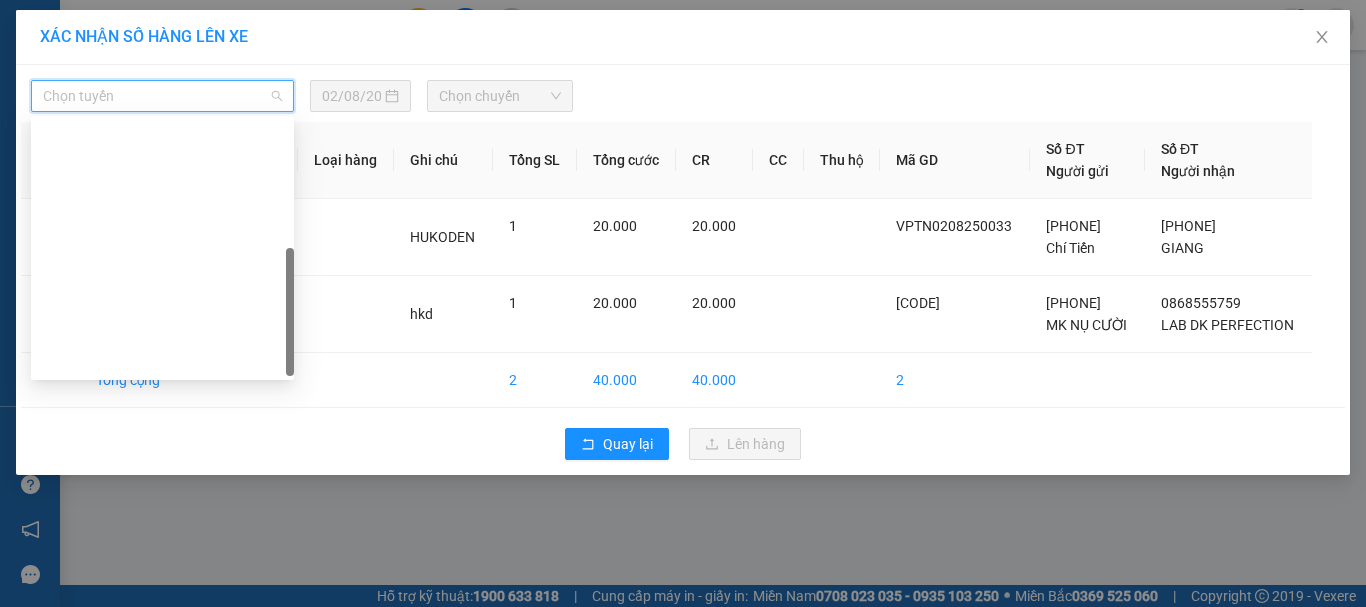 scroll, scrollTop: 288, scrollLeft: 0, axis: vertical 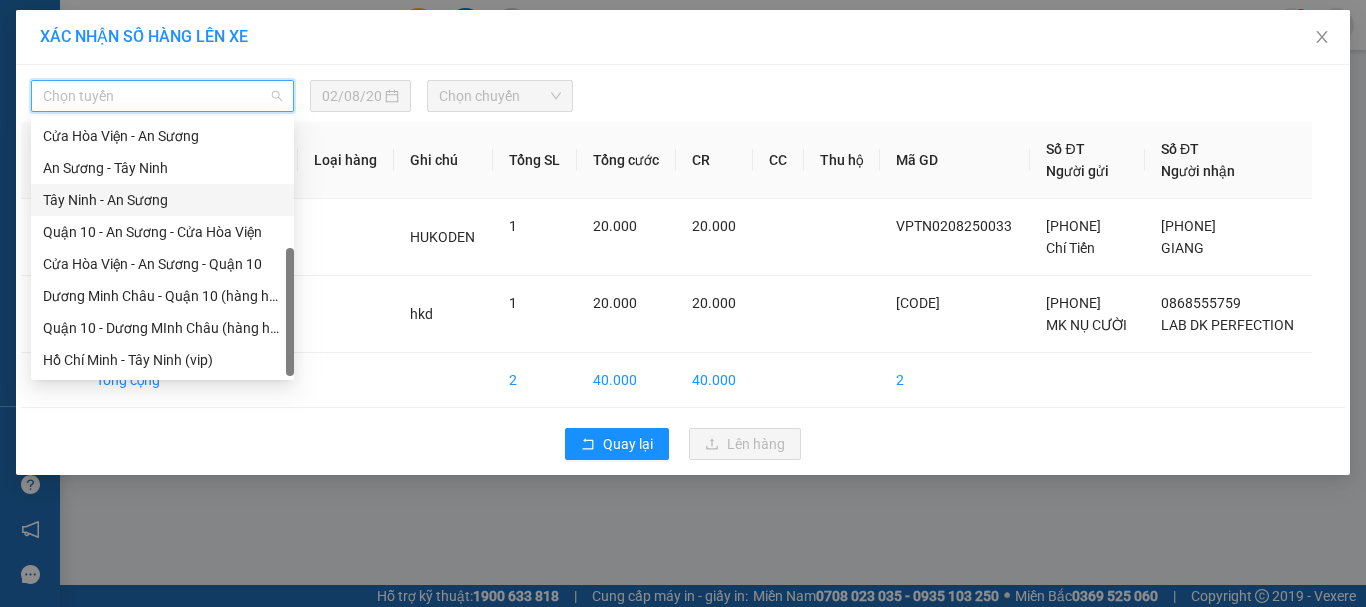 click on "Tây Ninh - An Sương" at bounding box center [162, 200] 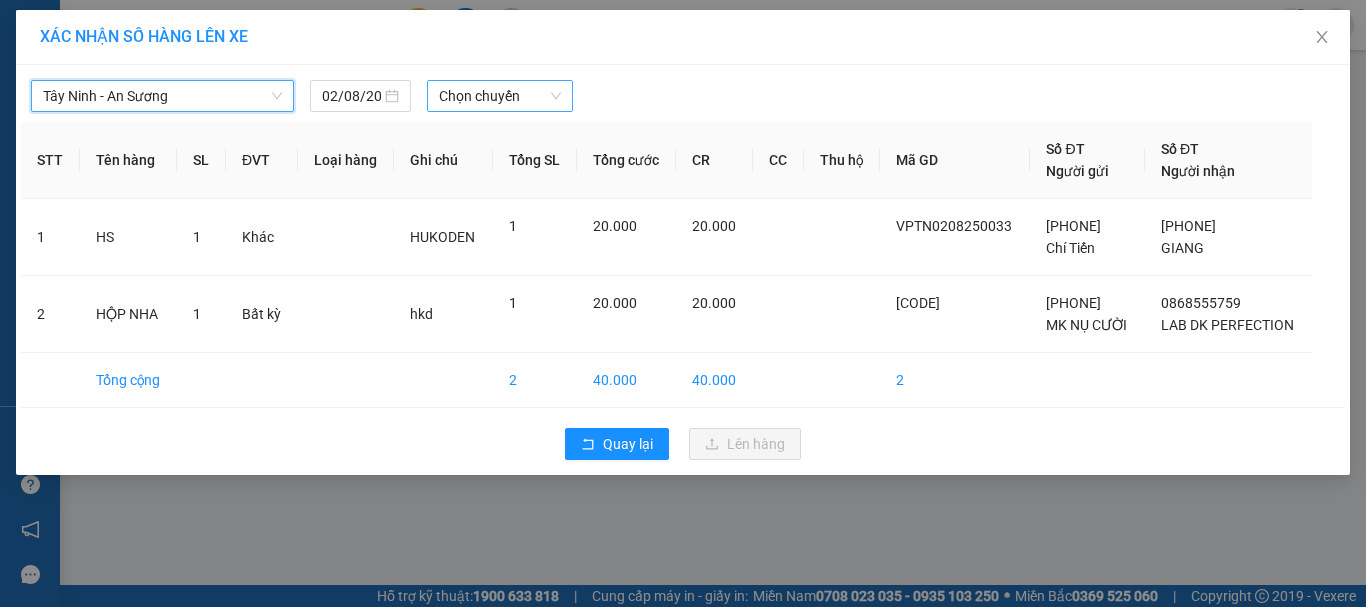 click on "Chọn chuyến" at bounding box center (500, 96) 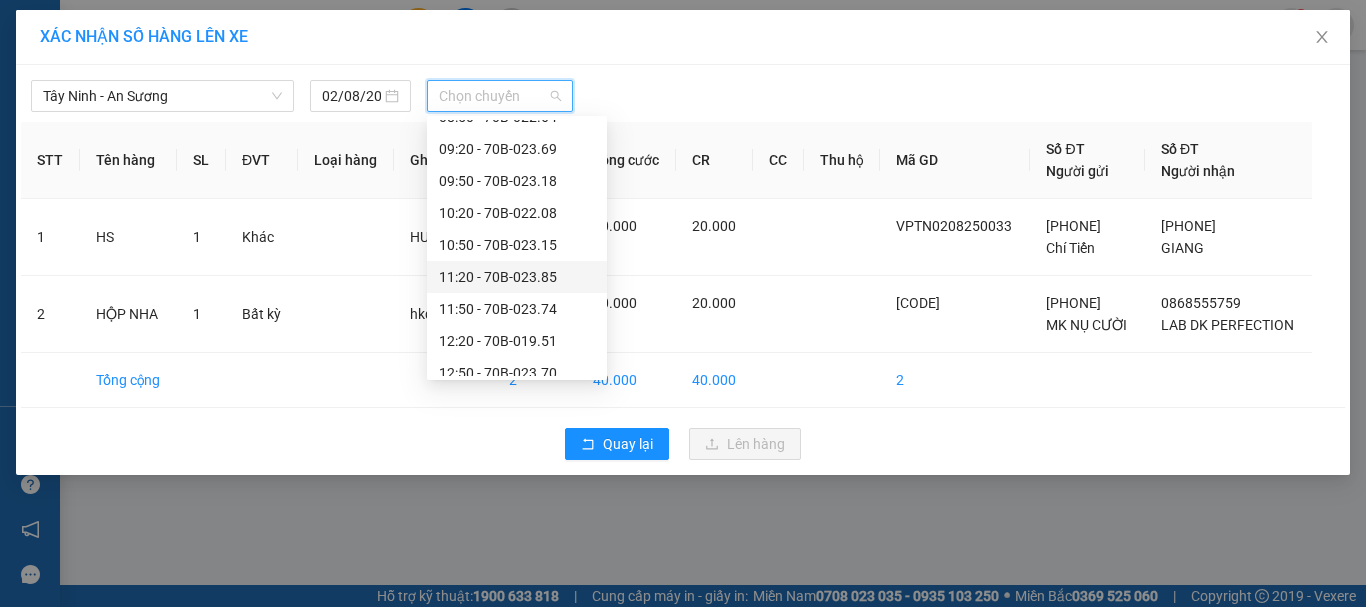 scroll, scrollTop: 601, scrollLeft: 0, axis: vertical 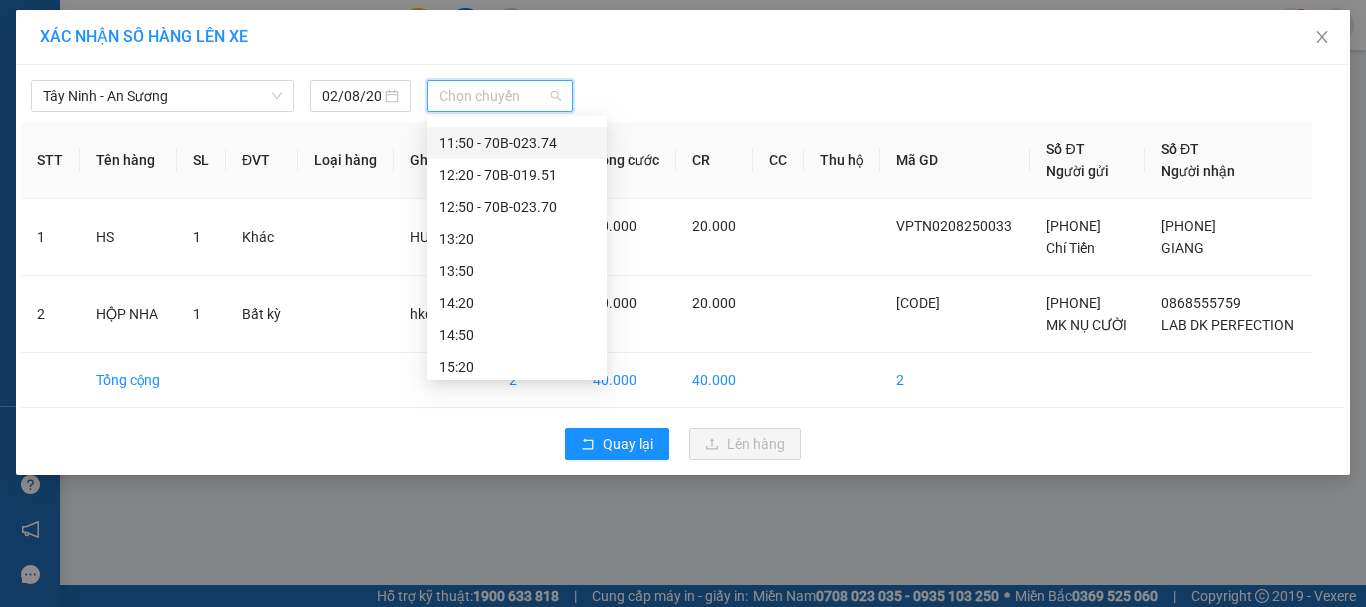click on "11:50     - 70B-023.74" at bounding box center [517, 143] 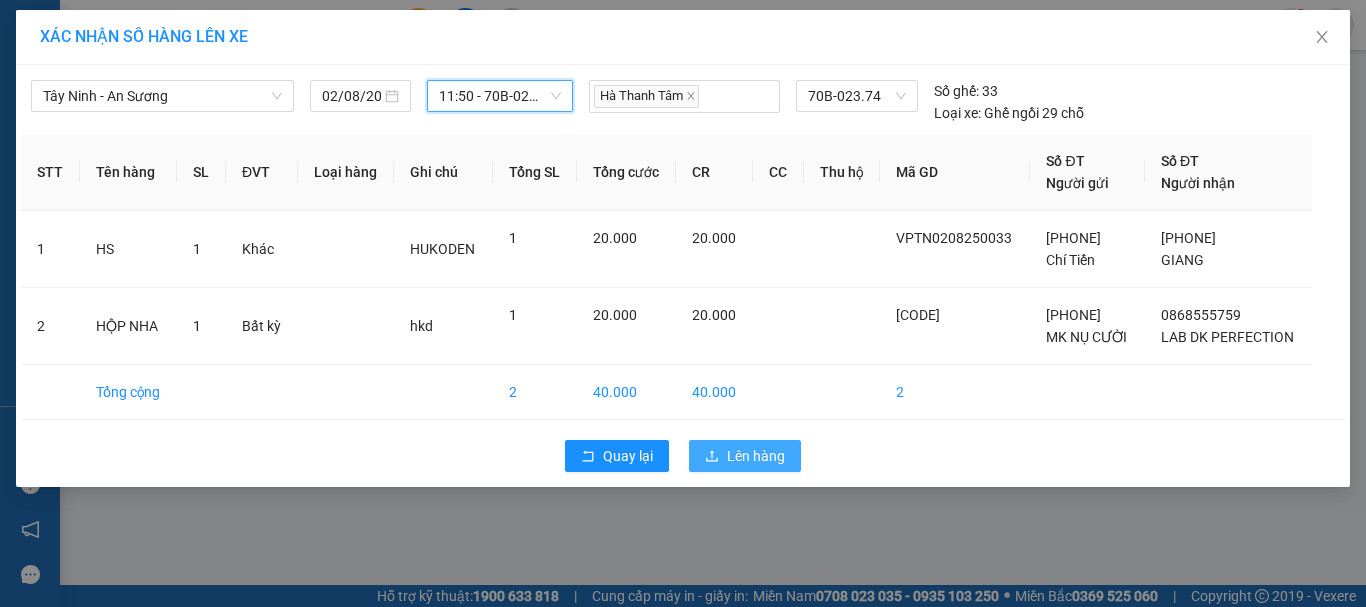 click on "Lên hàng" at bounding box center [756, 456] 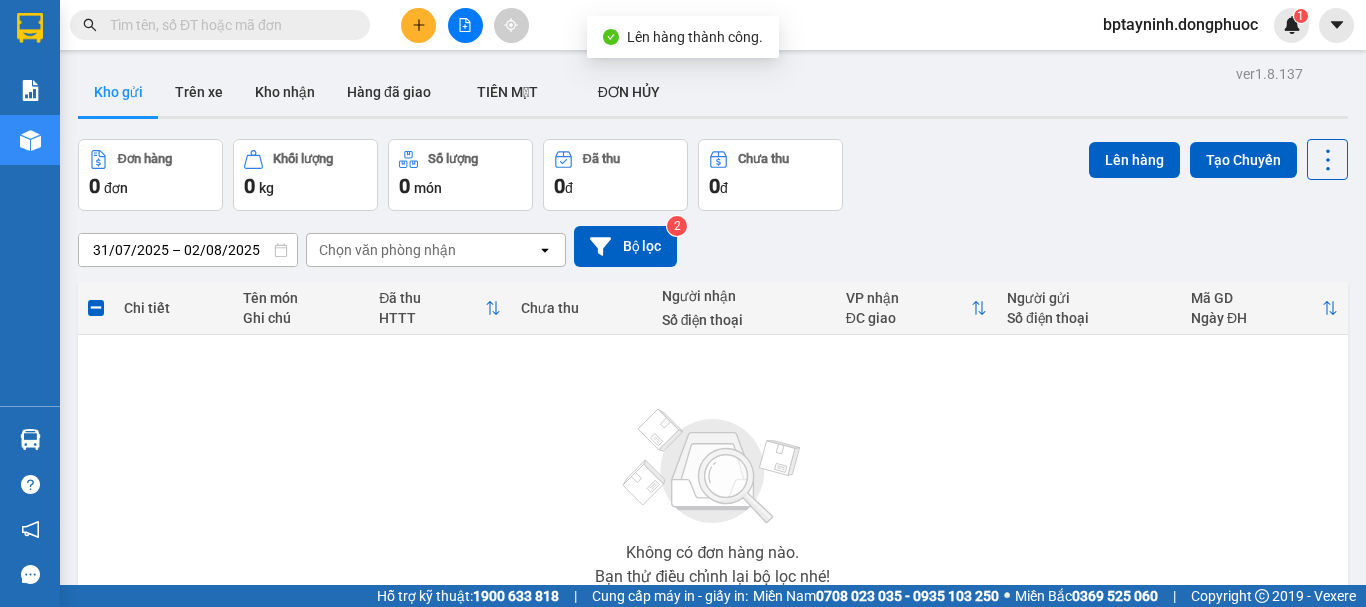 click 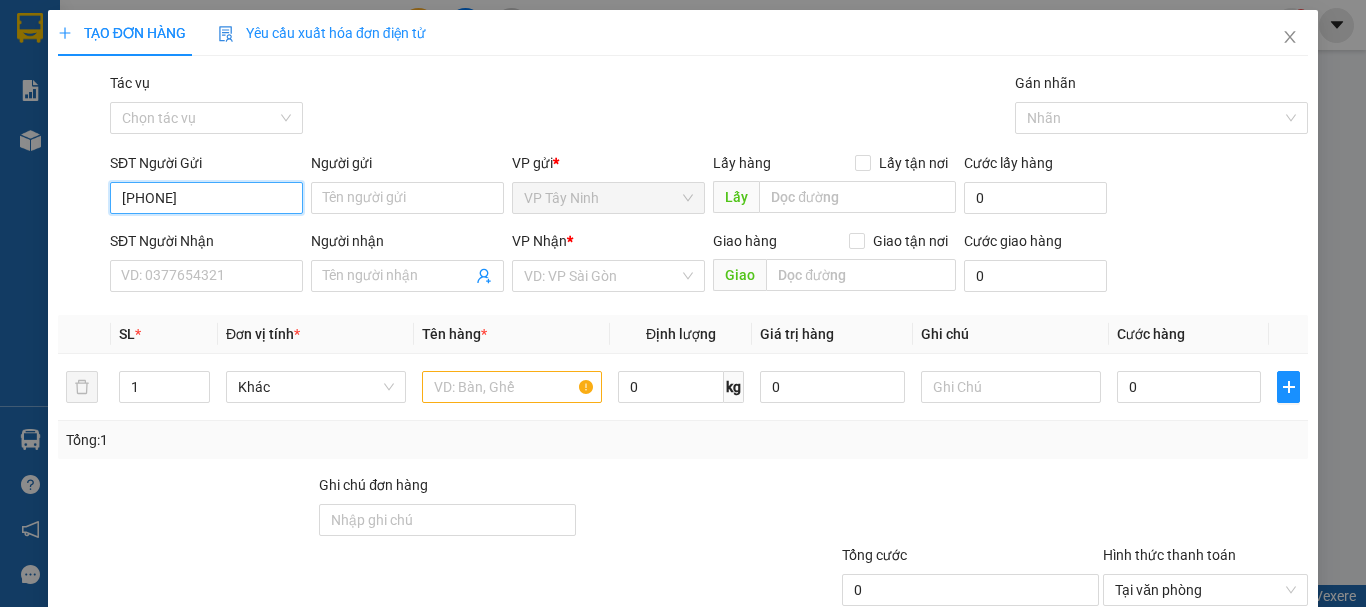 type on "0868939311" 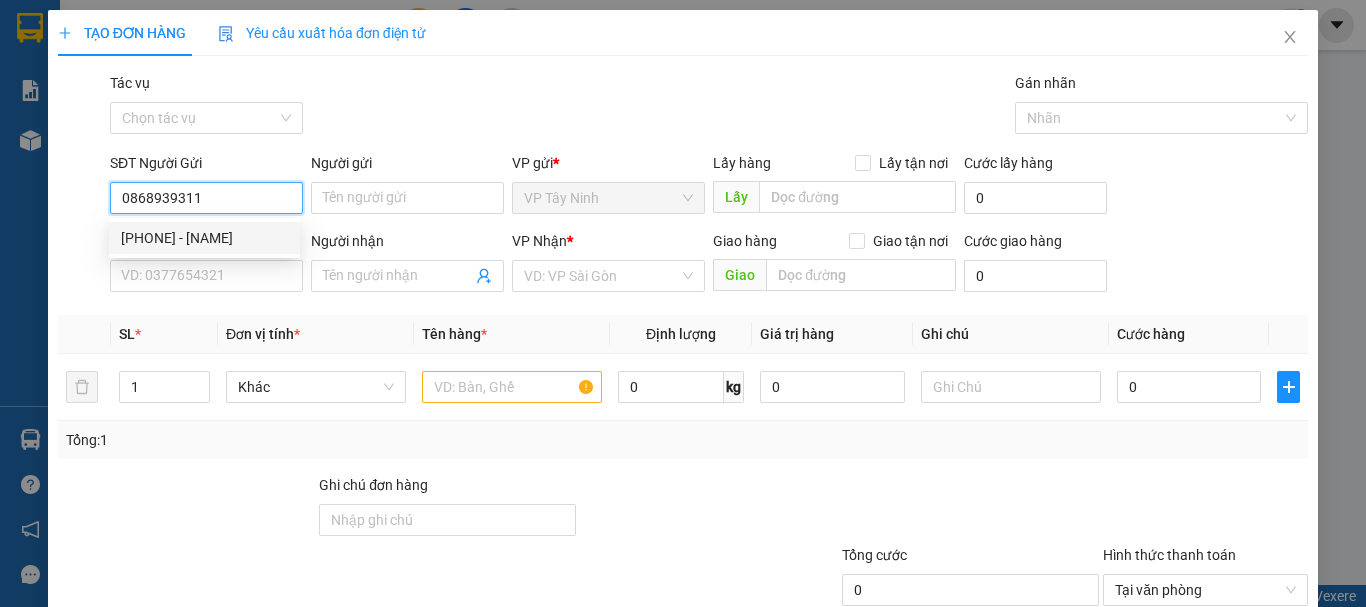 click on "0868939311 - VÂN" at bounding box center (204, 238) 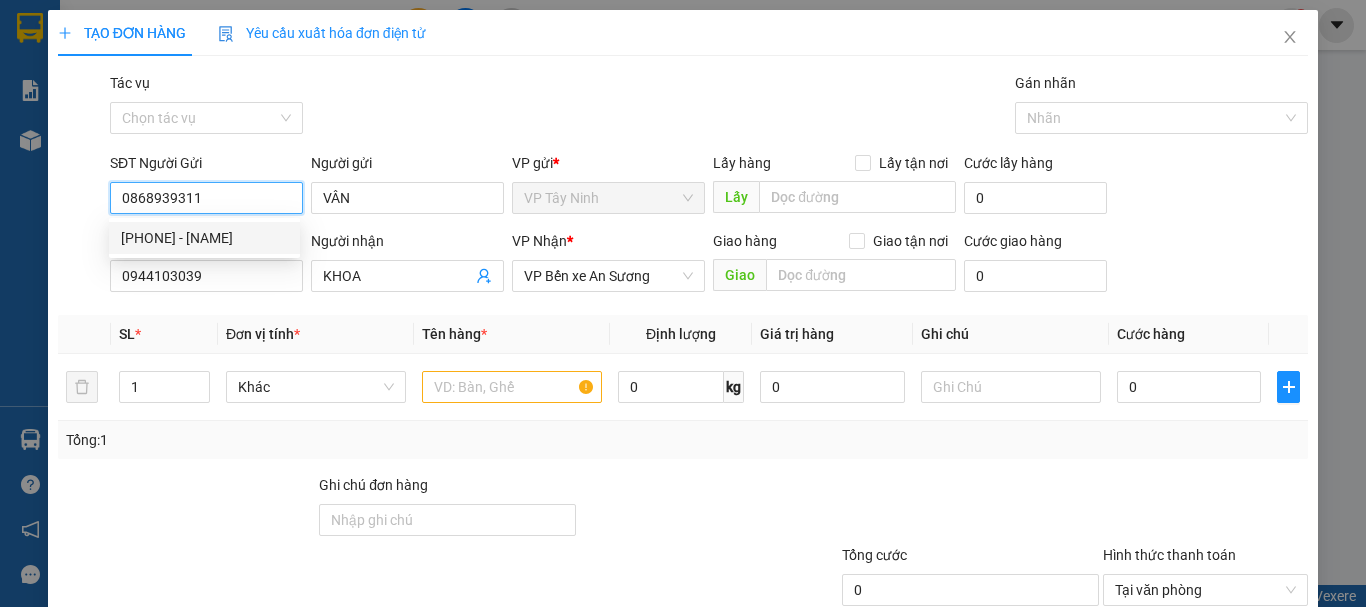 type on "20.000" 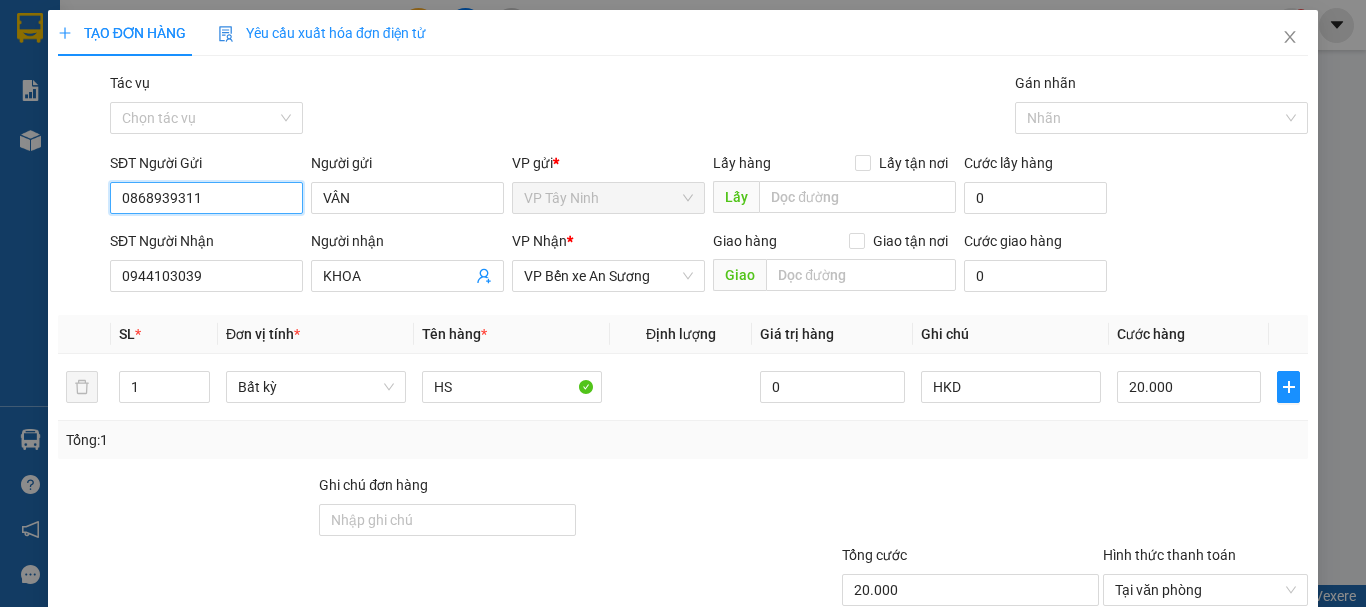 type on "0868939311" 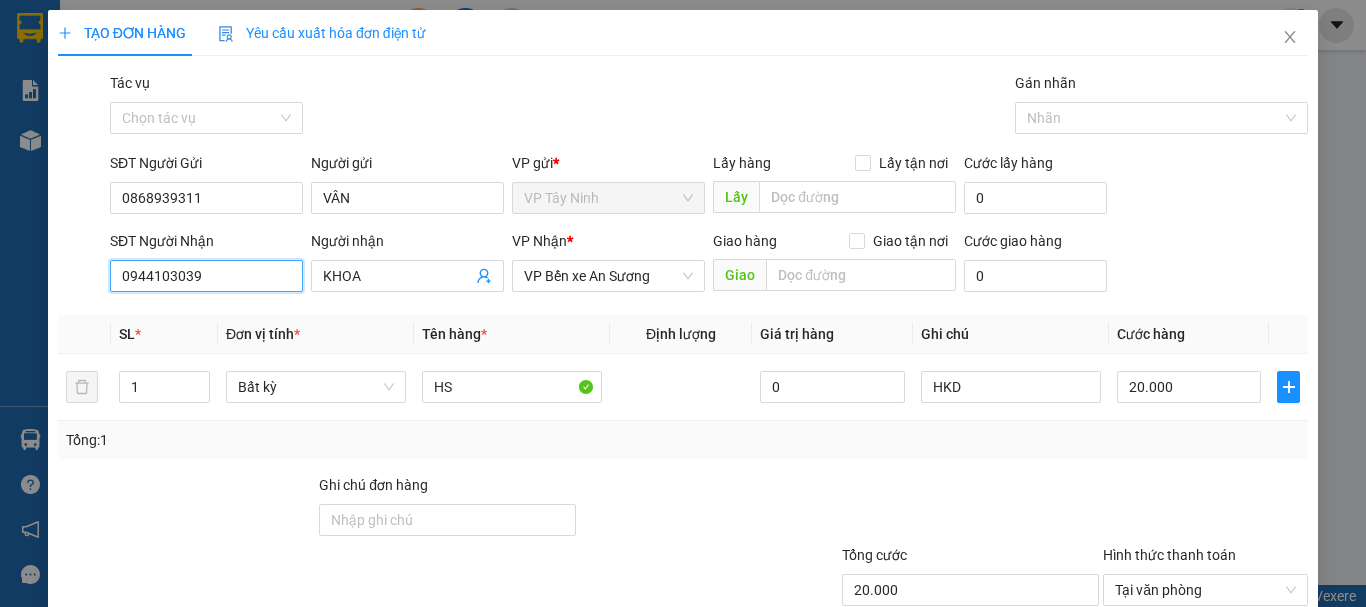 click on "TẠO ĐƠN HÀNG Yêu cầu xuất hóa đơn điện tử Transit Pickup Surcharge Ids Transit Deliver Surcharge Ids Transit Deliver Surcharge Transit Deliver Surcharge Gói vận chuyển  * Tiêu chuẩn Tác vụ Chọn tác vụ Gán nhãn   Nhãn SĐT Người Gửi 0868939311 0868939311 Người gửi VÂN VP gửi  * VP Tây Ninh Lấy hàng Lấy tận nơi Lấy Cước lấy hàng 0 SĐT Người Nhận 0944103039 Người nhận KHOA VP Nhận  * VP Bến xe An Sương Giao hàng Giao tận nơi Giao Cước giao hàng 0 SL  * Đơn vị tính  * Tên hàng  * Định lượng Giá trị hàng Ghi chú Cước hàng                   1 Bất kỳ HS 0 HKD 20.000 Tổng:  1 Ghi chú đơn hàng Tổng cước 20.000 Hình thức thanh toán Tại văn phòng Số tiền thu trước 0 Chưa thanh toán 0 Chọn HT Thanh Toán Lưu nháp Xóa Thông tin Lưu Lưu và In" at bounding box center [683, 303] 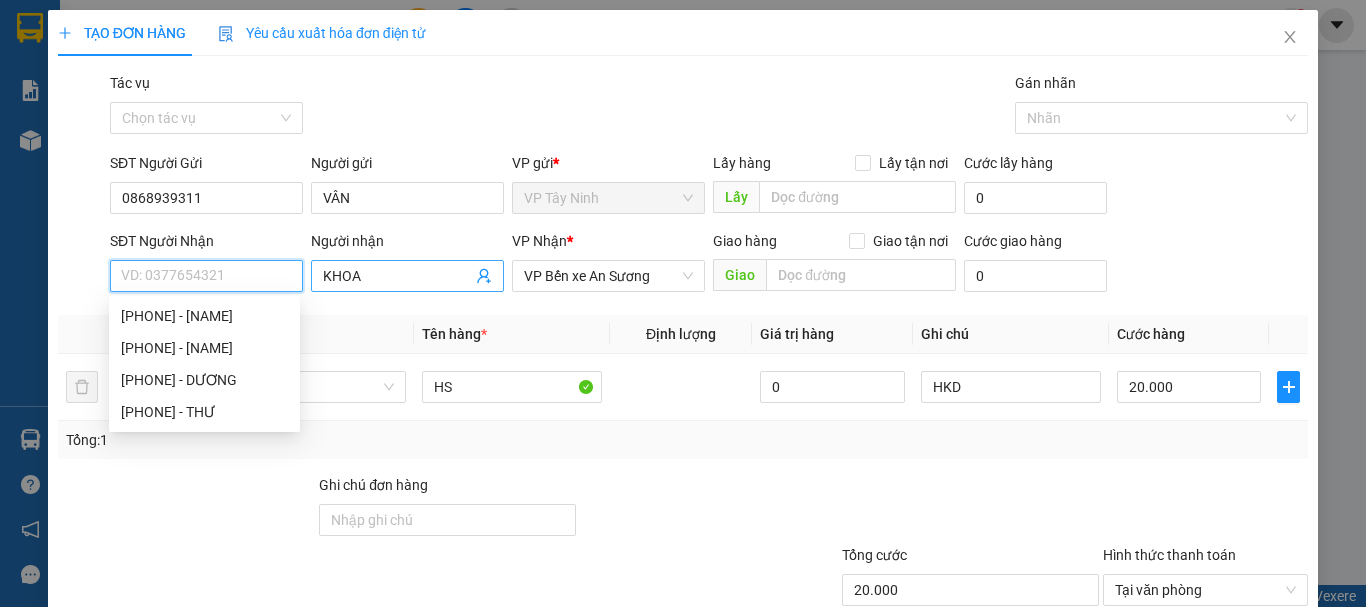 type 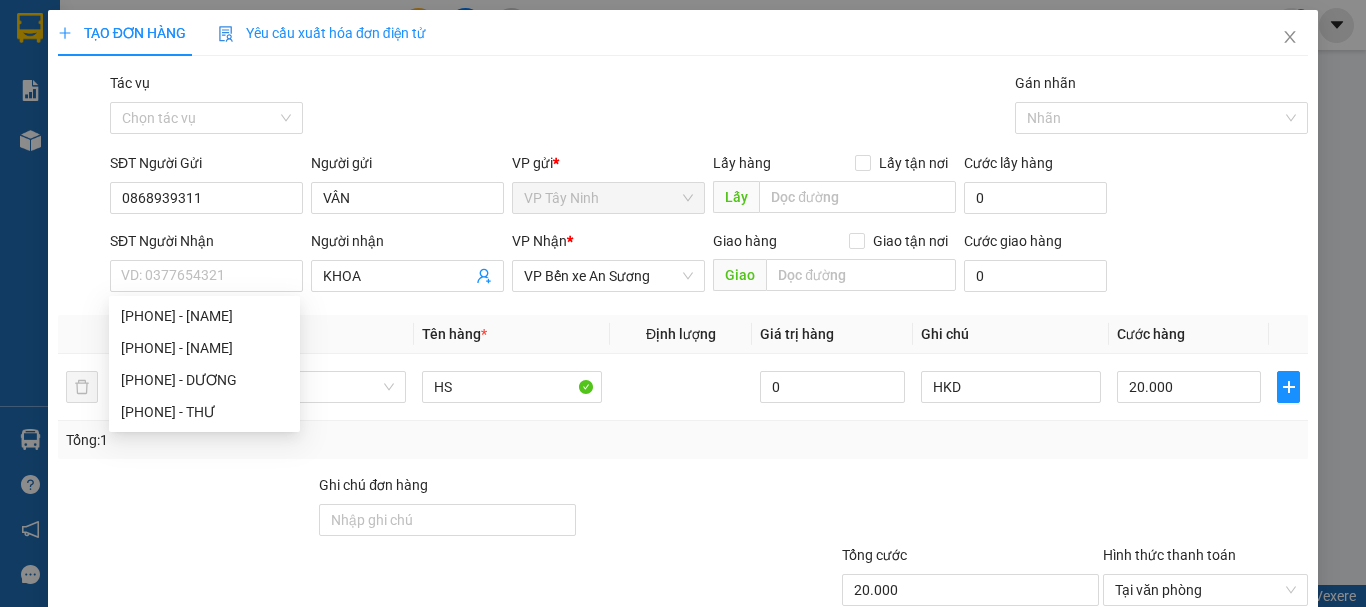 drag, startPoint x: 415, startPoint y: 277, endPoint x: 89, endPoint y: 305, distance: 327.20026 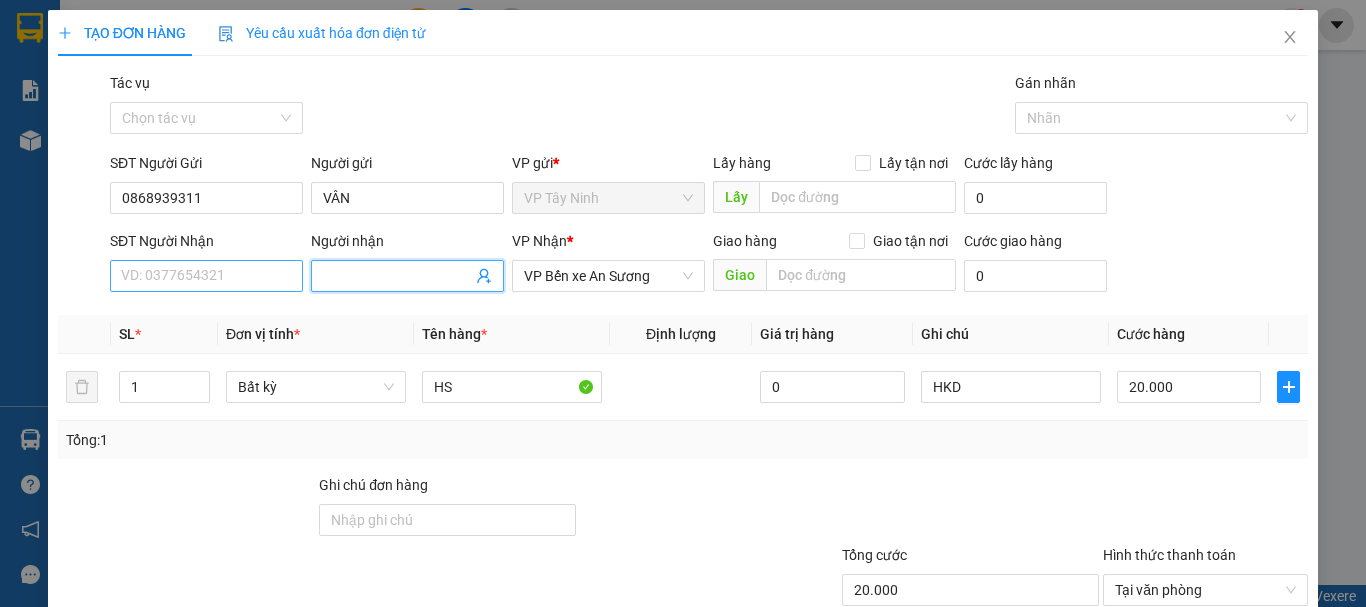 type 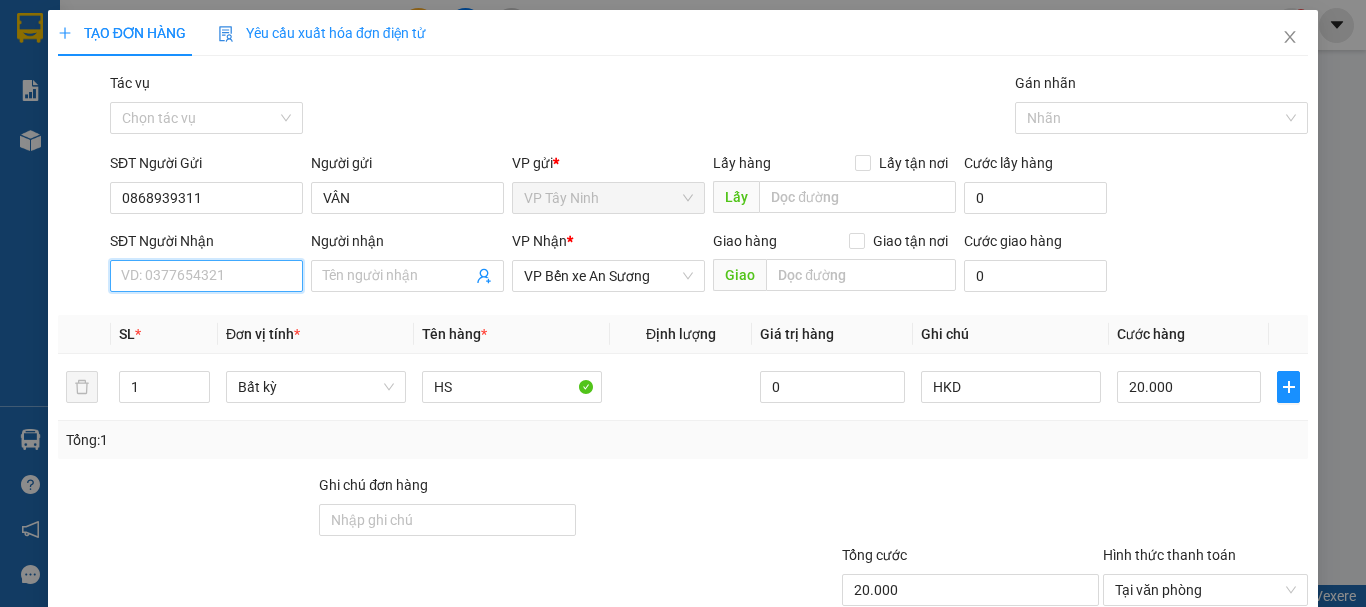 click on "SĐT Người Nhận" at bounding box center (206, 276) 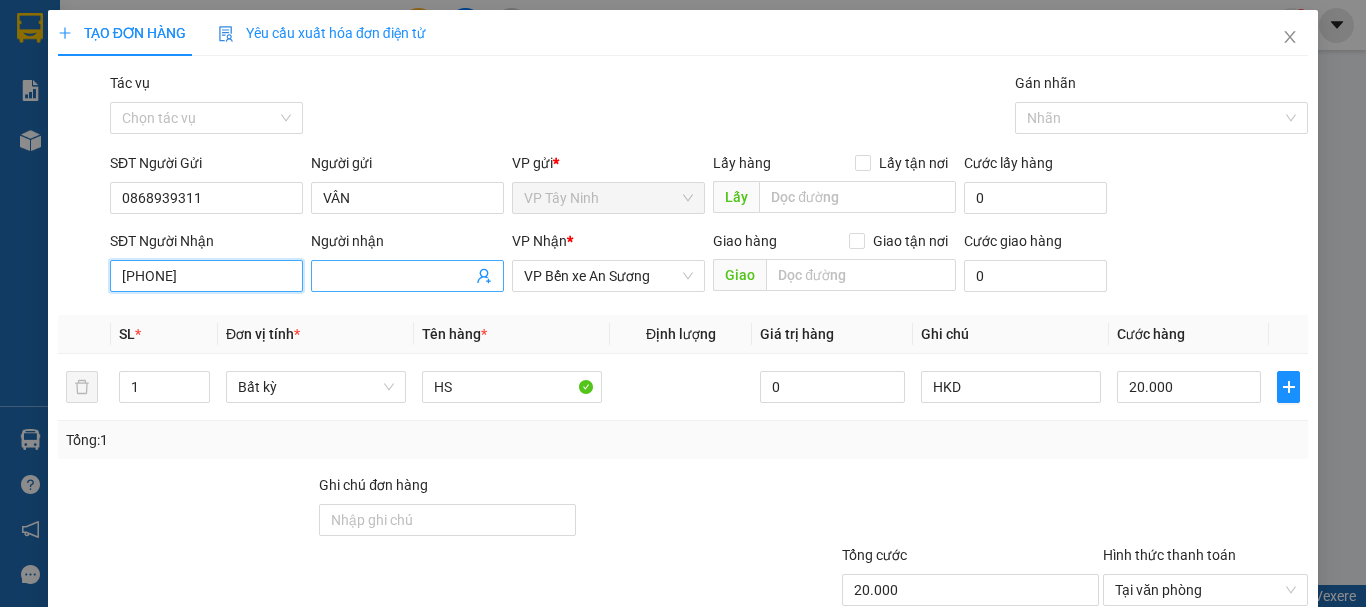 type on "0949451931" 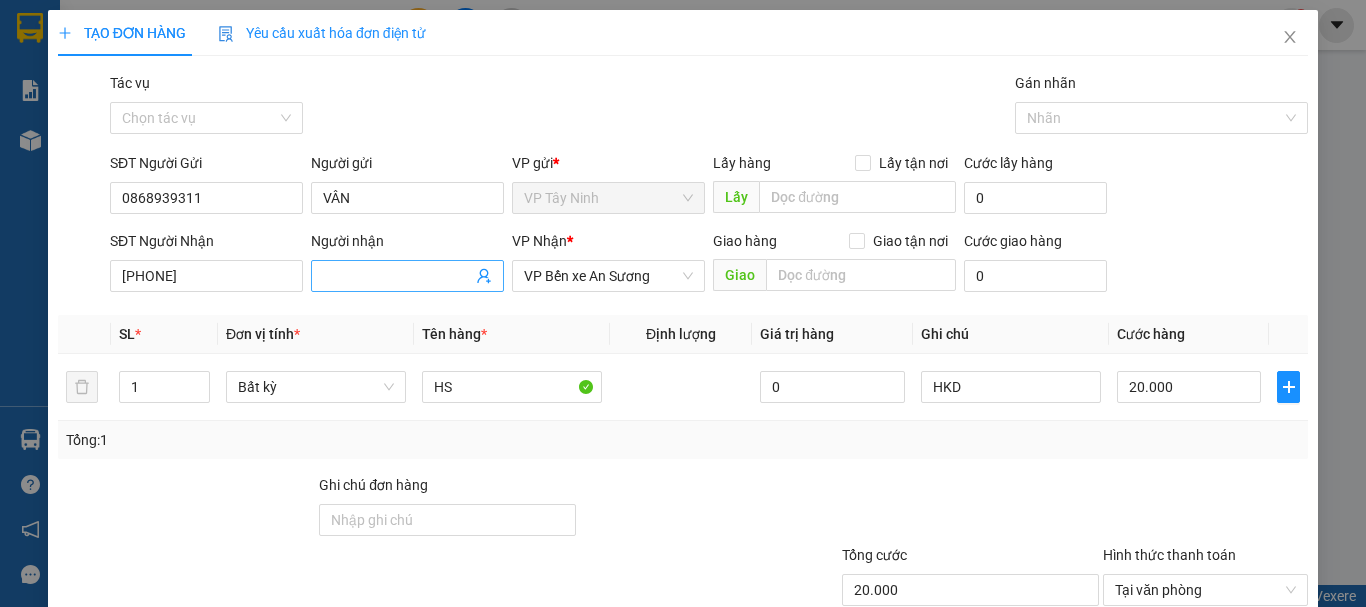 click on "Người nhận" at bounding box center (397, 276) 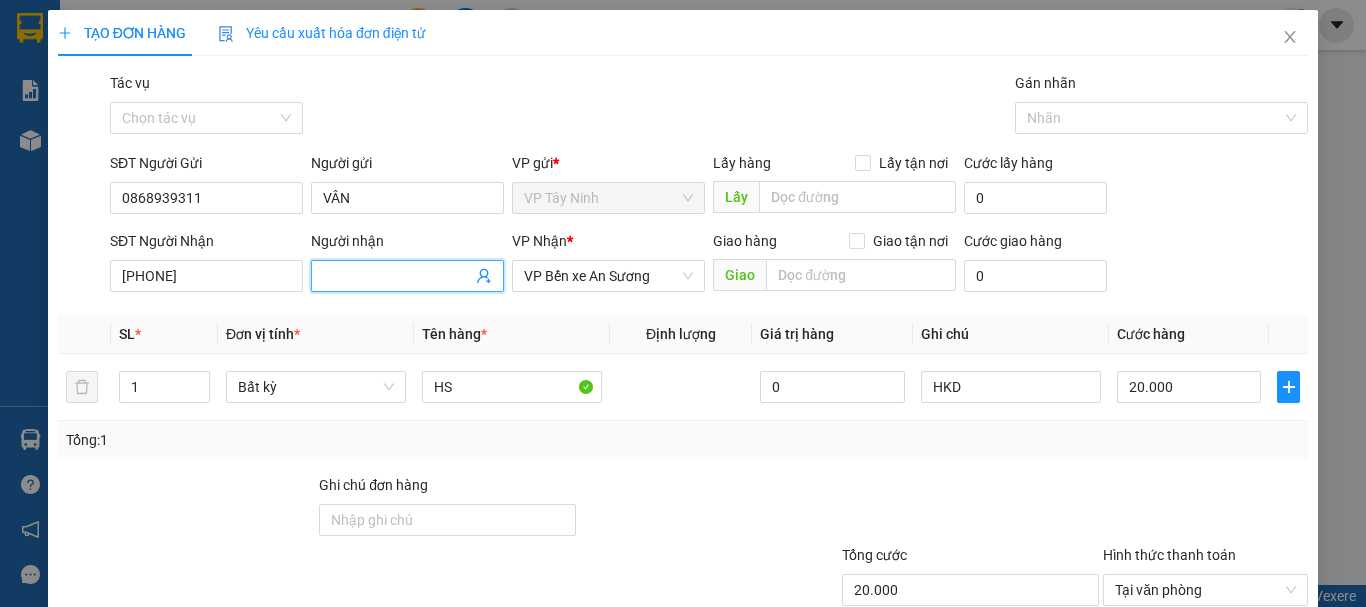 click on "SĐT Người Nhận" at bounding box center (206, 245) 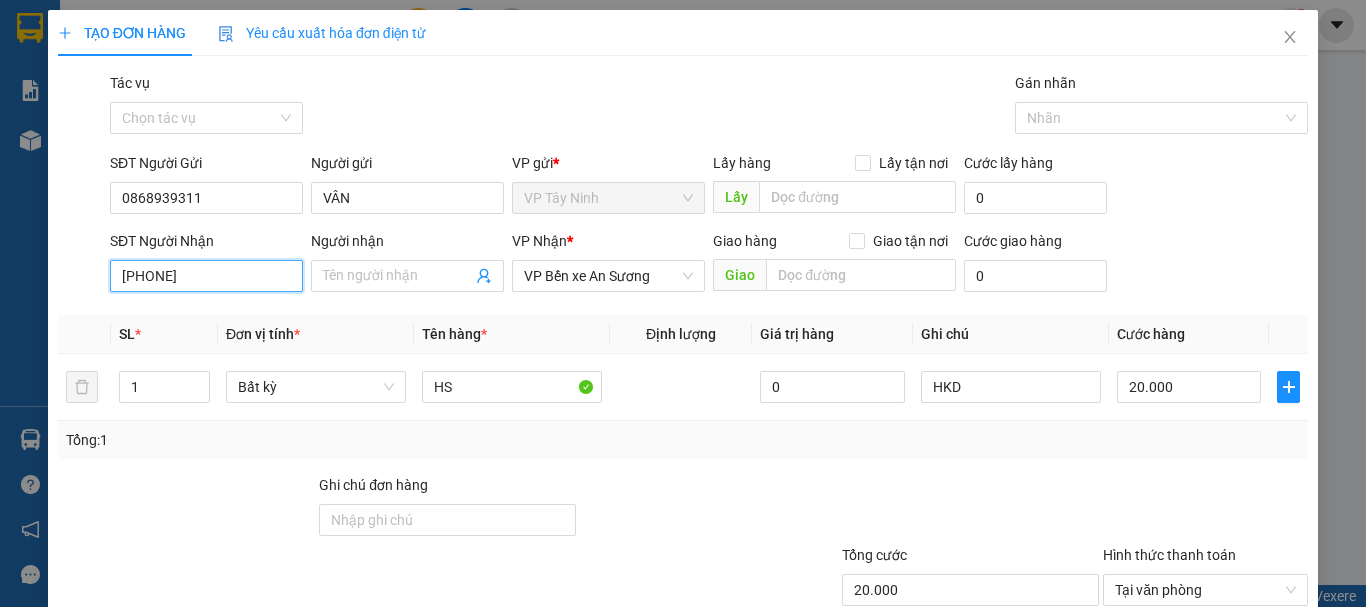 click on "0949451931" at bounding box center (206, 276) 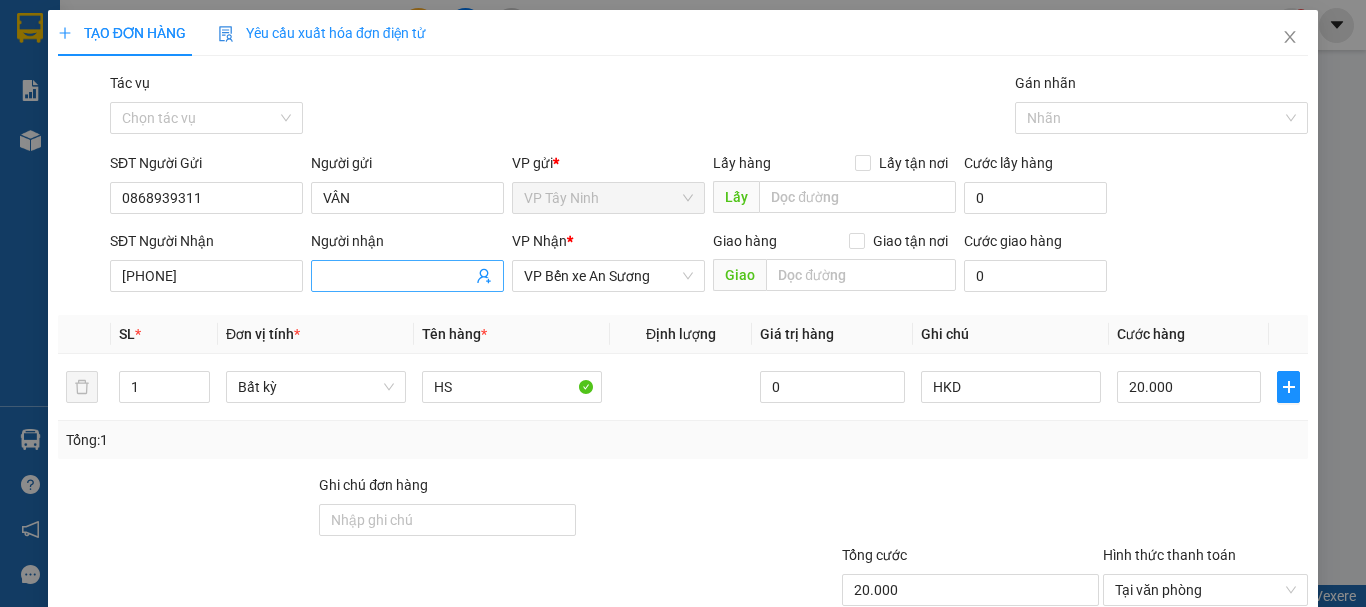 click on "Người nhận" at bounding box center (397, 276) 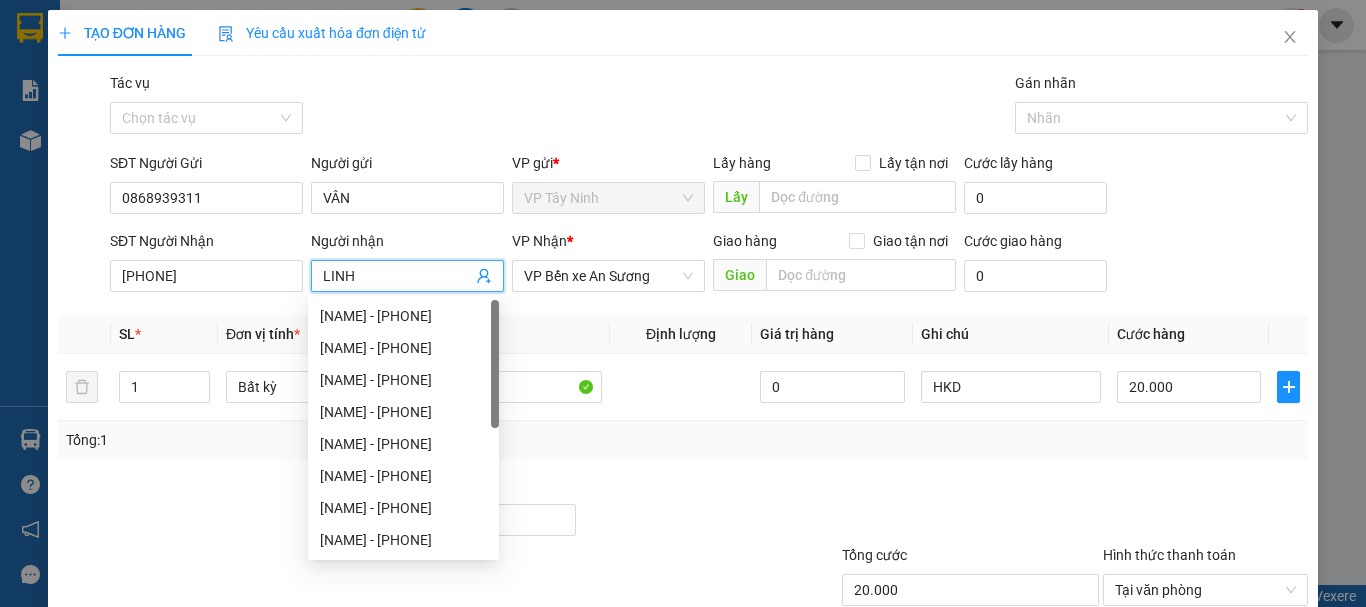 type on "LINH" 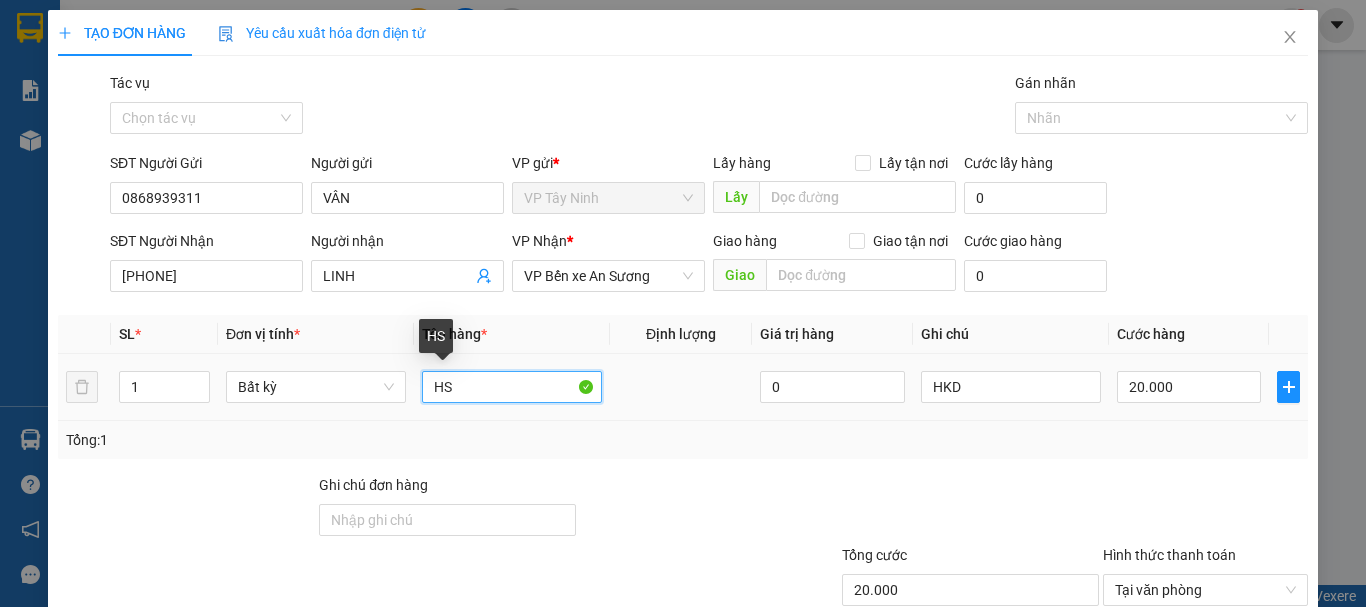 drag, startPoint x: 495, startPoint y: 385, endPoint x: 282, endPoint y: 440, distance: 219.98636 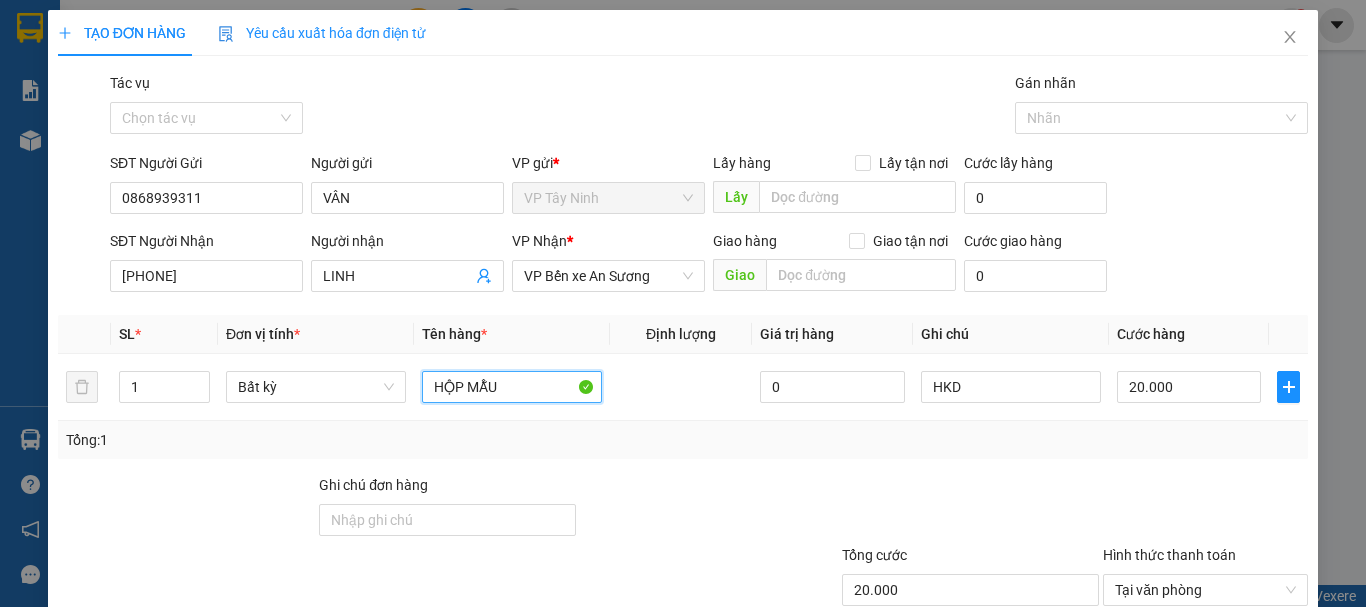 type on "HỘP MẪU" 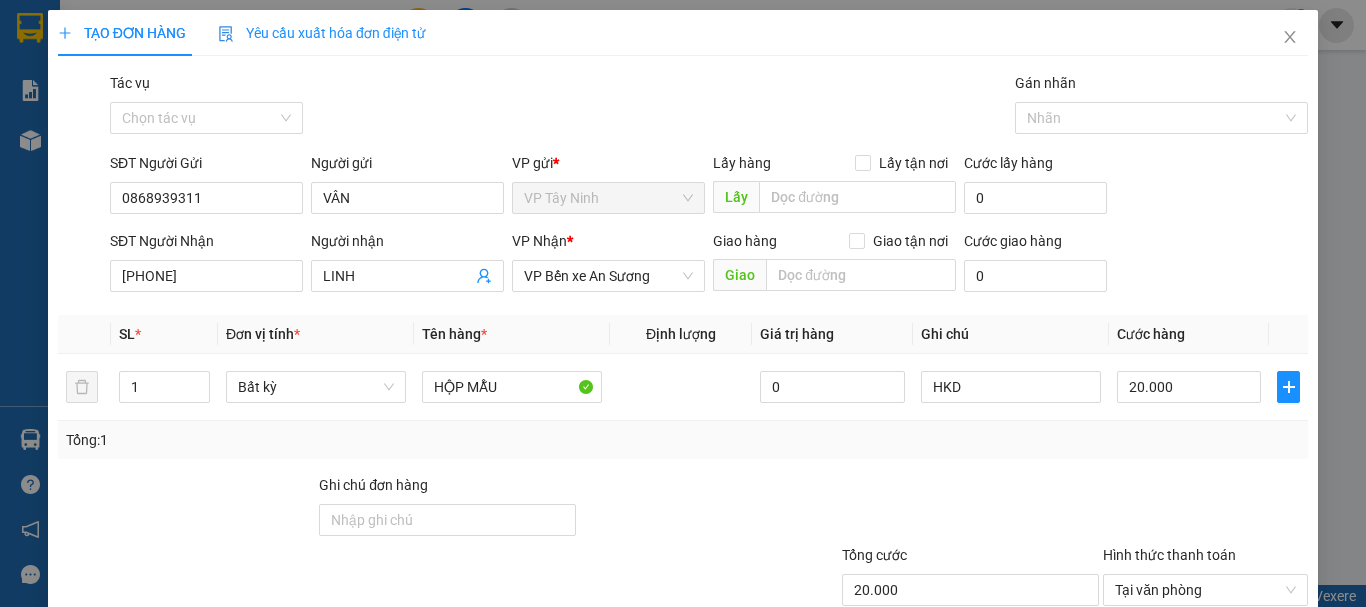 click on "Tổng:  1" at bounding box center [683, 440] 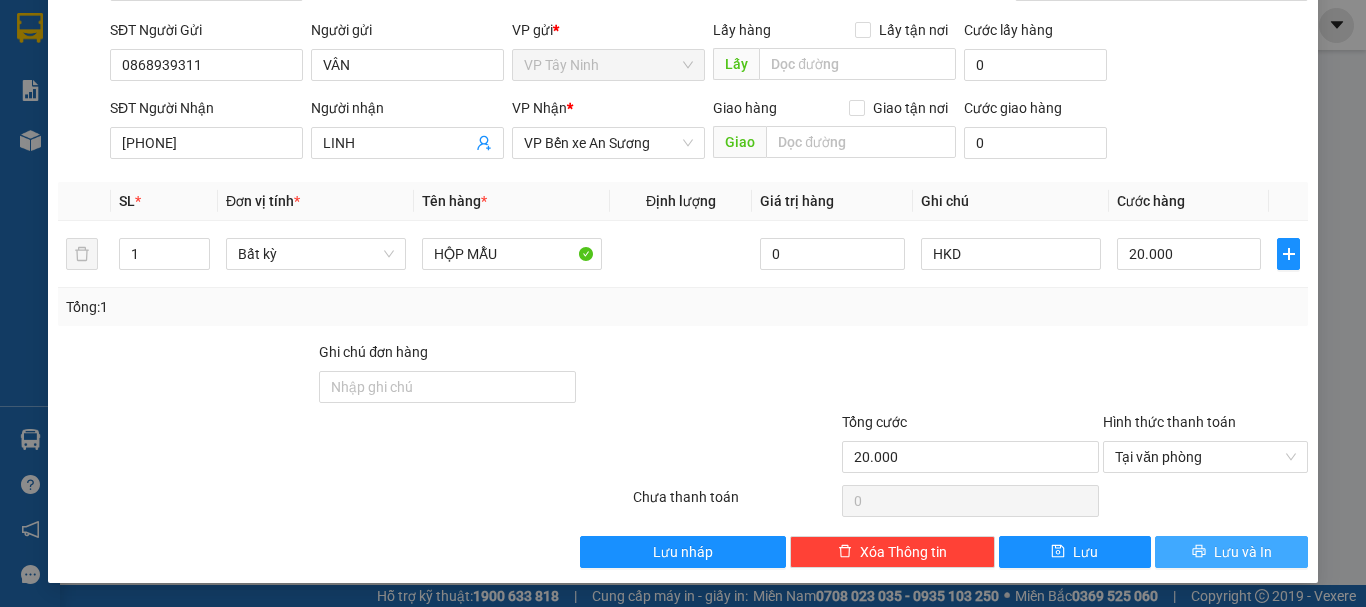 click on "Lưu và In" at bounding box center (1243, 552) 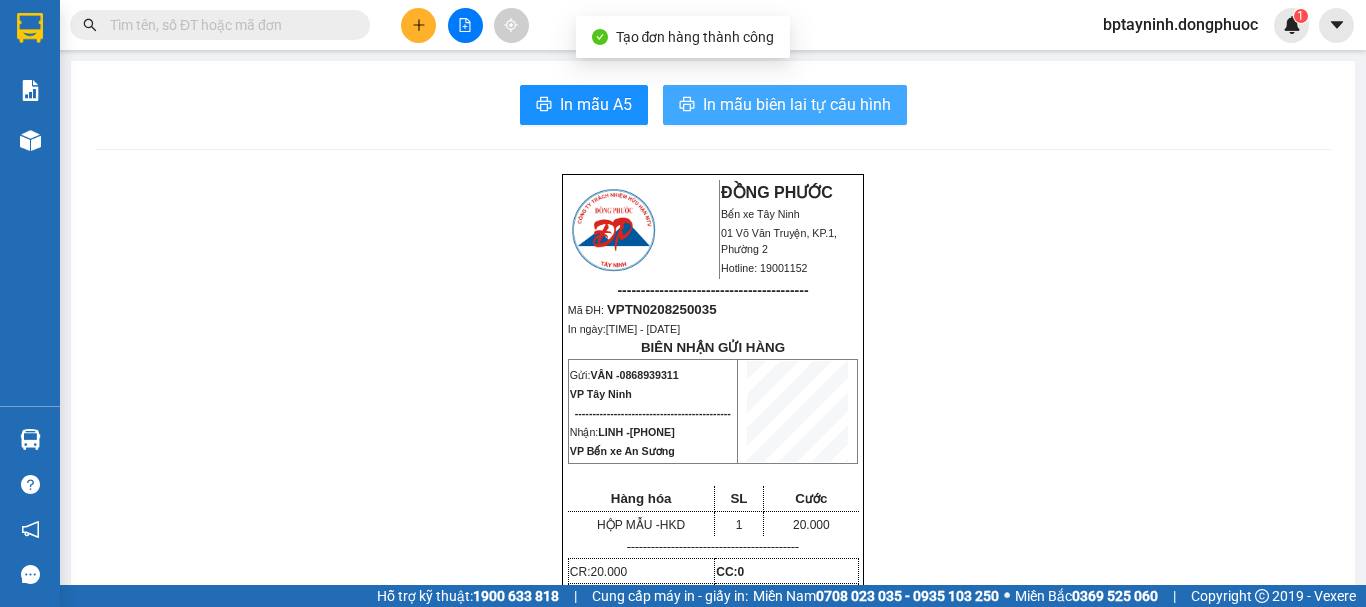 click on "In mẫu biên lai tự cấu hình" at bounding box center [797, 104] 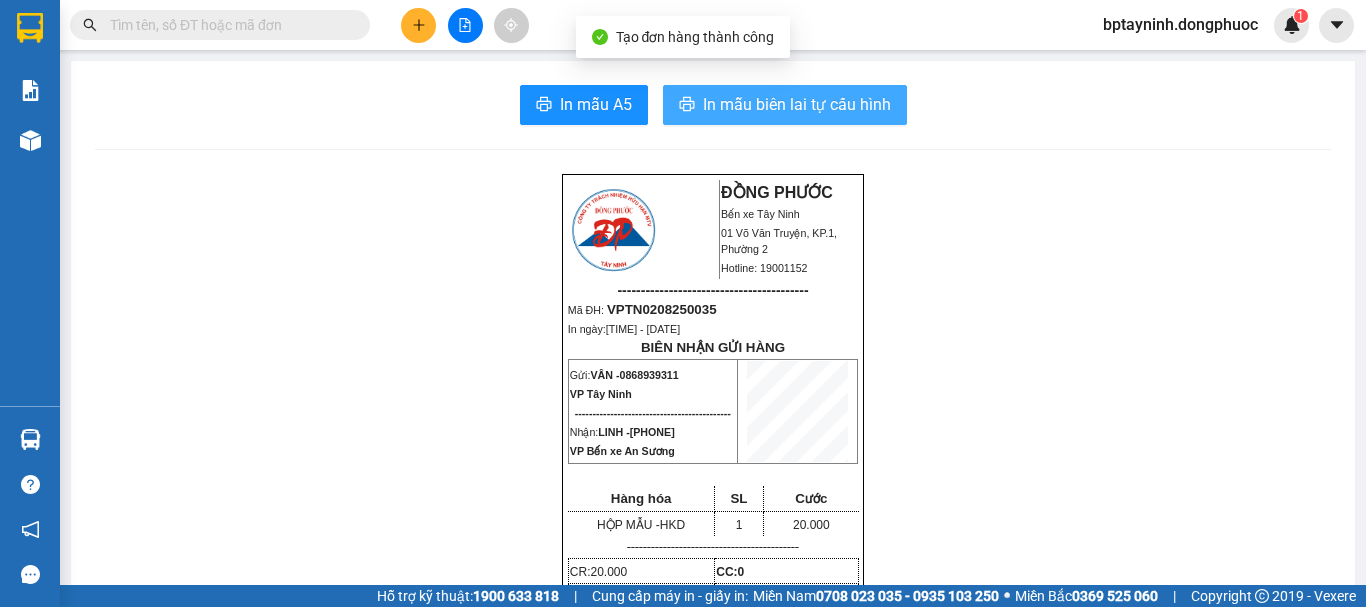 scroll, scrollTop: 0, scrollLeft: 0, axis: both 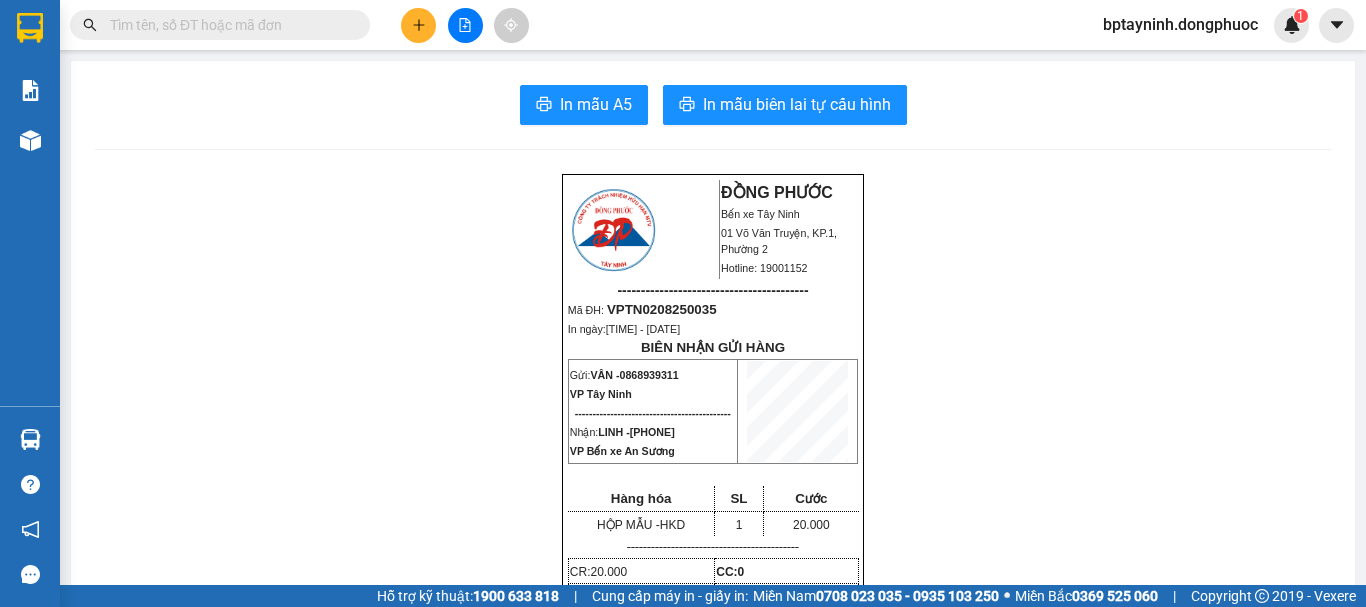 click on "Hàng sắp về" at bounding box center (30, 439) 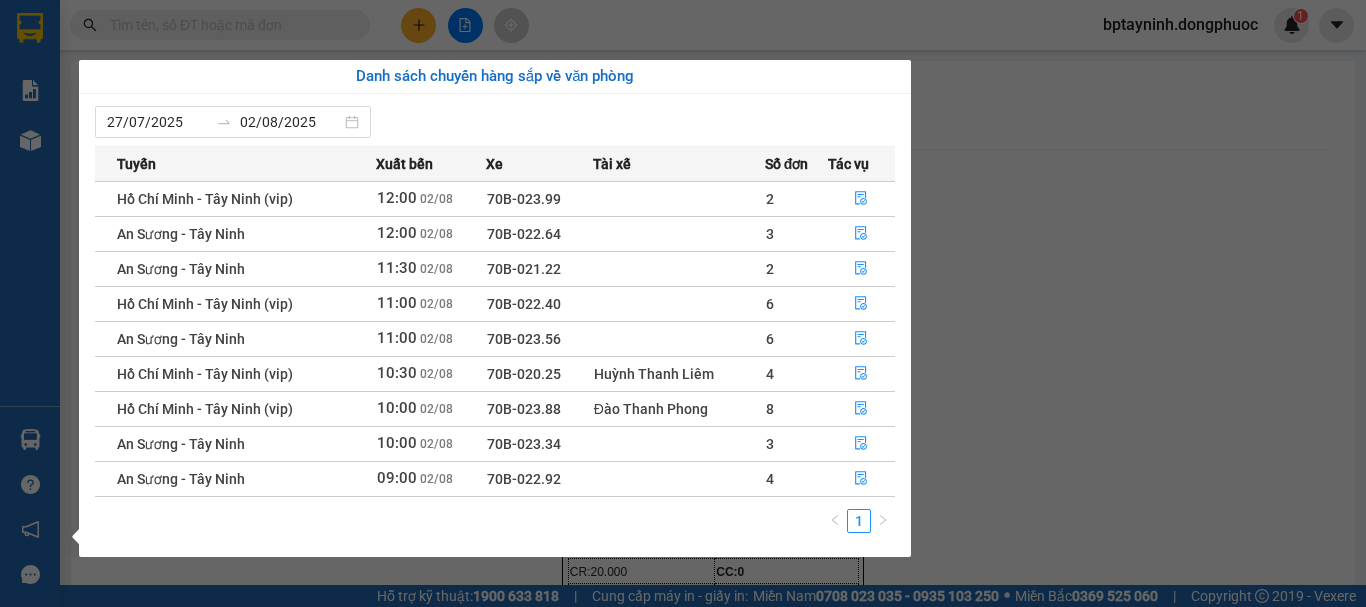 click on "Kết quả tìm kiếm ( 0 )  Bộ lọc  No Data bptayninh.dongphuoc 1     Báo cáo Mẫu 1: Báo cáo dòng tiền theo nhân viên Mẫu 1: Báo cáo dòng tiền theo nhân viên (VP) Mẫu 2: Doanh số tạo đơn theo Văn phòng, nhân viên - Trạm     Kho hàng mới Hàng sắp về Hướng dẫn sử dụng Giới thiệu Vexere, nhận hoa hồng Phản hồi Phần mềm hỗ trợ bạn tốt chứ? In mẫu A5
In mẫu biên lai tự cấu hình
ĐỒNG PHƯỚC
Bến xe Tây Ninh
01 Võ Văn Truyện, KP.1, Phường 2
Hotline: 19001152
-----------------------------------------
Mã ĐH:   VPTN0208250035
In ngày:  11:55:49 - 02/08/2025
BIÊN NHẬN GỬI HÀNG
Gửi:  VÂN -  0868939311
VP Tây Ninh
--------------------------------------------
Nhận:  LINH -  0949451931
VP Bến xe An Sương
Hàng hóa
SL
Cước
HỘP MẪU  -  HKD
1
20.000
CR:  20.000
CC:  0
0" at bounding box center (683, 303) 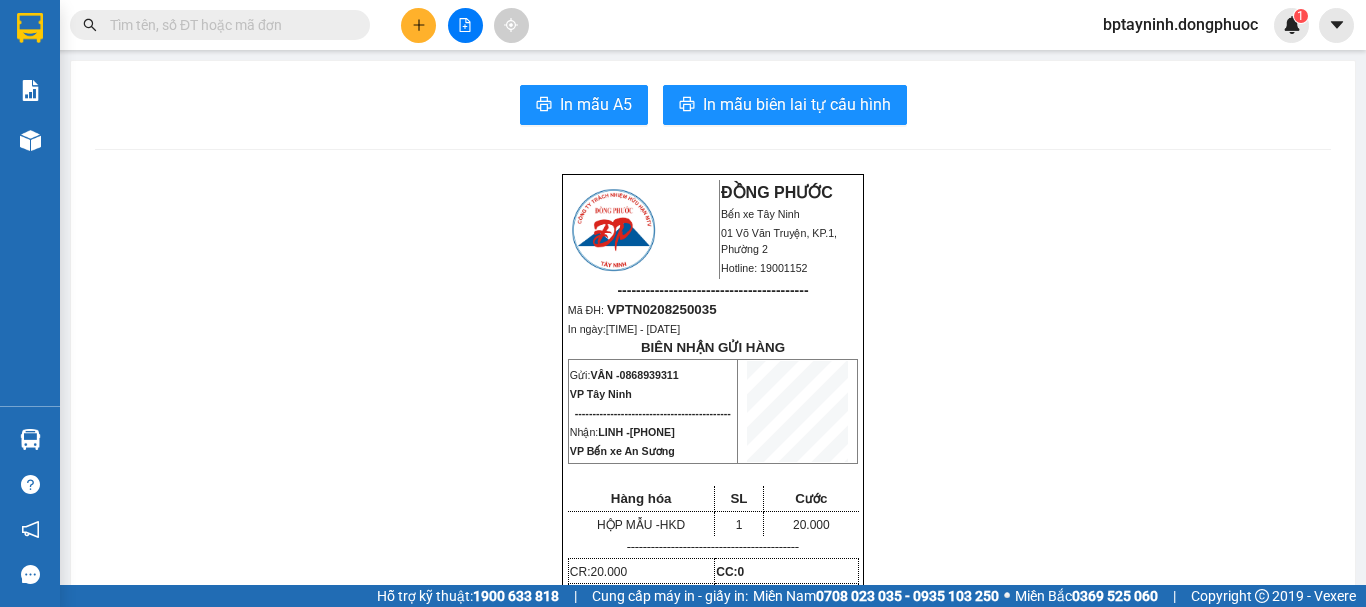click at bounding box center [418, 25] 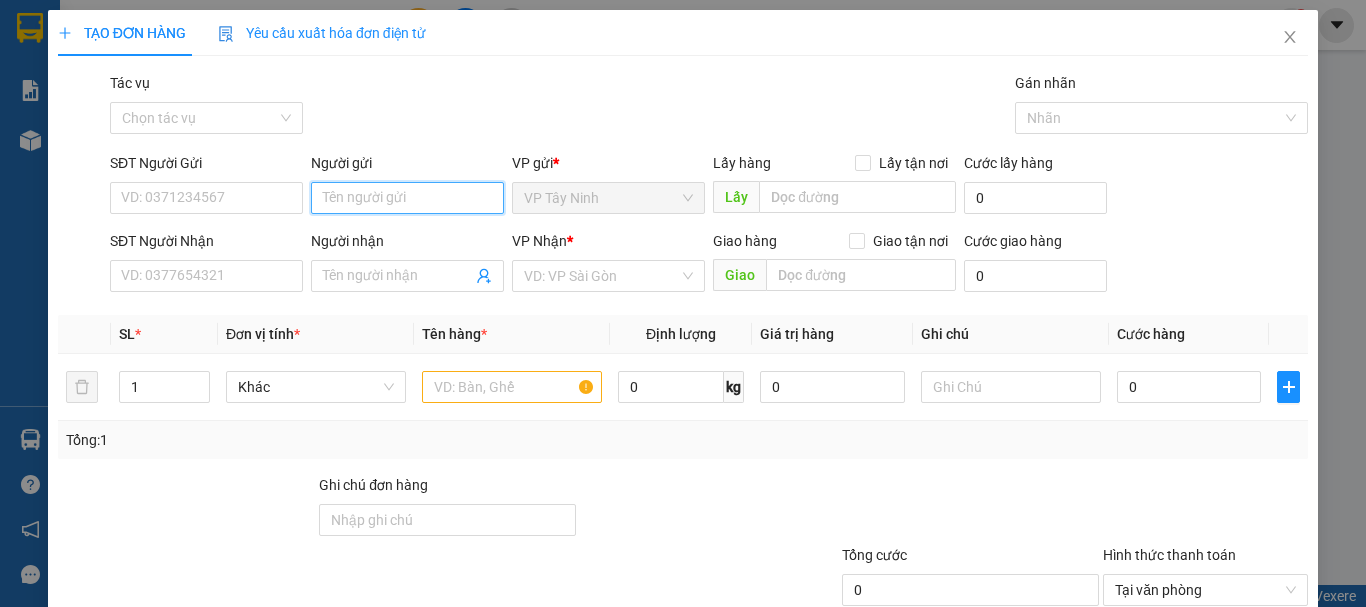 click on "Người gửi" at bounding box center [407, 198] 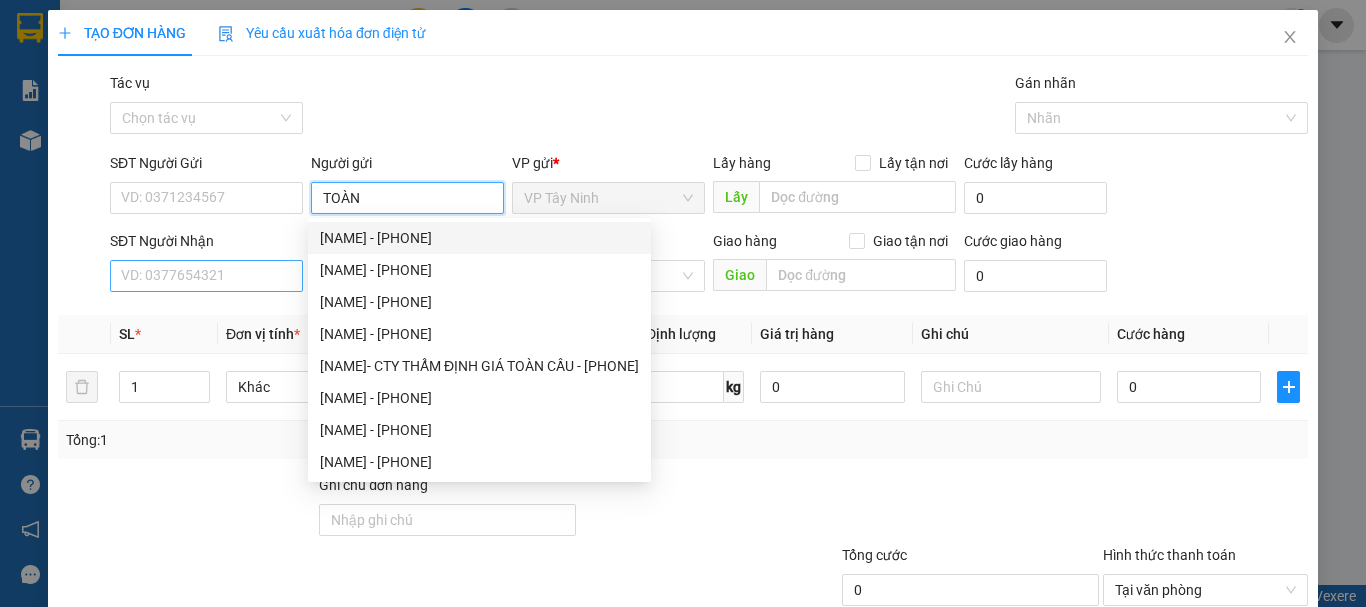 type on "TOÀN" 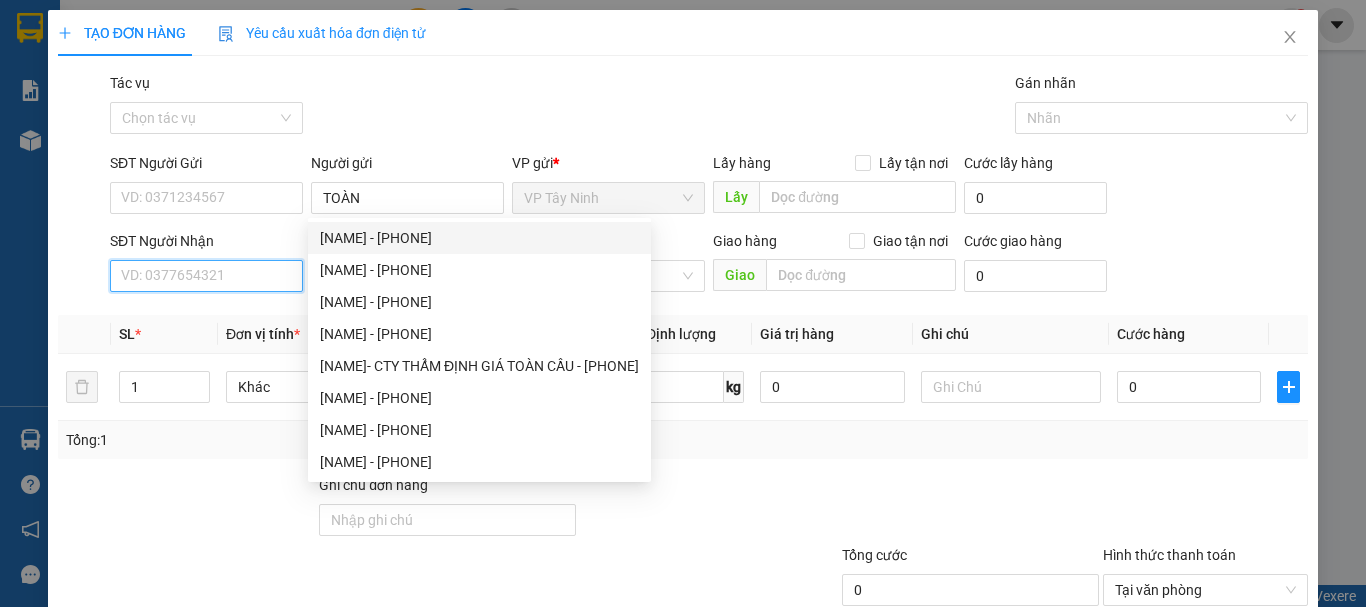 click on "SĐT Người Nhận" at bounding box center [206, 276] 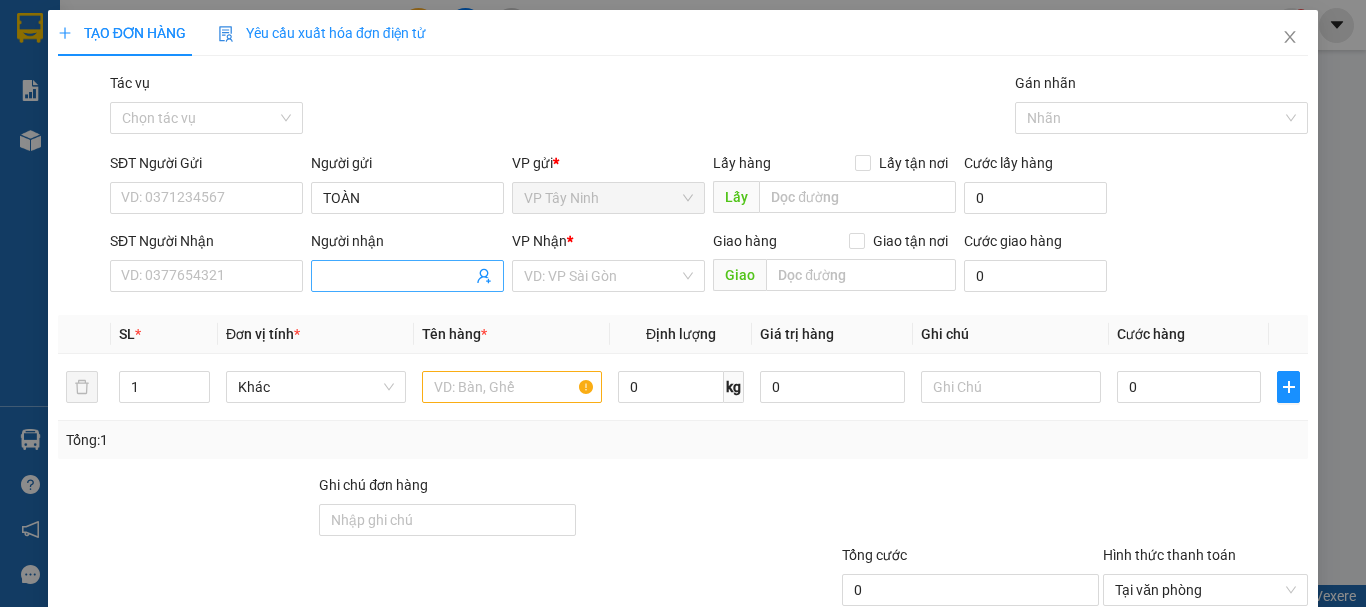 click on "Người nhận" at bounding box center [397, 276] 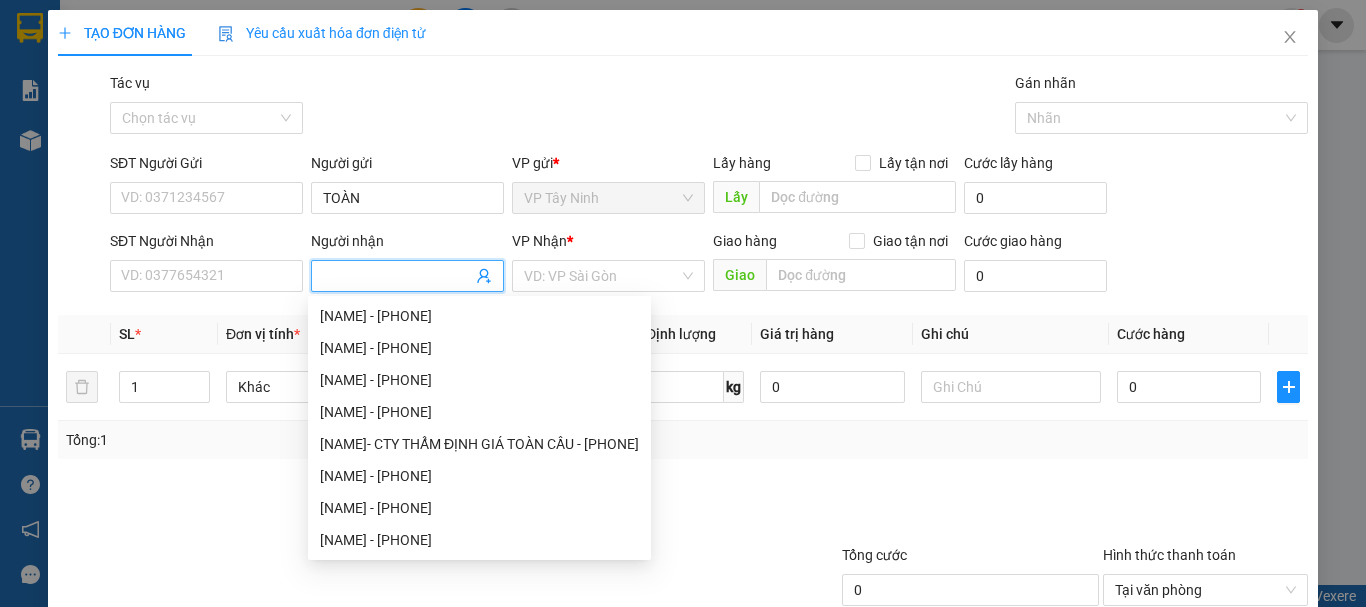 type on "C" 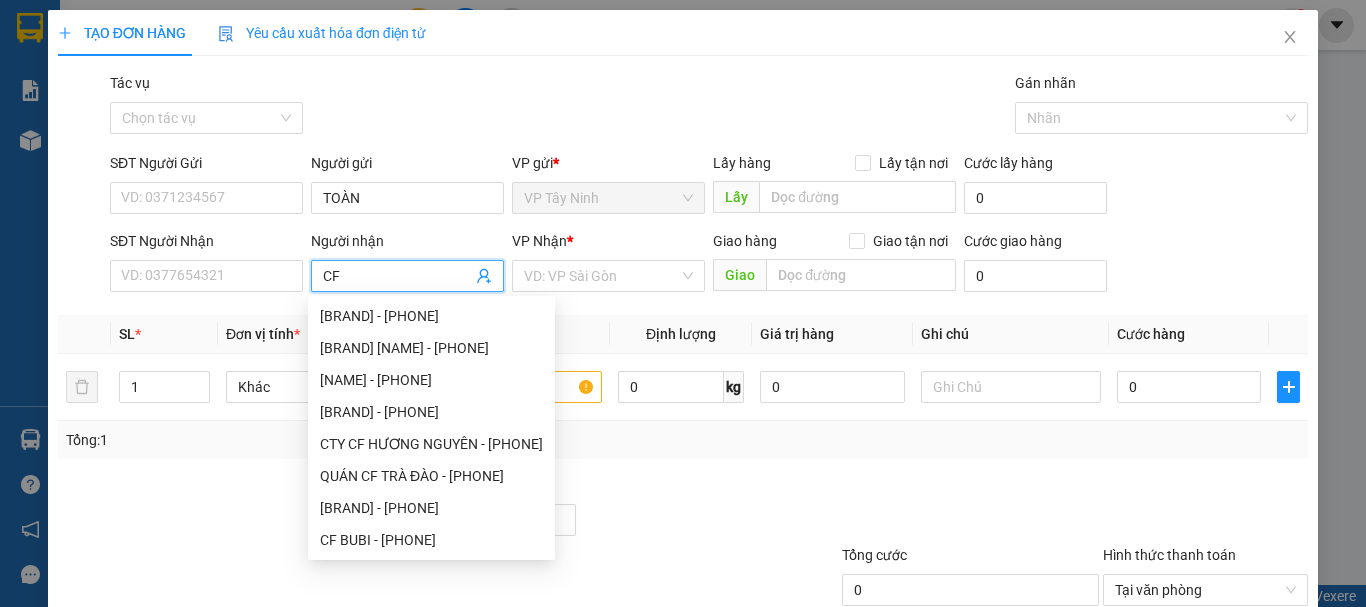 type on "C" 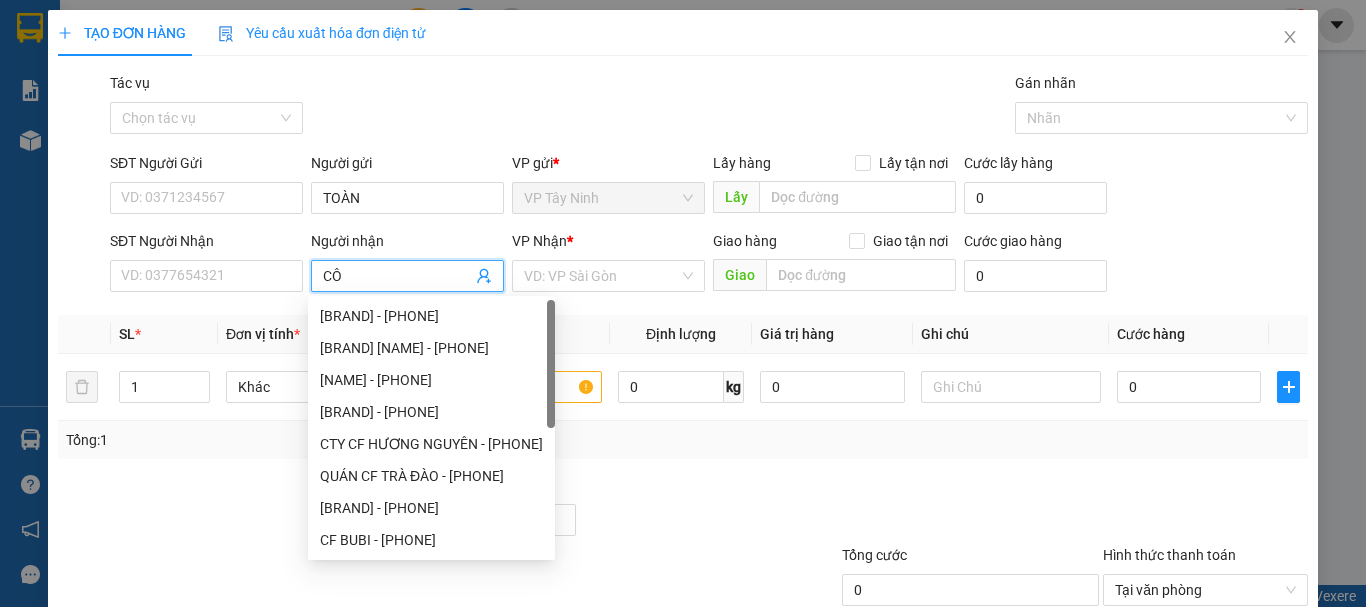 type on "C" 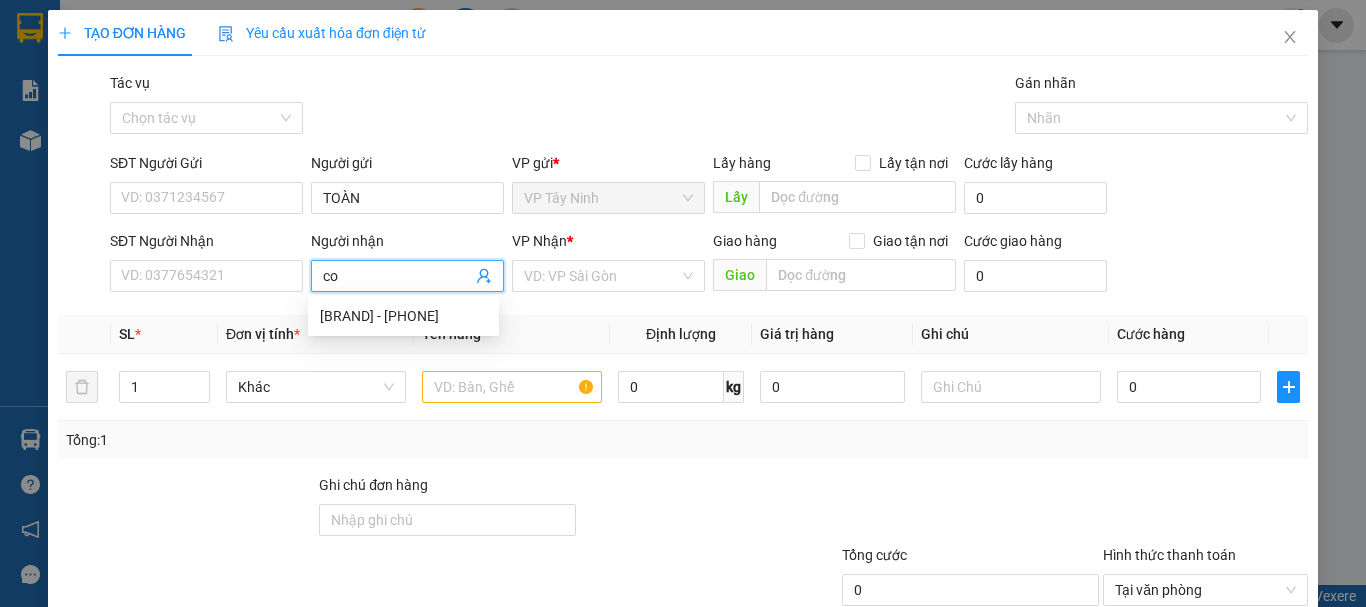 type on "c" 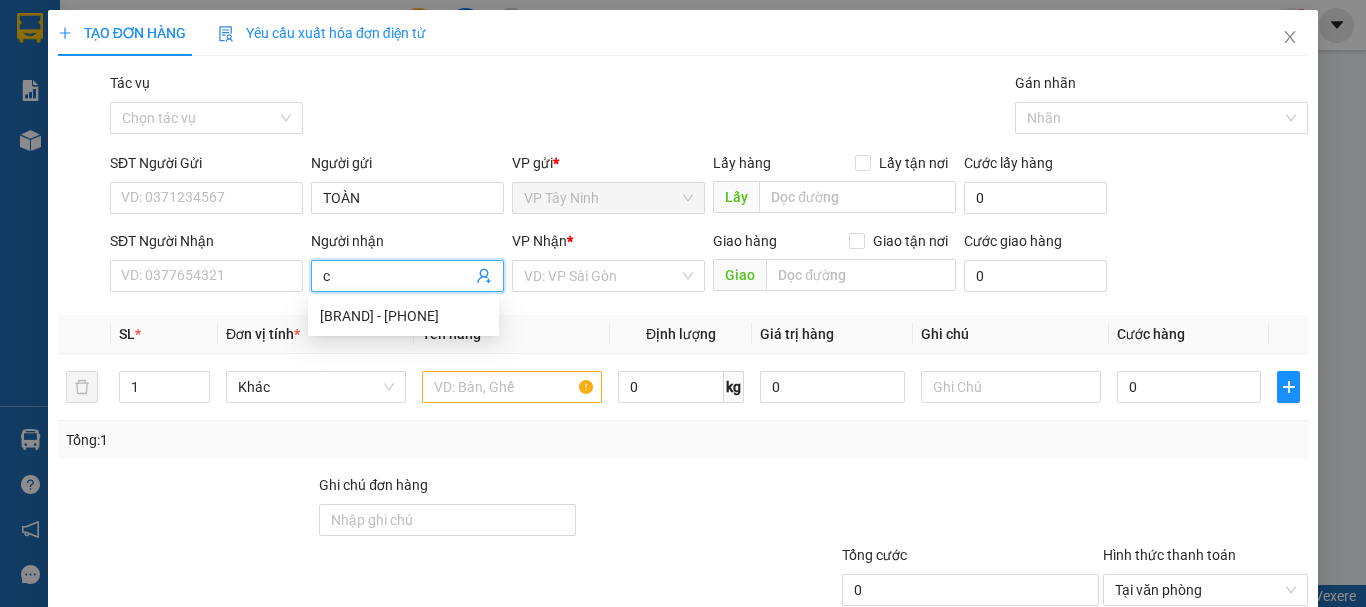 type 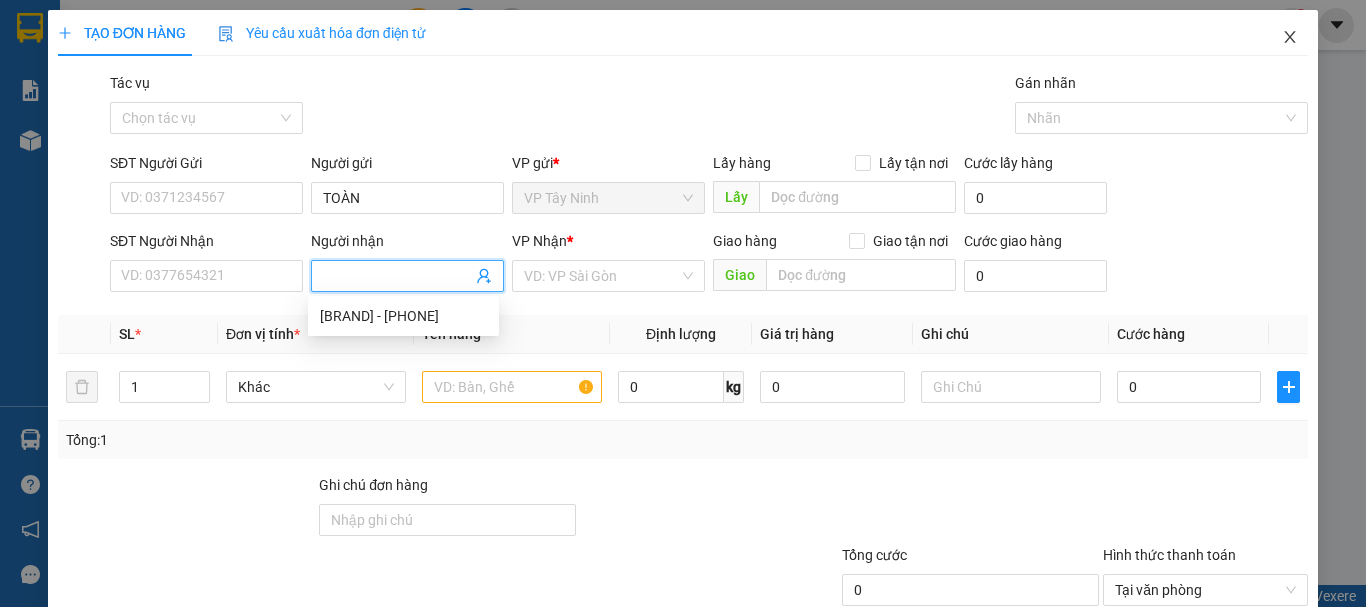 click 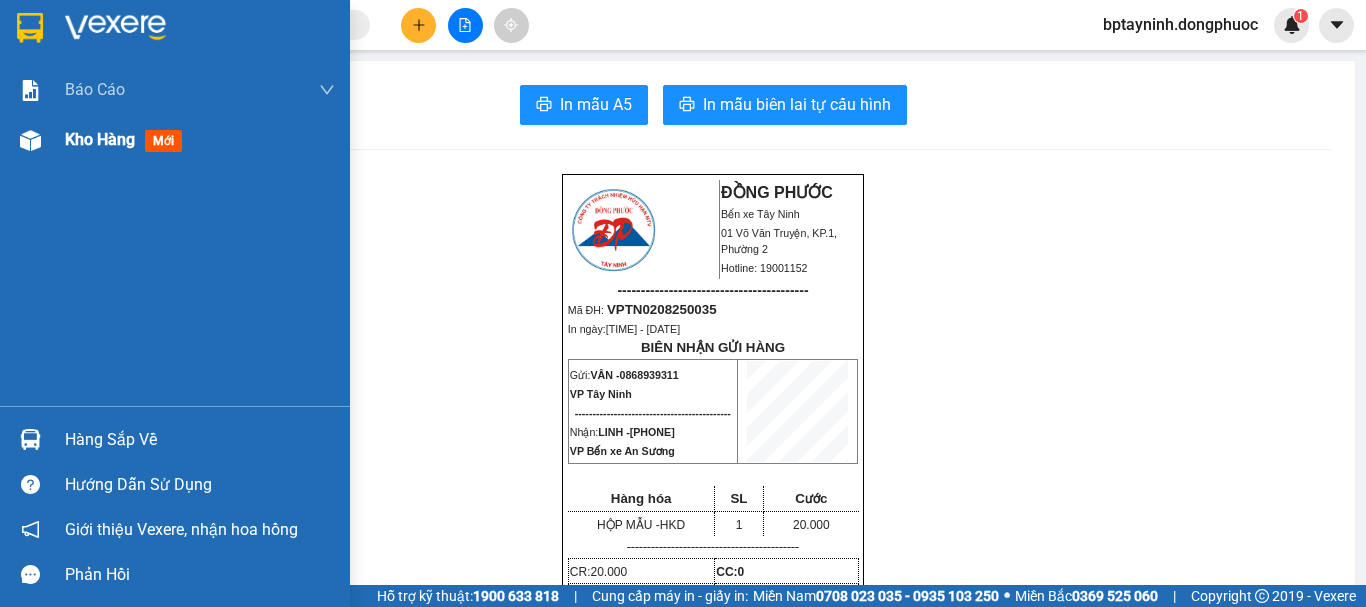 click on "Kho hàng mới" at bounding box center (200, 140) 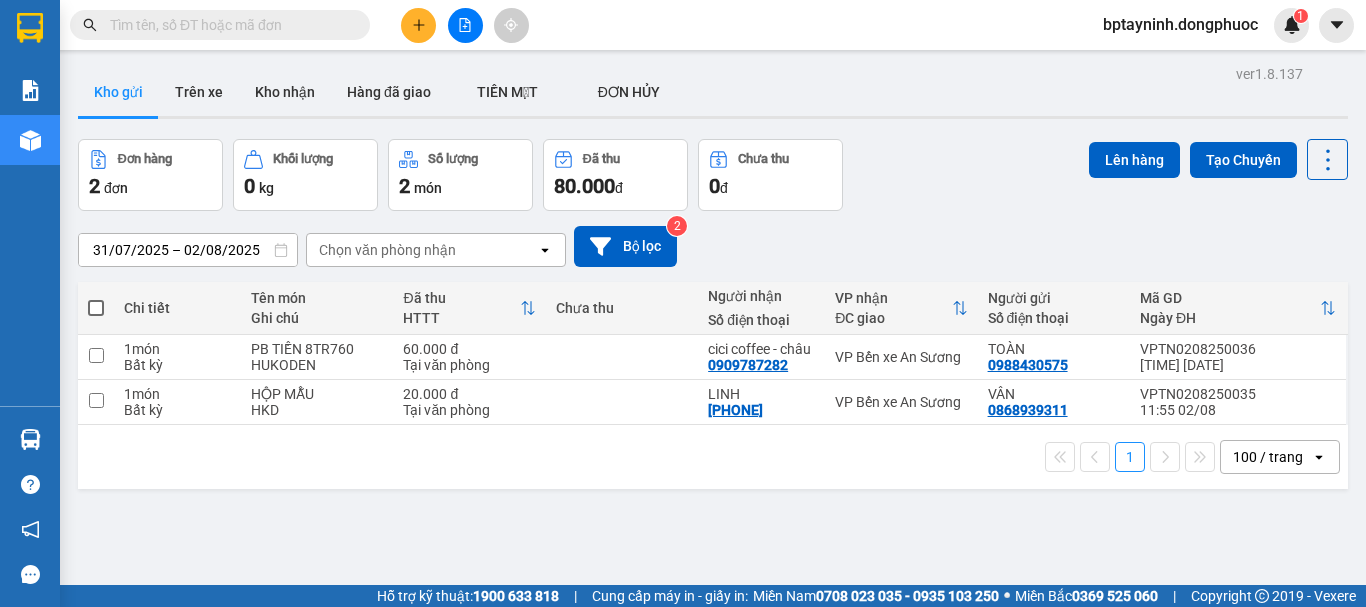 click on "Đơn hàng 2 đơn Khối lượng 0 kg Số lượng 2 món Đã thu 80.000  đ Chưa thu 0  đ Lên hàng Tạo Chuyến" at bounding box center (713, 175) 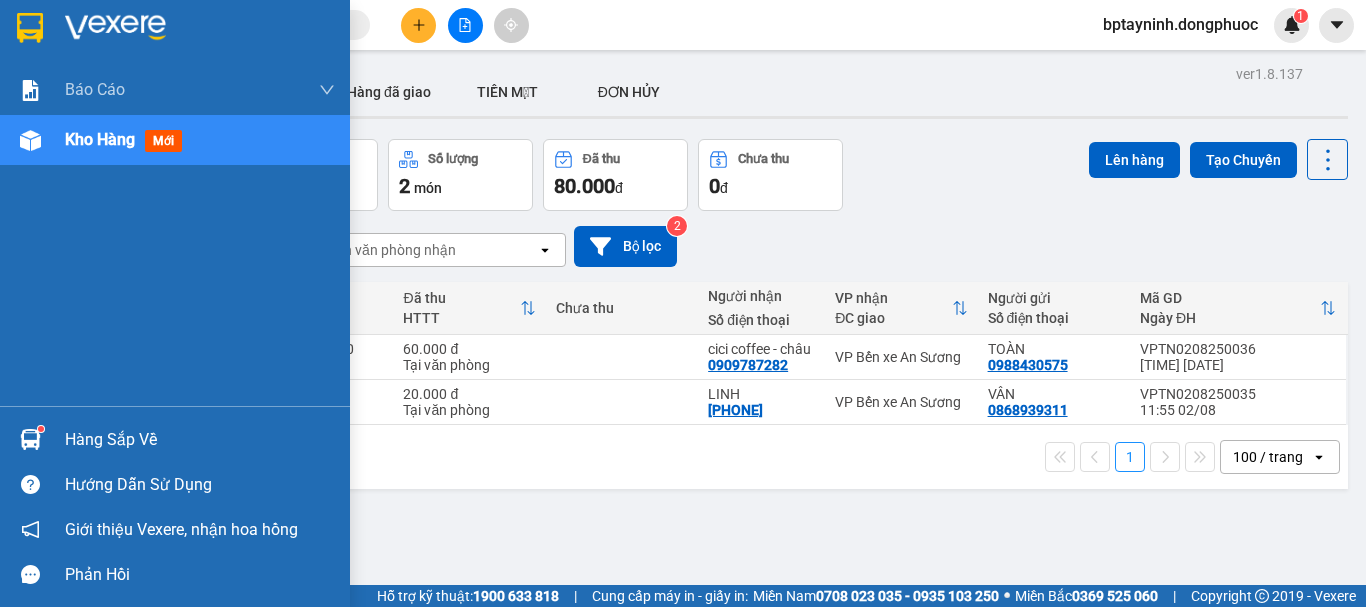 click on "Hàng sắp về" at bounding box center (175, 439) 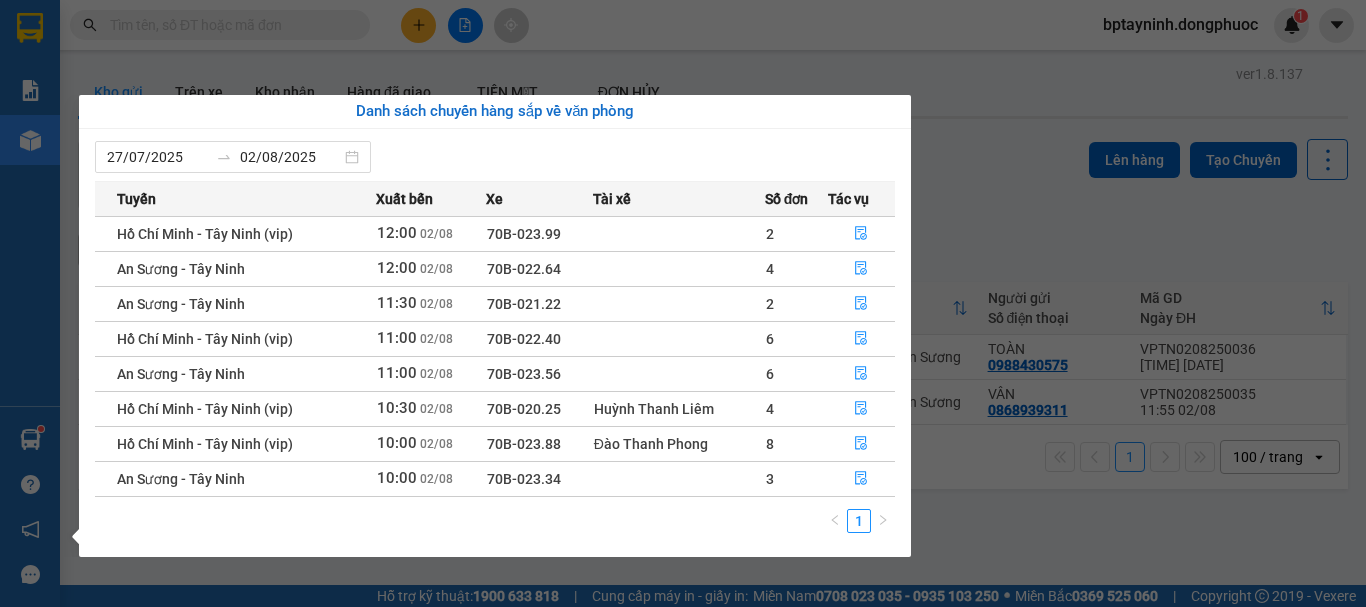 click on "Kết quả tìm kiếm ( 0 )  Bộ lọc  No Data bptayninh.dongphuoc 1     Báo cáo Mẫu 1: Báo cáo dòng tiền theo nhân viên Mẫu 1: Báo cáo dòng tiền theo nhân viên (VP) Mẫu 2: Doanh số tạo đơn theo Văn phòng, nhân viên - Trạm     Kho hàng mới Hàng sắp về Hướng dẫn sử dụng Giới thiệu Vexere, nhận hoa hồng Phản hồi Phần mềm hỗ trợ bạn tốt chứ? ver  1.8.137 Kho gửi Trên xe Kho nhận Hàng đã giao TIỀN MẶT  ĐƠN HỦY Đơn hàng 2 đơn Khối lượng 0 kg Số lượng 2 món Đã thu 80.000  đ Chưa thu 0  đ Lên hàng Tạo Chuyến 31/07/2025 – 02/08/2025 Press the down arrow key to interact with the calendar and select a date. Press the escape button to close the calendar. Selected date range is from 31/07/2025 to 02/08/2025. Chọn văn phòng nhận open Bộ lọc 2 Chi tiết Tên món Ghi chú Đã thu HTTT Chưa thu Người nhận Số điện thoại VP nhận ĐC giao Người gửi Số điện thoại" at bounding box center (683, 303) 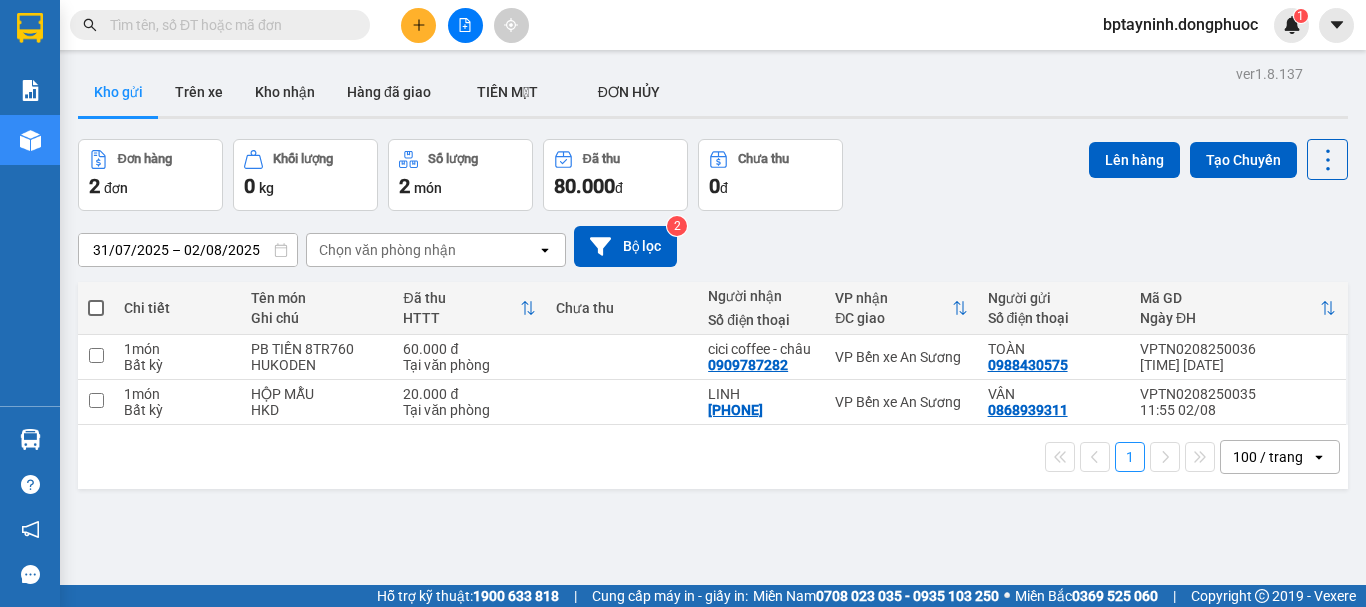 click at bounding box center [228, 25] 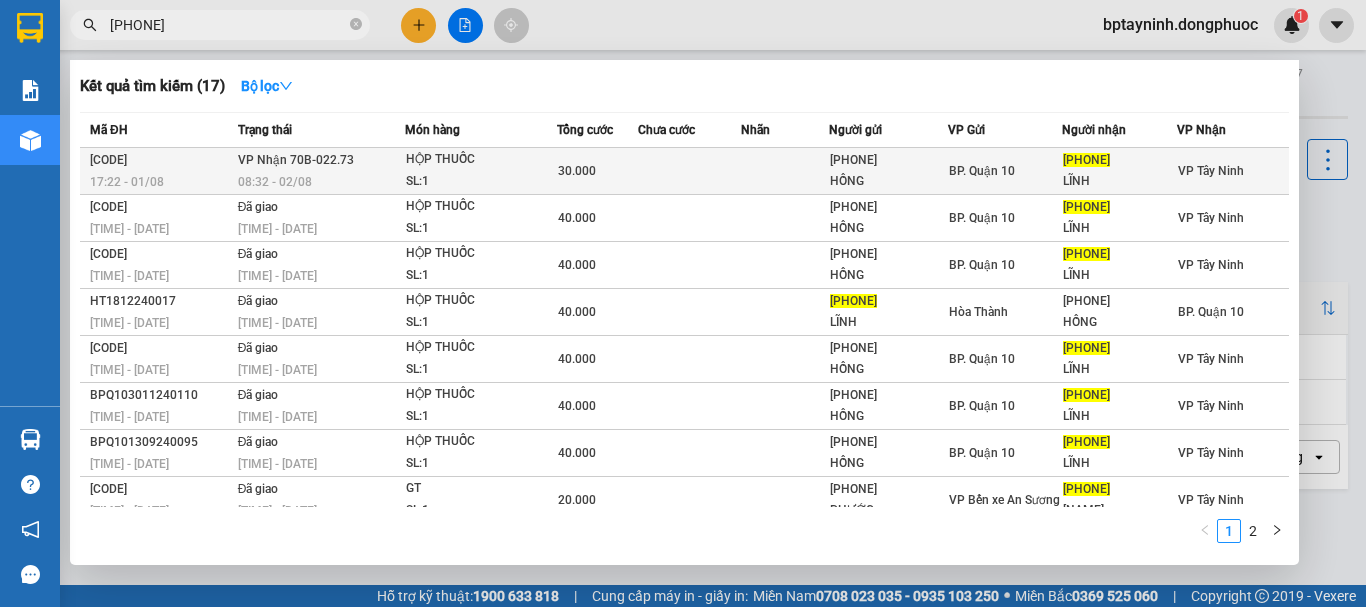 type on "0915552557" 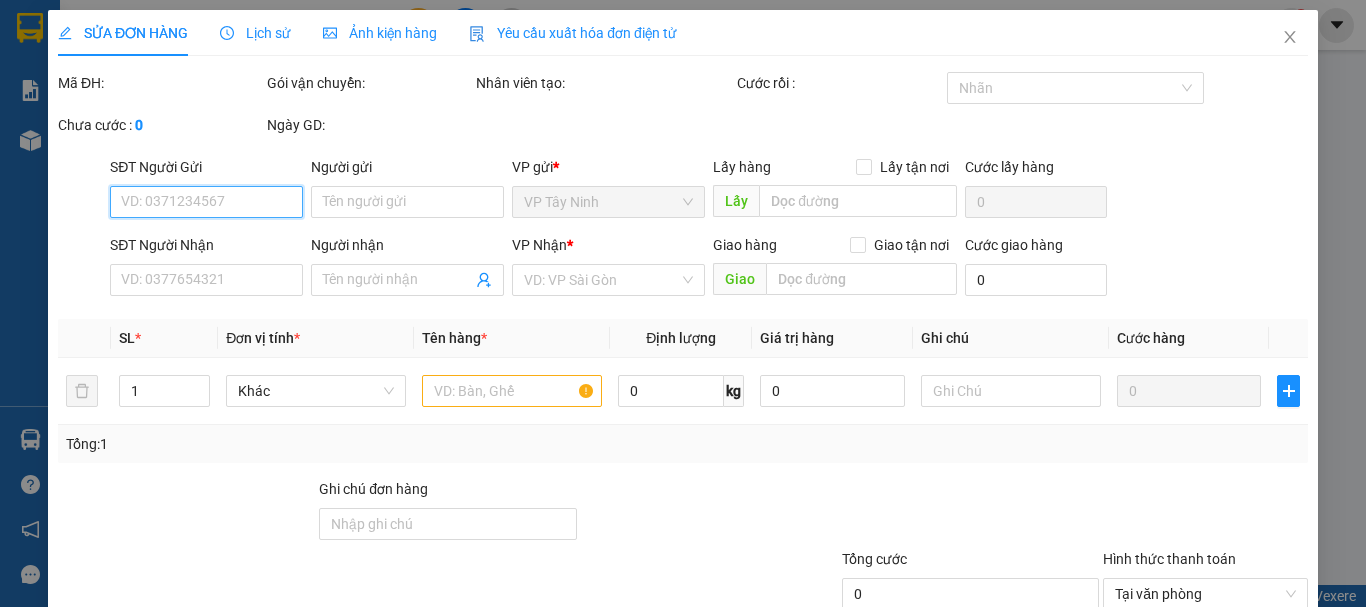 type on "0909929292" 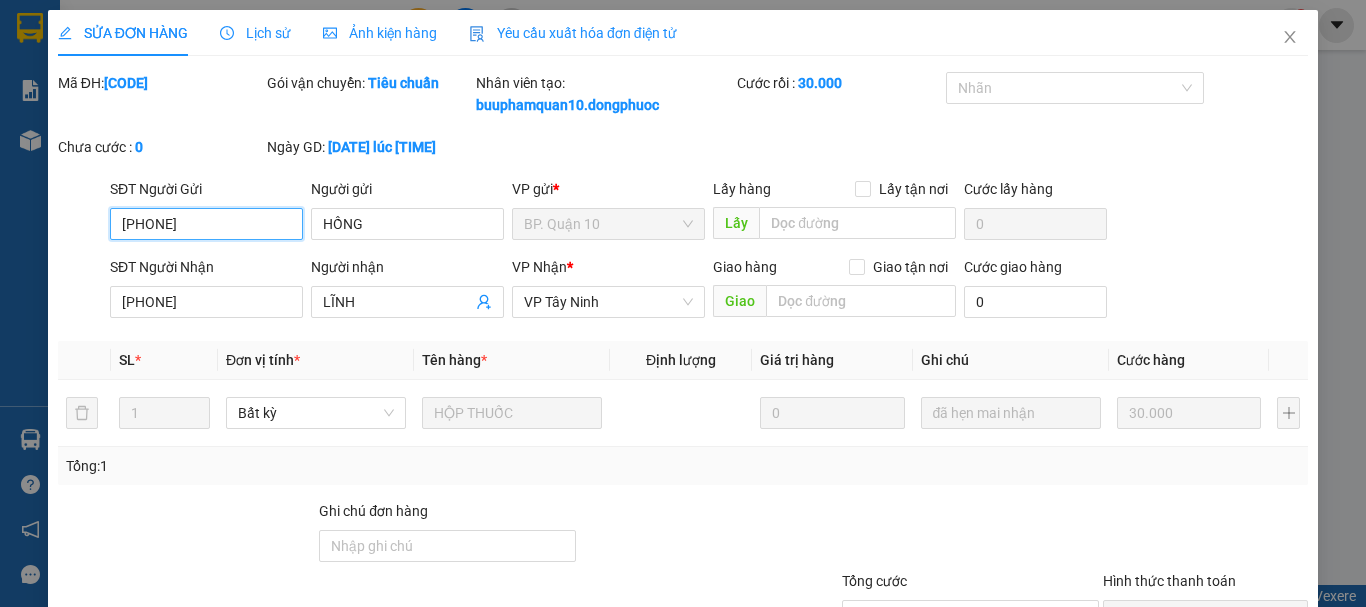 scroll, scrollTop: 159, scrollLeft: 0, axis: vertical 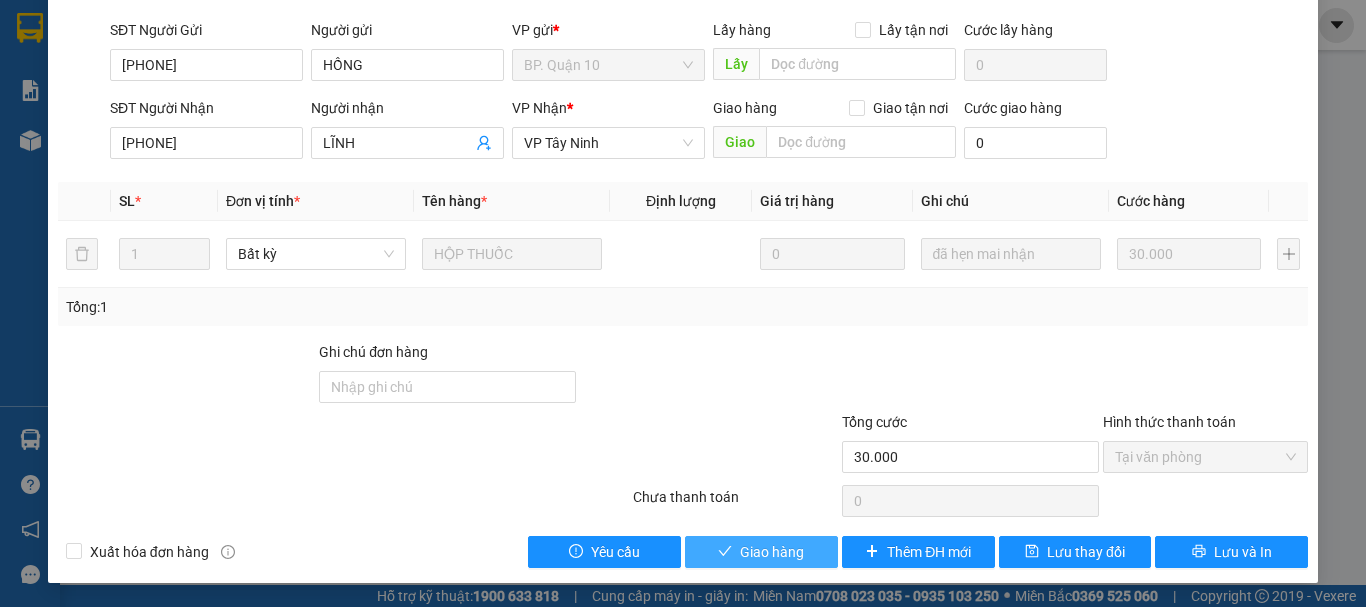 click on "Giao hàng" at bounding box center [761, 552] 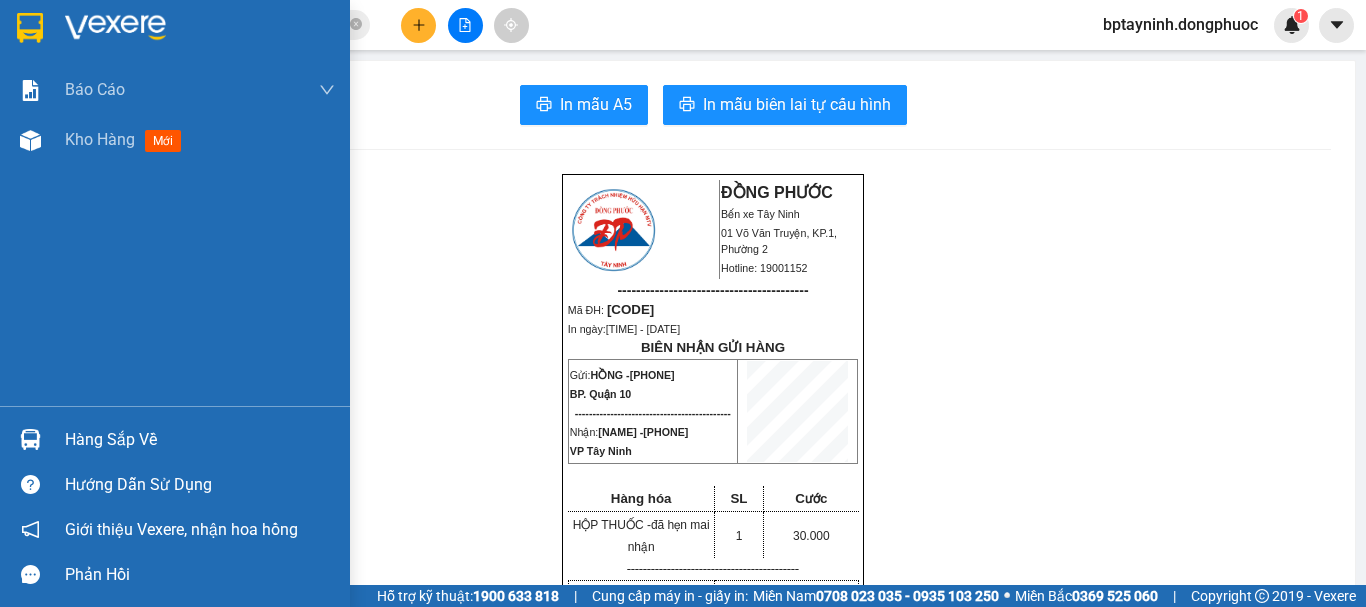 click on "Hàng sắp về" at bounding box center [200, 440] 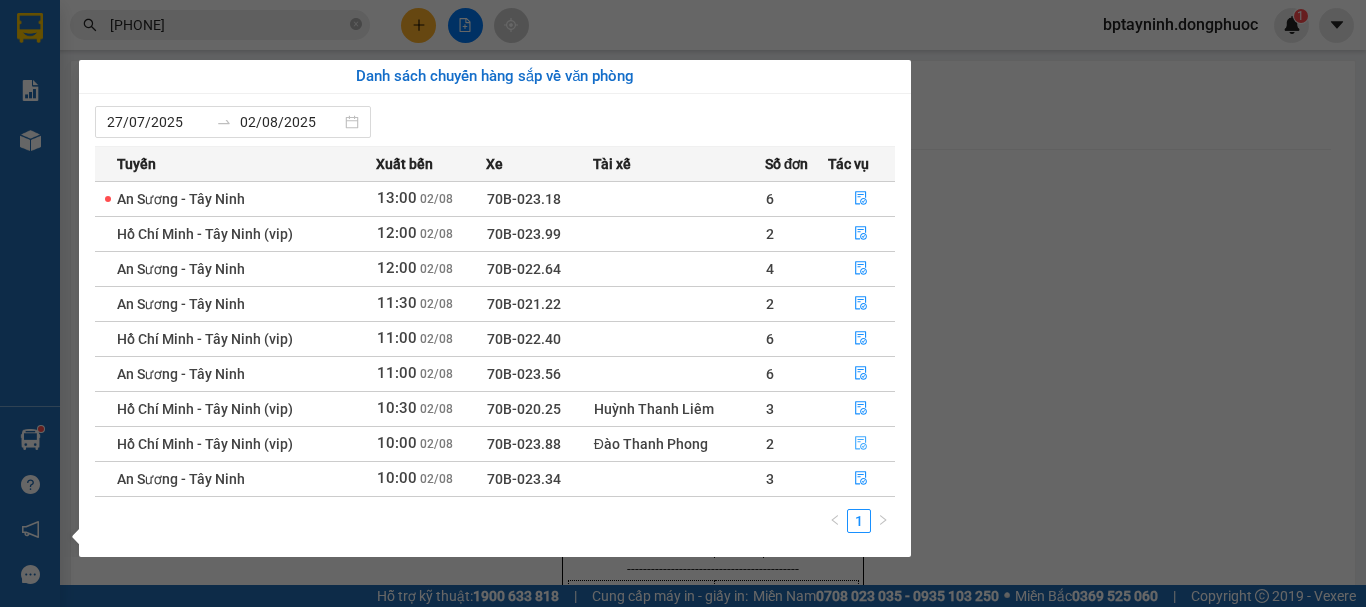 click 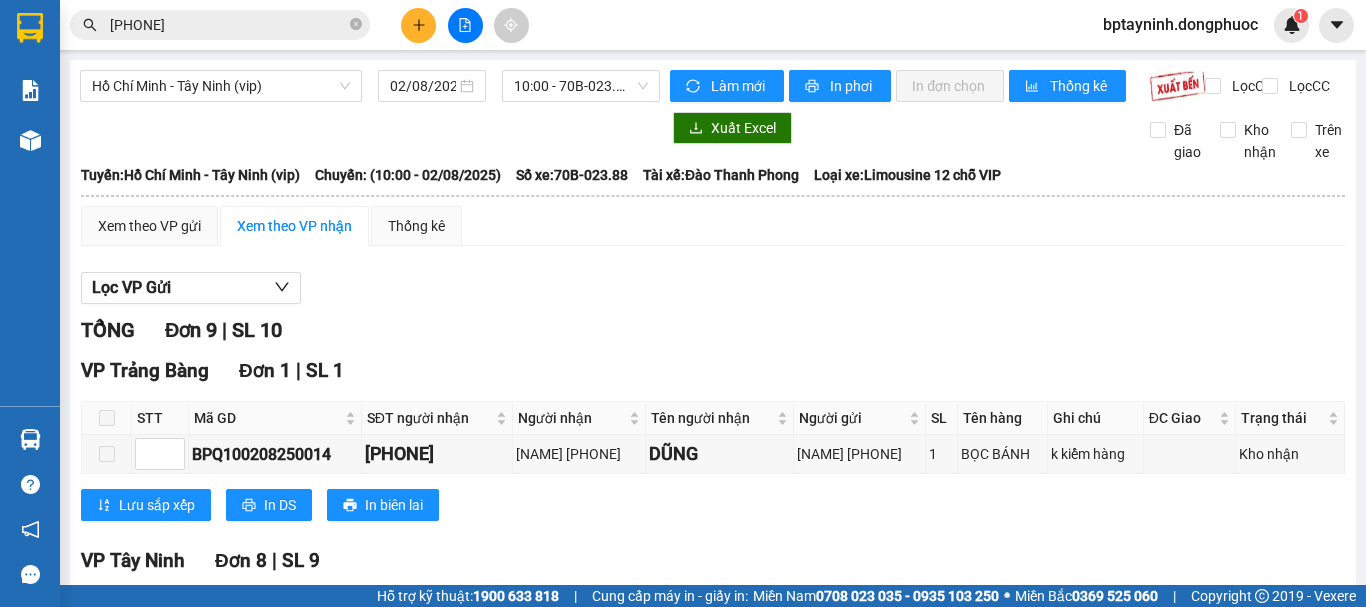 scroll, scrollTop: 500, scrollLeft: 0, axis: vertical 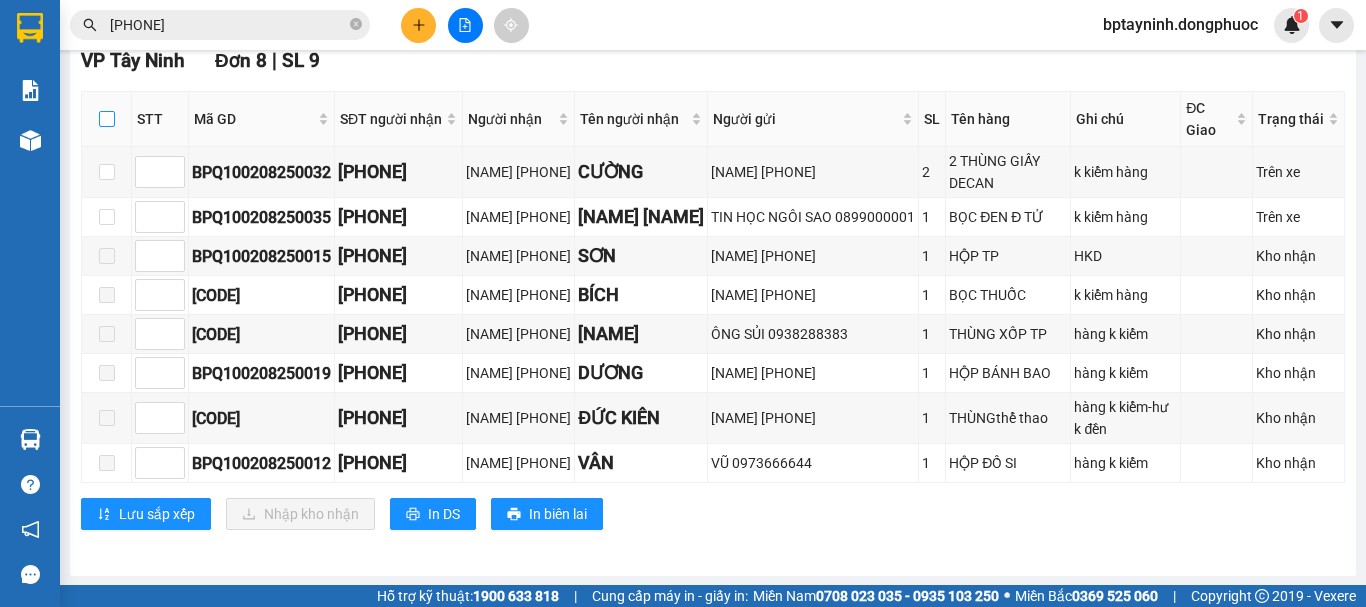 click at bounding box center [107, 119] 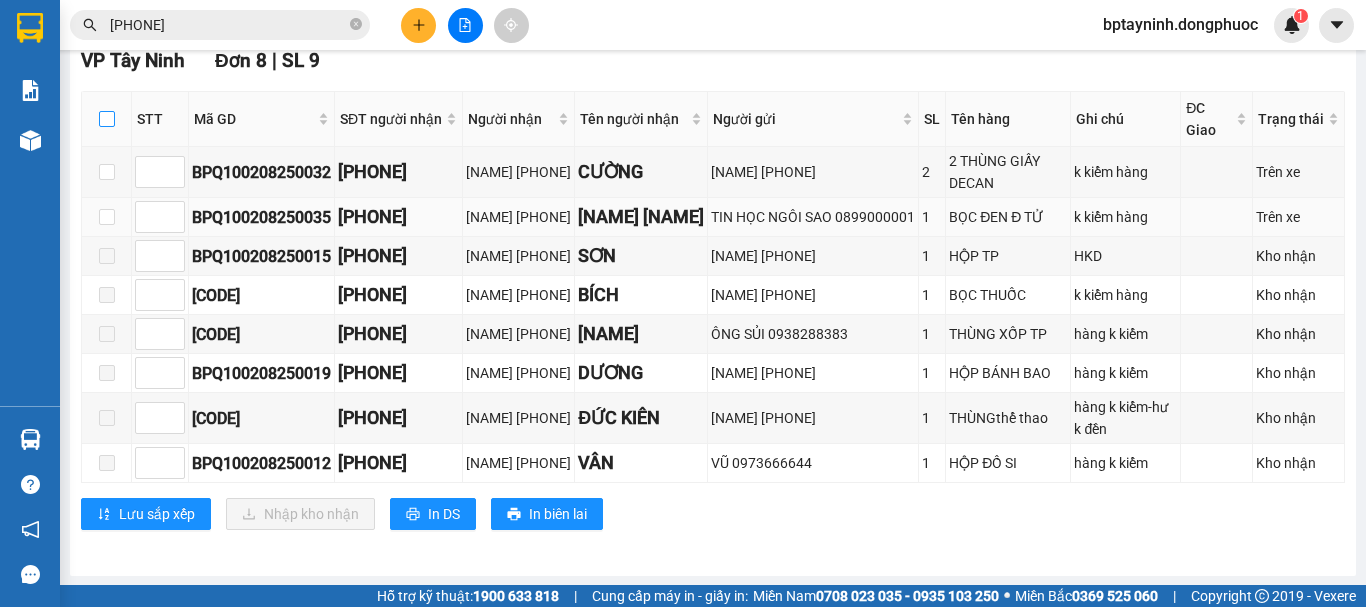 checkbox on "true" 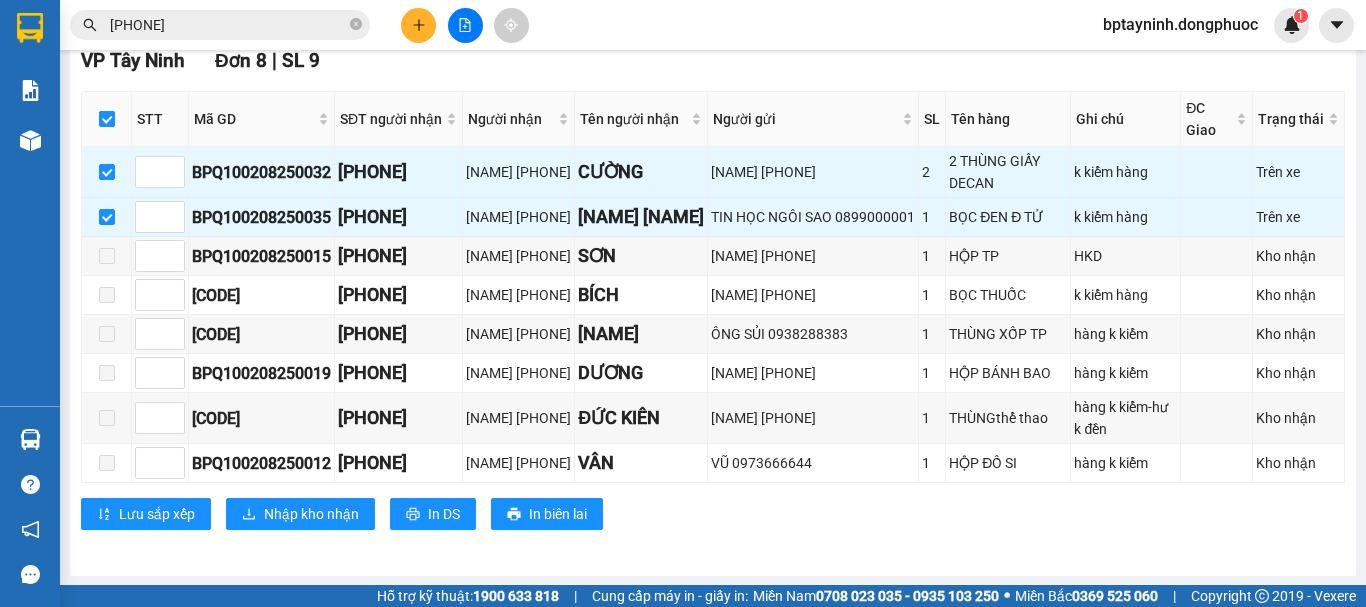 click at bounding box center [107, 119] 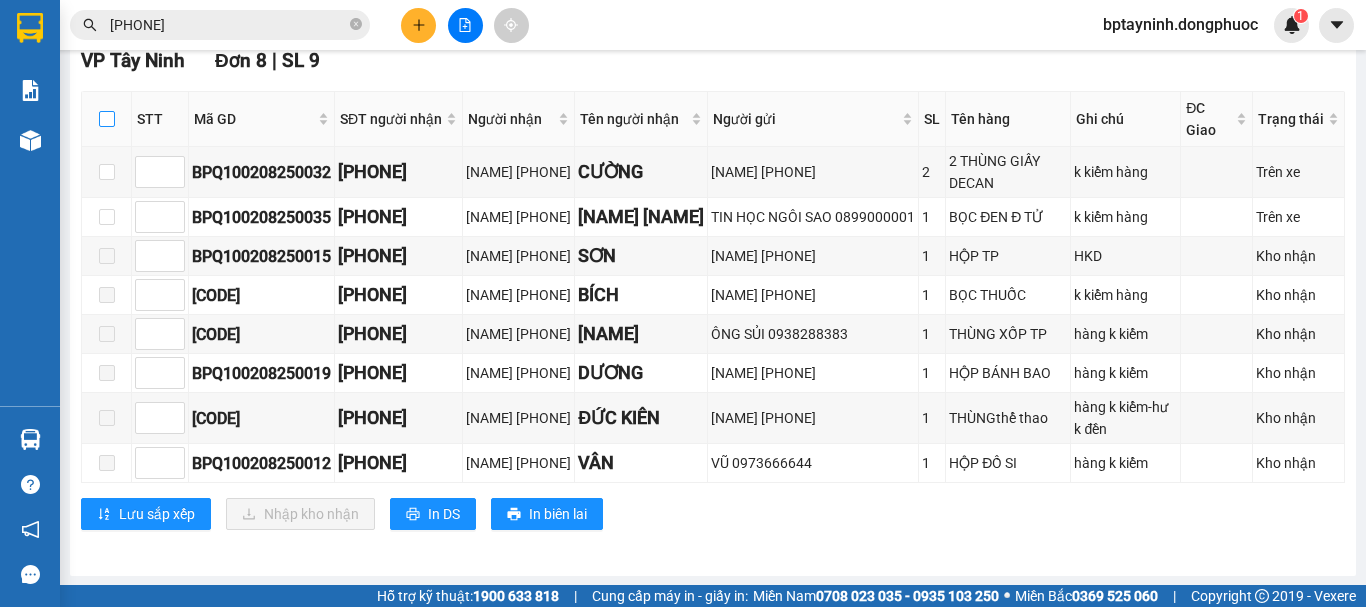 checkbox on "false" 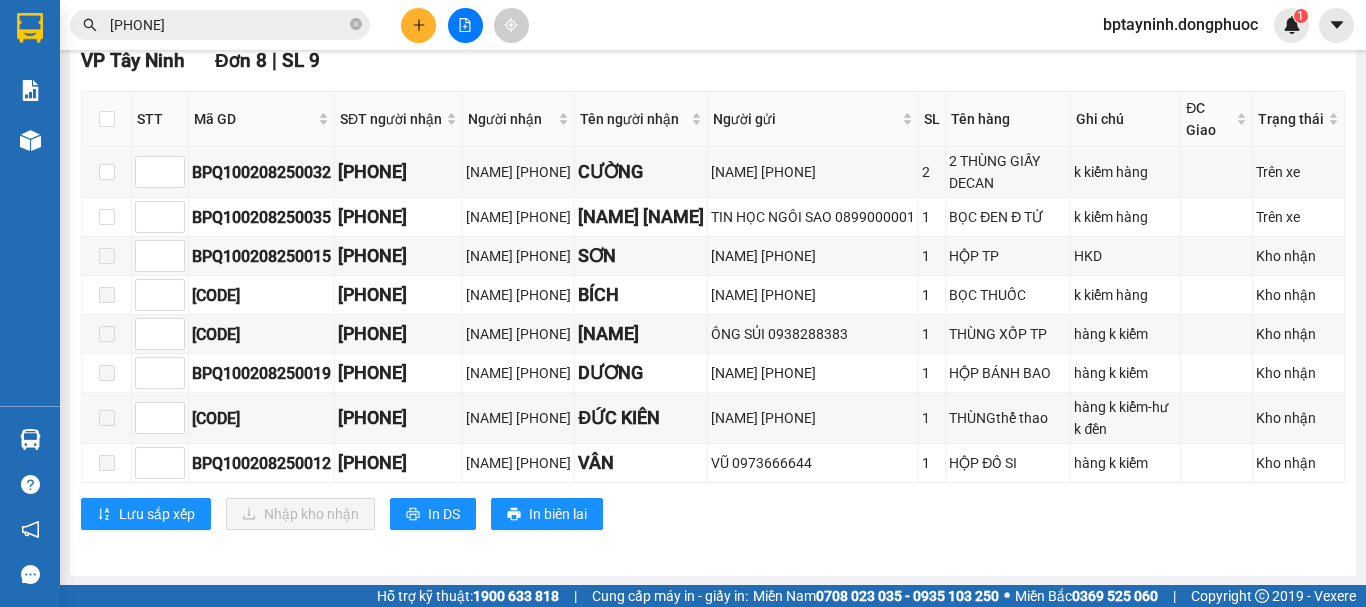 click on "VP Tây Ninh Đơn   8 | SL   9" at bounding box center [713, 61] 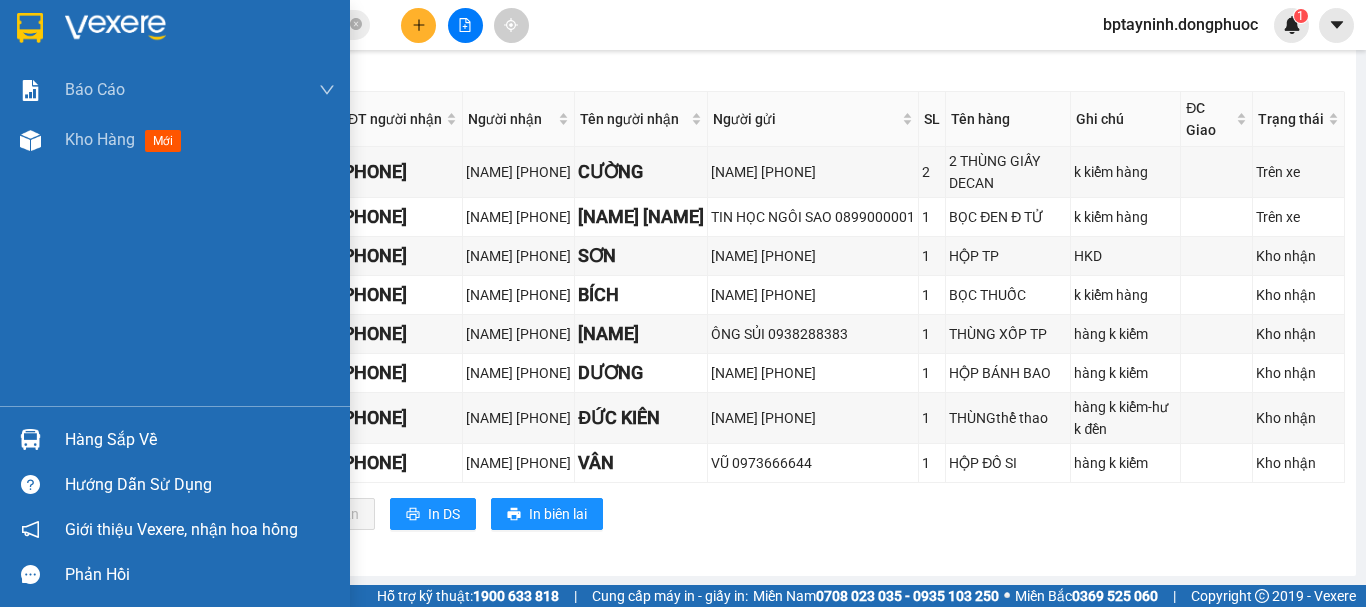 click on "Hàng sắp về" at bounding box center [200, 440] 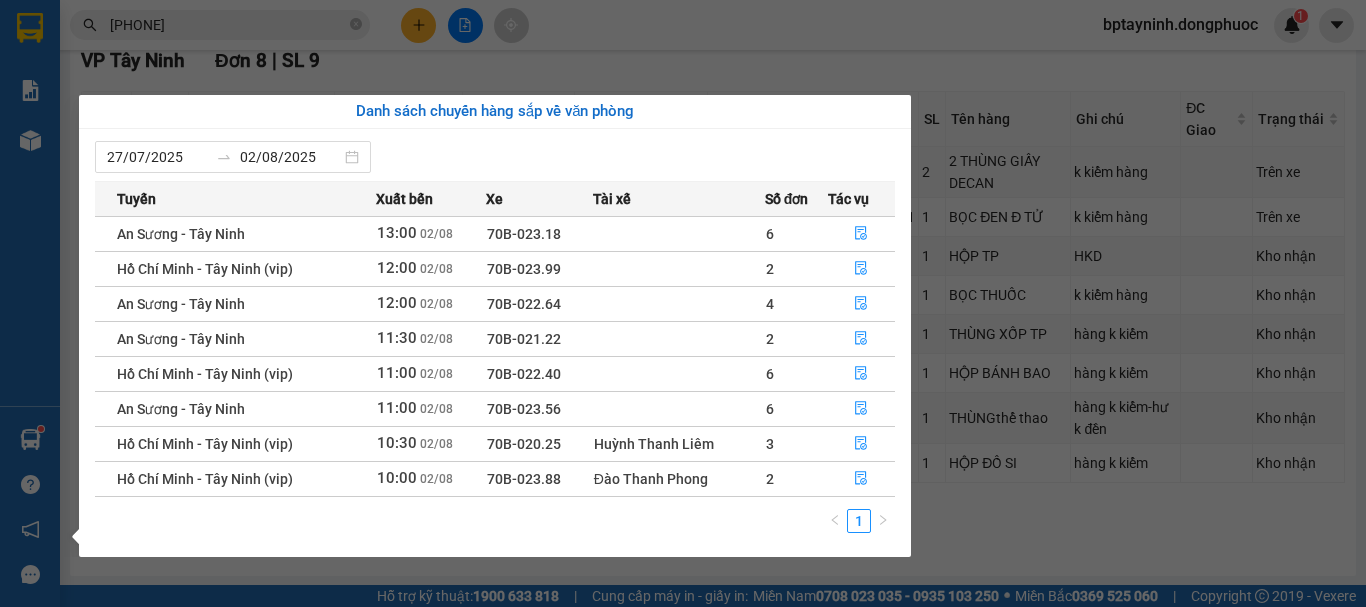 click on "Kết quả tìm kiếm ( 17 )  Bộ lọc  Mã ĐH Trạng thái Món hàng Tổng cước Chưa cước Nhãn Người gửi VP Gửi Người nhận VP Nhận BPQ100108250127 17:22 - 01/08 VP Nhận   70B-022.73 08:32 - 02/08 HỘP THUỐC SL:  1 30.000 0909929292 HỒNG BP. Quận 10 0915552557 LĨNH VP Tây Ninh BPQ102806250127 19:31 - 28/06 Đã giao   10:15 - 29/06 HỘP THUỐC SL:  1 40.000 0909929292 HỒNG BP. Quận 10 0915552557 LĨNH VP Tây Ninh BPQ101005250094 17:21 - 10/05 Đã giao   09:53 - 11/05 HỘP THUỐC SL:  1 40.000 0909929292 HỒNG BP. Quận 10 0915552557 LĨNH VP Tây Ninh HT1812240017 09:34 - 18/12 Đã giao   15:37 - 18/12 HỘP THUỐC SL:  1 40.000 0915552557 LĨNH Hòa Thành 0909929292 HỒNG BP. Quận 10 BPQ101212240042 10:44 - 12/12 Đã giao   15:14 - 12/12 HỘP THUỐC SL:  1 40.000 0909929292 HỒNG BP. Quận 10 0915552557 LĨNH VP Tây Ninh BPQ103011240110 15:54 - 30/11 Đã giao   19:54 - 30/11 HỘP THUỐC SL:  1 40.000 0909929292 HỒNG BP. Quận 10 LĨNH   1" at bounding box center (683, 303) 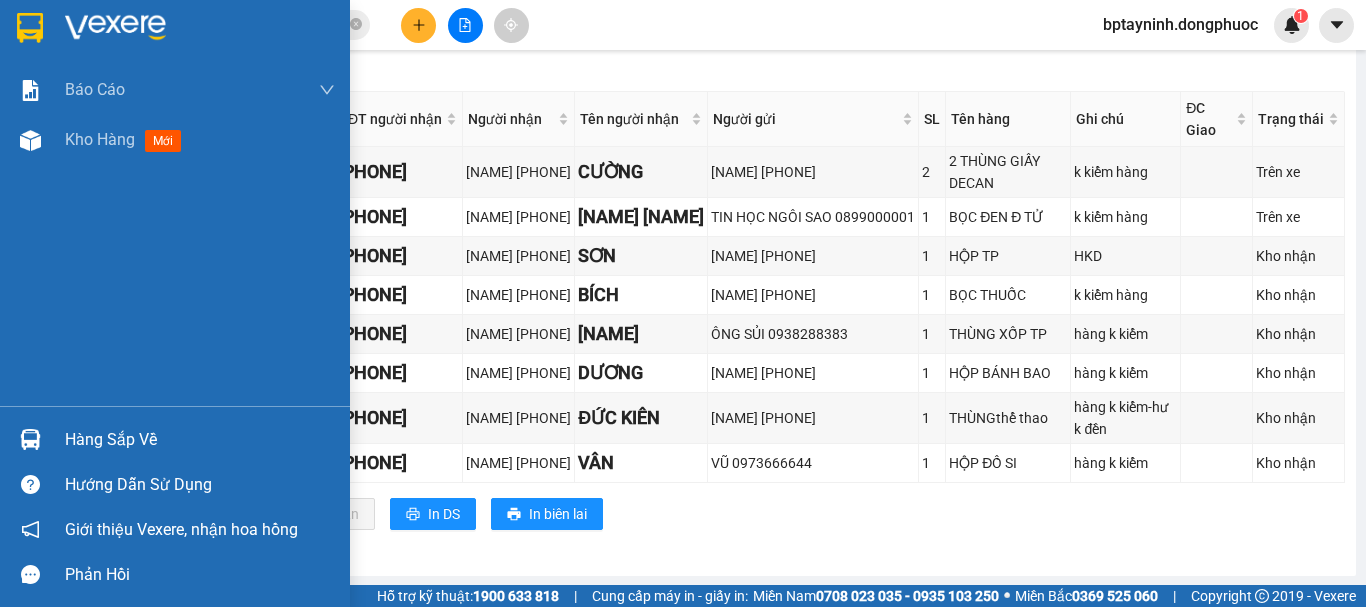 click on "Hàng sắp về" at bounding box center (200, 440) 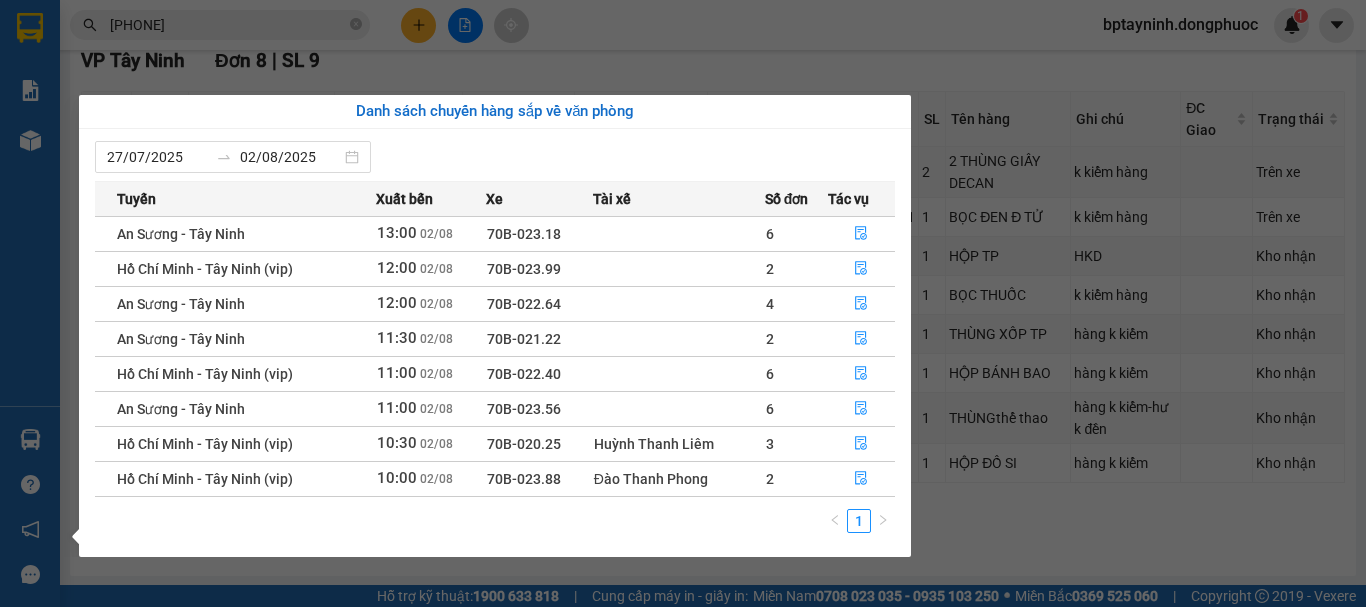 click on "Kết quả tìm kiếm ( 17 )  Bộ lọc  Mã ĐH Trạng thái Món hàng Tổng cước Chưa cước Nhãn Người gửi VP Gửi Người nhận VP Nhận BPQ100108250127 17:22 - 01/08 VP Nhận   70B-022.73 08:32 - 02/08 HỘP THUỐC SL:  1 30.000 0909929292 HỒNG BP. Quận 10 0915552557 LĨNH VP Tây Ninh BPQ102806250127 19:31 - 28/06 Đã giao   10:15 - 29/06 HỘP THUỐC SL:  1 40.000 0909929292 HỒNG BP. Quận 10 0915552557 LĨNH VP Tây Ninh BPQ101005250094 17:21 - 10/05 Đã giao   09:53 - 11/05 HỘP THUỐC SL:  1 40.000 0909929292 HỒNG BP. Quận 10 0915552557 LĨNH VP Tây Ninh HT1812240017 09:34 - 18/12 Đã giao   15:37 - 18/12 HỘP THUỐC SL:  1 40.000 0915552557 LĨNH Hòa Thành 0909929292 HỒNG BP. Quận 10 BPQ101212240042 10:44 - 12/12 Đã giao   15:14 - 12/12 HỘP THUỐC SL:  1 40.000 0909929292 HỒNG BP. Quận 10 0915552557 LĨNH VP Tây Ninh BPQ103011240110 15:54 - 30/11 Đã giao   19:54 - 30/11 HỘP THUỐC SL:  1 40.000 0909929292 HỒNG BP. Quận 10 LĨNH   1" at bounding box center [683, 303] 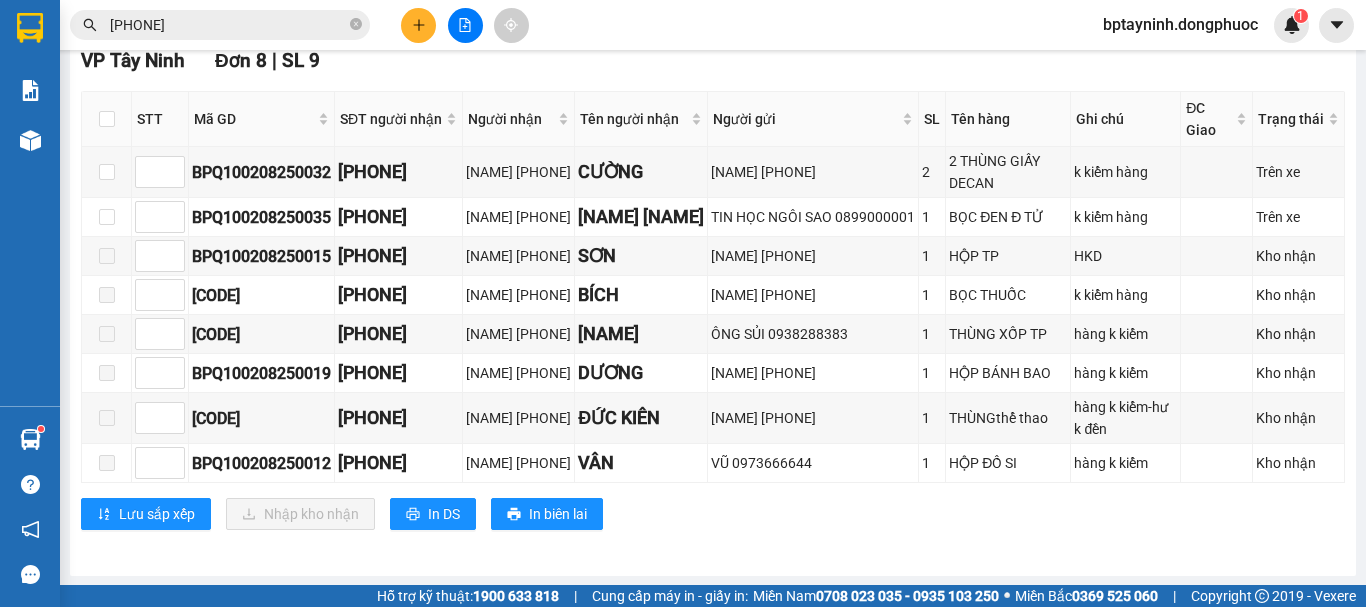 click at bounding box center (418, 25) 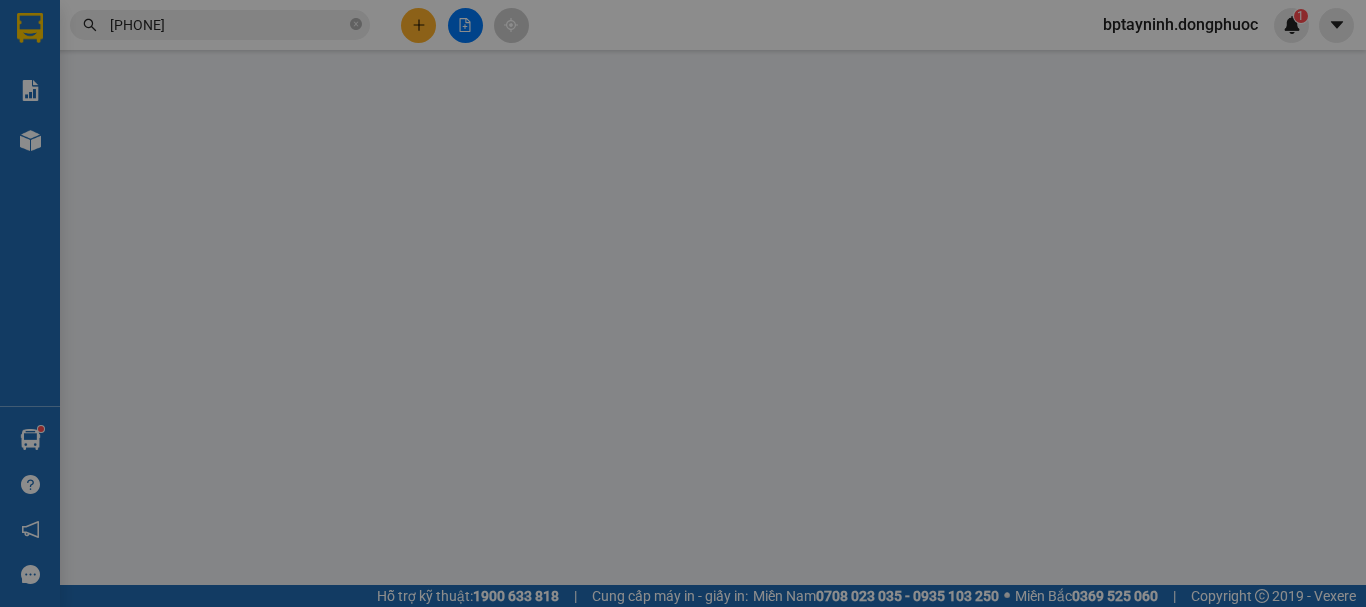 scroll, scrollTop: 0, scrollLeft: 0, axis: both 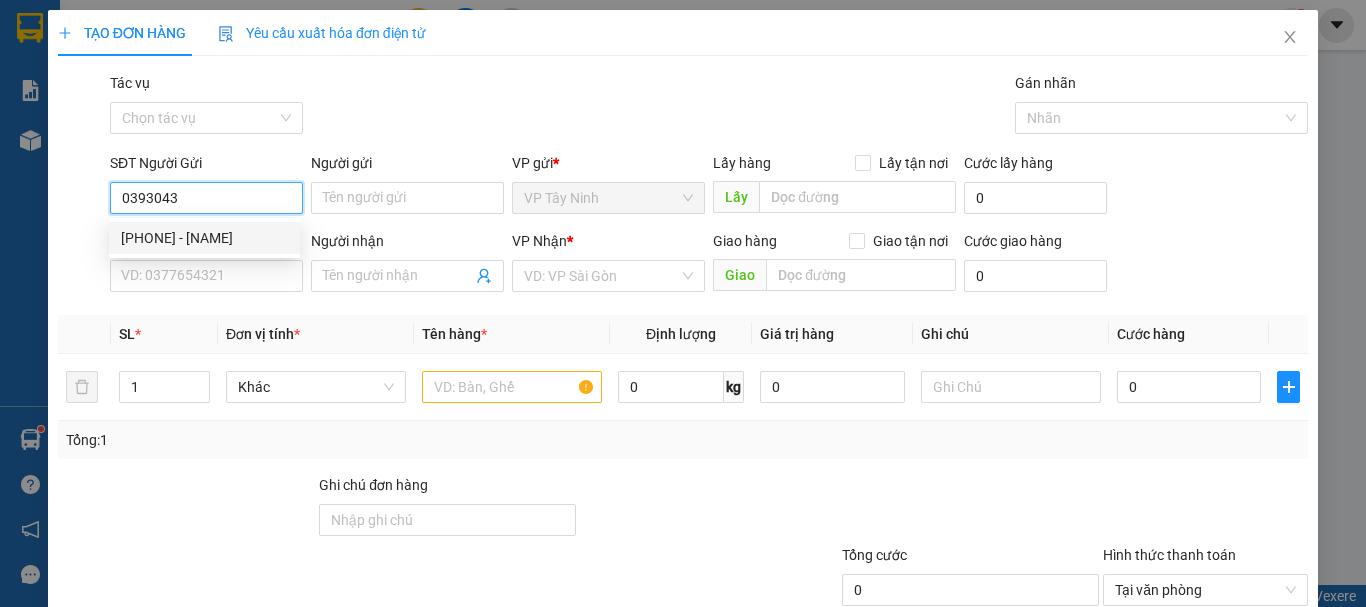 click on "0393043743 - PHƯỢNG" at bounding box center (204, 238) 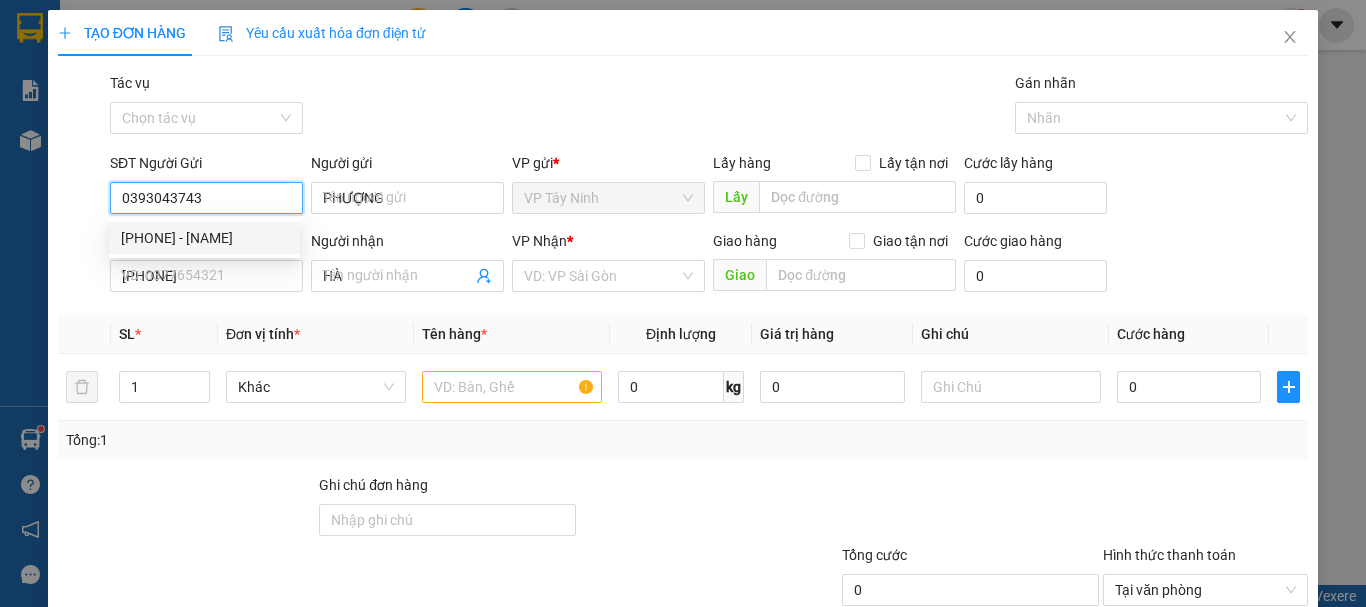 click on "0393043743 - PHƯỢNG" at bounding box center (204, 238) 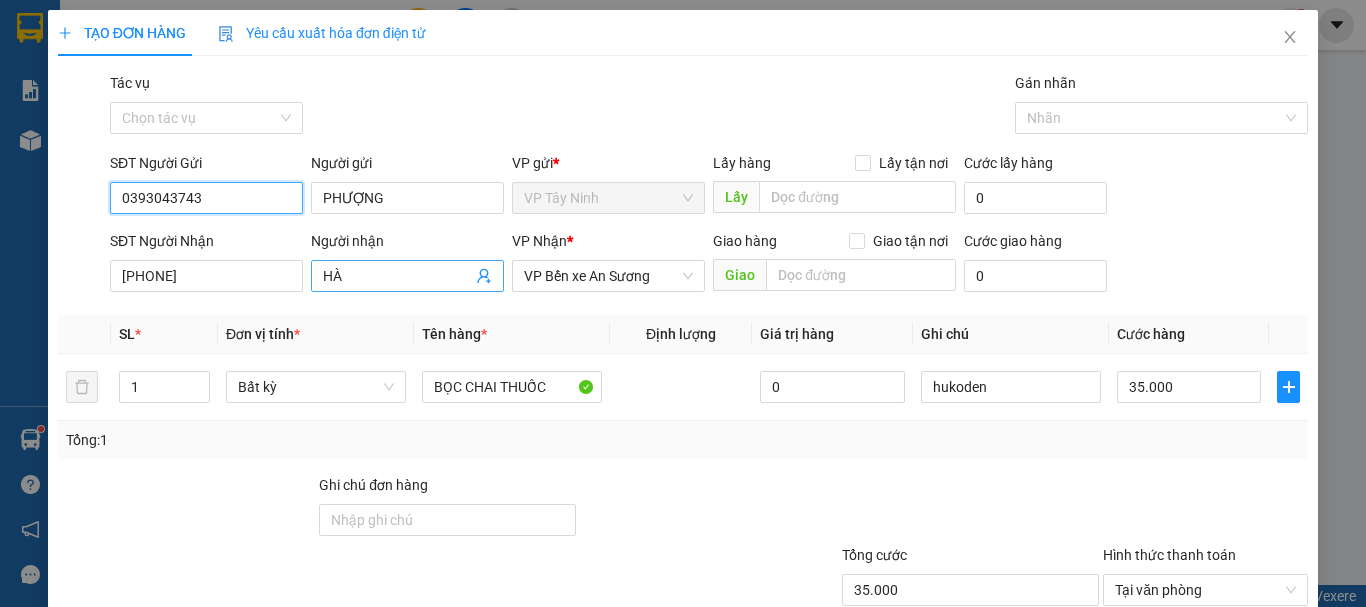 type on "0393043743" 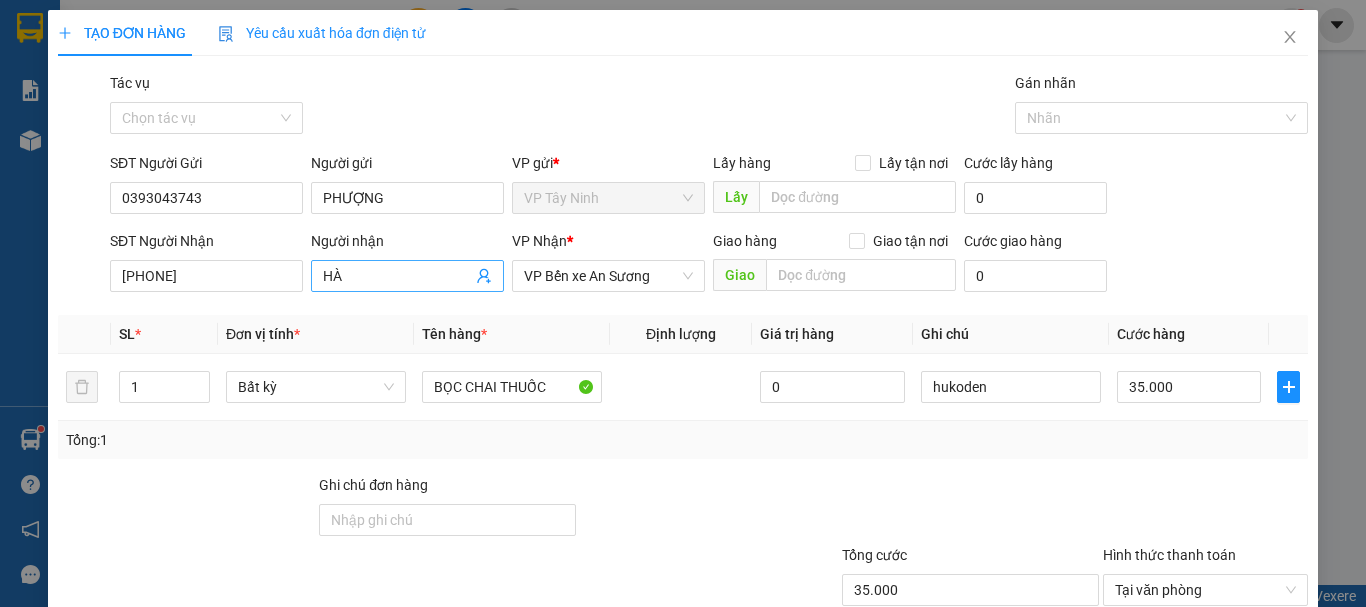 click 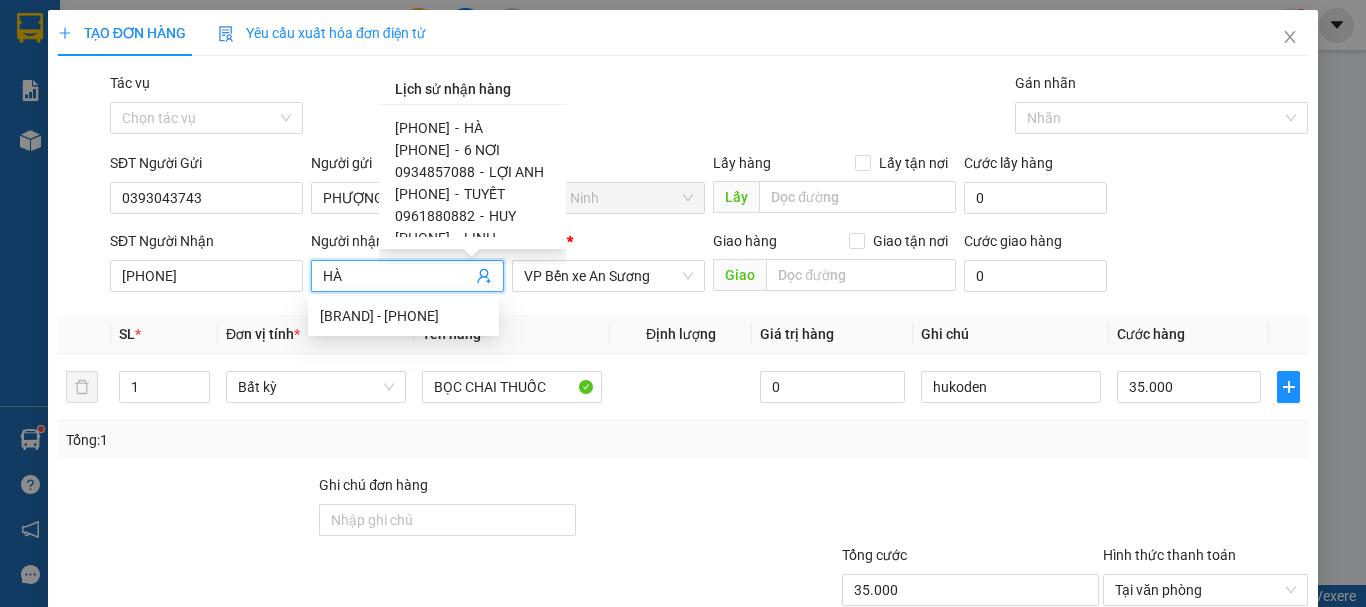 click on "6 NƠI" at bounding box center [482, 150] 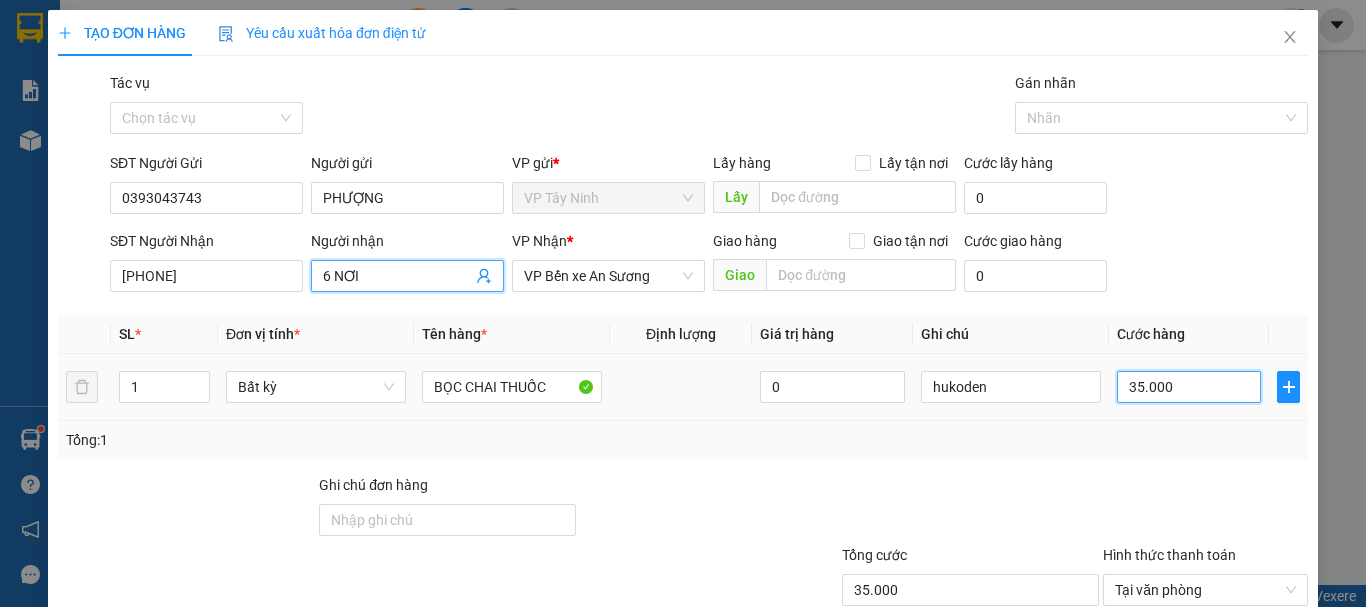 click on "35.000" at bounding box center [1189, 387] 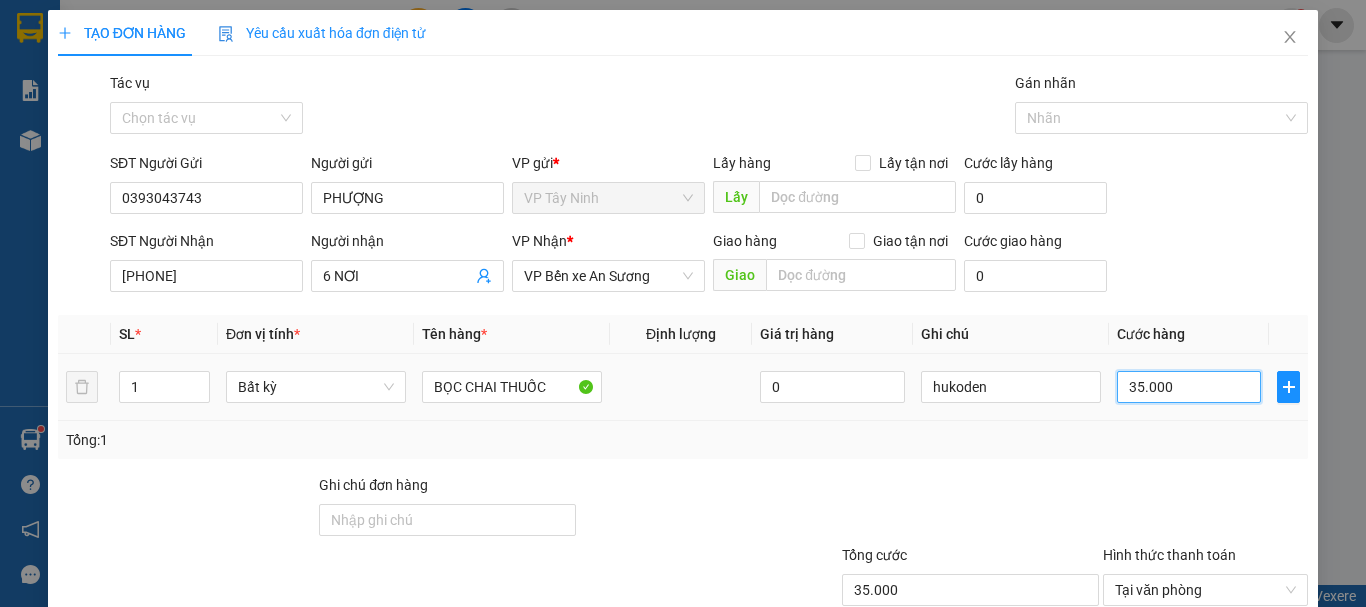 type on "9" 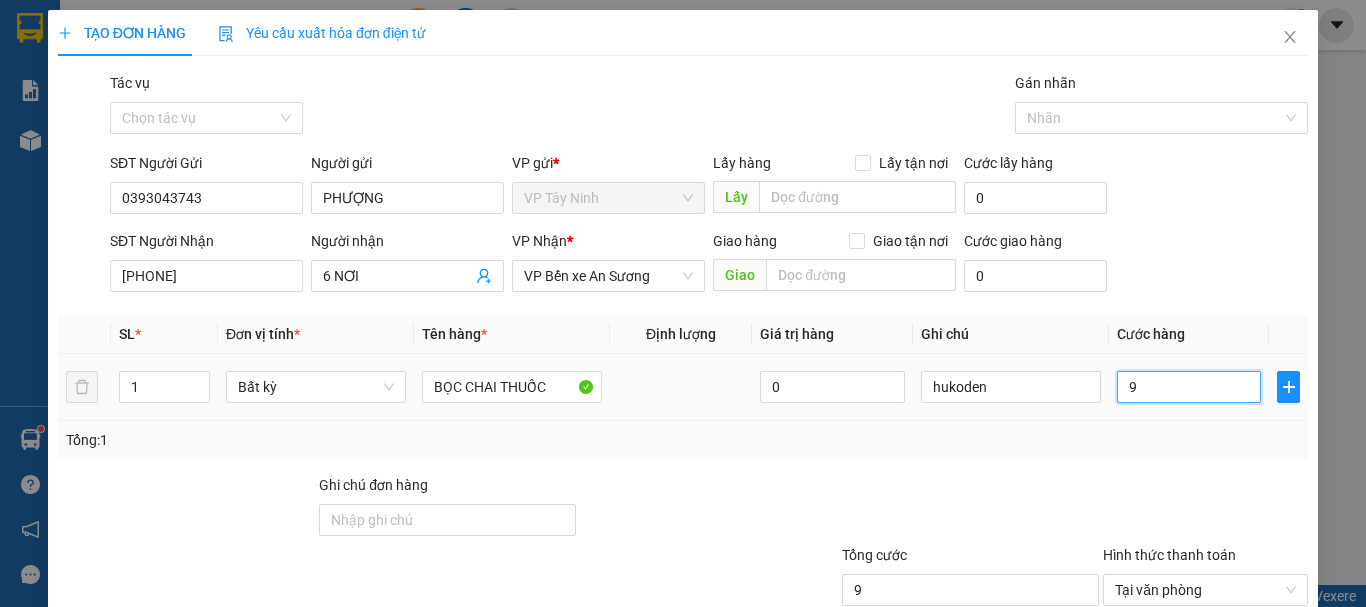 type on "95" 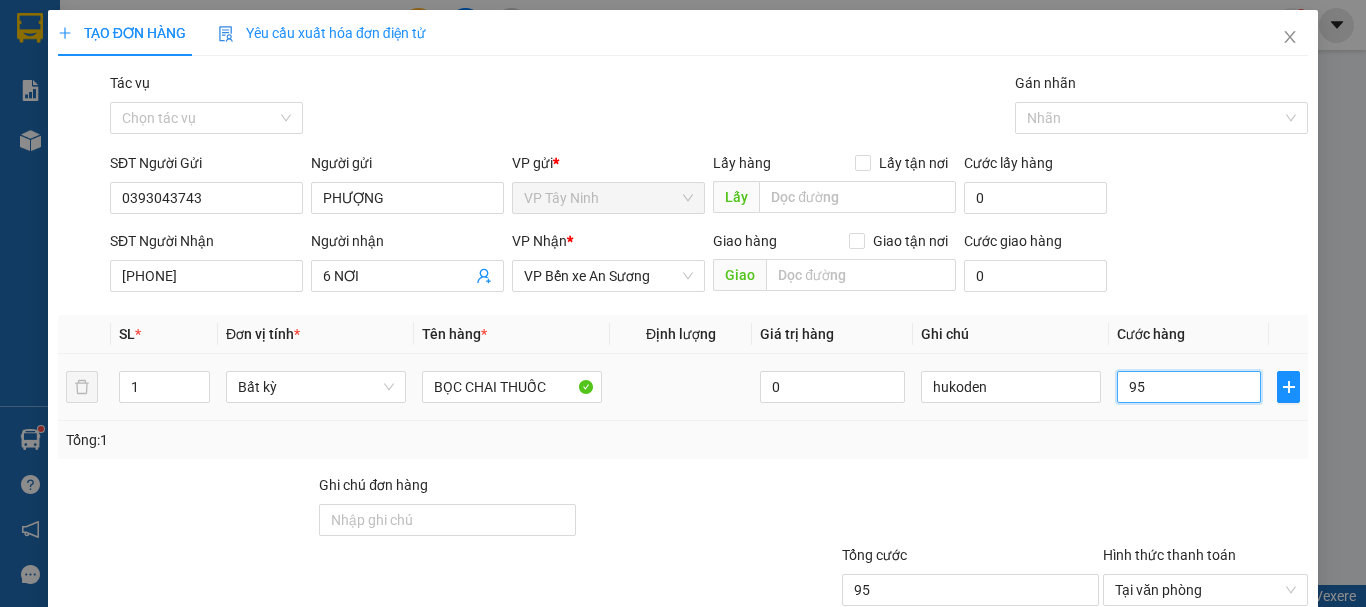 type on "95" 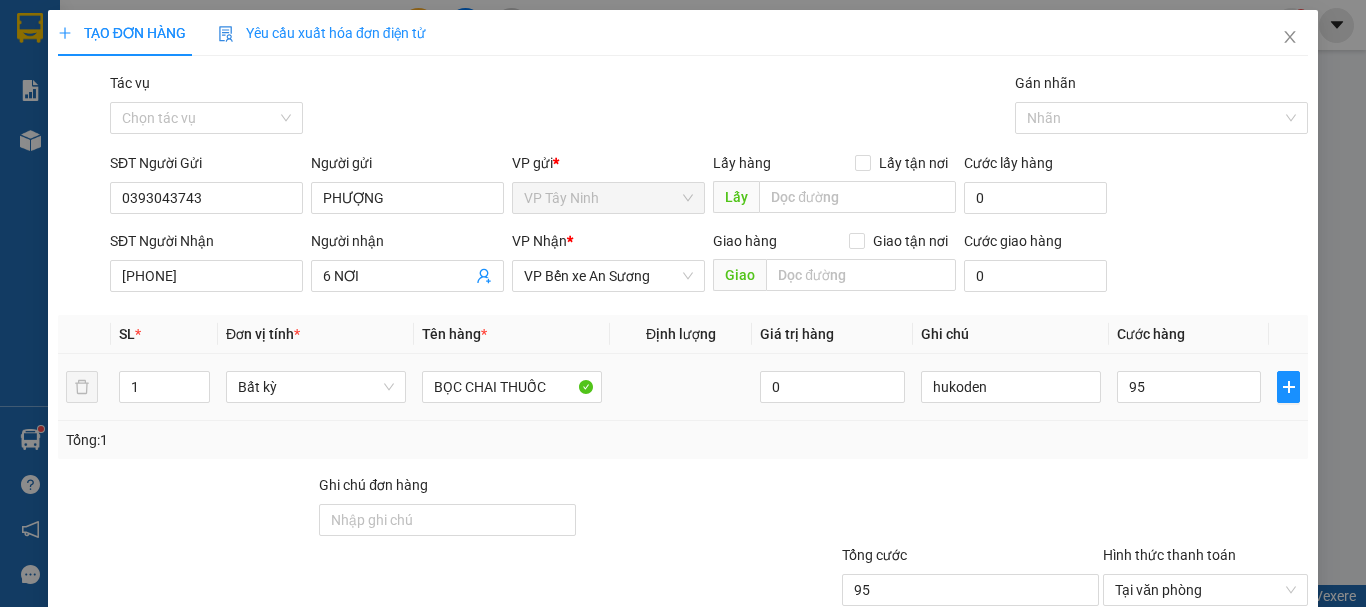 type on "95.000" 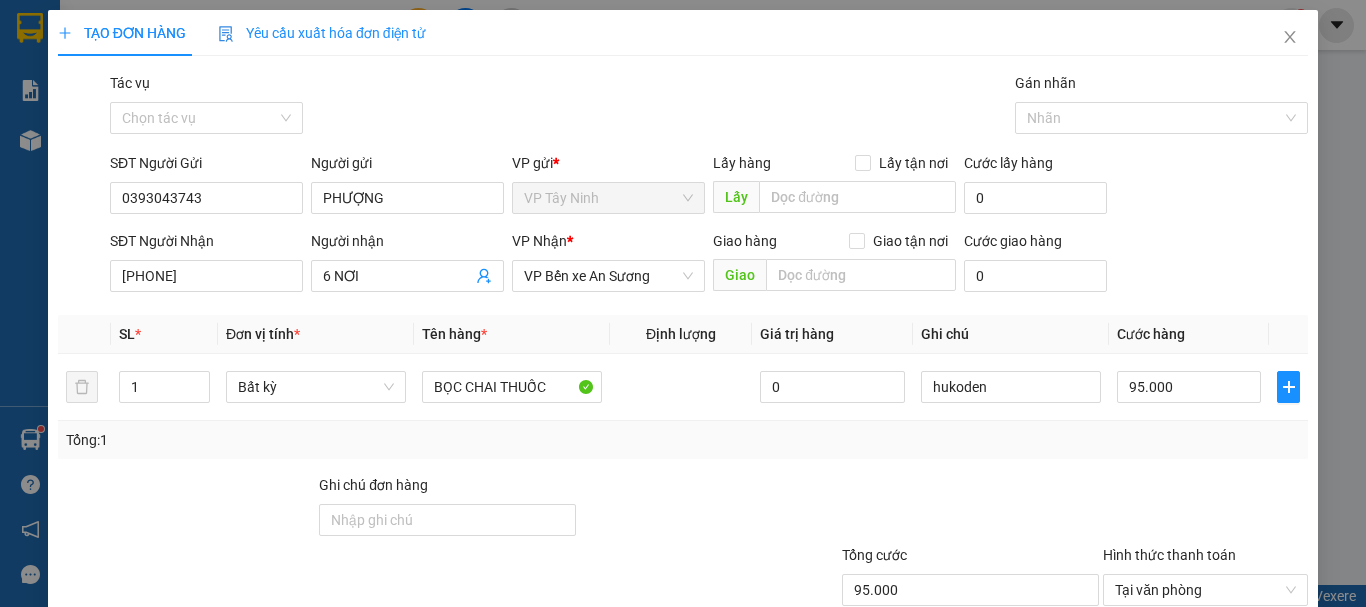 click on "Transit Pickup Surcharge Ids Transit Deliver Surcharge Ids Transit Deliver Surcharge Transit Deliver Surcharge Gói vận chuyển  * Tiêu chuẩn Tác vụ Chọn tác vụ Gán nhãn   Nhãn SĐT Người Gửi 0393043743 Người gửi PHƯỢNG VP gửi  * VP Tây Ninh Lấy hàng Lấy tận nơi Lấy Cước lấy hàng 0 SĐT Người Nhận 0978626420 Người nhận 6 NƠI VP Nhận  * VP Bến xe An Sương Giao hàng Giao tận nơi Giao Cước giao hàng 0 SL  * Đơn vị tính  * Tên hàng  * Định lượng Giá trị hàng Ghi chú Cước hàng                   1 Bất kỳ BỌC CHAI THUỐC 0 hukoden 95.000 Tổng:  1 Ghi chú đơn hàng Tổng cước 95.000 Hình thức thanh toán Tại văn phòng Số tiền thu trước 0 Chưa thanh toán 0 Chọn HT Thanh Toán Lưu nháp Xóa Thông tin Lưu Lưu và In Lịch sử nhận hàng 0394130566 - HÀ 0978626420 - 6 NƠI 0934857088 - LỢI ANH 0906384264 - TUYẾT 0961880882 - HUY 0963995164 - LINH 0906904148 - HẢI -" at bounding box center (683, 386) 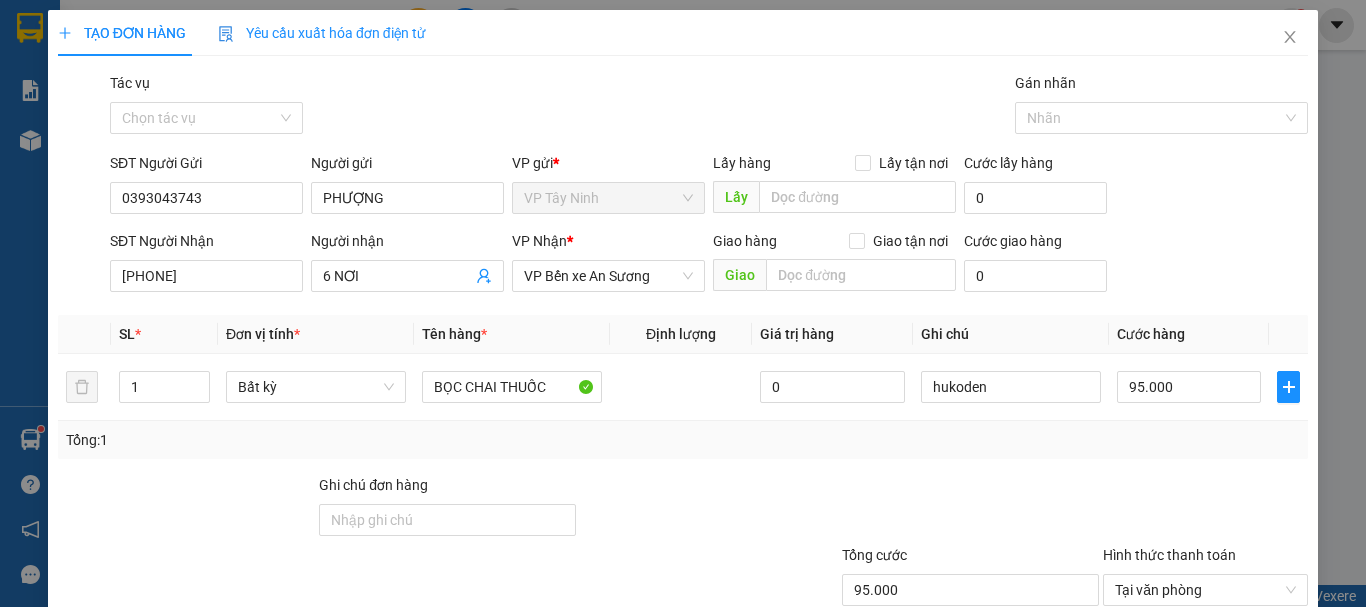click at bounding box center [1205, 509] 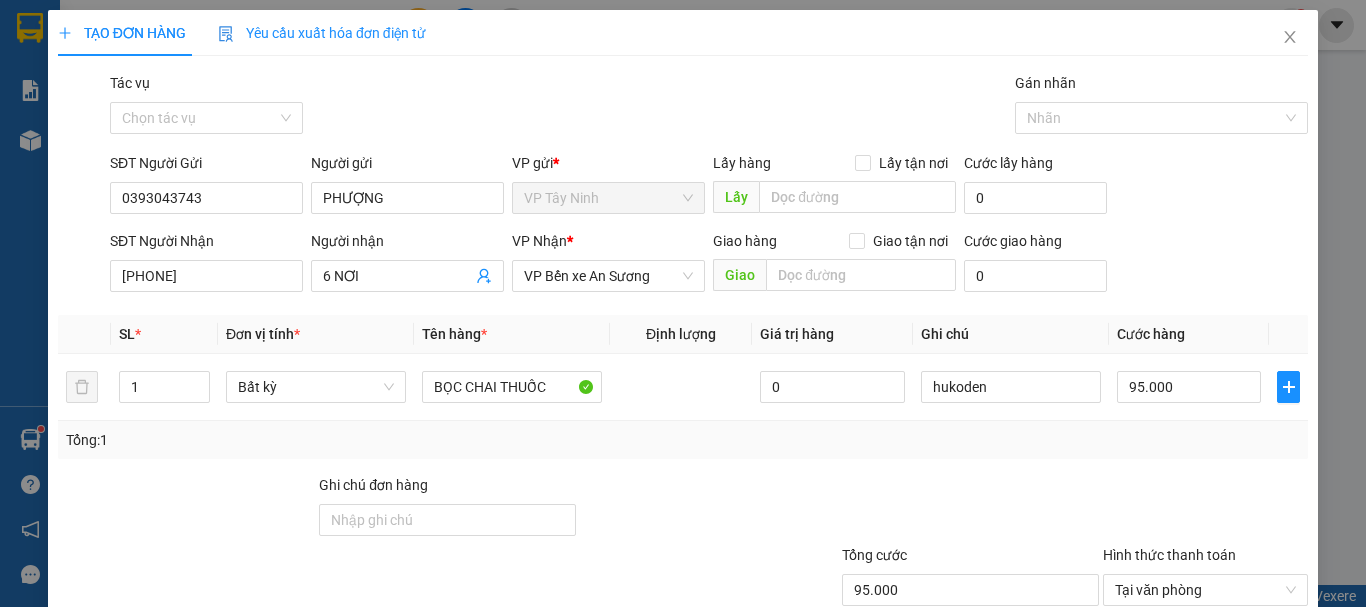 scroll, scrollTop: 133, scrollLeft: 0, axis: vertical 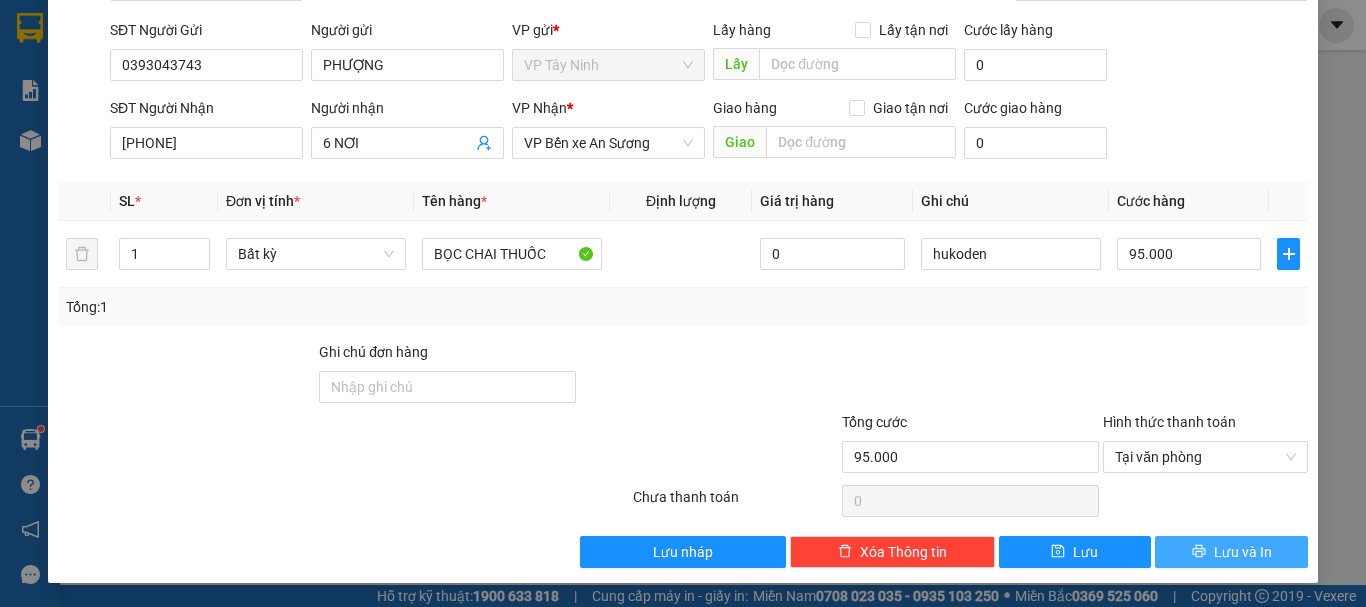 click on "Lưu và In" at bounding box center (1231, 552) 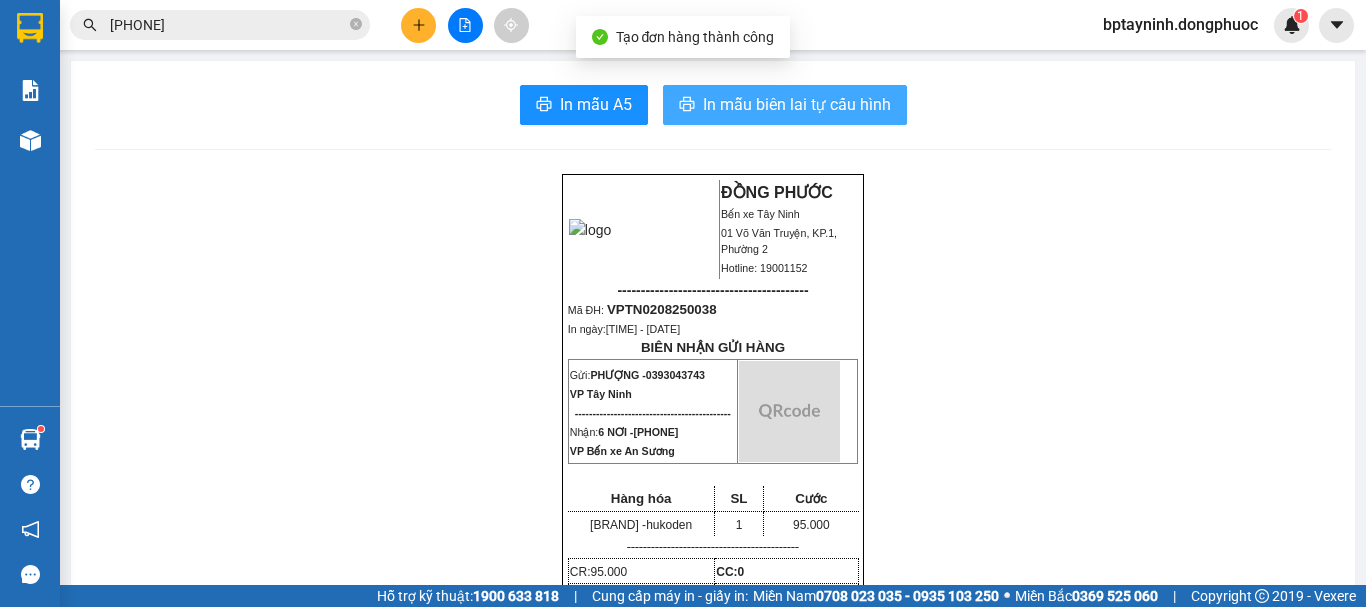 click on "In mẫu biên lai tự cấu hình" at bounding box center [797, 104] 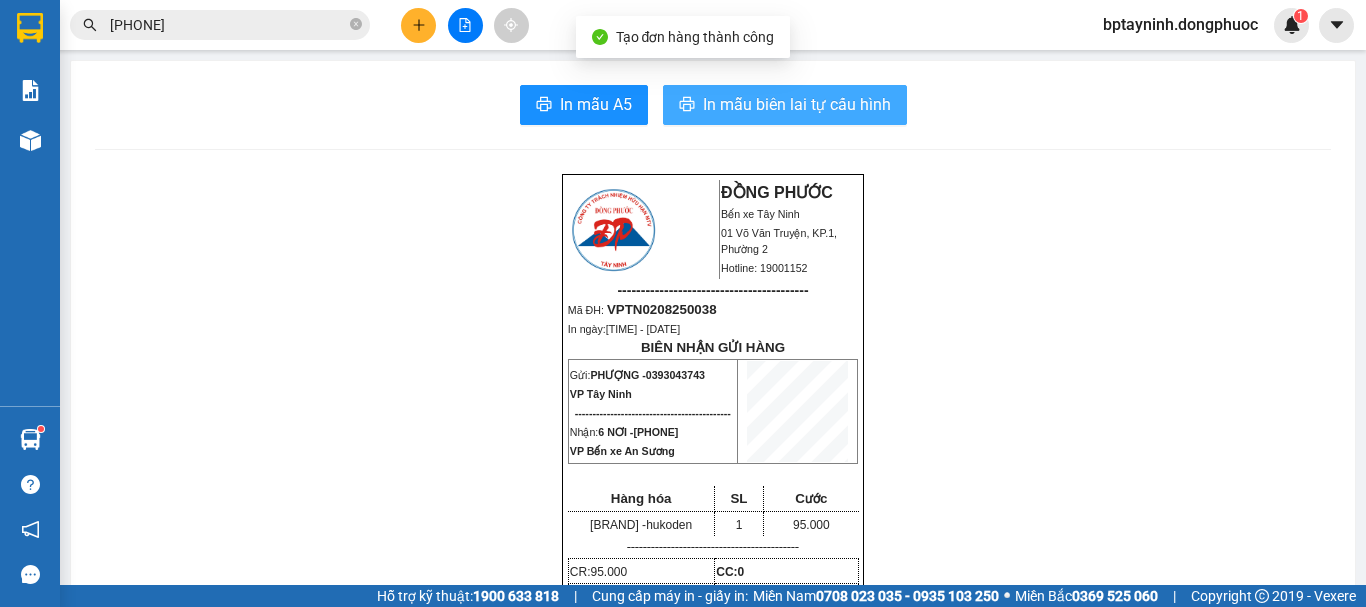 scroll, scrollTop: 0, scrollLeft: 0, axis: both 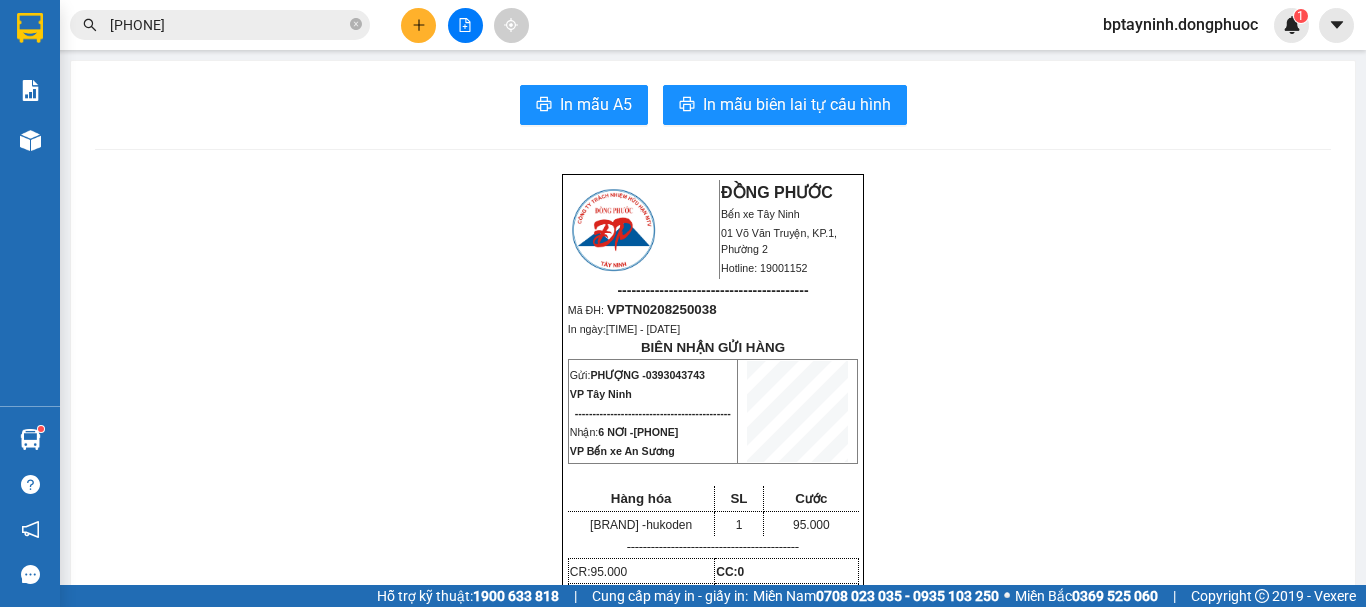 click at bounding box center (465, 25) 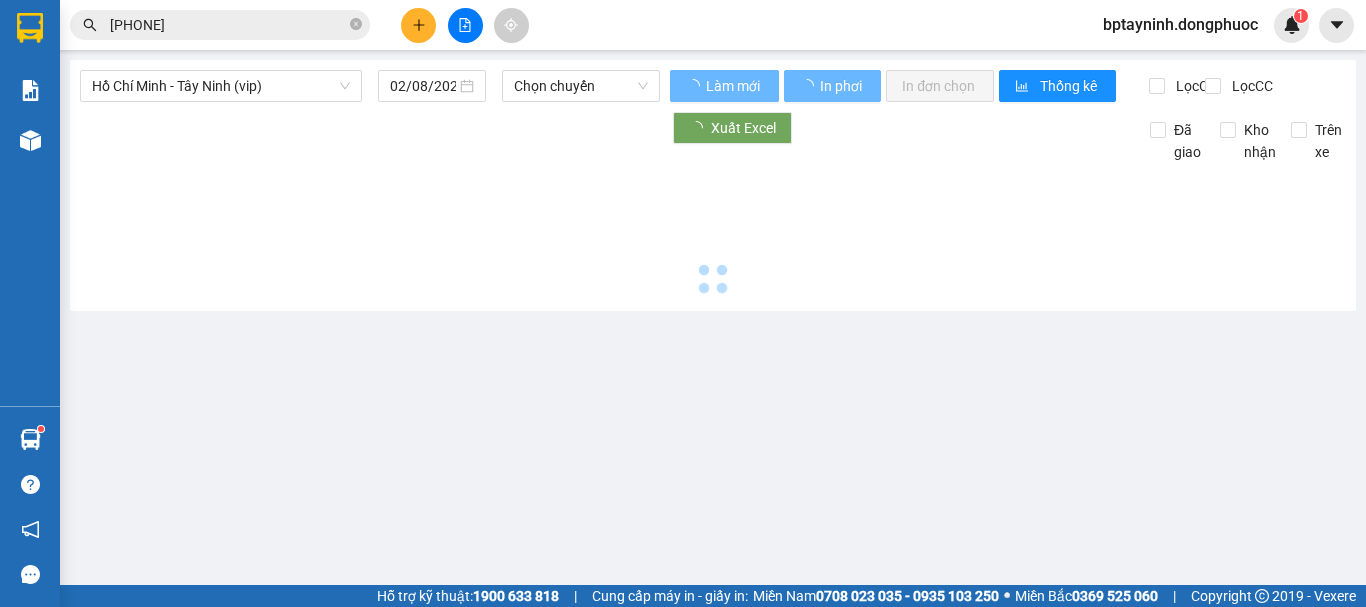 click on "Hồ Chí Minh - Tây Ninh (vip) 02/08/2025 Chọn chuyến" at bounding box center [370, 86] 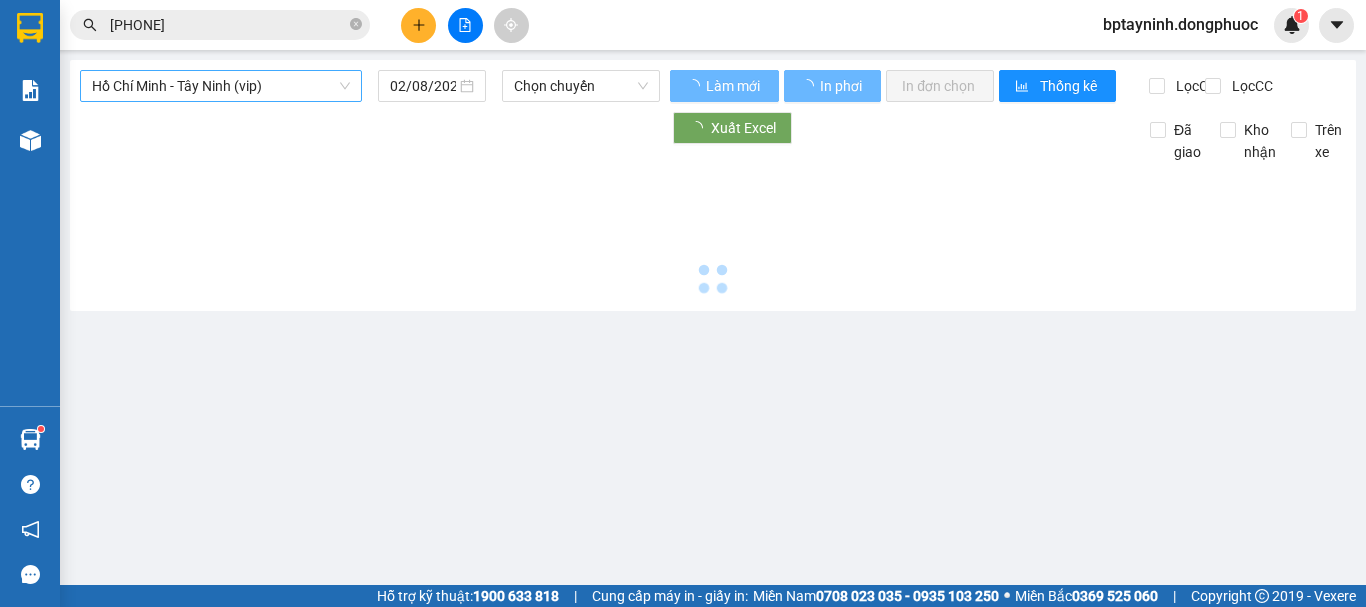 click on "Hồ Chí Minh - Tây Ninh (vip)" at bounding box center (221, 86) 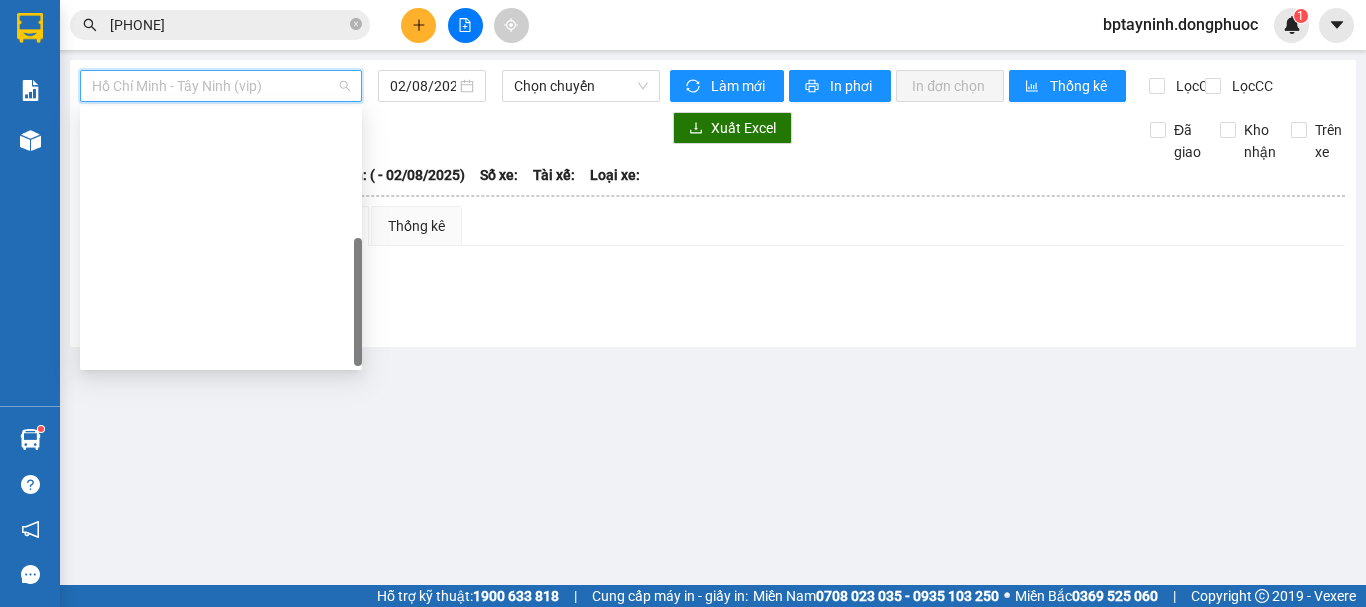 scroll, scrollTop: 288, scrollLeft: 0, axis: vertical 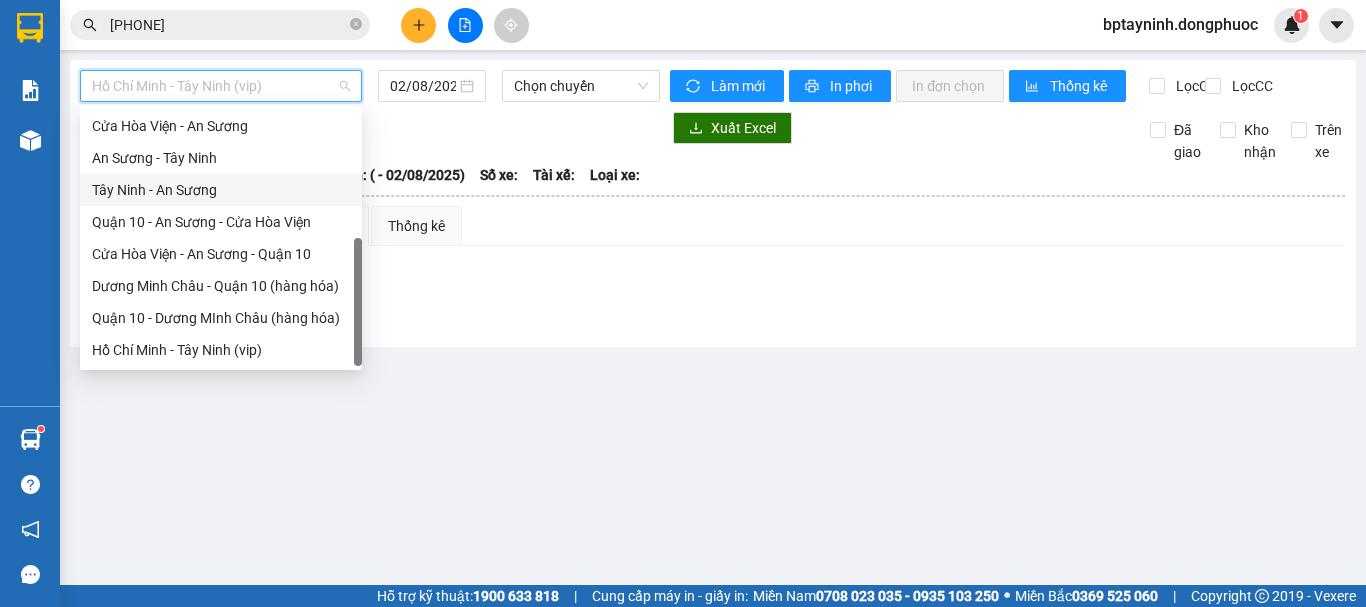 click on "Tây Ninh - An Sương" at bounding box center [221, 190] 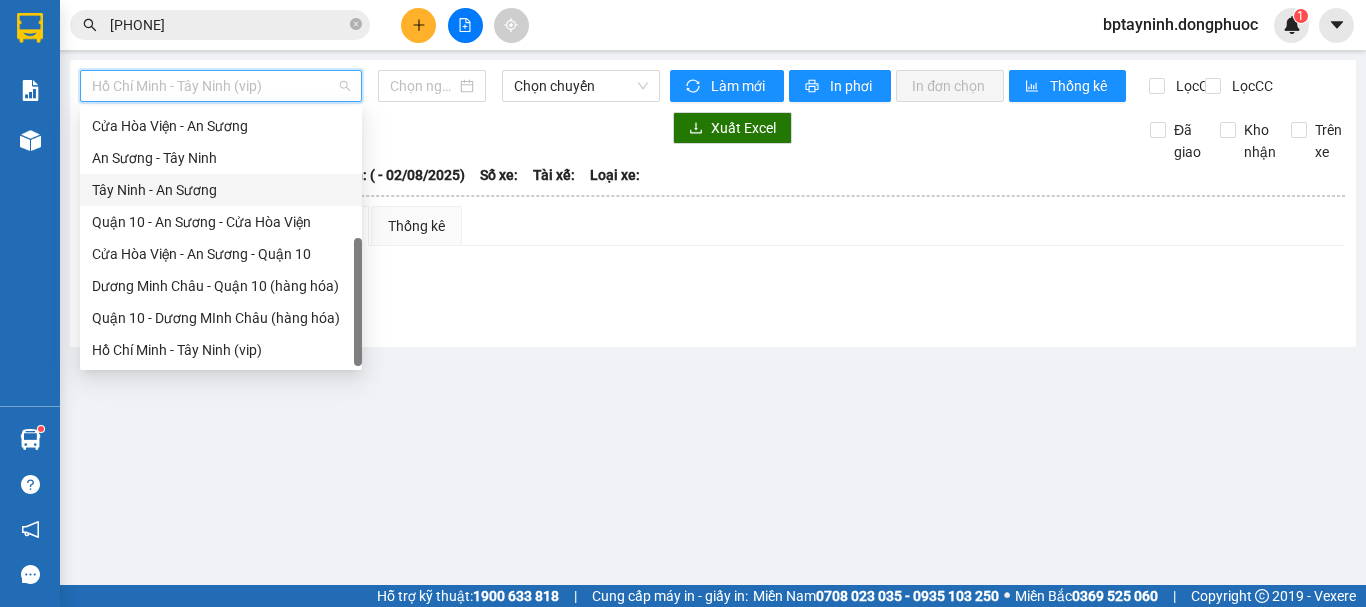 type on "02/08/2025" 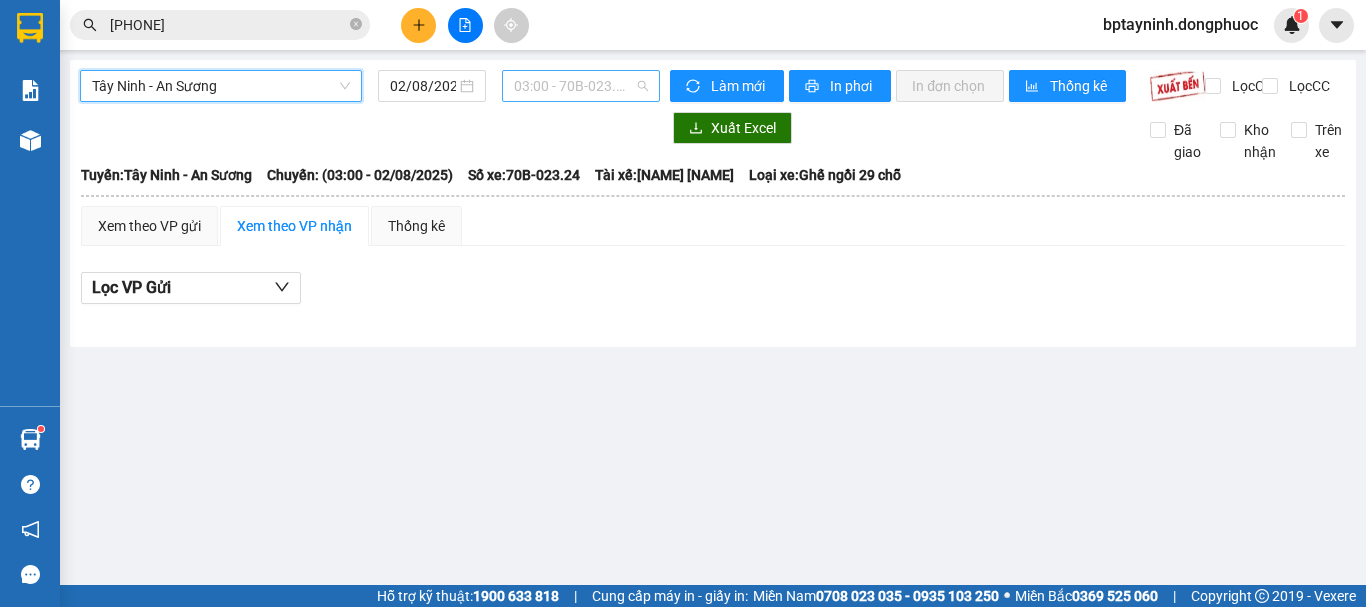 click on "03:00     - 70B-023.24" at bounding box center [581, 86] 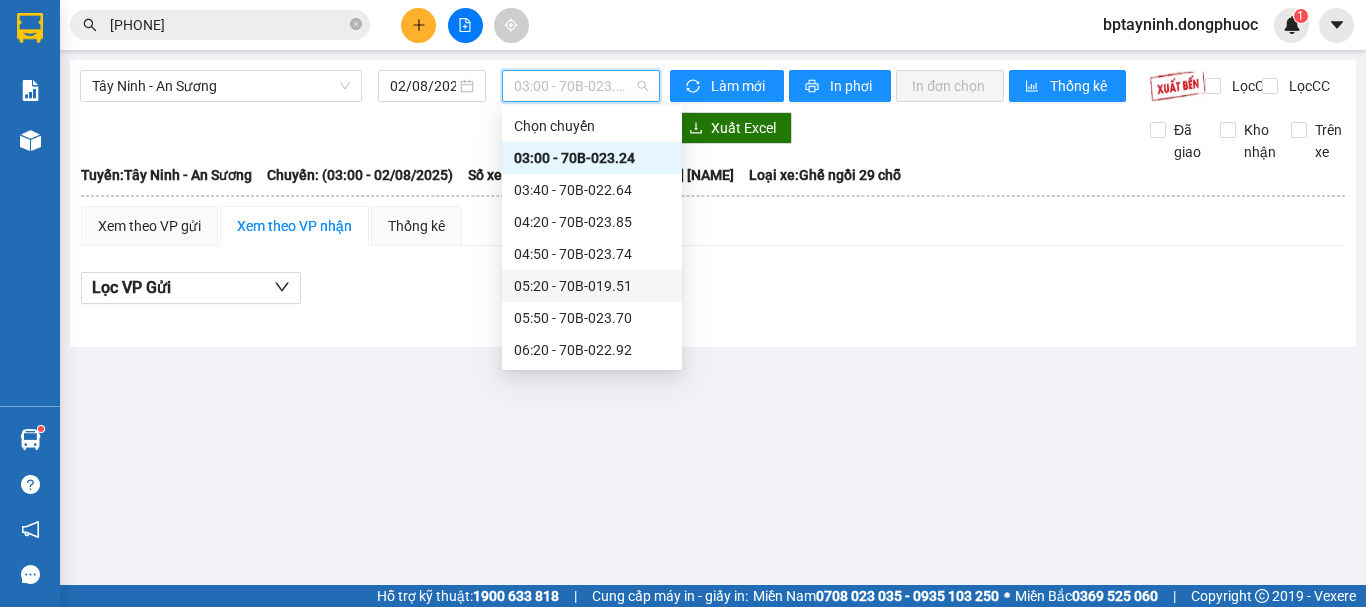 scroll, scrollTop: 667, scrollLeft: 0, axis: vertical 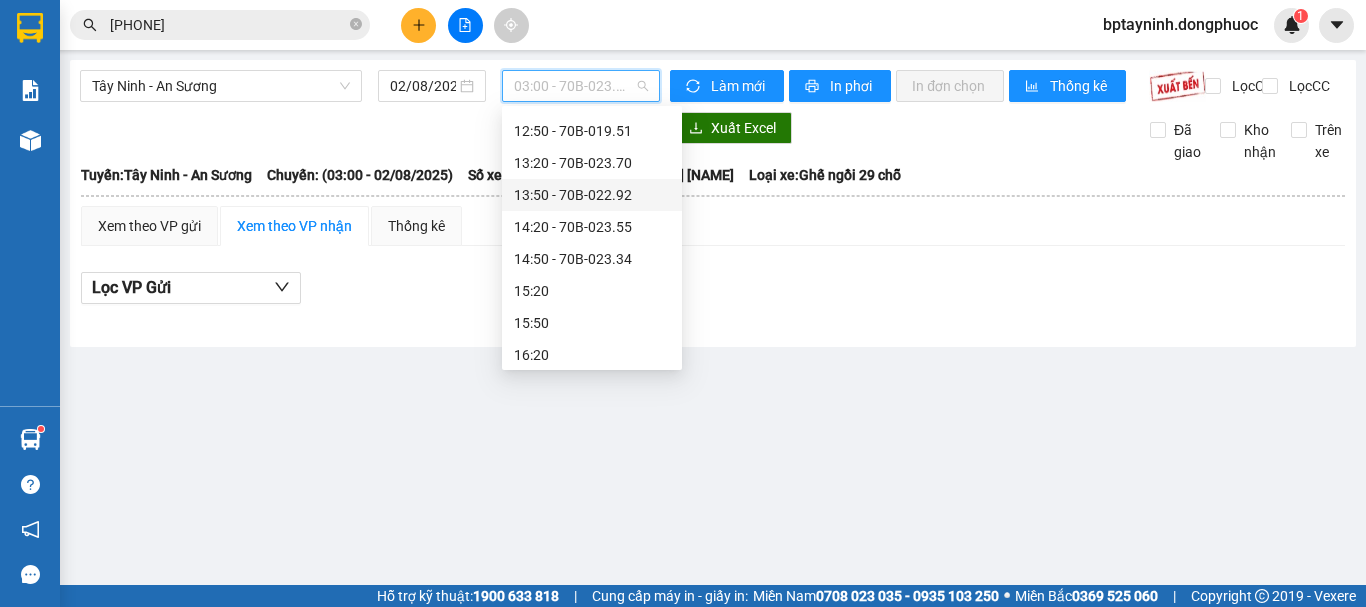 click on "0915552557" at bounding box center (228, 25) 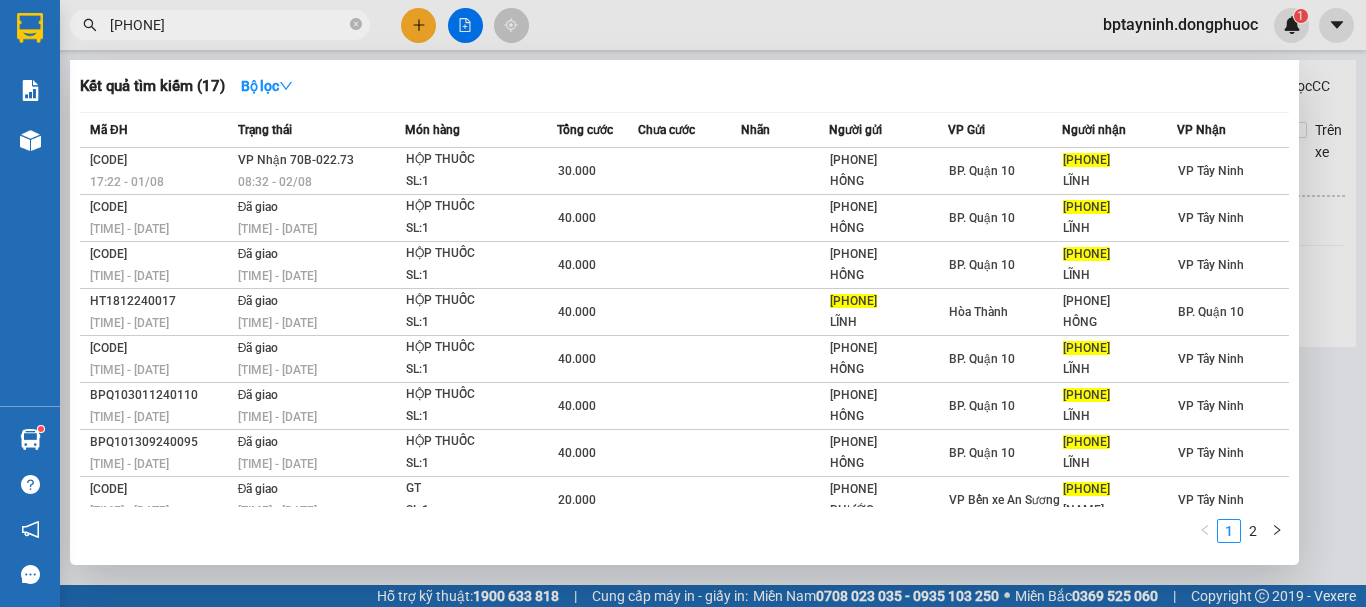 drag, startPoint x: 216, startPoint y: 25, endPoint x: 474, endPoint y: 104, distance: 269.824 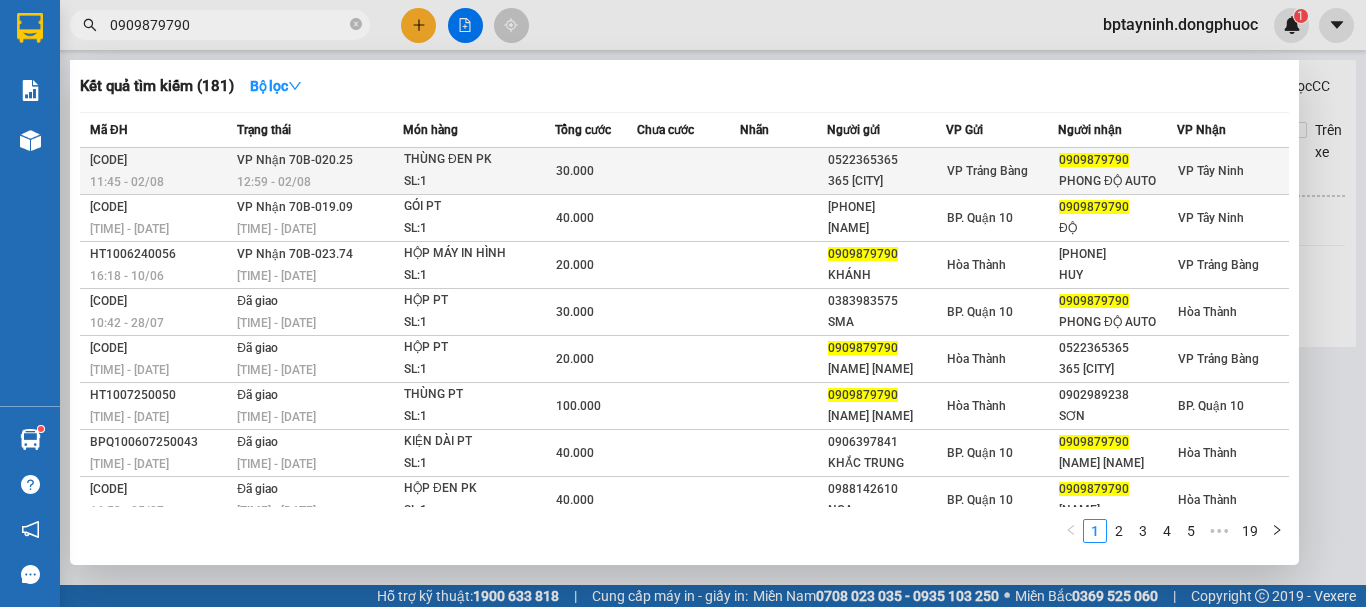 type on "0909879790" 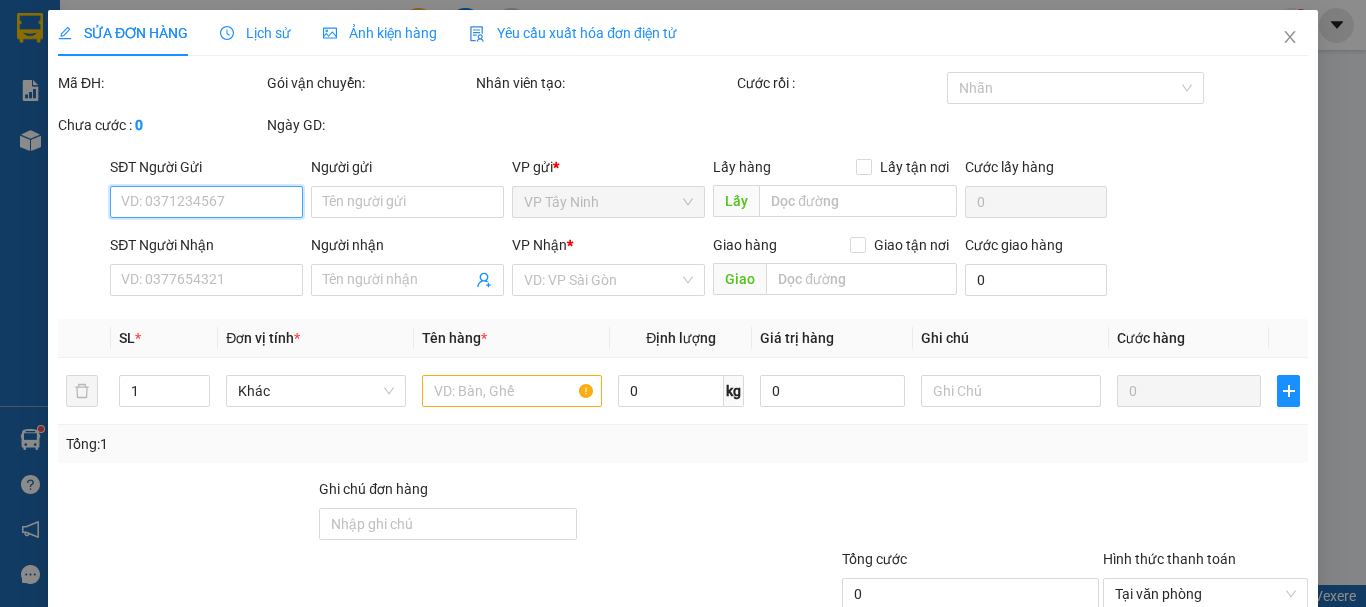 type on "0522365365" 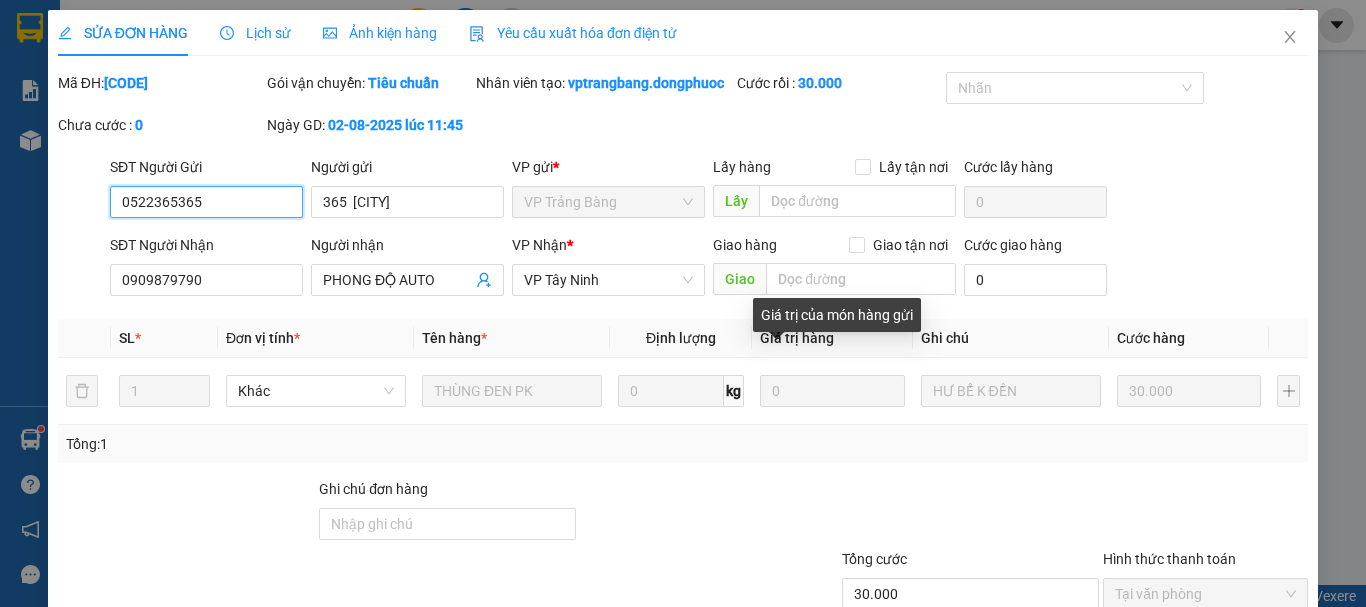 scroll, scrollTop: 159, scrollLeft: 0, axis: vertical 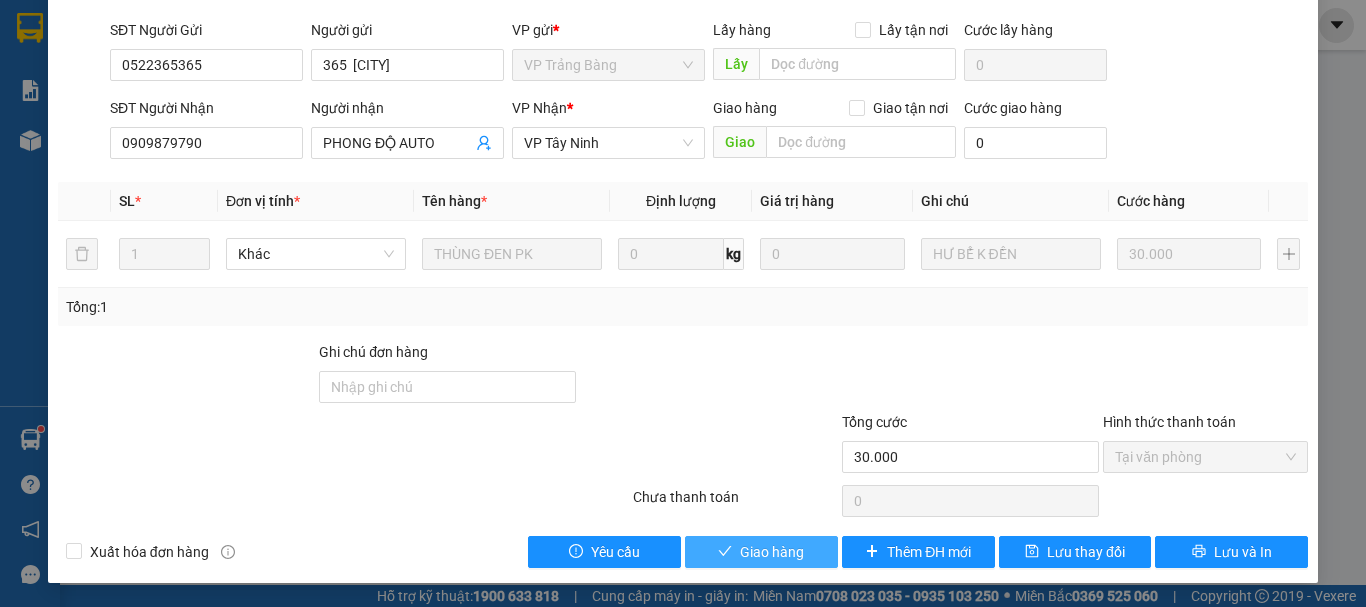 click on "Giao hàng" at bounding box center (772, 552) 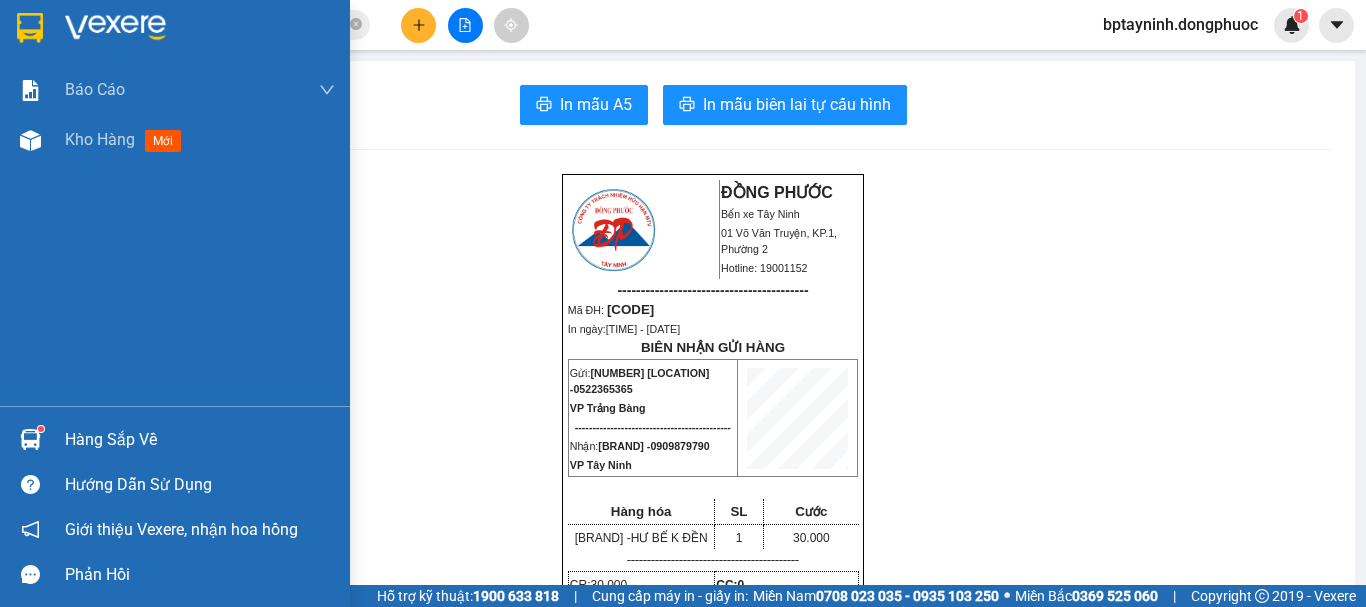 click on "Hàng sắp về Hướng dẫn sử dụng Giới thiệu Vexere, nhận hoa hồng Phản hồi" at bounding box center [175, 501] 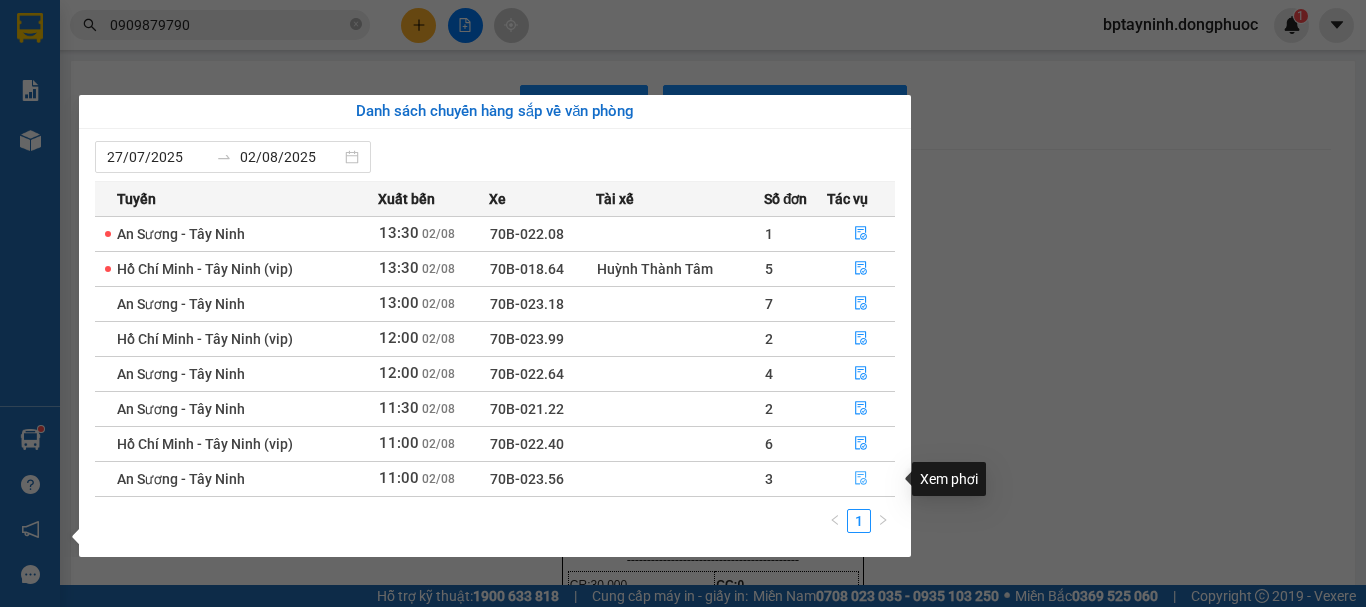 click 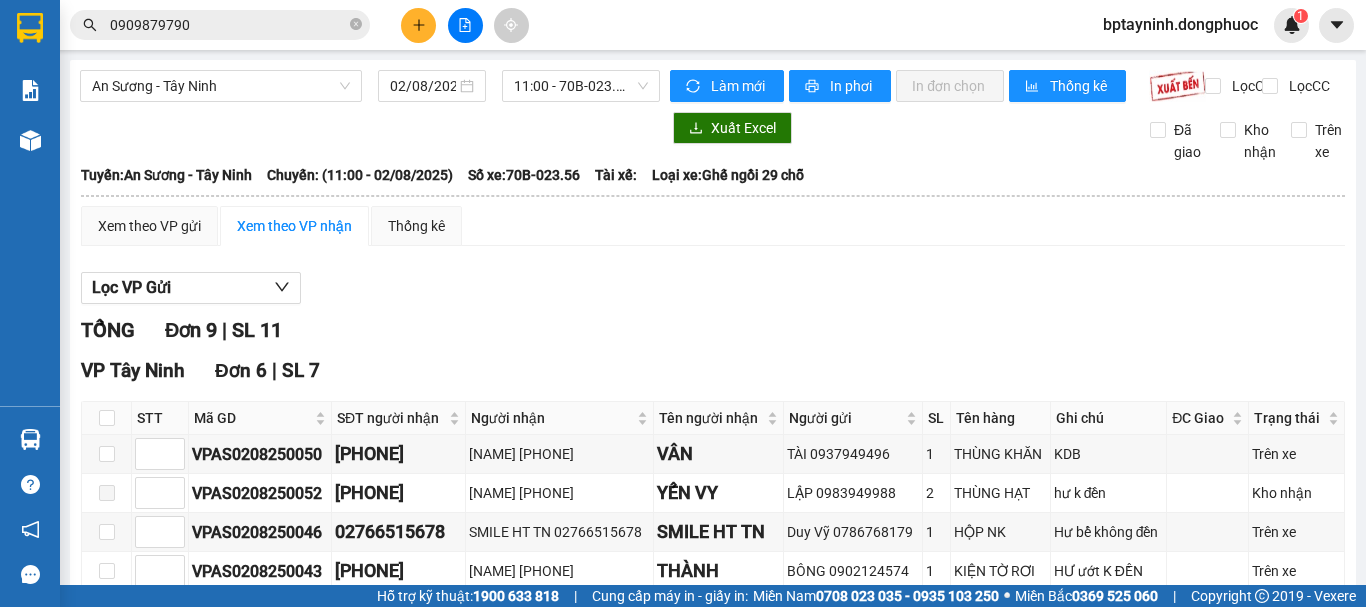 scroll, scrollTop: 167, scrollLeft: 0, axis: vertical 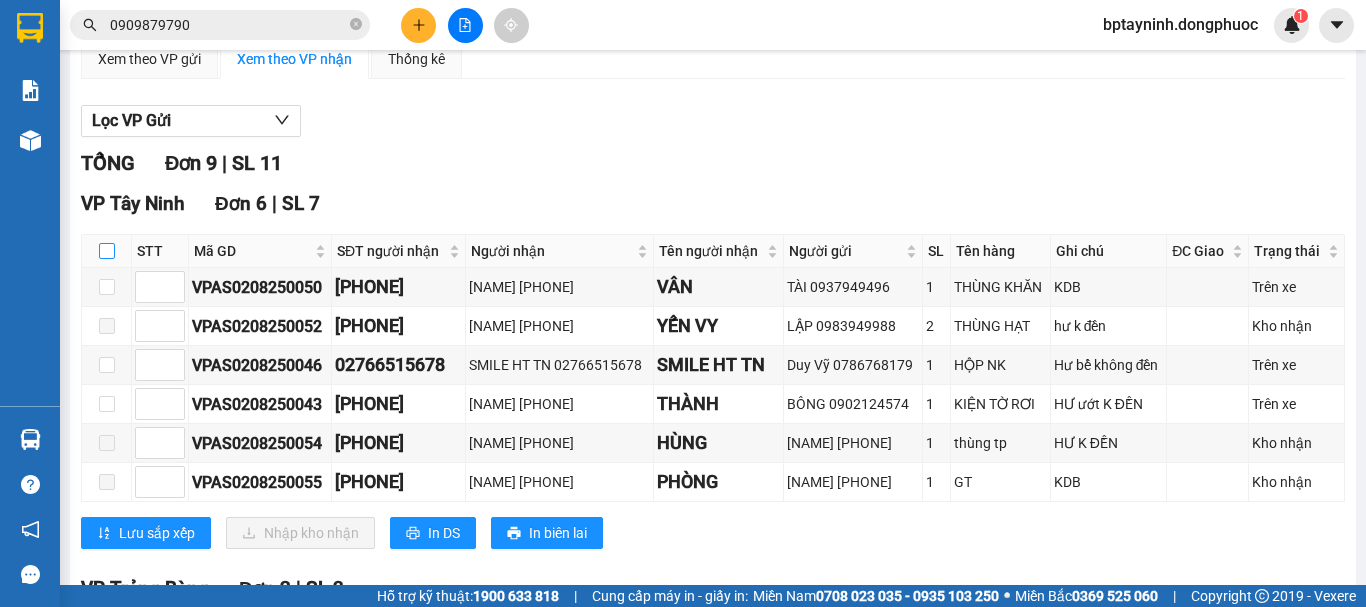 click at bounding box center [107, 251] 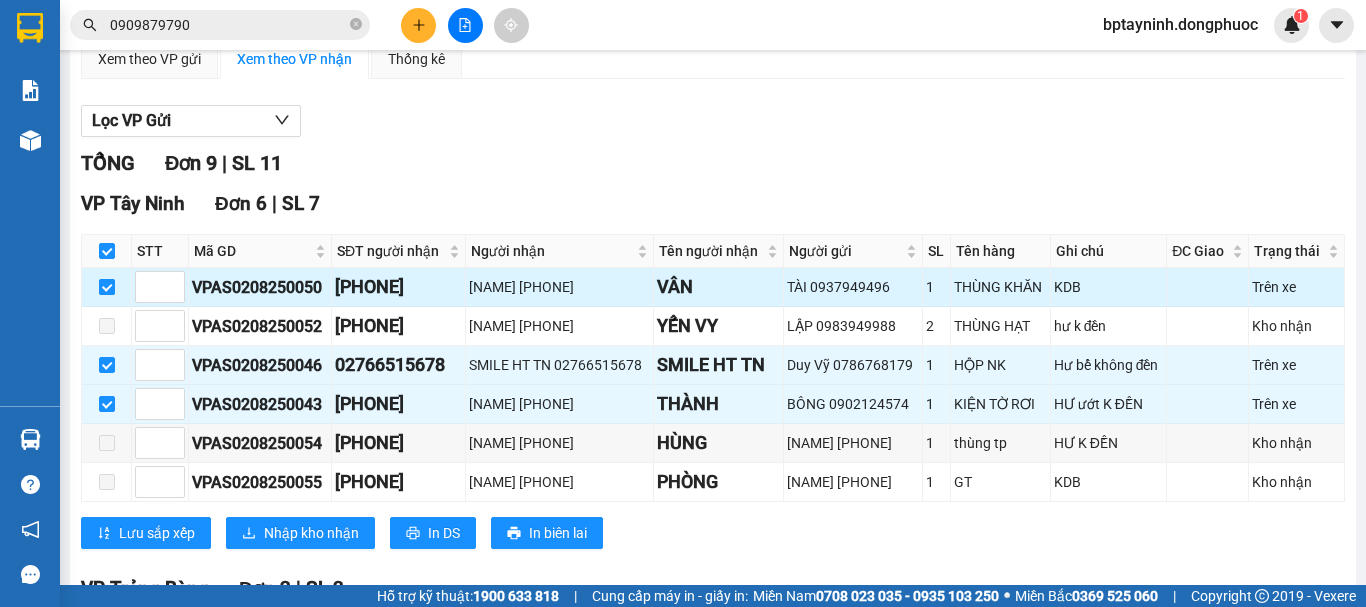 click at bounding box center (107, 287) 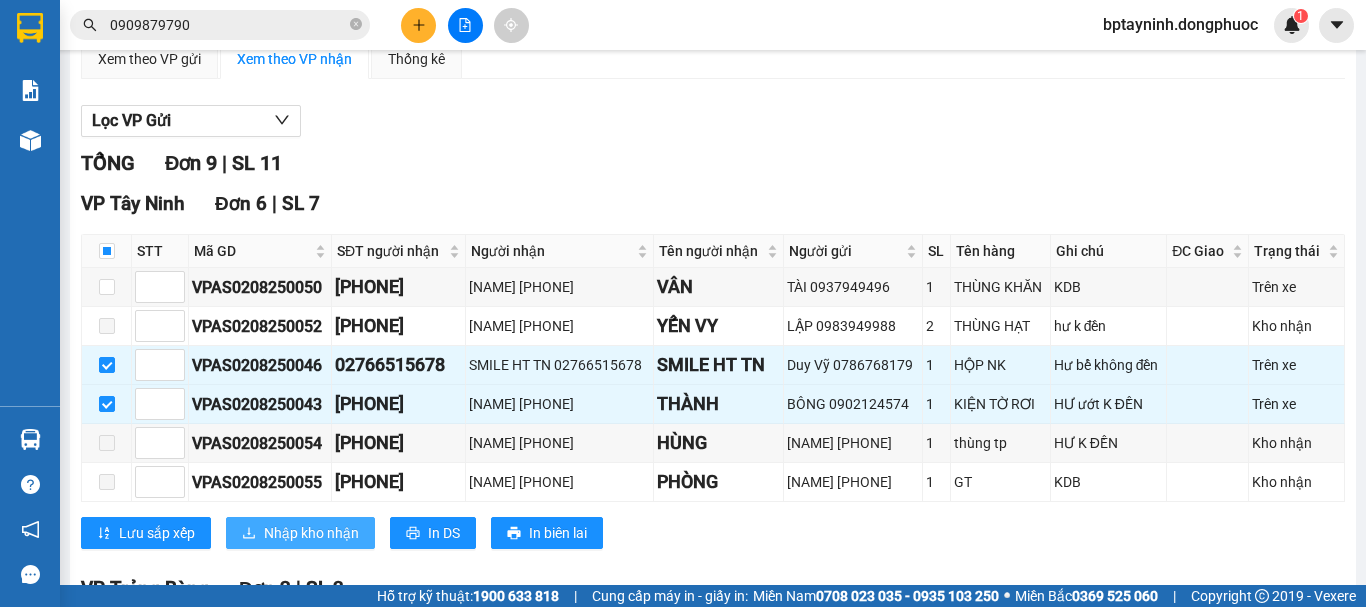click on "Nhập kho nhận" at bounding box center (311, 533) 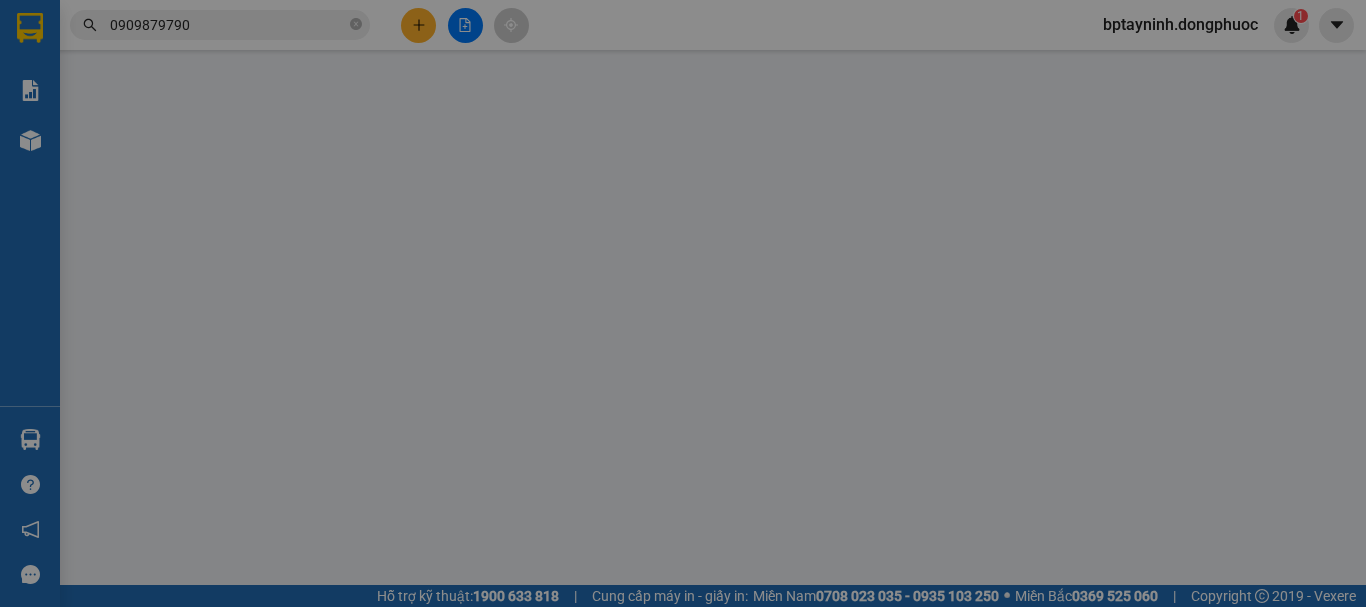 scroll, scrollTop: 0, scrollLeft: 0, axis: both 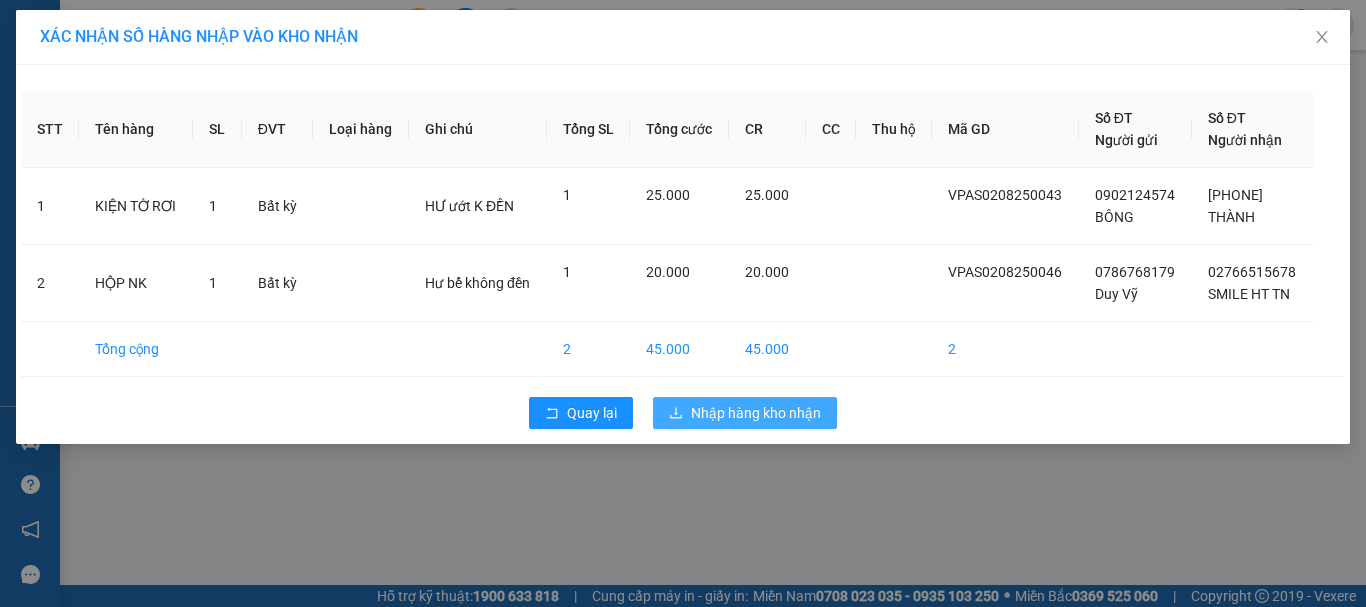 click on "Nhập hàng kho nhận" at bounding box center (756, 413) 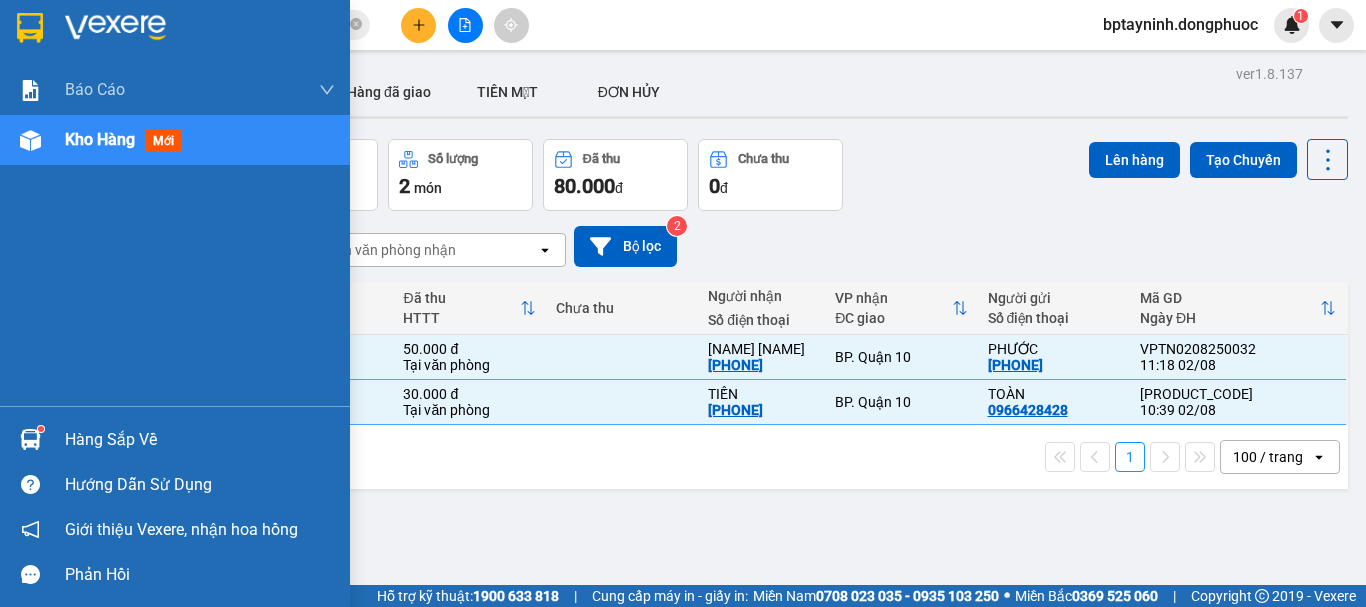 click on "Hàng sắp về" at bounding box center (200, 440) 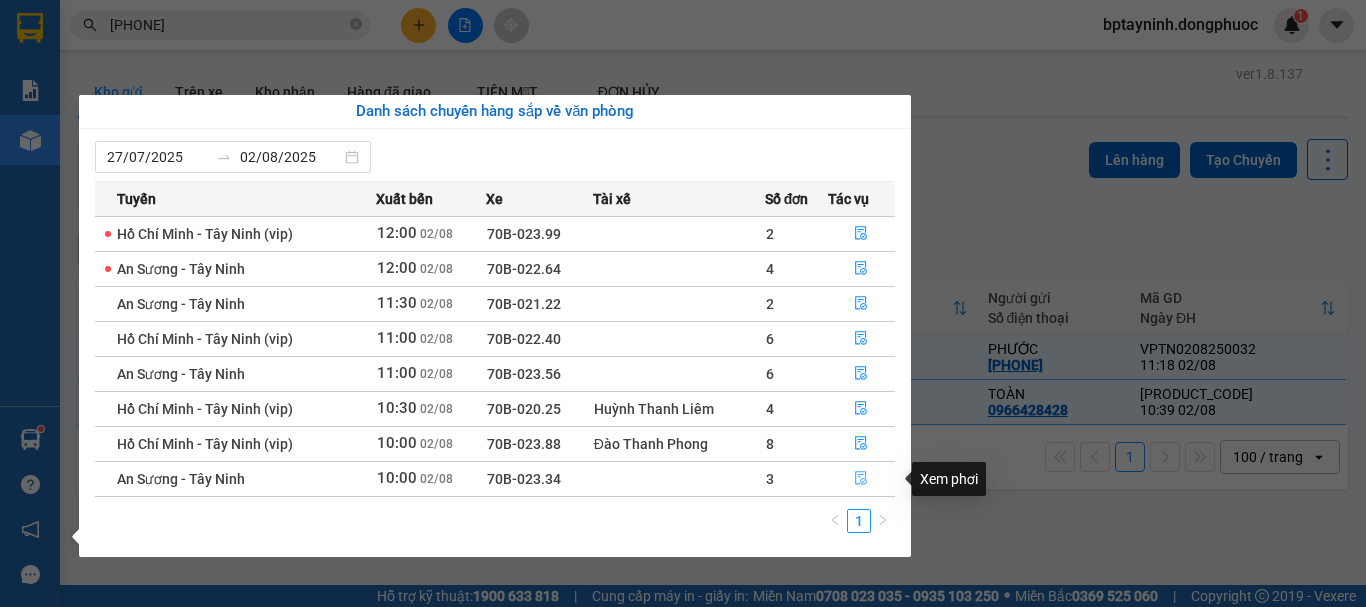 click 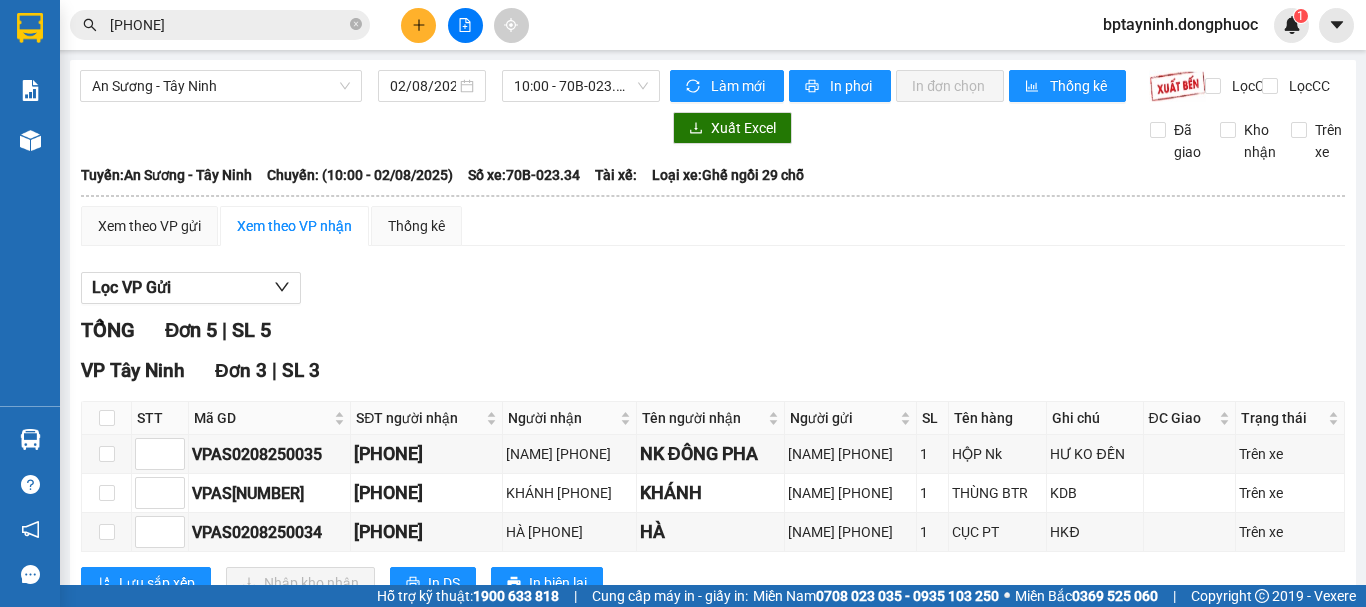 scroll, scrollTop: 167, scrollLeft: 0, axis: vertical 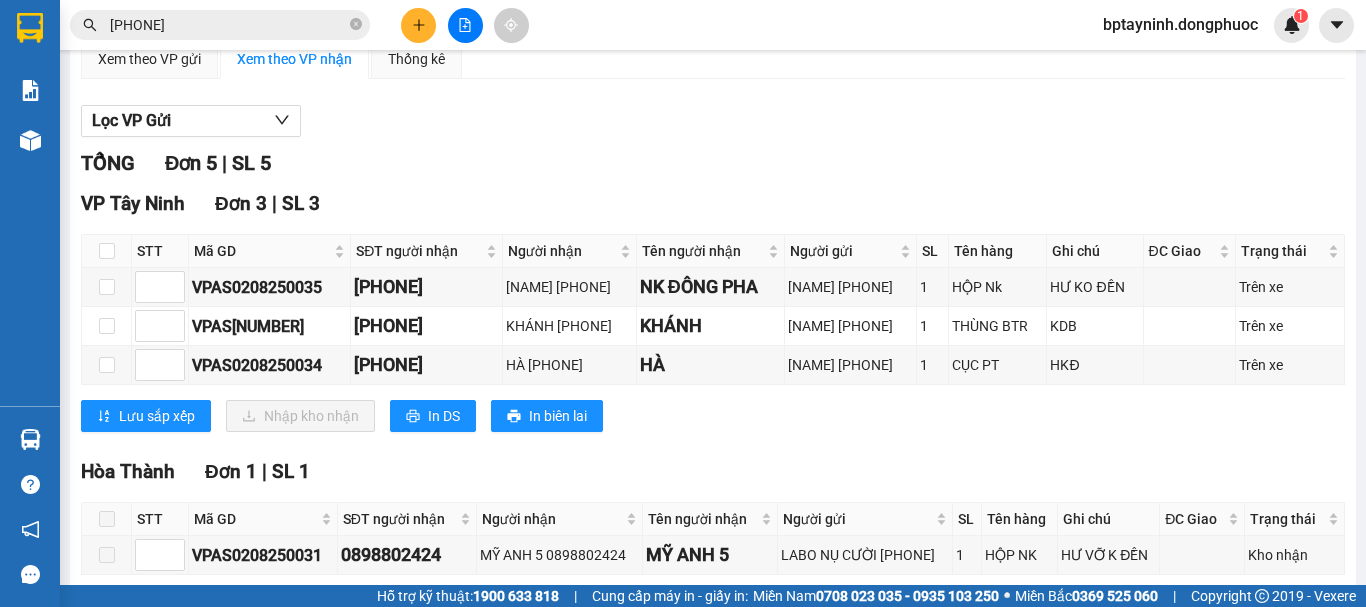 click on "[PHONE]" at bounding box center [228, 25] 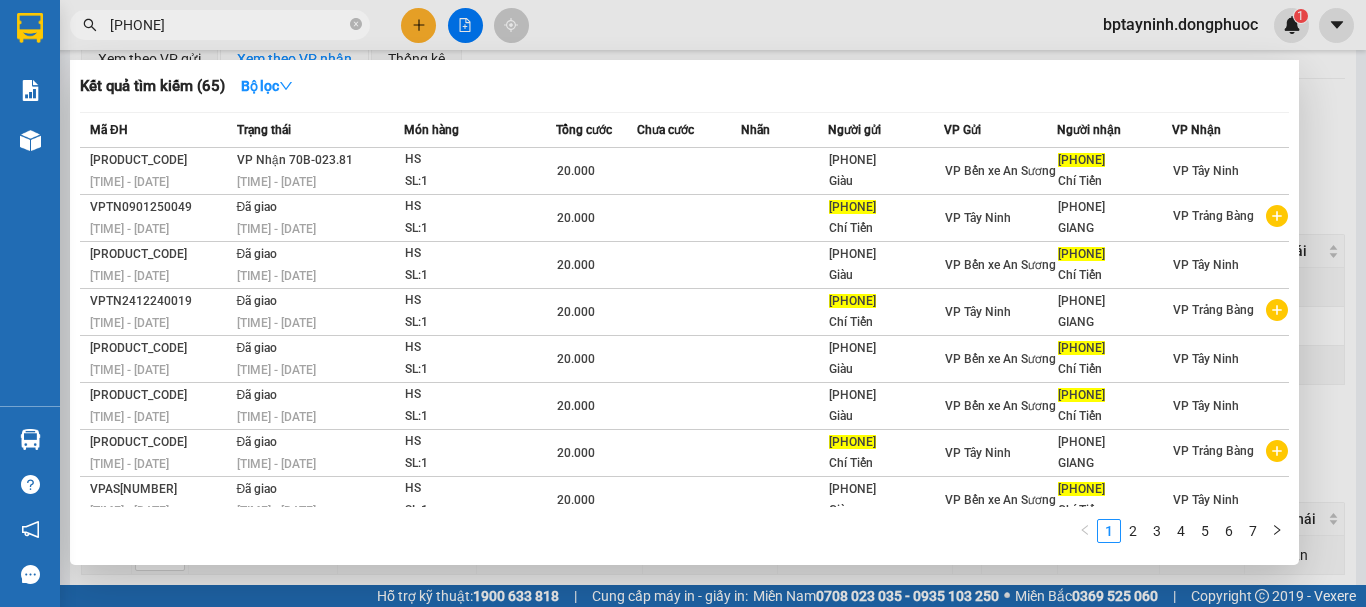 drag, startPoint x: 206, startPoint y: 29, endPoint x: 5, endPoint y: 72, distance: 205.54805 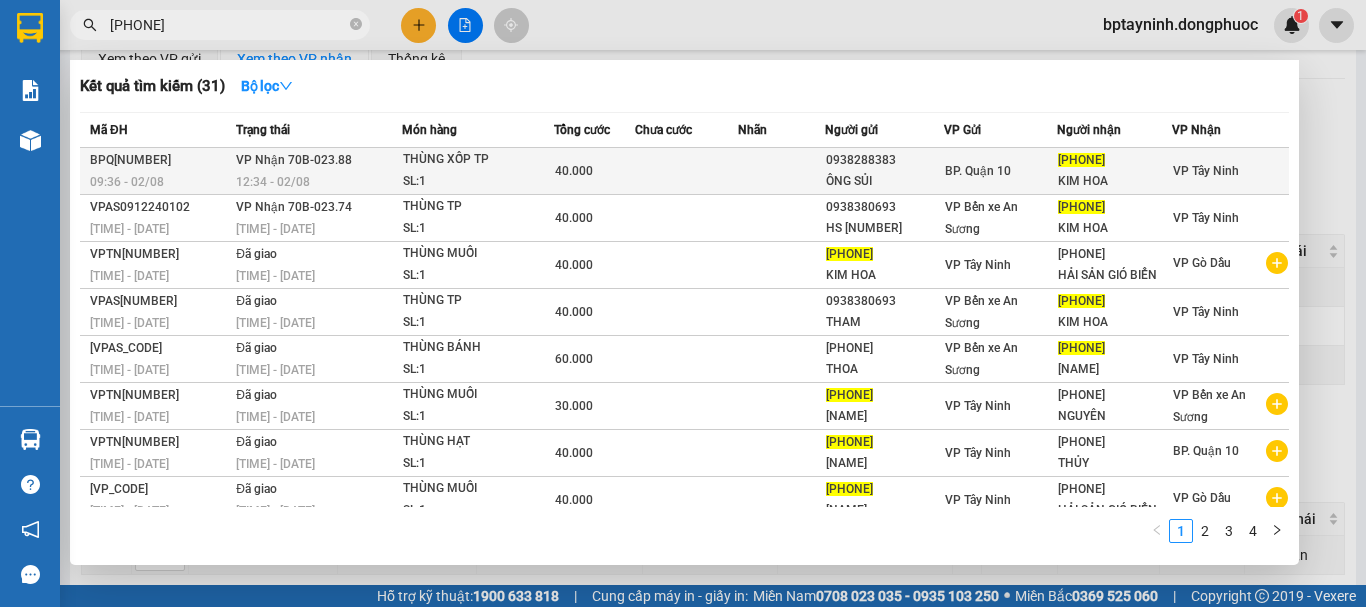 type on "[PHONE]" 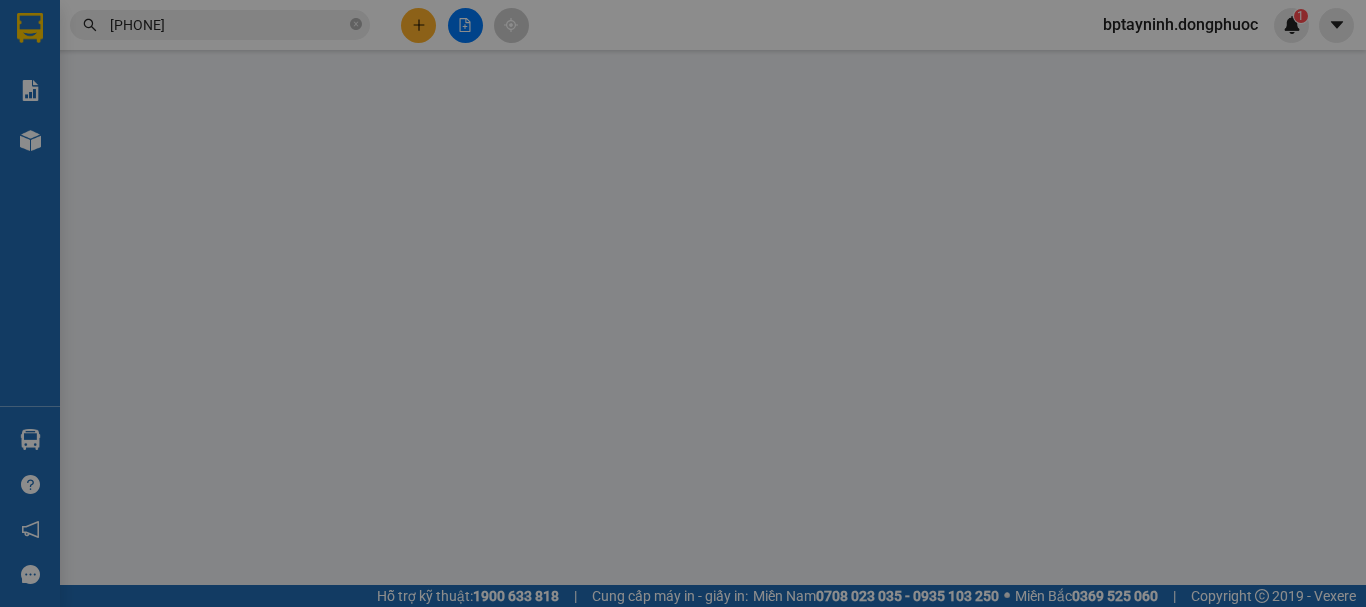scroll, scrollTop: 0, scrollLeft: 0, axis: both 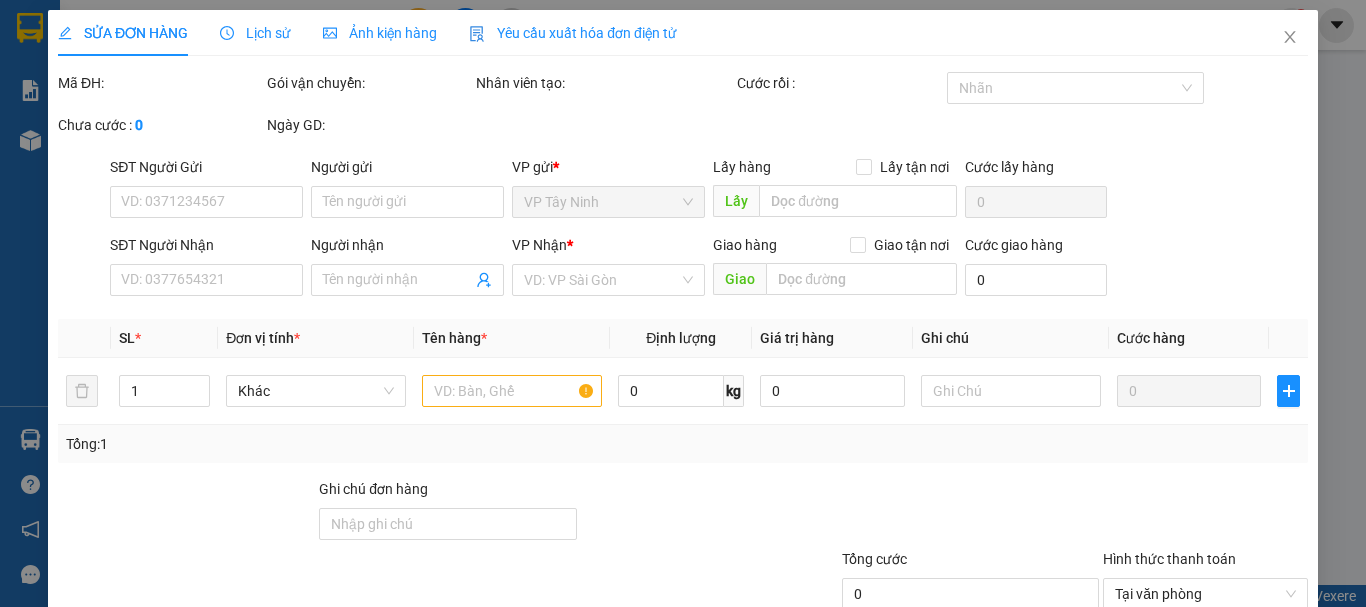 type on "0938288383" 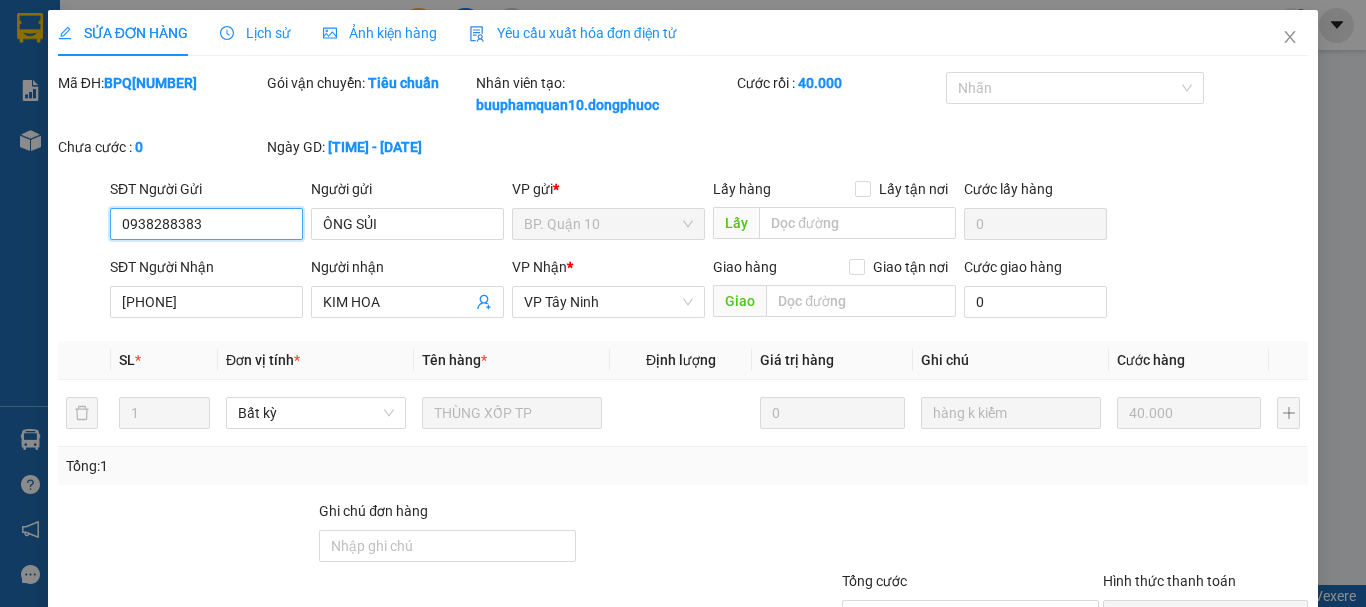 scroll, scrollTop: 159, scrollLeft: 0, axis: vertical 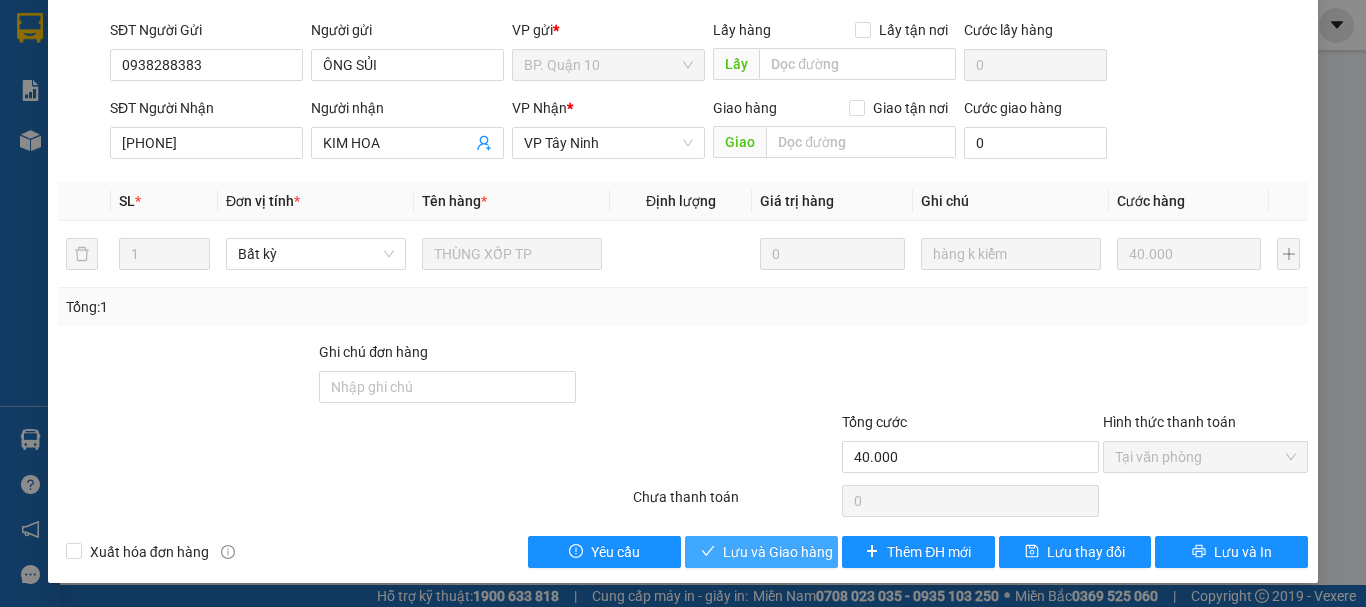 click on "Lưu và Giao hàng" at bounding box center (778, 552) 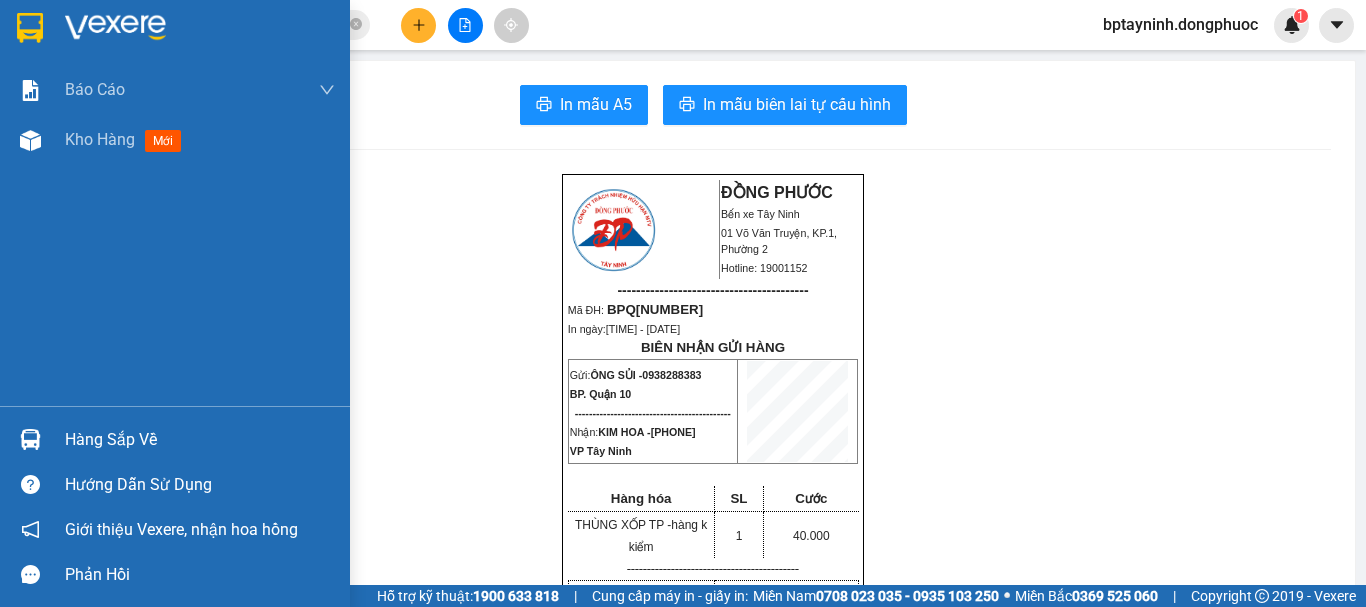 click on "Hàng sắp về" at bounding box center (175, 439) 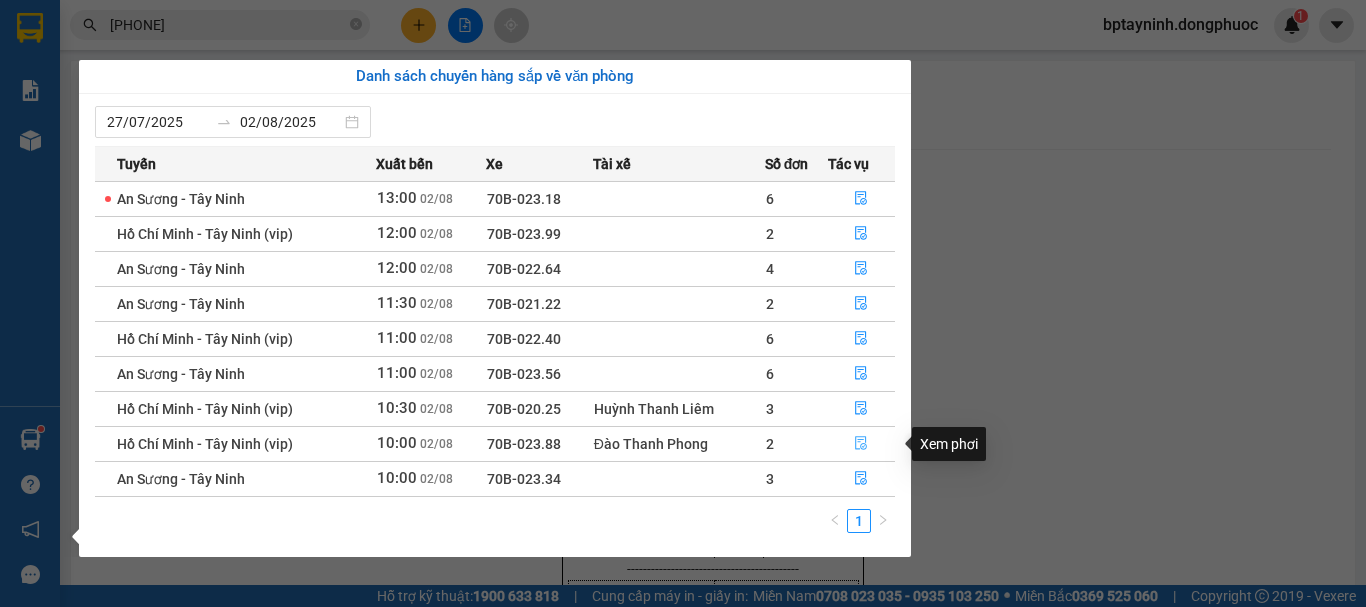 click 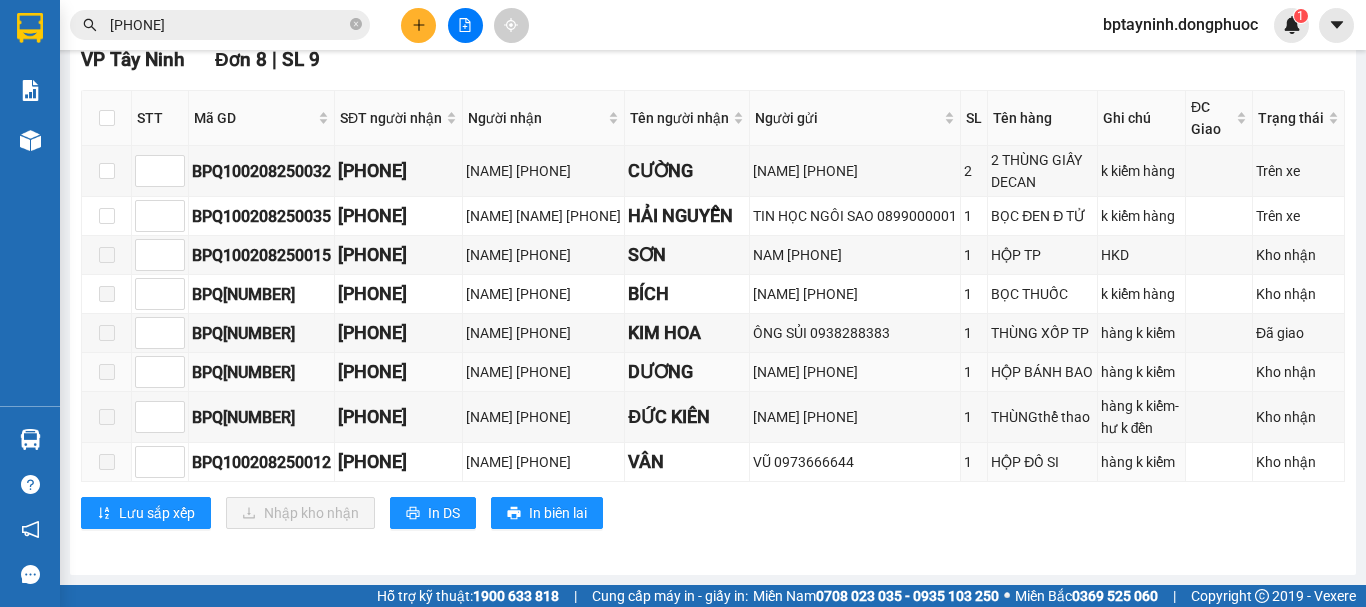 scroll, scrollTop: 433, scrollLeft: 0, axis: vertical 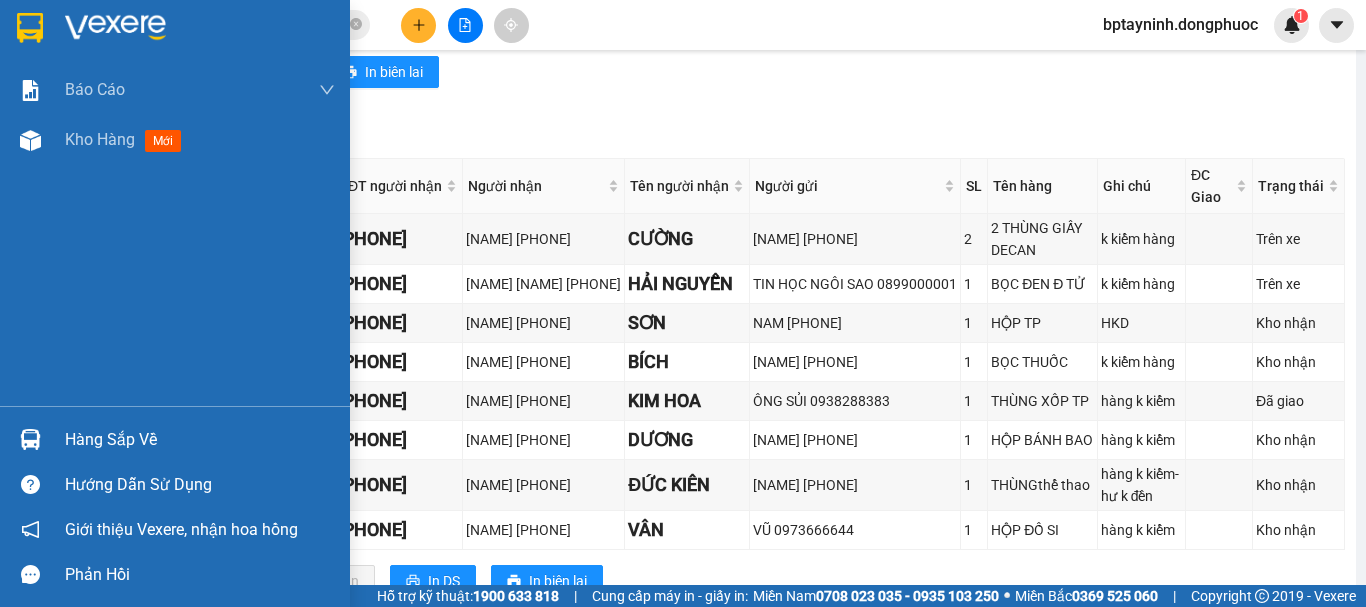 click on "Hàng sắp về" at bounding box center [200, 440] 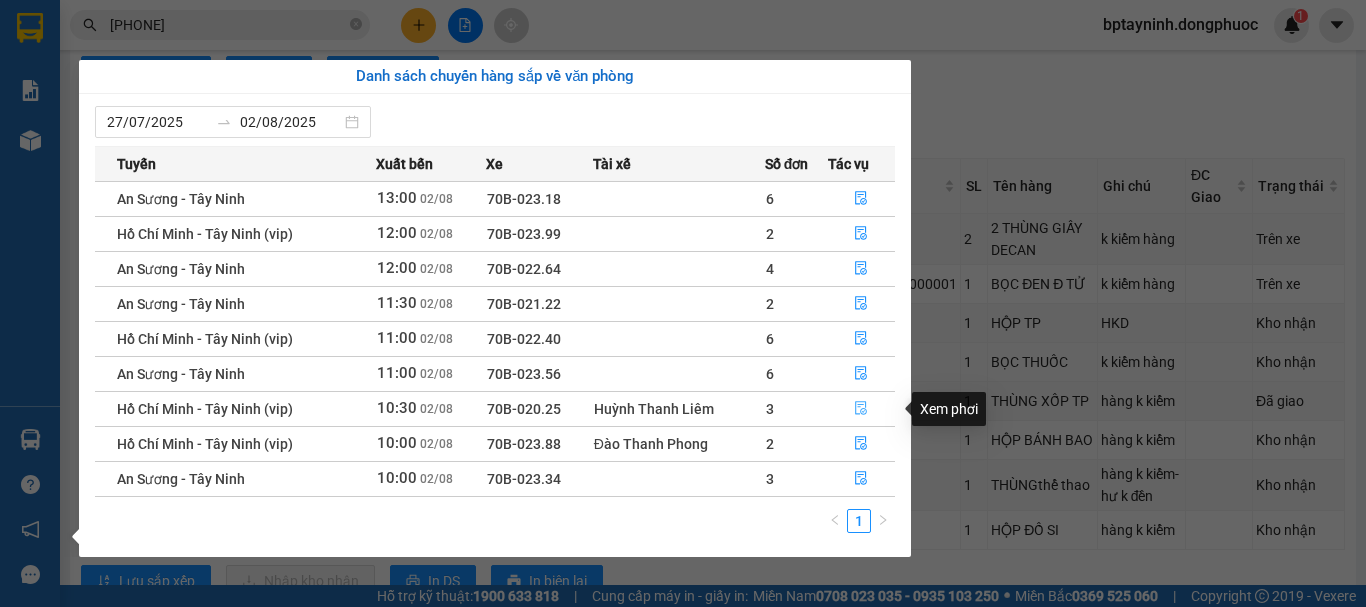 click 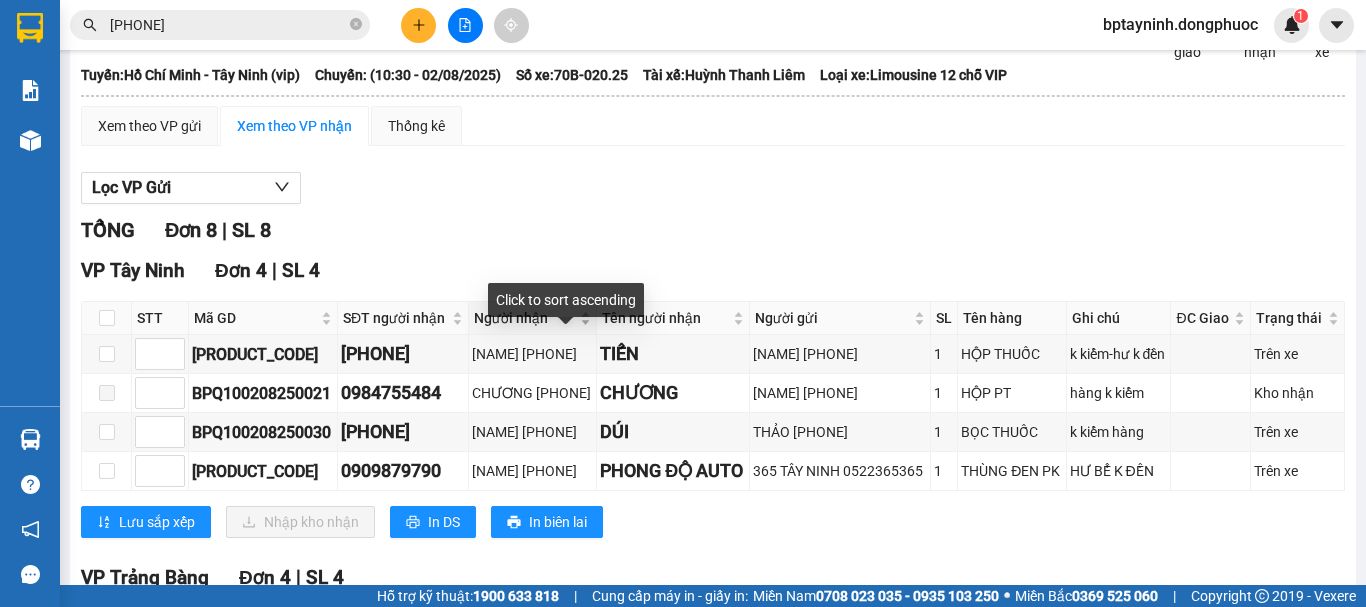scroll, scrollTop: 267, scrollLeft: 0, axis: vertical 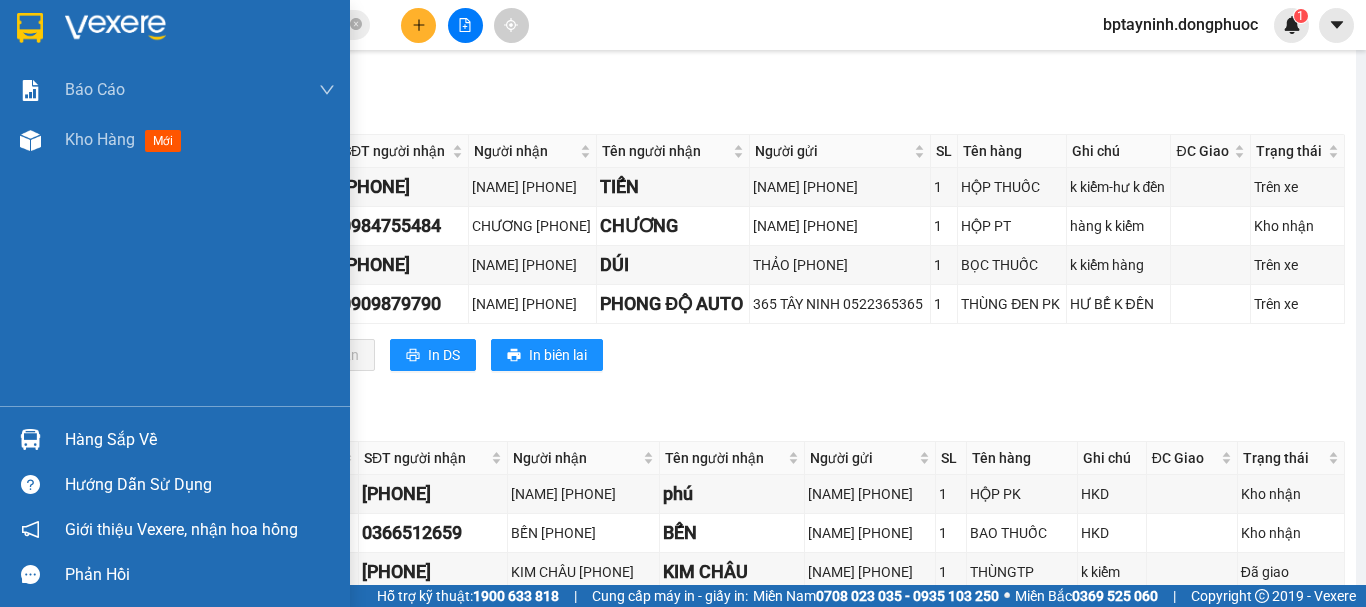 click on "Hàng sắp về" at bounding box center [175, 439] 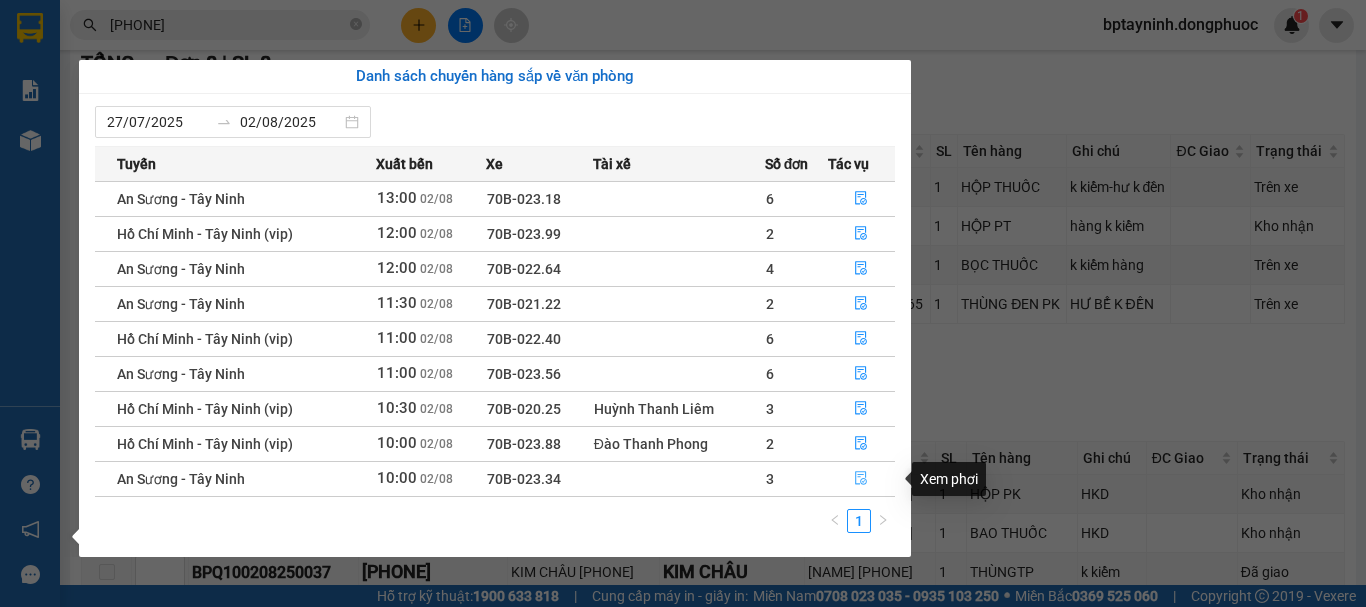 click 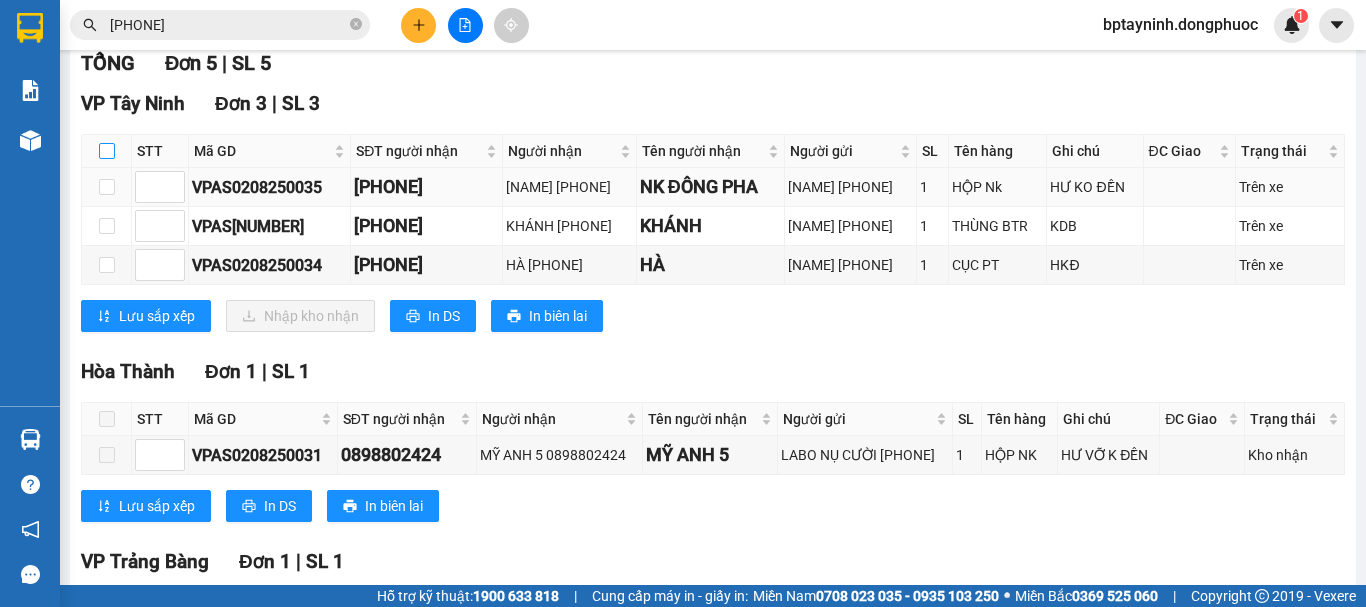 drag, startPoint x: 101, startPoint y: 168, endPoint x: 127, endPoint y: 190, distance: 34.058773 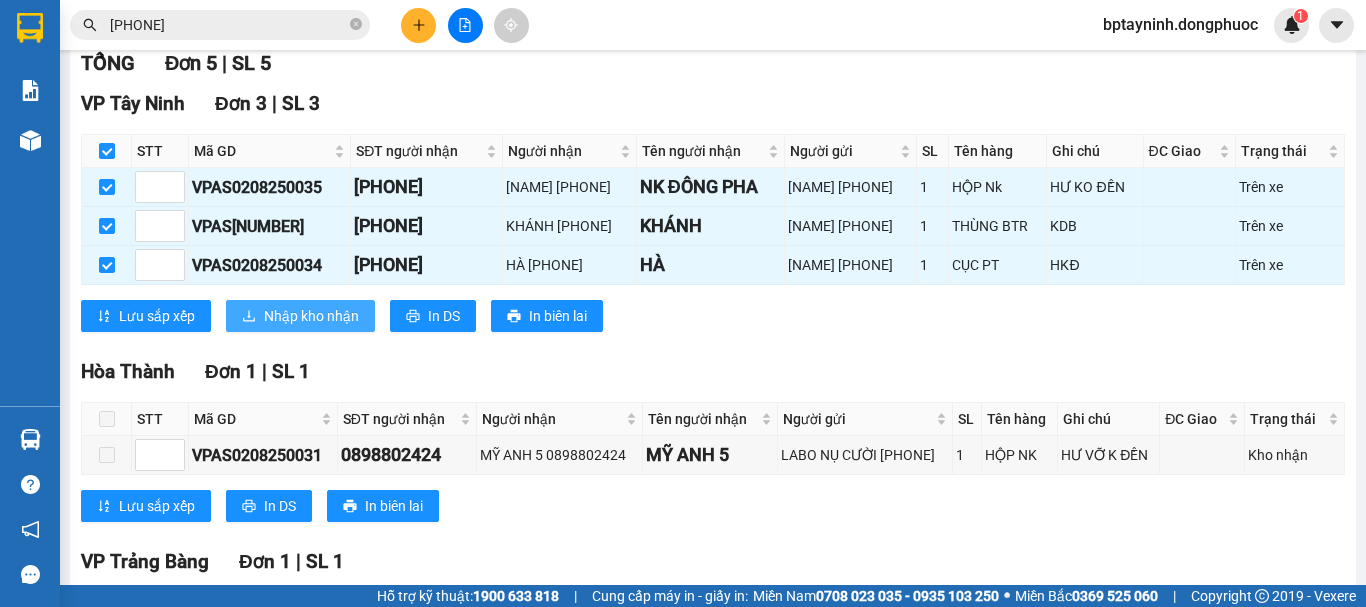 click on "Nhập kho nhận" at bounding box center [311, 316] 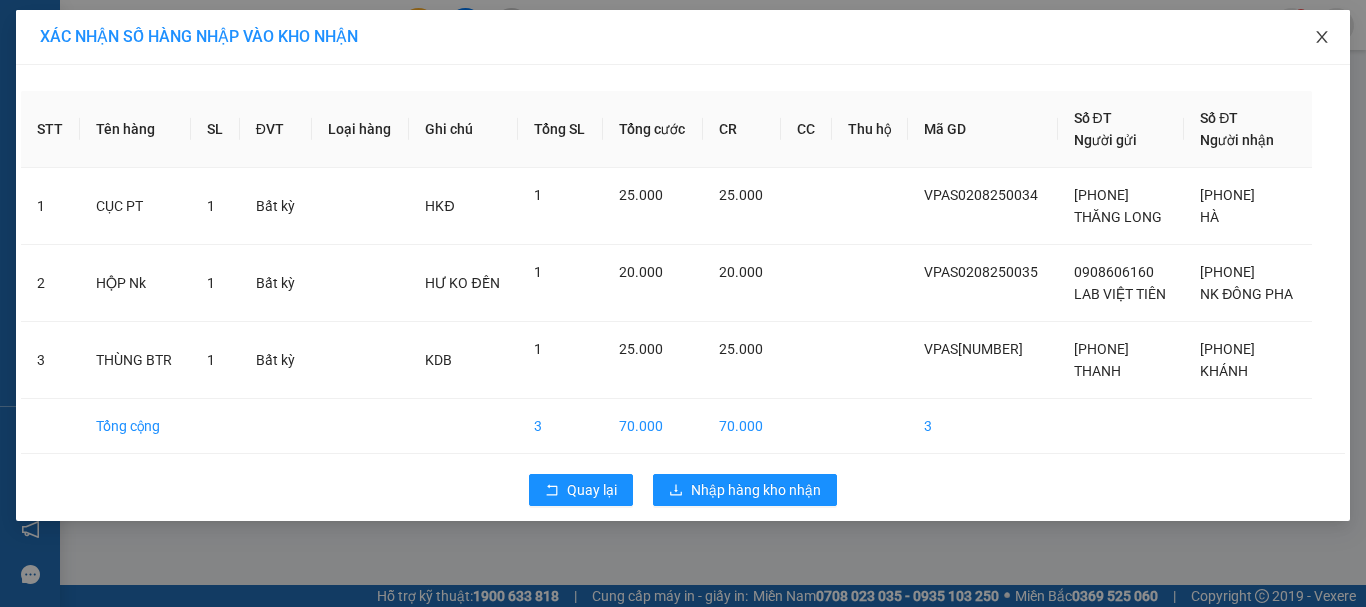 click 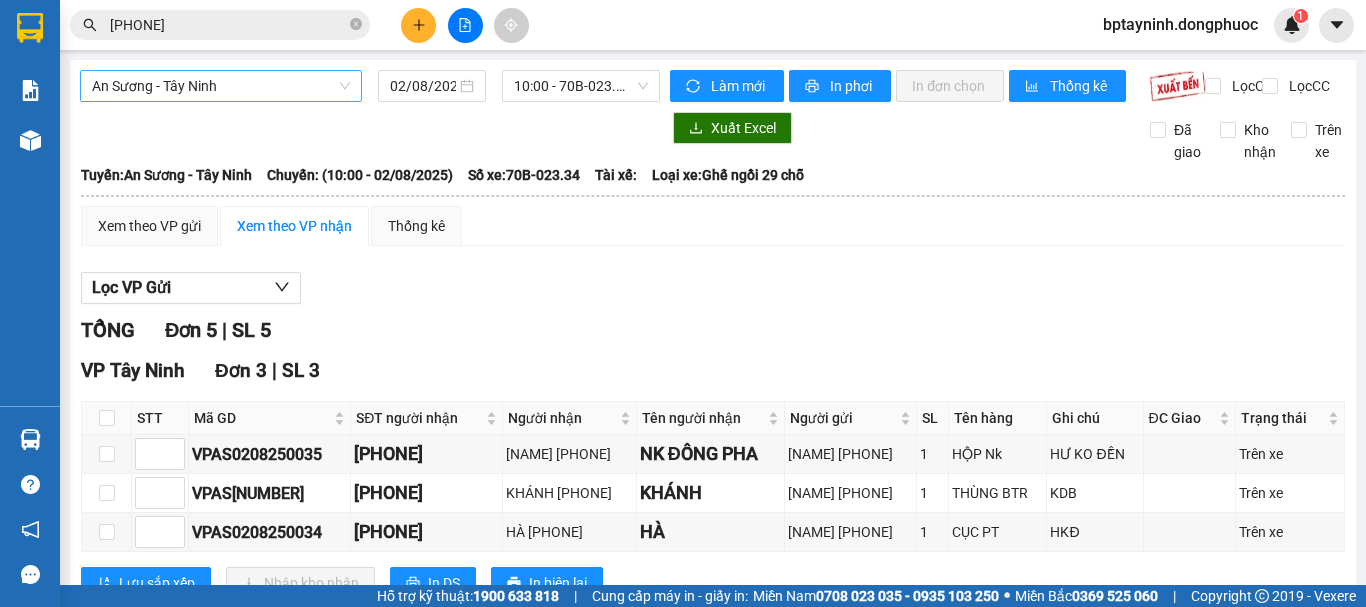 click on "An Sương - Tây Ninh" at bounding box center (221, 86) 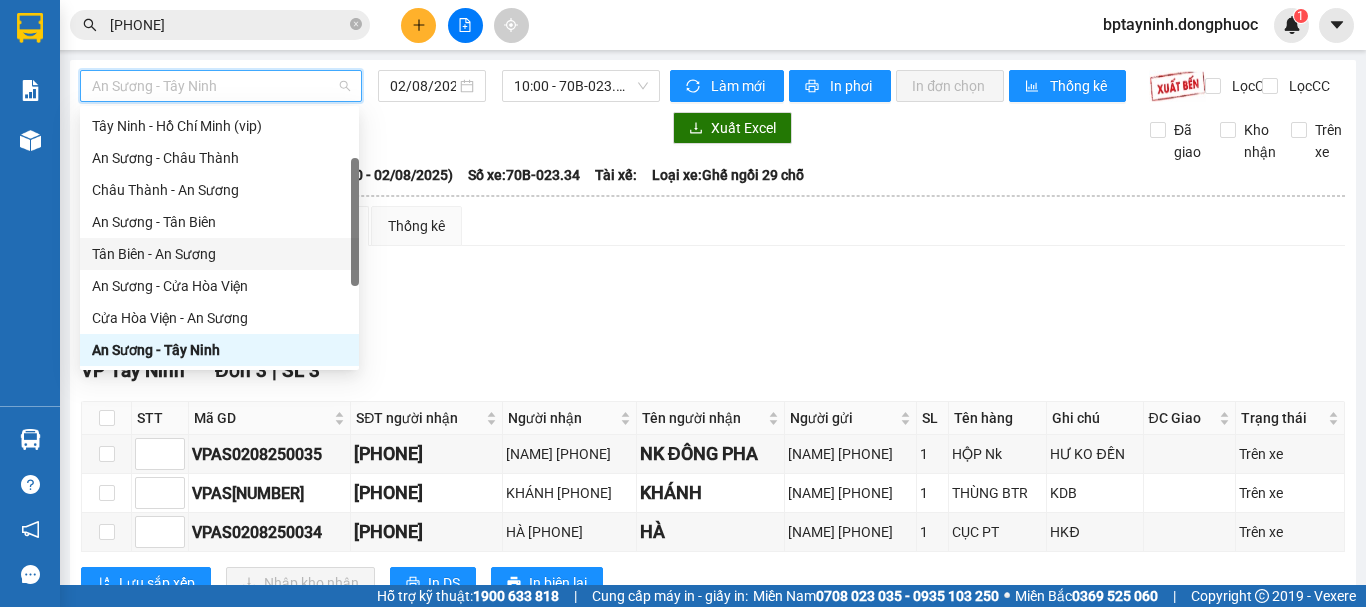 scroll, scrollTop: 288, scrollLeft: 0, axis: vertical 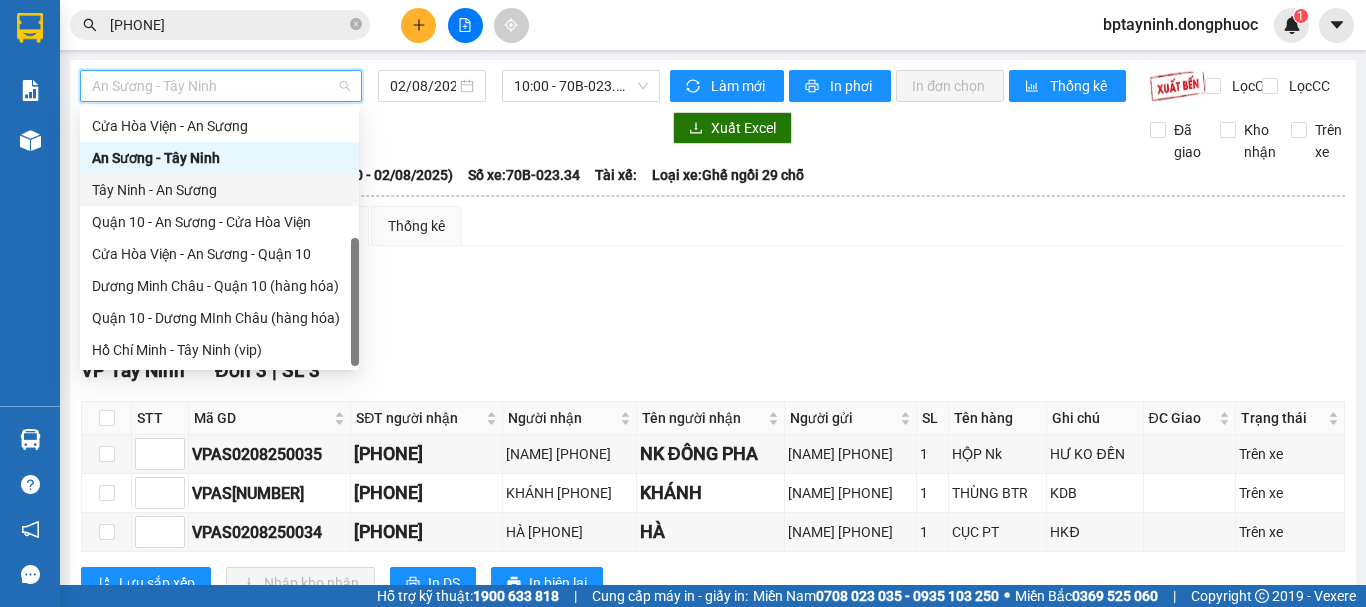 click on "Tây Ninh - An Sương" at bounding box center [219, 190] 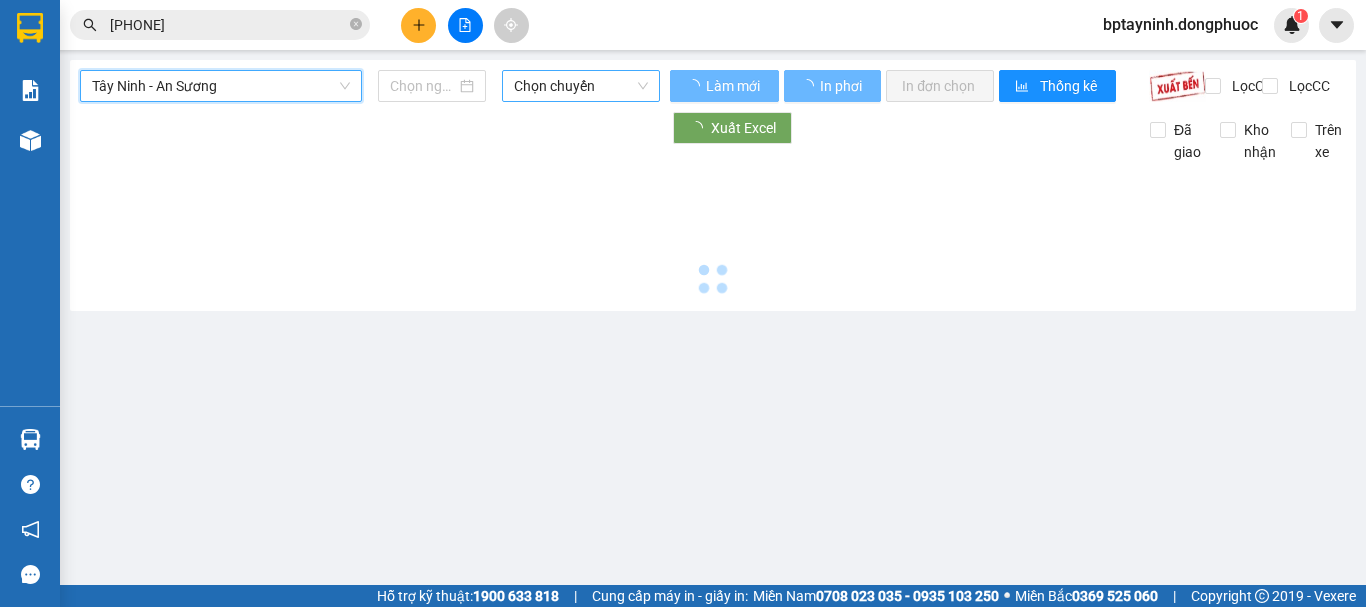 type on "02/08/2025" 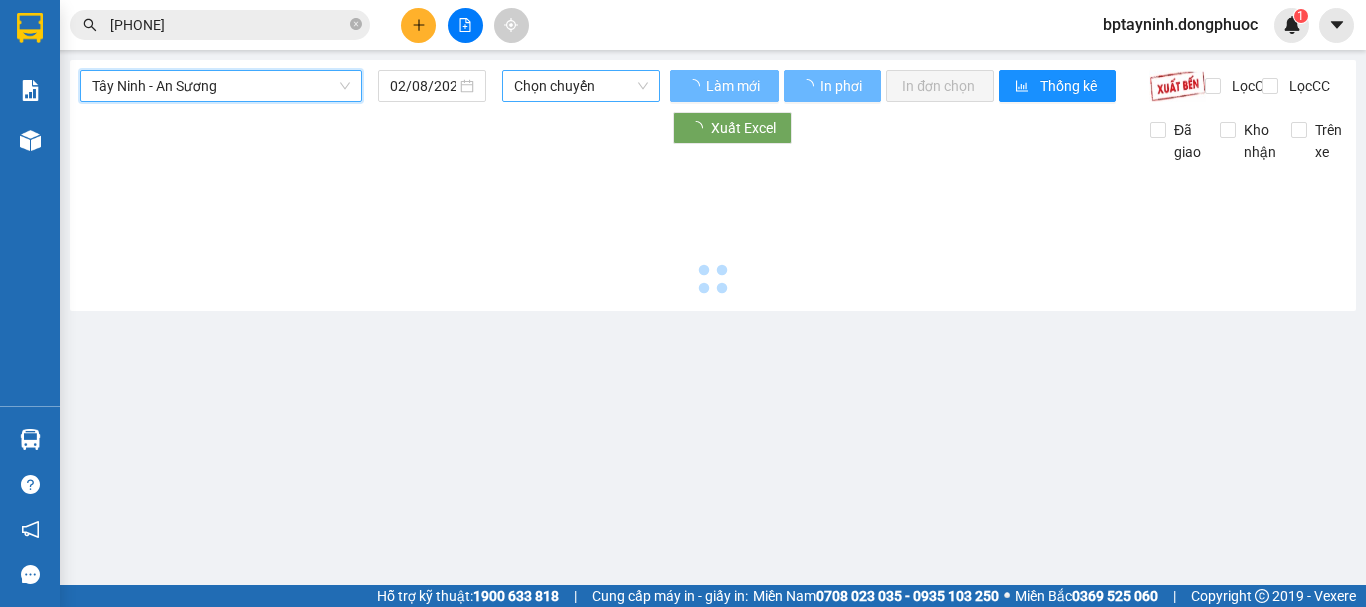 click on "Chọn chuyến" at bounding box center [581, 86] 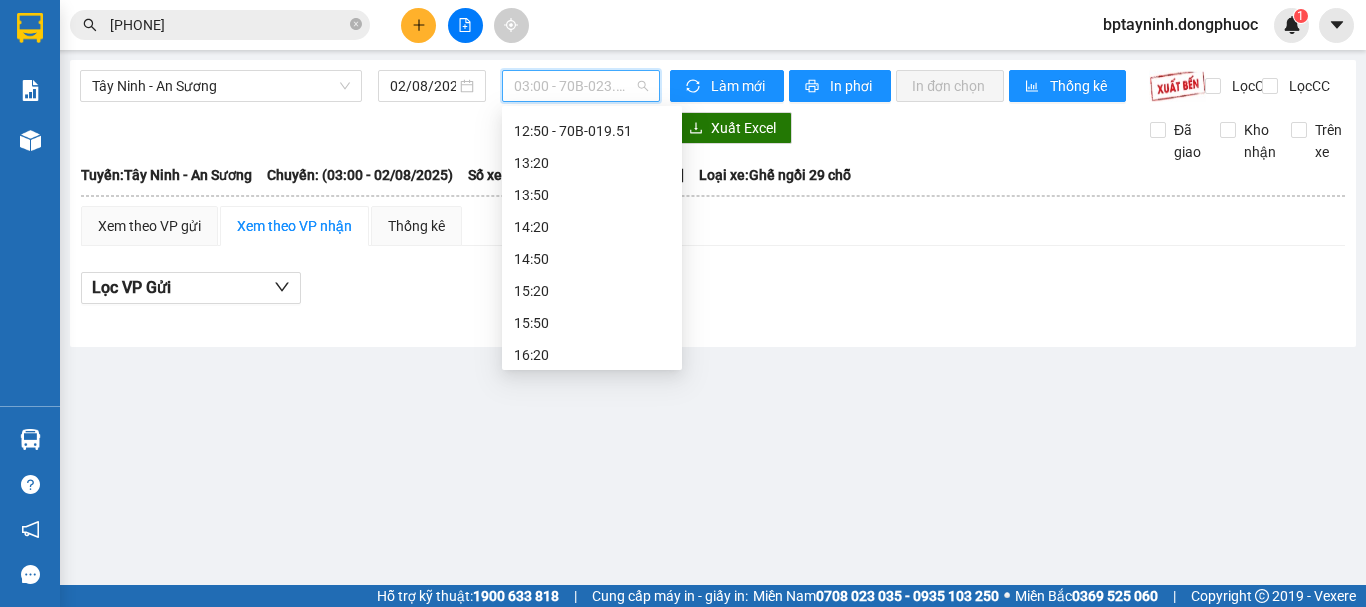 scroll, scrollTop: 500, scrollLeft: 0, axis: vertical 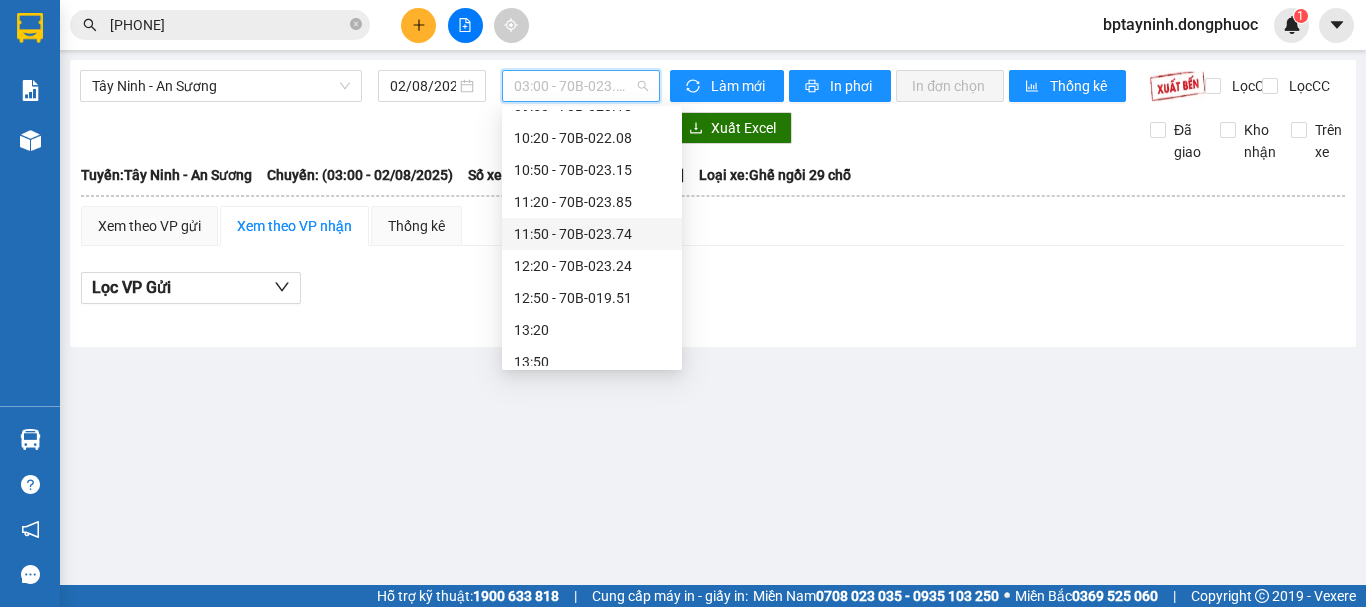 drag, startPoint x: 86, startPoint y: 437, endPoint x: 0, endPoint y: 435, distance: 86.023254 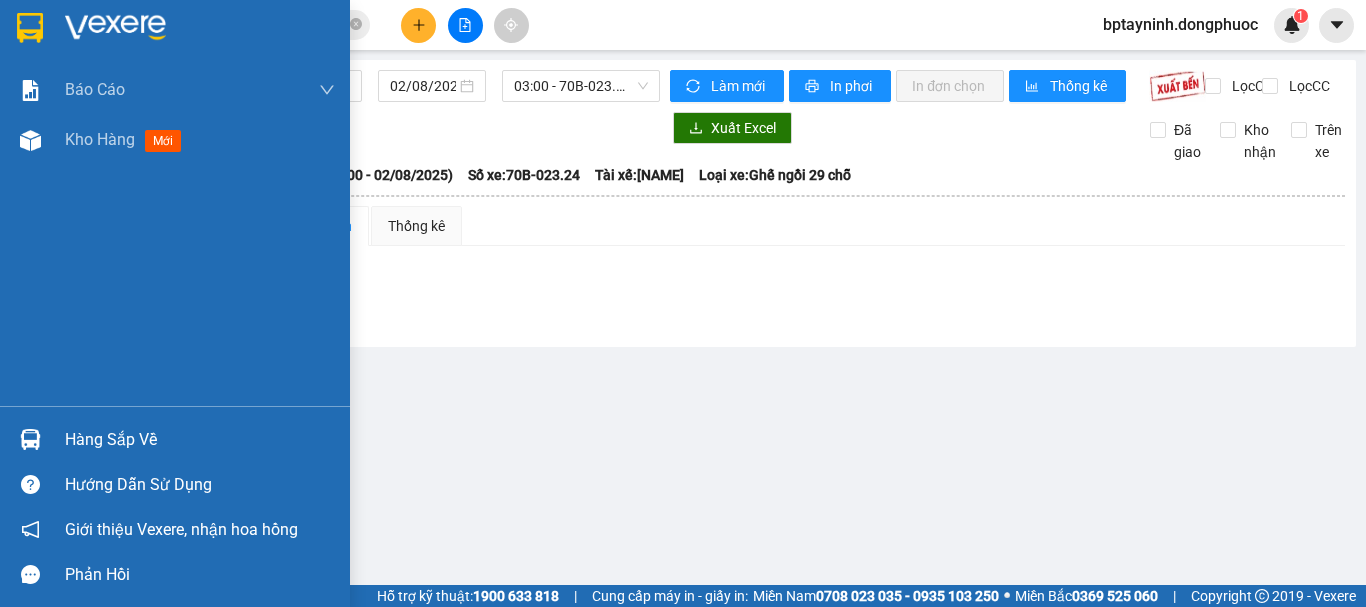 click on "Hàng sắp về" at bounding box center (175, 439) 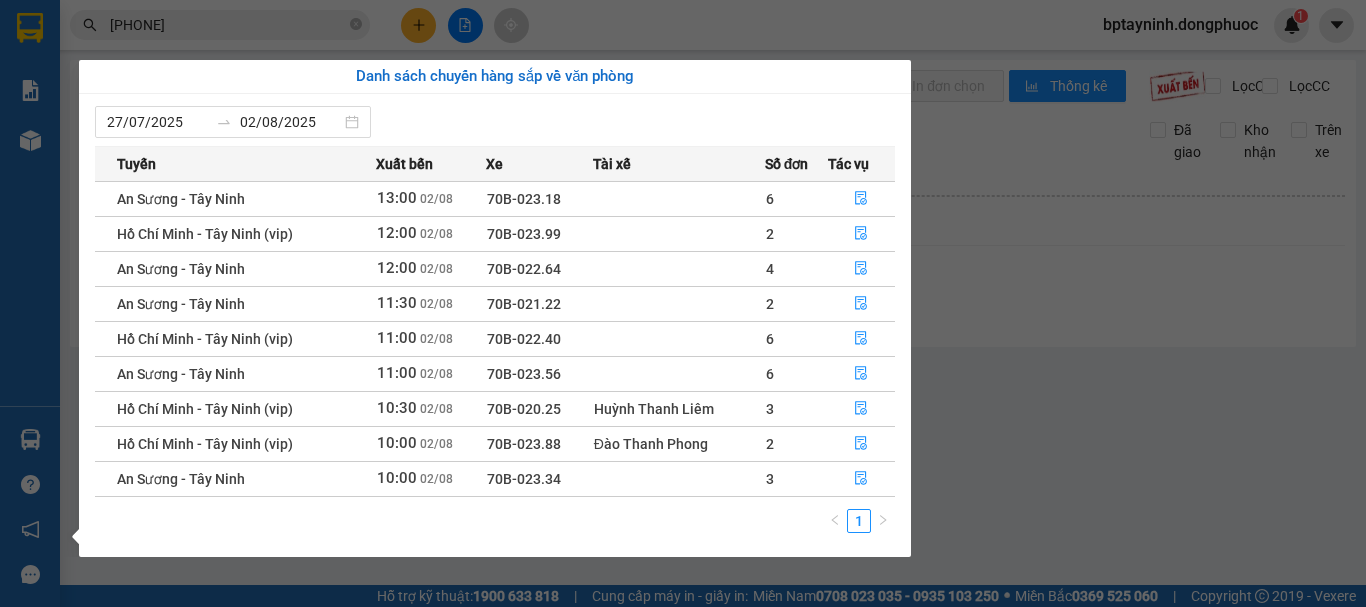 click on "Kết quả tìm kiếm ( 31 )  Bộ lọc  Mã ĐH Trạng thái Món hàng Tổng cước Chưa cước Nhãn Người gửi VP Gửi Người nhận VP Nhận BPQ100208250020 [TIME] - [DATE] VP Nhận   70B-023.88 [TIME] - [DATE] THÙNG XỐP TP SL:  1 40.000 [PHONE] ÔNG SỦI BP. Quận 10 [PHONE] KIM HOA VP Tây Ninh VPAS0912240102 [TIME] - [DATE] VP Nhận   70B-023.74 [TIME] - [DATE] THÙNG TP SL:  1 40.000 [PHONE] HS 247 VP Bến xe An Sương [PHONE] KIM HOA VP Tây Ninh VPTN0407250018 [TIME] - [DATE] Đã giao   [TIME] - [DATE] THÙNG MUỐI SL:  1 40.000 [PHONE] KIM HOA VP Tây Ninh [PHONE] HẢI SẢN GIÓ BIỂN VP Gò Dầu VPAS2206250052 [TIME] - [DATE] Đã giao   [TIME] - [DATE] THÙNG TP SL:  1 40.000 [PHONE] THAM VP Bến xe An Sương [PHONE] KIM HOA VP Tây Ninh VPAS0206250075 [TIME] - [DATE] Đã giao   [TIME] - [DATE] THÙNG BÁNH SL:  1 60.000 [PHONE] THOA VP Bến xe An Sương [PHONE] CHỊ BÉ NĂM  VP Tây Ninh VPTN1905250026 [TIME] - [DATE] Đã giao   [TIME] - [DATE] SL:" at bounding box center (683, 303) 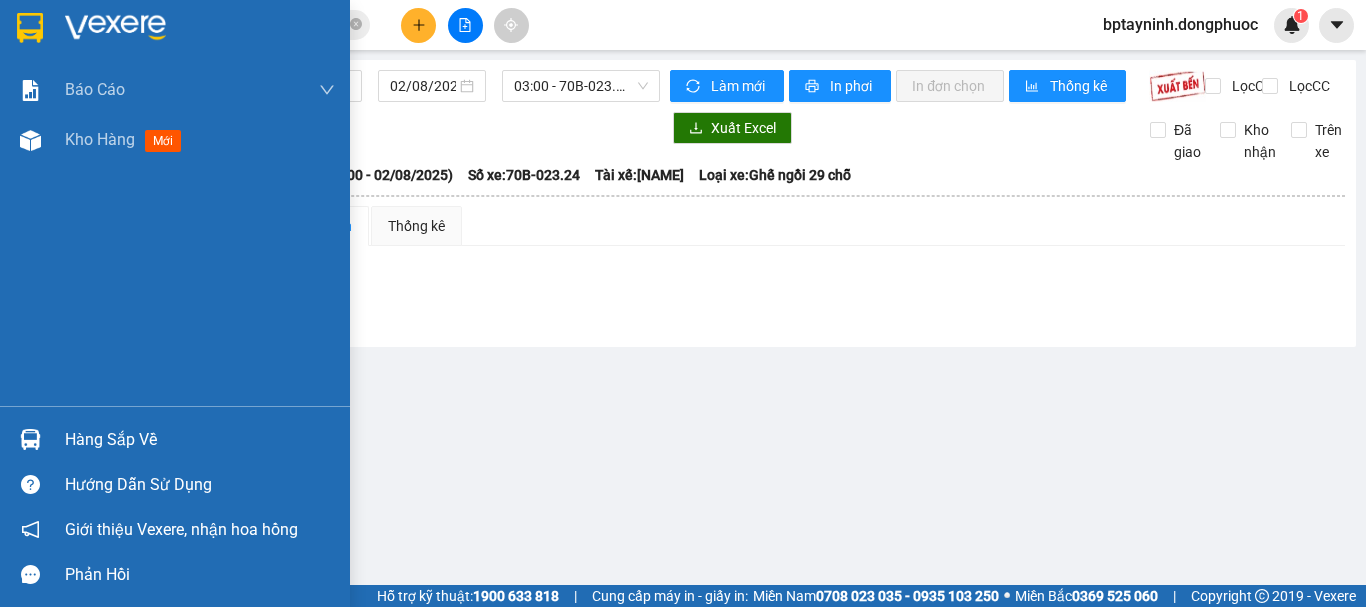 click at bounding box center (30, 439) 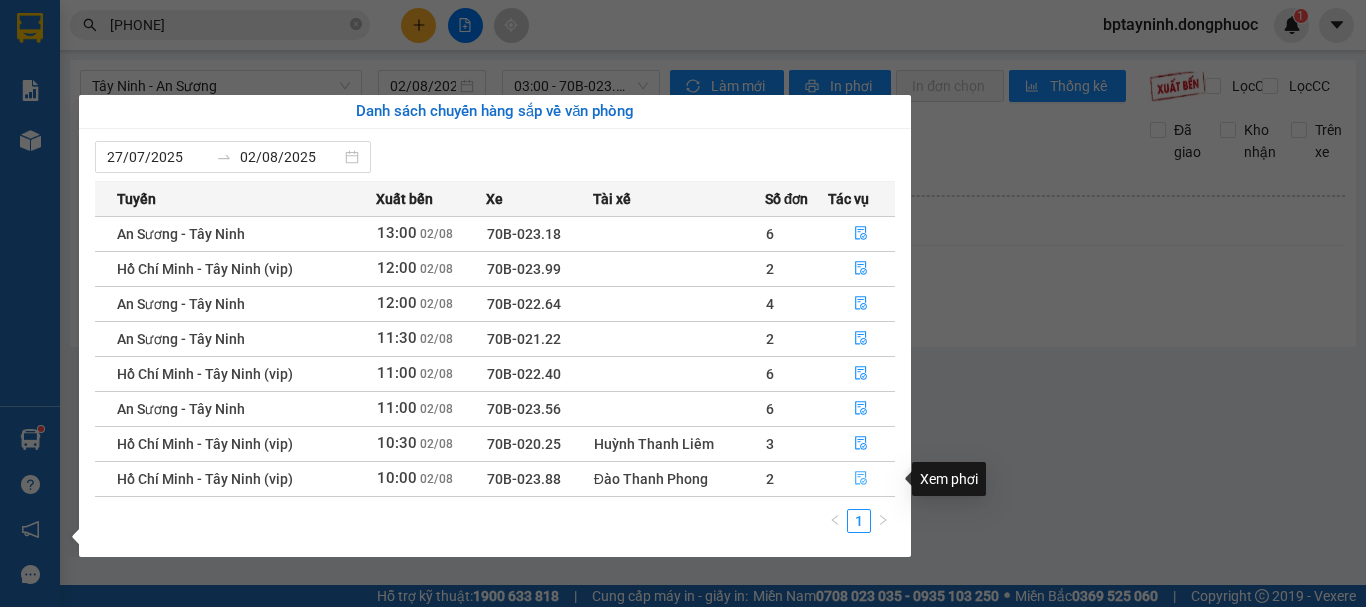 click 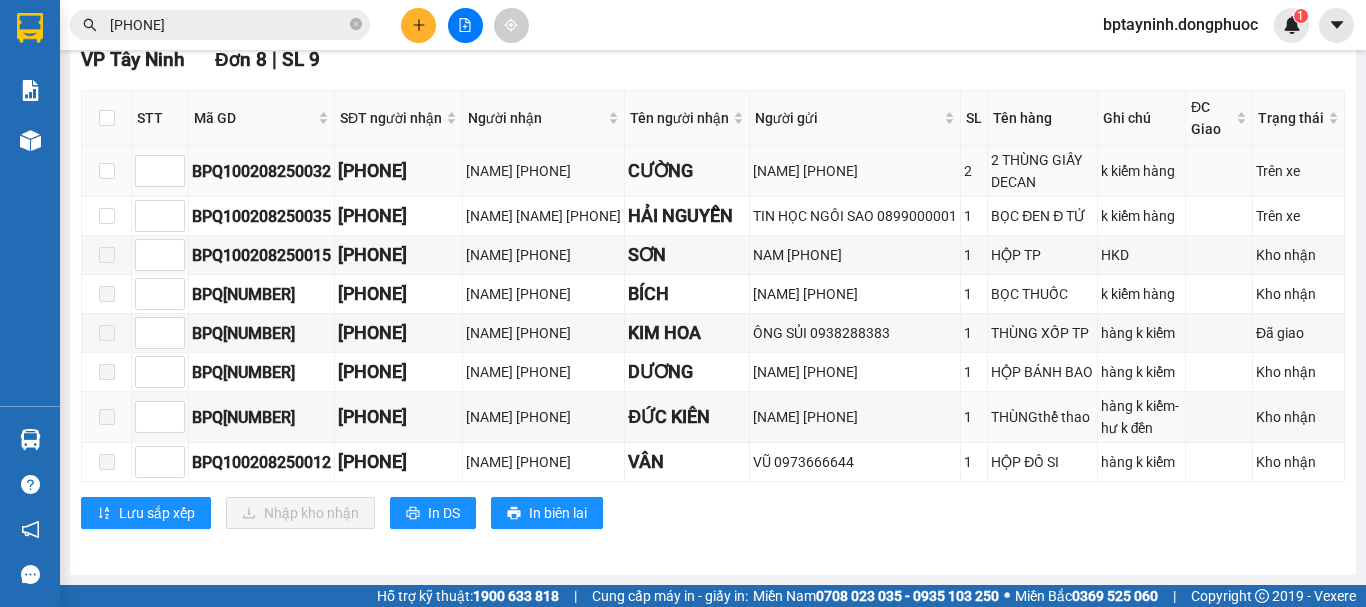 scroll, scrollTop: 433, scrollLeft: 0, axis: vertical 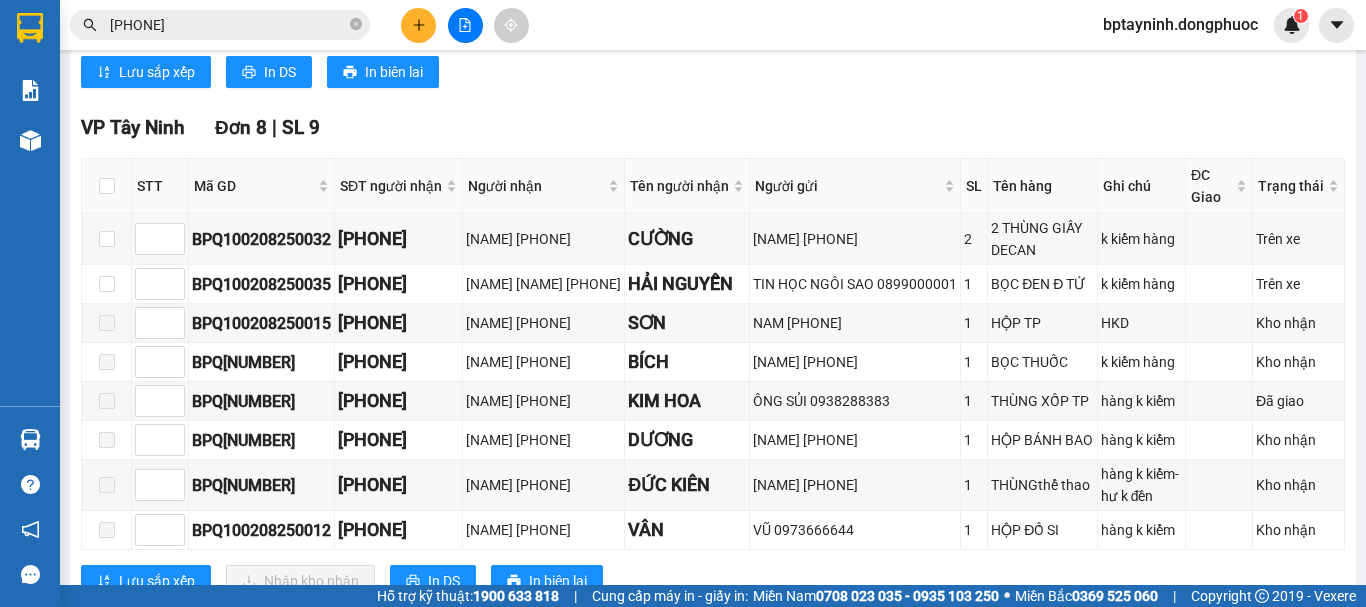 click on "VP Tây Ninh Đơn   8 | SL   9" at bounding box center [713, 128] 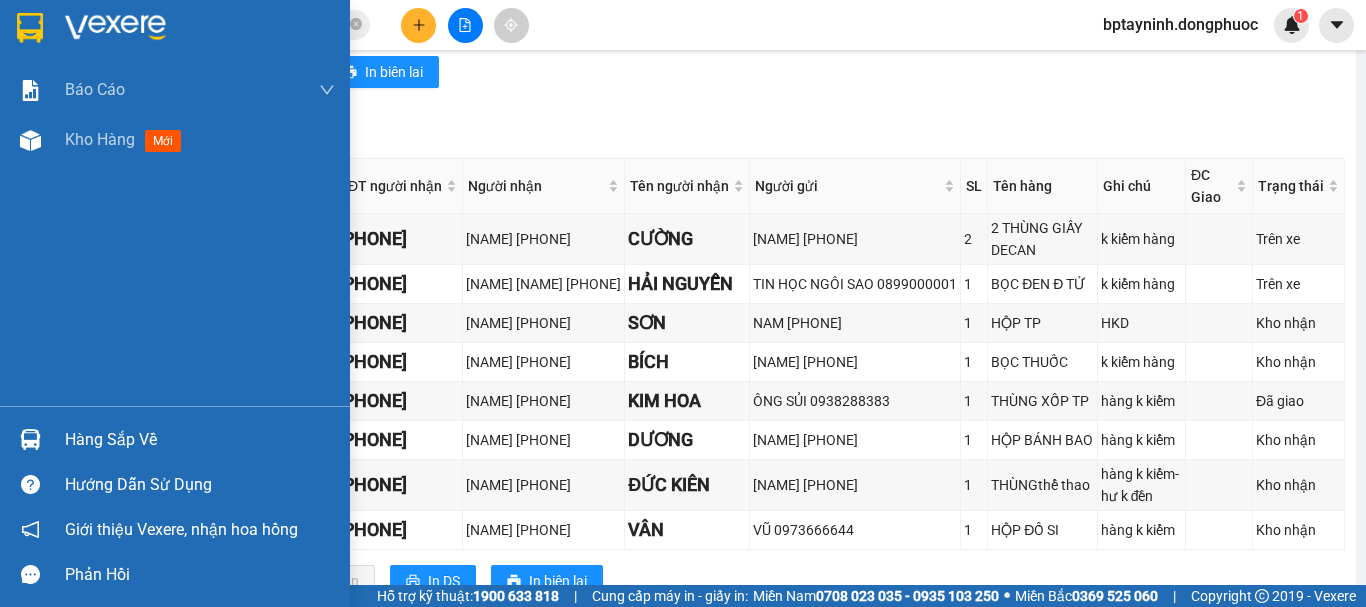 click on "Hàng sắp về" at bounding box center (200, 440) 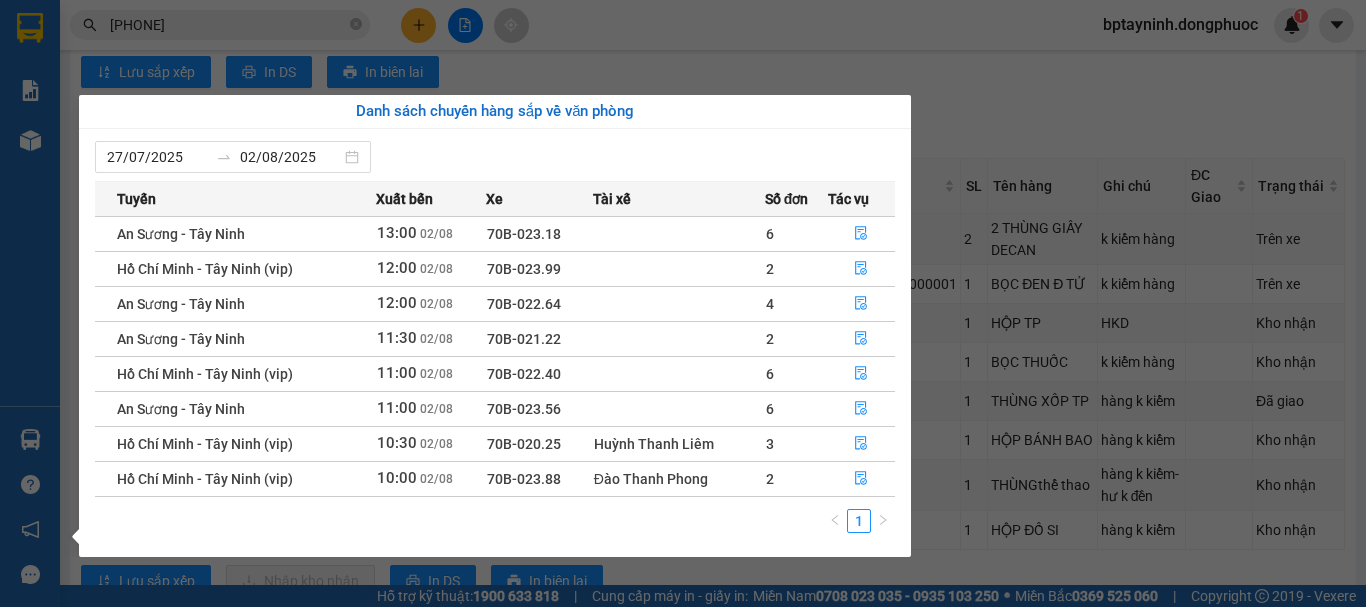 click on "Kết quả tìm kiếm ( 31 )  Bộ lọc  Mã ĐH Trạng thái Món hàng Tổng cước Chưa cước Nhãn Người gửi VP Gửi Người nhận VP Nhận BPQ100208250020 09:36 - 02/08 VP Nhận   70B-023.88 12:34 - 02/08 THÙNG XỐP TP SL:  1 40.000 0938288383 ÔNG SỦI BP. Quận 10 0909848878 KIM HOA VP Tây Ninh VPAS0912240102 12:47 - 09/12 VP Nhận   70B-023.74 16:22 - 09/12 THÙNG TP SL:  1 40.000 0938380693 HS 247 VP Bến xe An Sương 0909848878 KIM HOA VP Tây Ninh VPTN0407250018 09:23 - 04/07 Đã giao   11:02 - 04/07 THÙNG MUỐI SL:  1 40.000 0909848878 KIM HOA VP Tây Ninh 0938292292 HẢI SẢN GIÓ BIỂN VP Gò Dầu VPAS2206250052 10:55 - 22/06 Đã giao   15:47 - 22/06 THÙNG TP SL:  1 40.000 0938380693 THAM VP Bến xe An Sương 0909848878 KIM HOA VP Tây Ninh VPAS0206250075 12:38 - 02/06 Đã giao   15:40 - 02/06 THÙNG BÁNH SL:  1 60.000 0987234590 THOA VP Bến xe An Sương 0909848878 CHỊ BÉ NĂM  VP Tây Ninh VPTN1905250026 10:16 - 19/05 Đã giao   17:22 - 19/05 SL:" at bounding box center (683, 303) 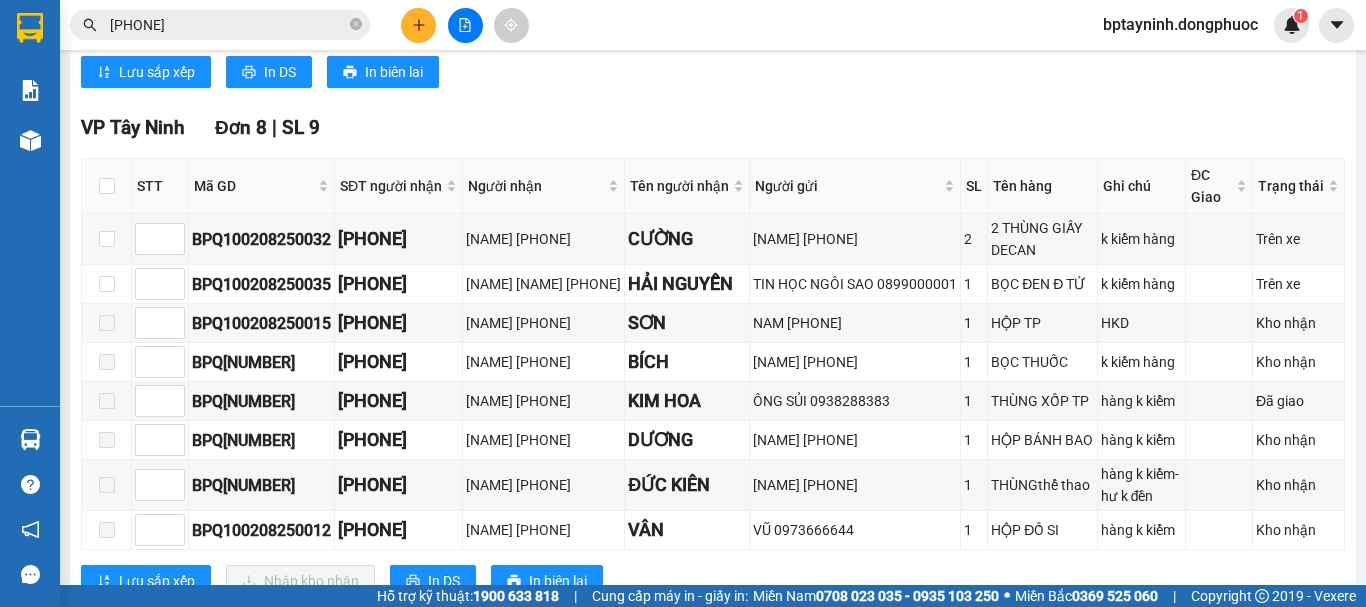 drag, startPoint x: 201, startPoint y: 21, endPoint x: 0, endPoint y: 64, distance: 205.54805 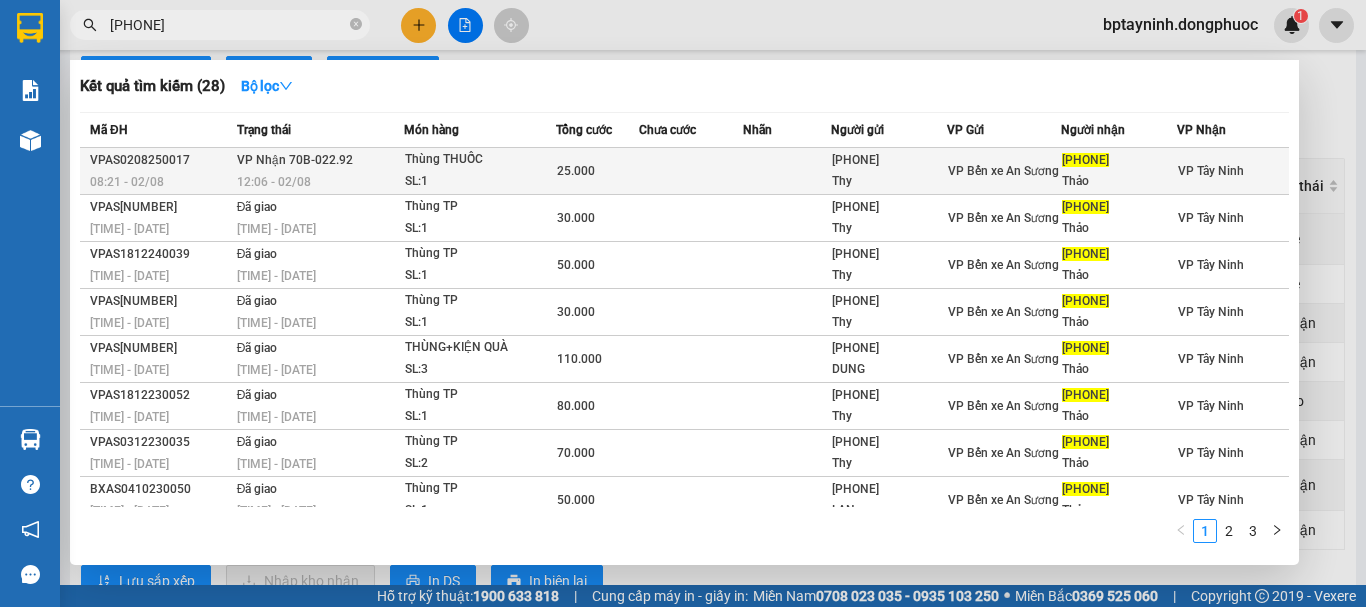 type on "0938121957" 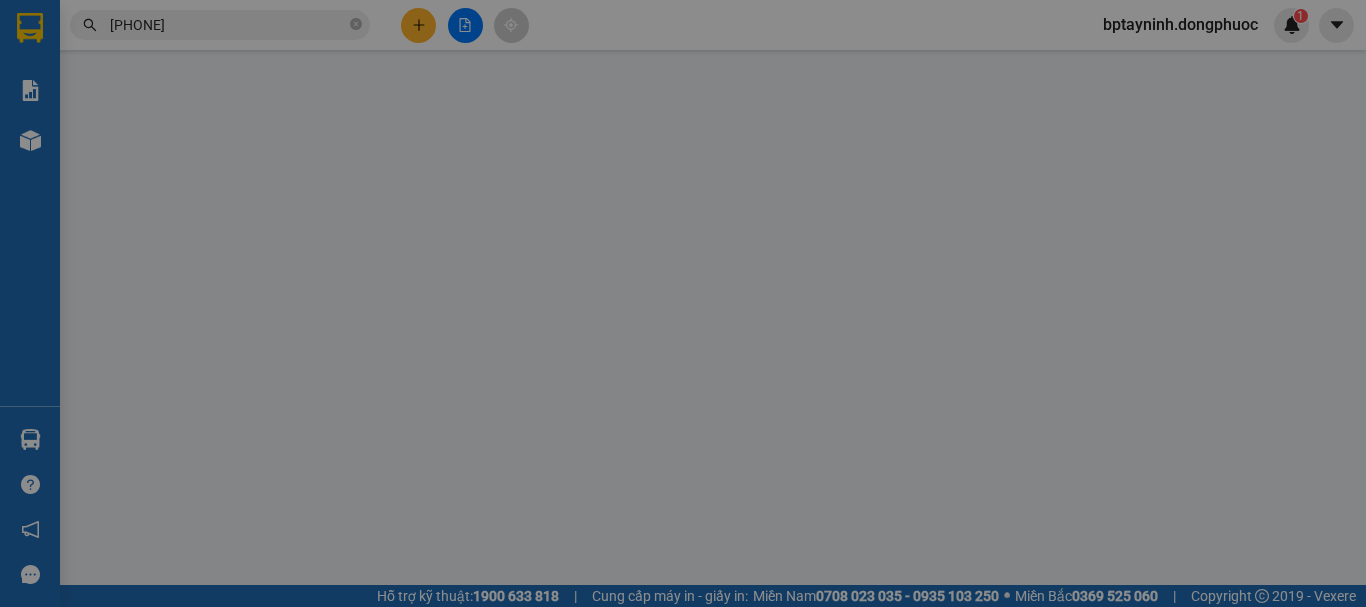 scroll, scrollTop: 0, scrollLeft: 0, axis: both 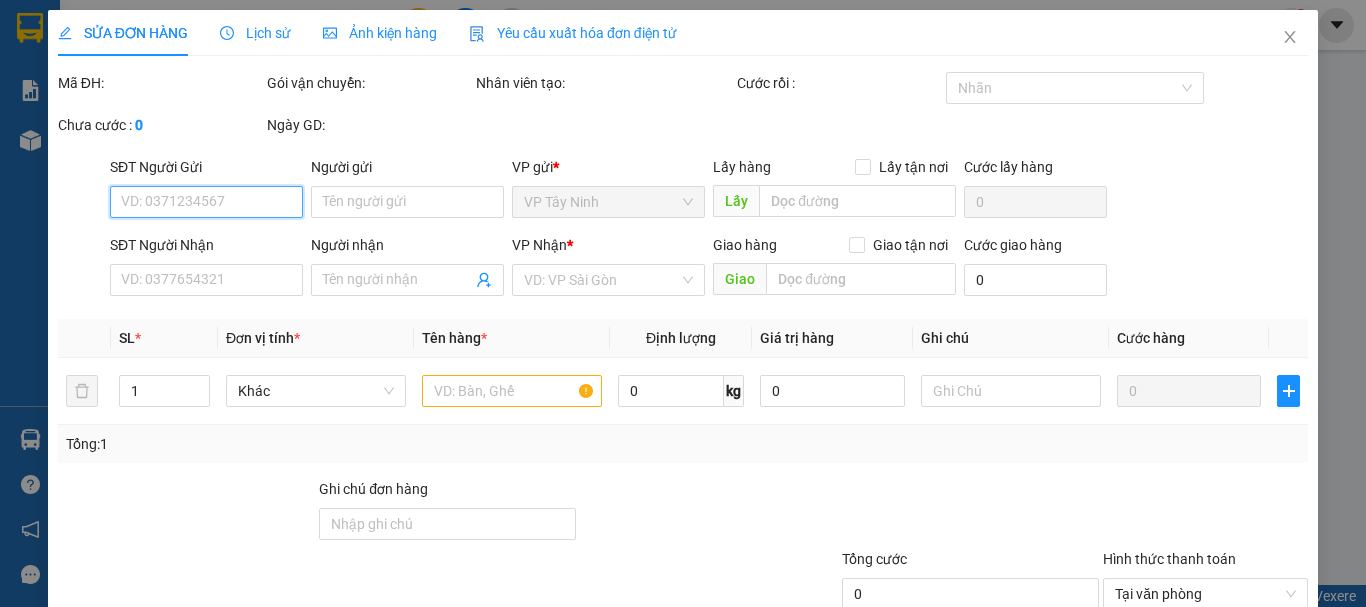 type on "0932128880" 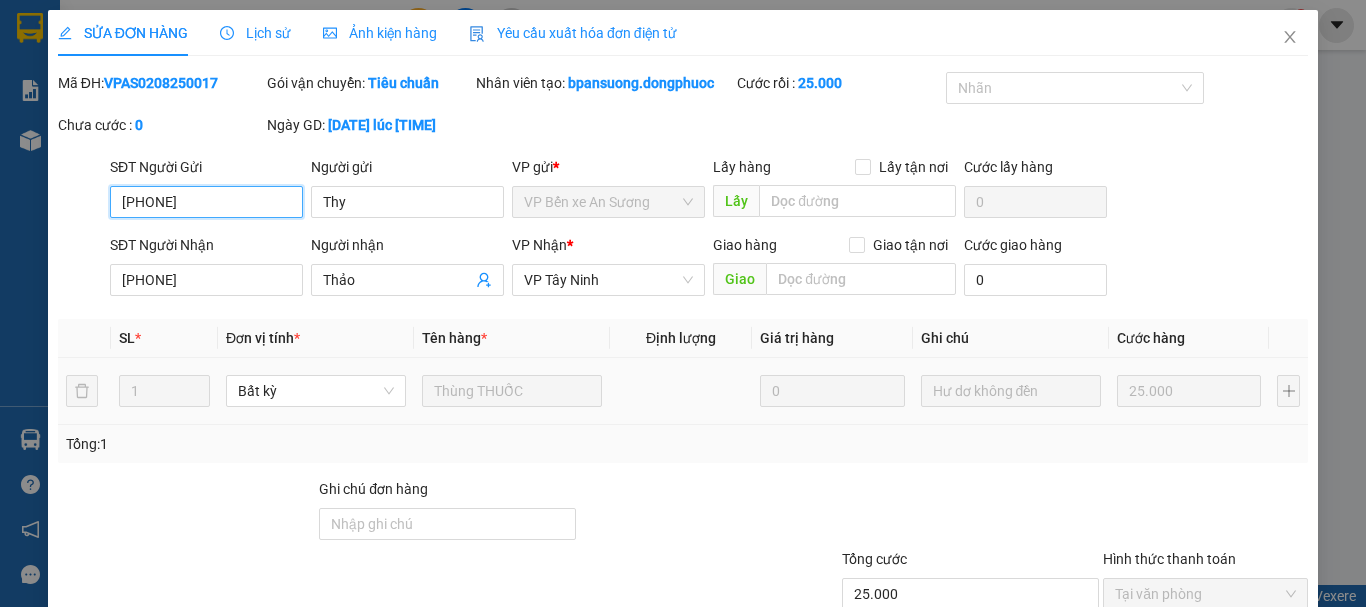scroll, scrollTop: 137, scrollLeft: 0, axis: vertical 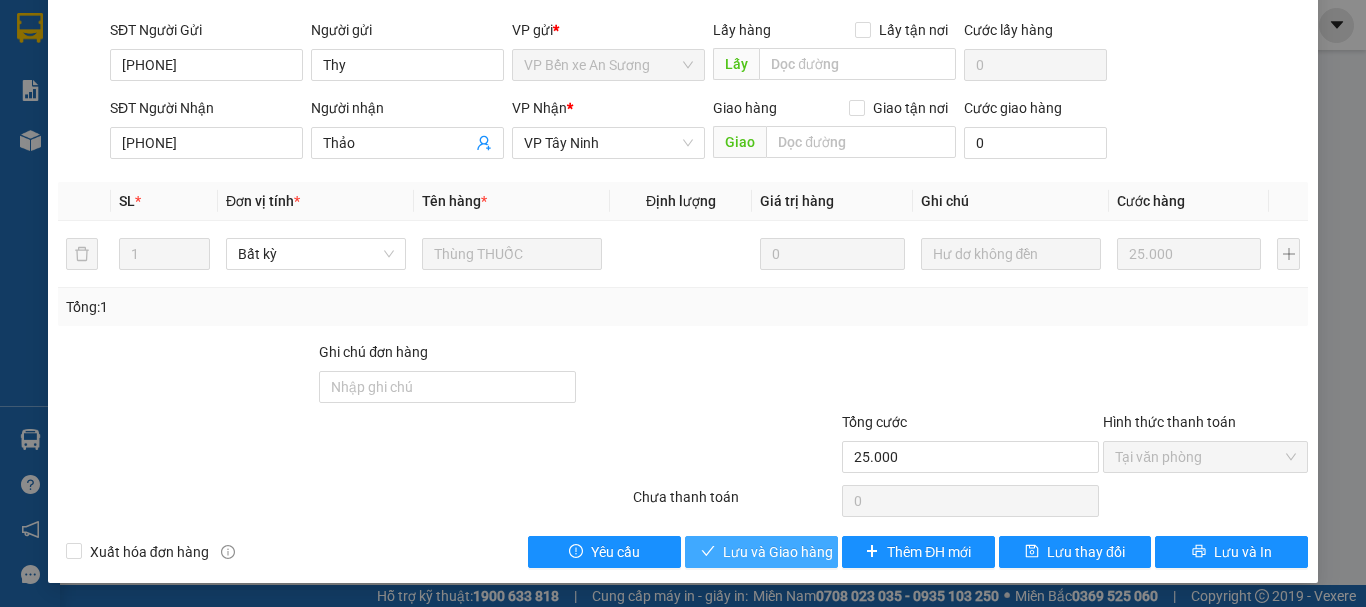 click on "Lưu và Giao hàng" at bounding box center [778, 552] 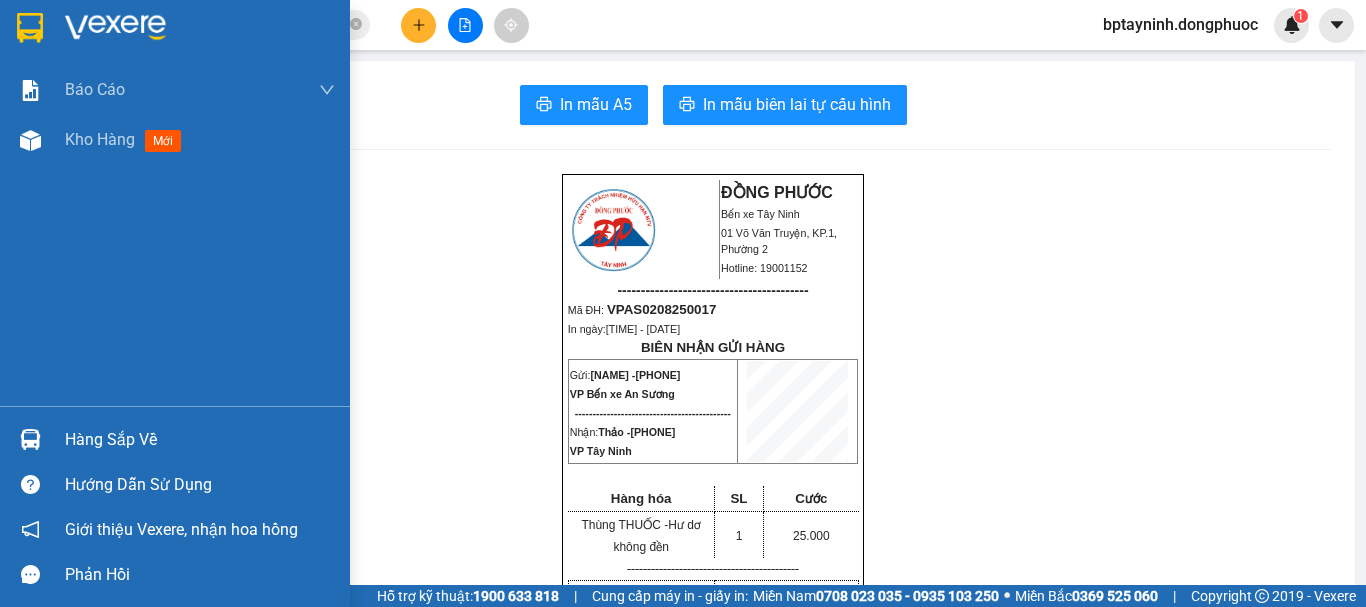 click at bounding box center [30, 439] 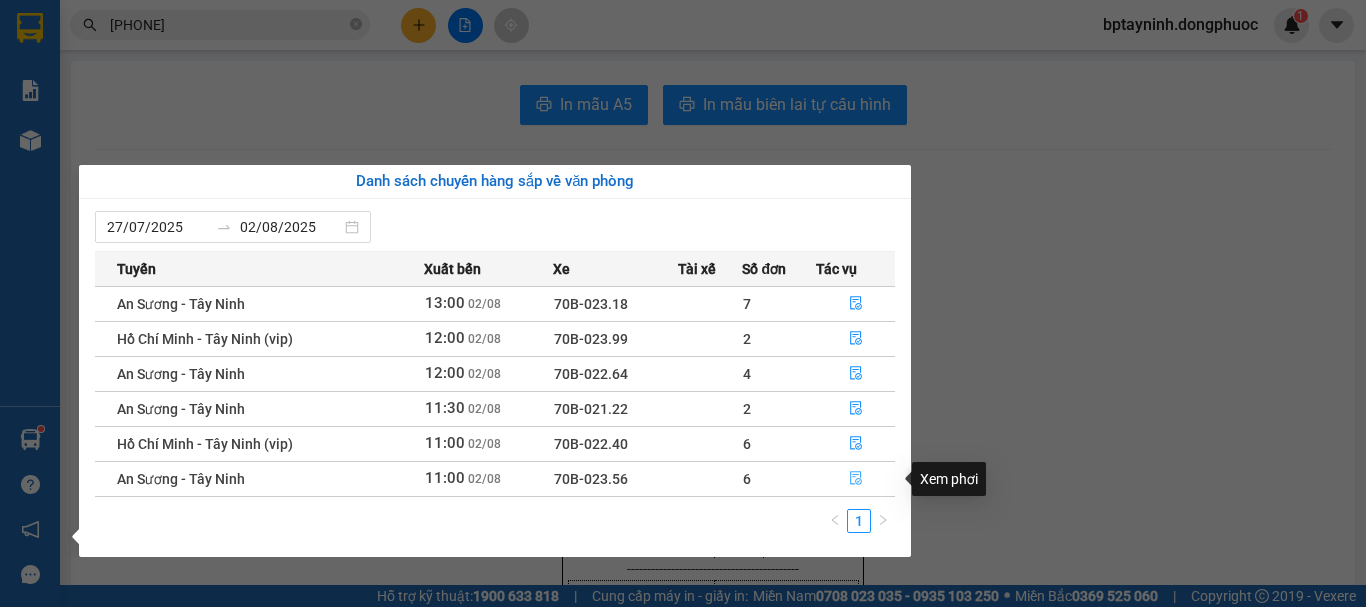 click 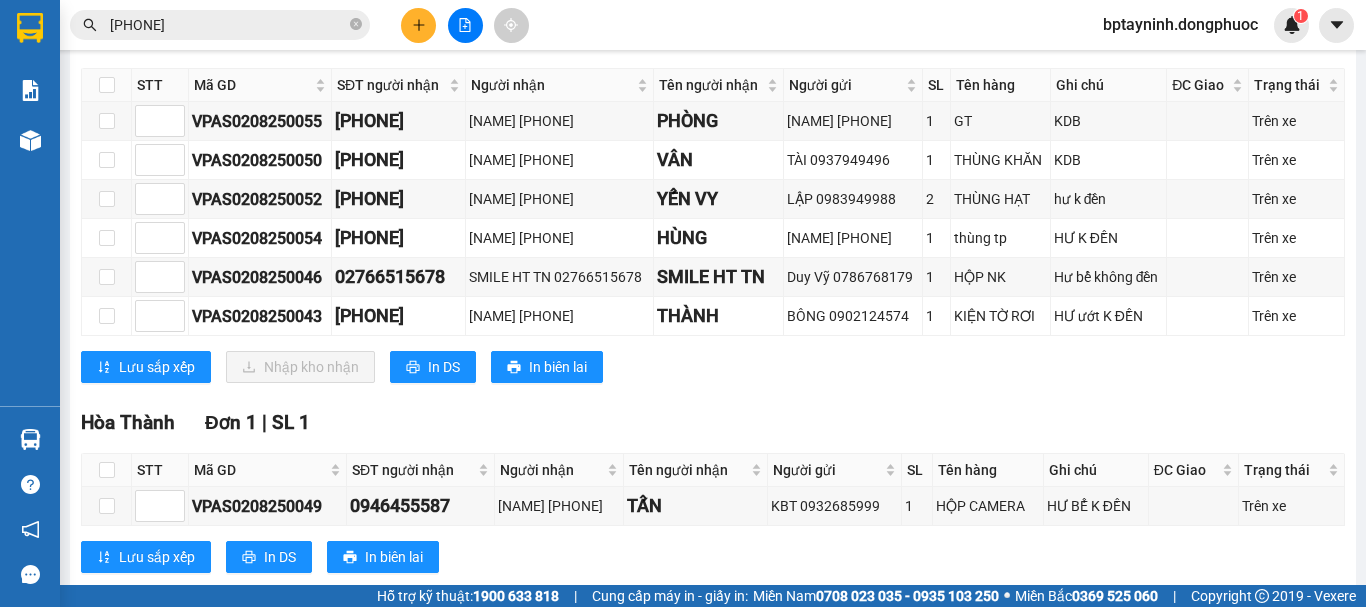 scroll, scrollTop: 167, scrollLeft: 0, axis: vertical 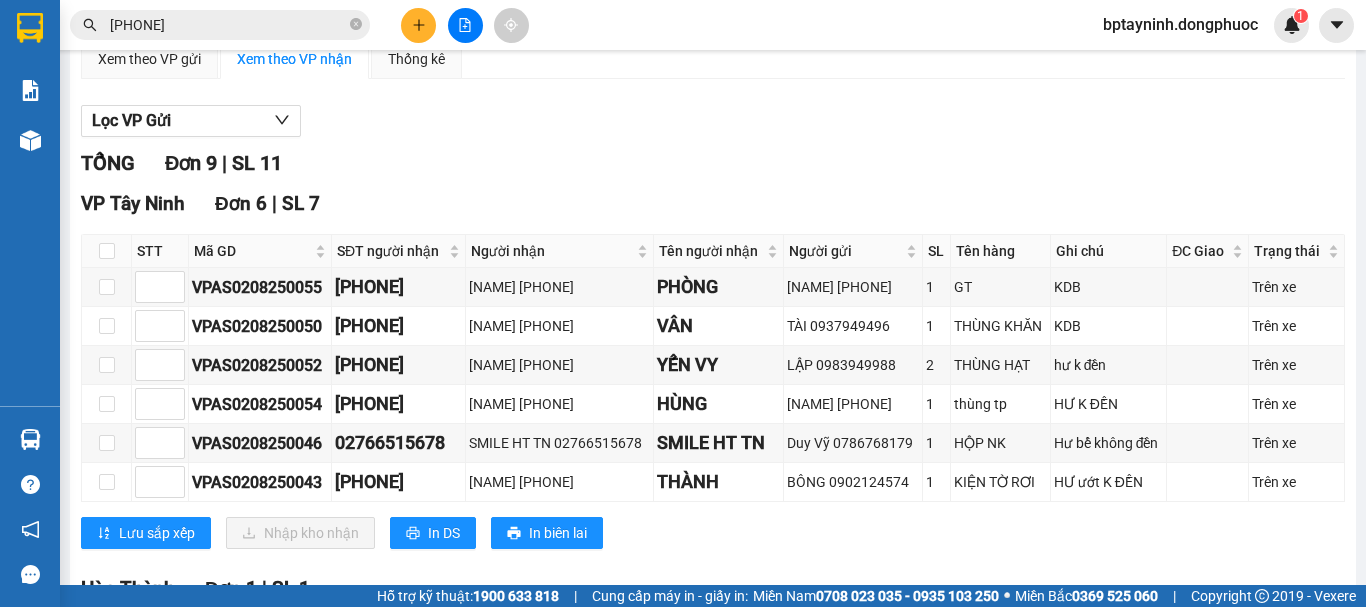 click on "Xem theo VP gửi Xem theo VP nhận Thống kê Lọc VP Gửi TỔNG Đơn   9 | SL   11 VP Tây Ninh Đơn   6 | SL   7 STT Mã GD SĐT người nhận Người nhận Tên người nhận Người gửi SL Tên hàng Ghi chú ĐC Giao Trạng thái Ký nhận                           VPAS0208250055 0933448075 PHÒNG 0933448075 PHÒNG THẢO VY 0901257420 1 GT KDB Trên xe VPAS0208250050 0913655113 VÂN 0913655113 VÂN TÀI 0937949496 1 THÙNG KHĂN KDB Trên xe VPAS0208250052 0913161525 YẾN VY 0913161525 YẾN VY LẬP 0983949988 2 THÙNG HẠT hư k đền Trên xe VPAS0208250054 0913880394 HÙNG 0913880394 HÙNG thủy 0906733291 1 thùng tp HƯ K ĐỀN Trên xe VPAS0208250046 02766515678 SMILE HT TN 02766515678 SMILE HT TN Duy Vỹ 0786768179 1 HỘP NK Hư bể không đền Trên xe VPAS0208250043 0974934963 THÀNH 0974934963 THÀNH BÔNG 0902124574 1 KIỆN TỜ RƠI HƯ ướt K ĐỀN  Trên xe Lưu sắp xếp Nhập kho nhận In DS In biên lai Đồng Phước   19001152" at bounding box center (713, 516) 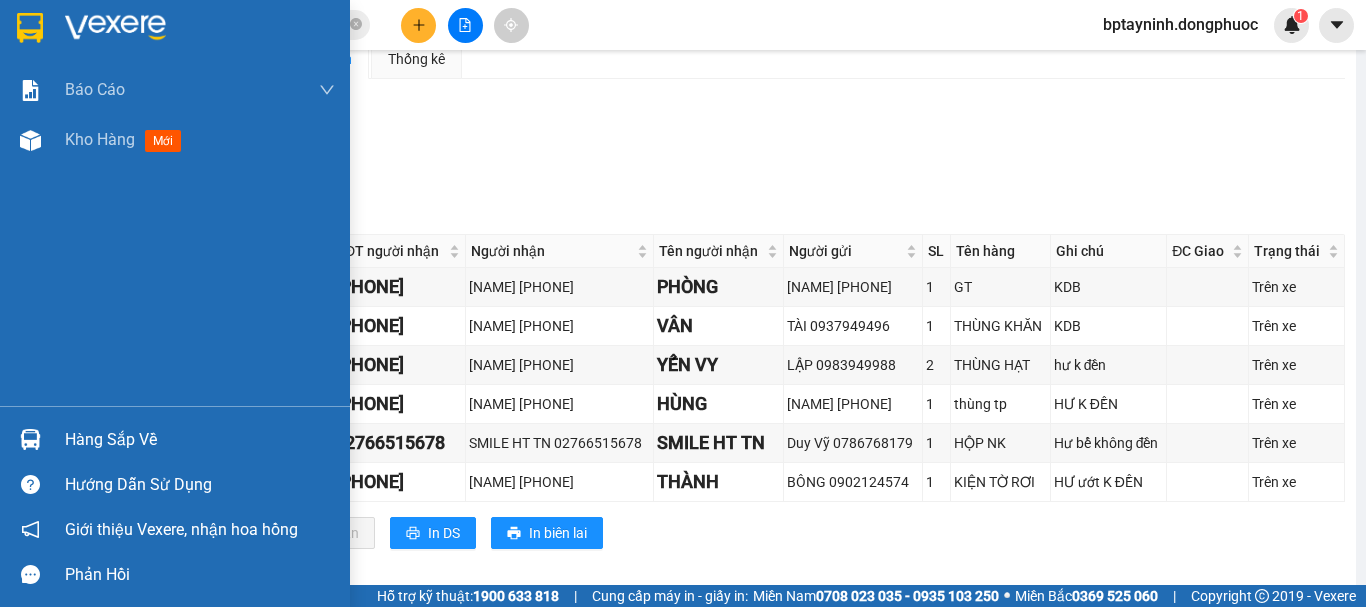 click on "Hàng sắp về" at bounding box center [175, 439] 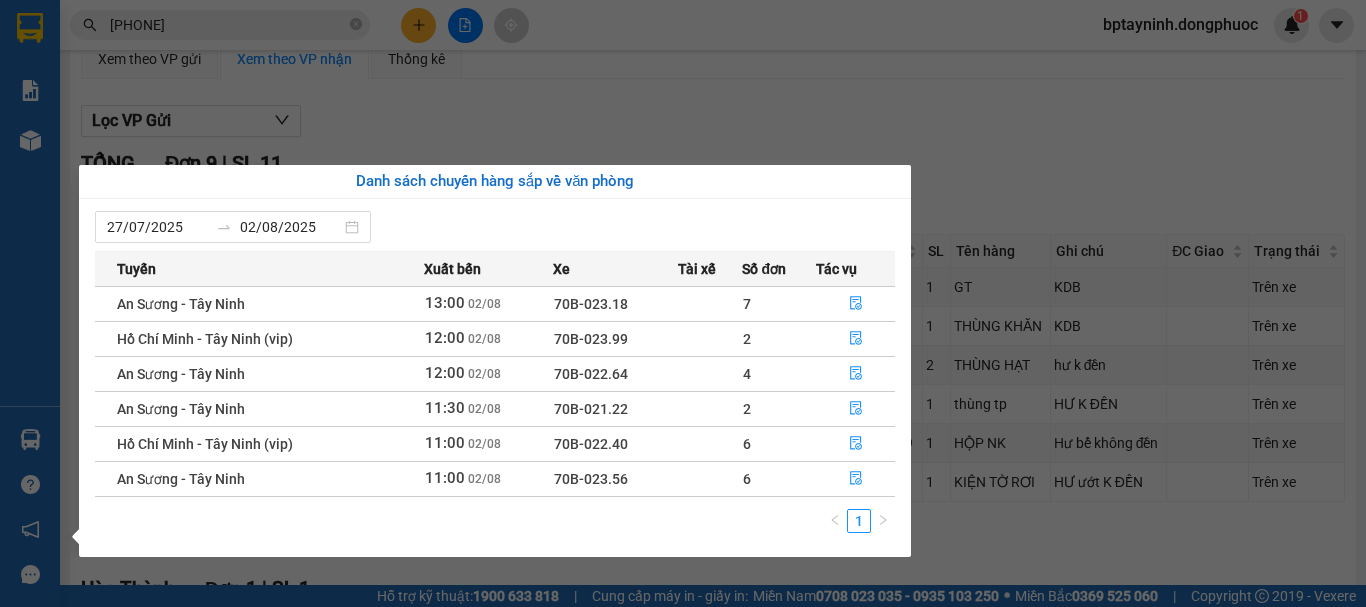 click on "Kết quả tìm kiếm ( 28 )  Bộ lọc  Mã ĐH Trạng thái Món hàng Tổng cước Chưa cước Nhãn Người gửi VP Gửi Người nhận VP Nhận VPAS0208250017 08:21 - 02/08 VP Nhận   70B-022.92 12:06 - 02/08 Thùng THUỐC SL:  1 25.000 0932128880 Thy  VP Bến xe An Sương 0938121957 Thảo VP Tây Ninh VPAS1705250012 08:08 - 17/05 Đã giao   12:11 - 17/05 Thùng TP SL:  1 30.000 0932128880 Thy  VP Bến xe An Sương 0938121957 Thảo VP Tây Ninh VPAS1812240039 08:58 - 18/12 Đã giao   15:39 - 18/12 Thùng TP SL:  1 50.000 0932128880 Thy  VP Bến xe An Sương 0938121957 Thảo VP Tây Ninh VPAS1910240013 07:22 - 19/10 Đã giao   12:18 - 19/10 Thùng TP SL:  1 30.000 0932128880 Thy  VP Bến xe An Sương 0938121957 Thảo VP Tây Ninh VPAS0802240074 10:36 - 08/02 Đã giao   14:57 - 08/02 THÙNG+KIỆN QUÀ SL:  3 110.000 0773282538 DUNG VP Bến xe An Sương 0938121957 Thảo VP Tây Ninh VPAS1812230052 09:42 - 18/12 Đã giao   12:56 - 18/12 Thùng TP SL:  1 80.000 0932128880" at bounding box center [683, 303] 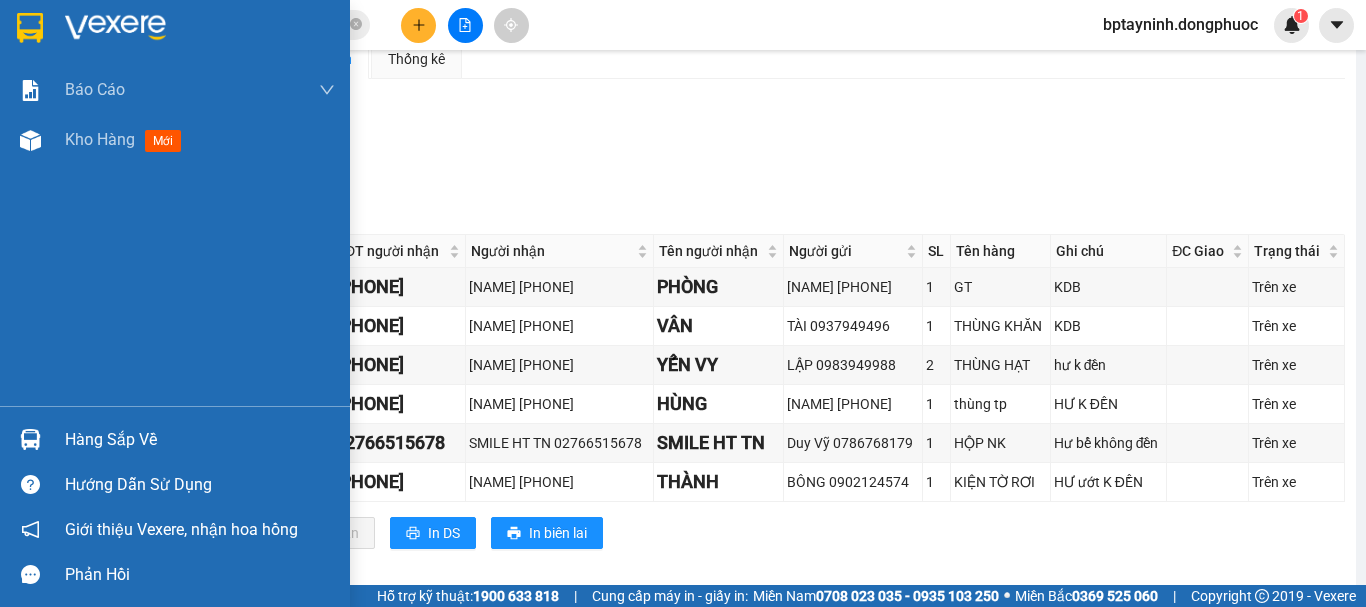 click on "Hàng sắp về" at bounding box center (175, 439) 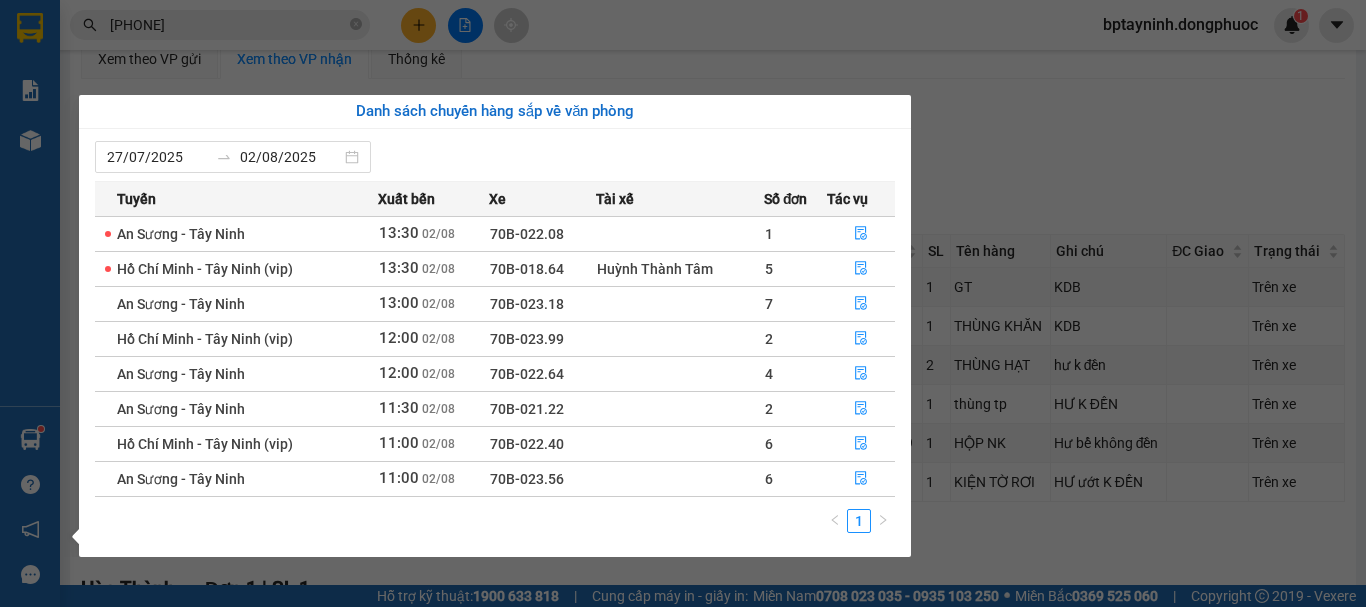 click on "Kết quả tìm kiếm ( 28 )  Bộ lọc  Mã ĐH Trạng thái Món hàng Tổng cước Chưa cước Nhãn Người gửi VP Gửi Người nhận VP Nhận VPAS0208250017 08:21 - 02/08 VP Nhận   70B-022.92 12:06 - 02/08 Thùng THUỐC SL:  1 25.000 0932128880 Thy  VP Bến xe An Sương 0938121957 Thảo VP Tây Ninh VPAS1705250012 08:08 - 17/05 Đã giao   12:11 - 17/05 Thùng TP SL:  1 30.000 0932128880 Thy  VP Bến xe An Sương 0938121957 Thảo VP Tây Ninh VPAS1812240039 08:58 - 18/12 Đã giao   15:39 - 18/12 Thùng TP SL:  1 50.000 0932128880 Thy  VP Bến xe An Sương 0938121957 Thảo VP Tây Ninh VPAS1910240013 07:22 - 19/10 Đã giao   12:18 - 19/10 Thùng TP SL:  1 30.000 0932128880 Thy  VP Bến xe An Sương 0938121957 Thảo VP Tây Ninh VPAS0802240074 10:36 - 08/02 Đã giao   14:57 - 08/02 THÙNG+KIỆN QUÀ SL:  3 110.000 0773282538 DUNG VP Bến xe An Sương 0938121957 Thảo VP Tây Ninh VPAS1812230052 09:42 - 18/12 Đã giao   12:56 - 18/12 Thùng TP SL:  1 80.000 0932128880" at bounding box center [683, 303] 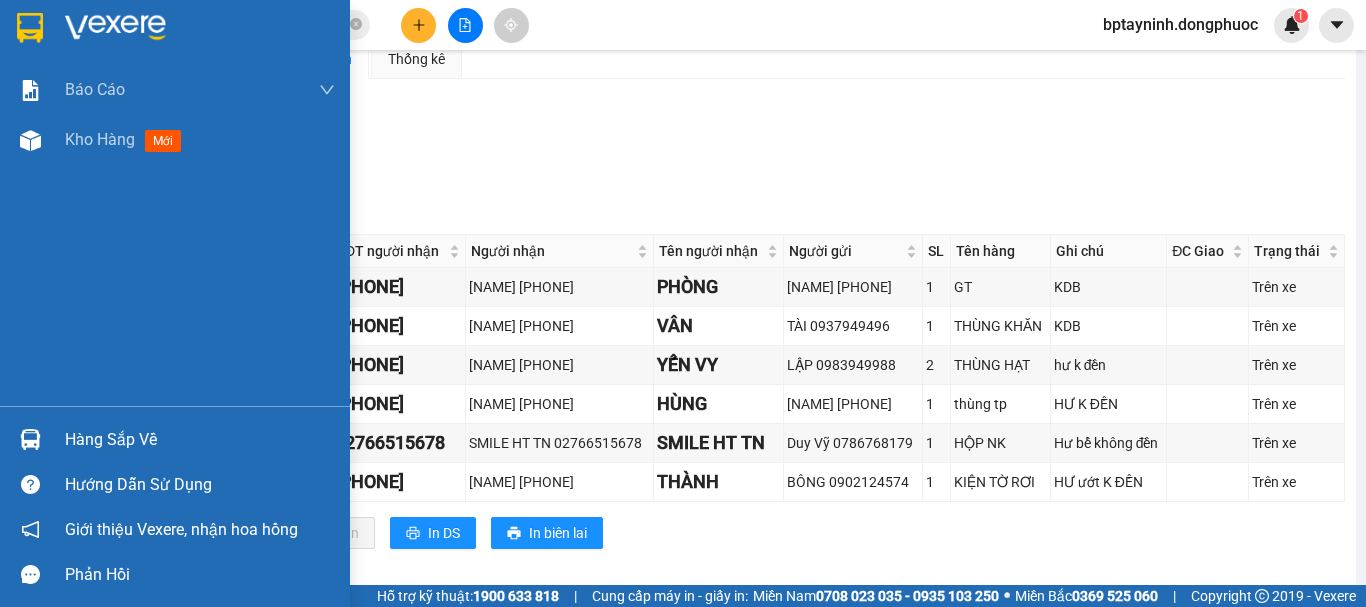 click on "Hàng sắp về" at bounding box center (200, 440) 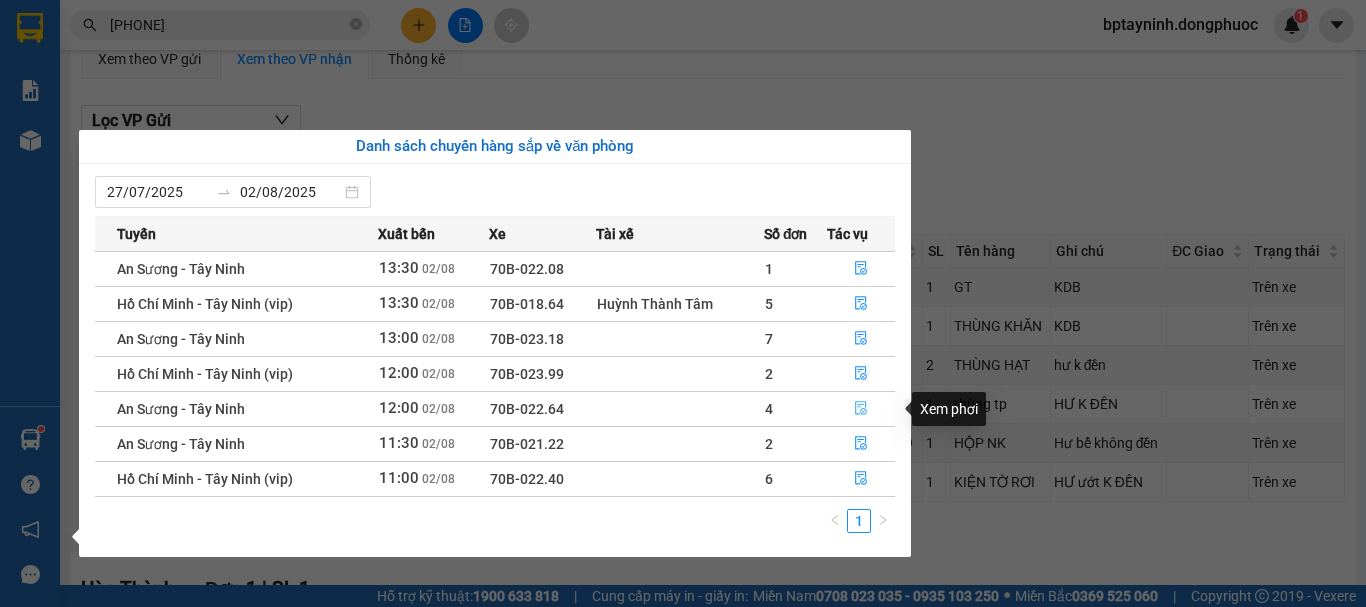click 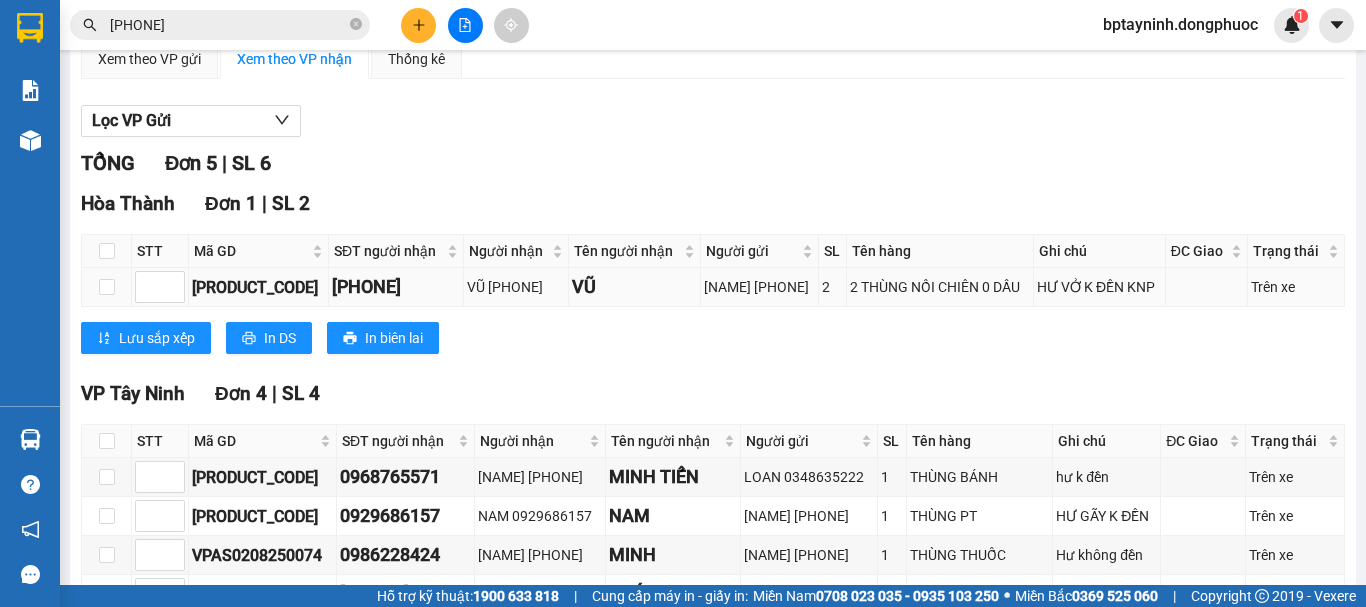 scroll, scrollTop: 316, scrollLeft: 0, axis: vertical 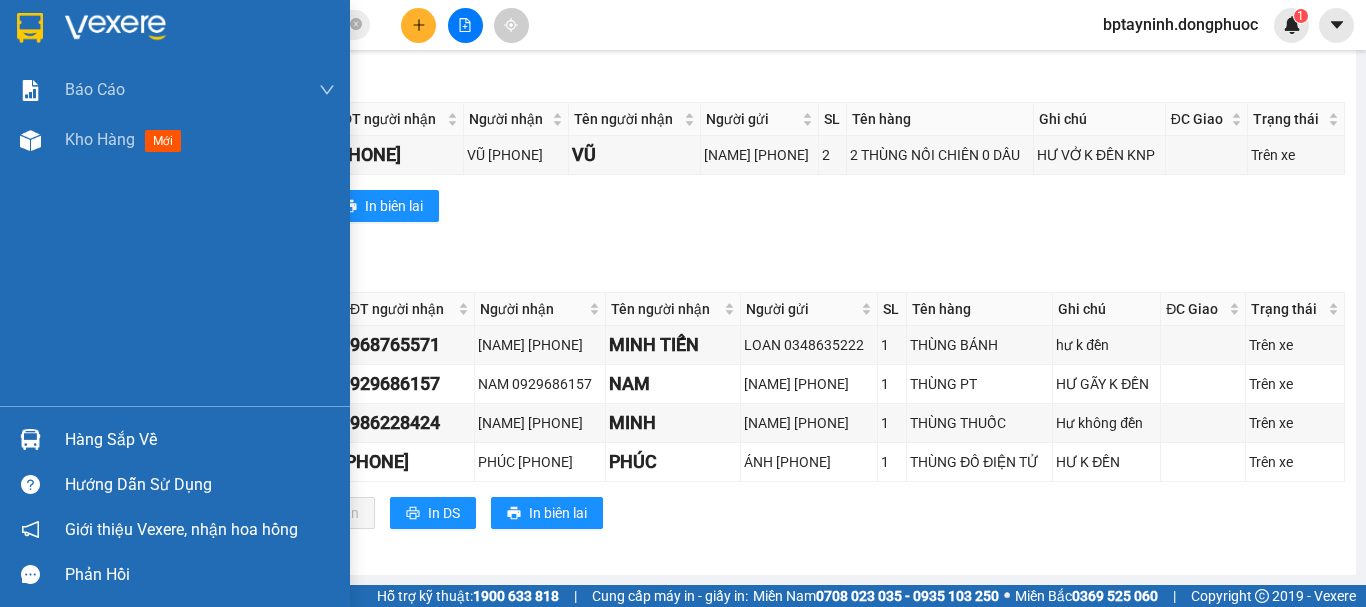 drag, startPoint x: 123, startPoint y: 446, endPoint x: 142, endPoint y: 414, distance: 37.215588 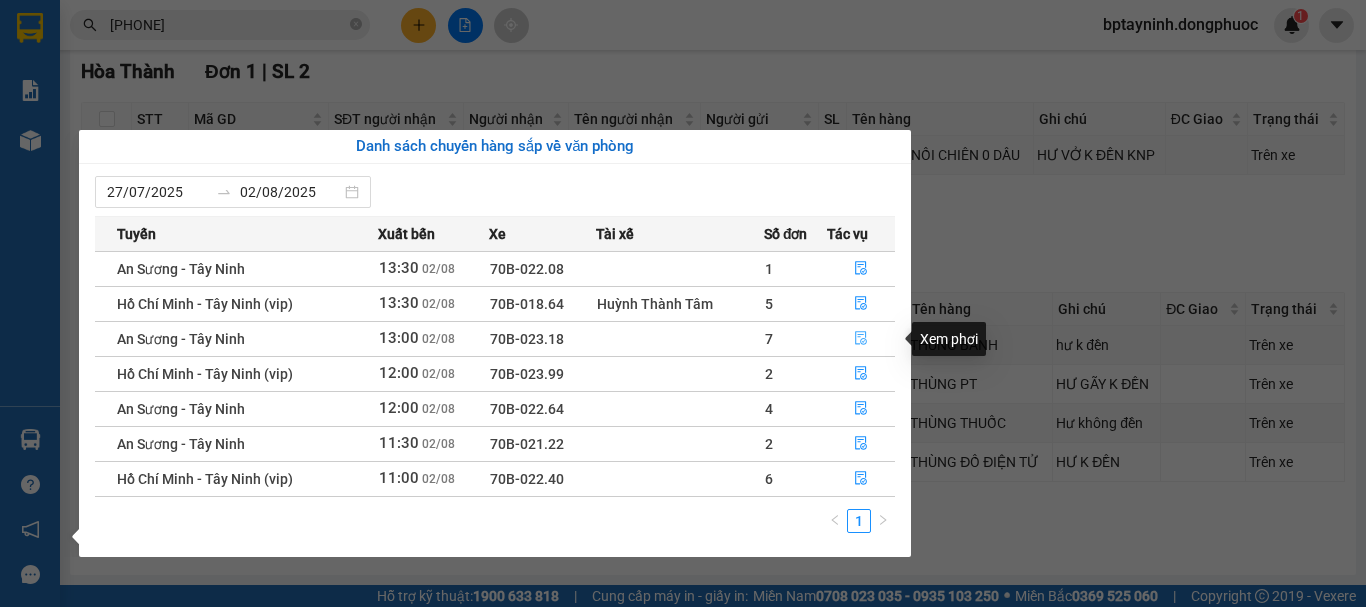 click 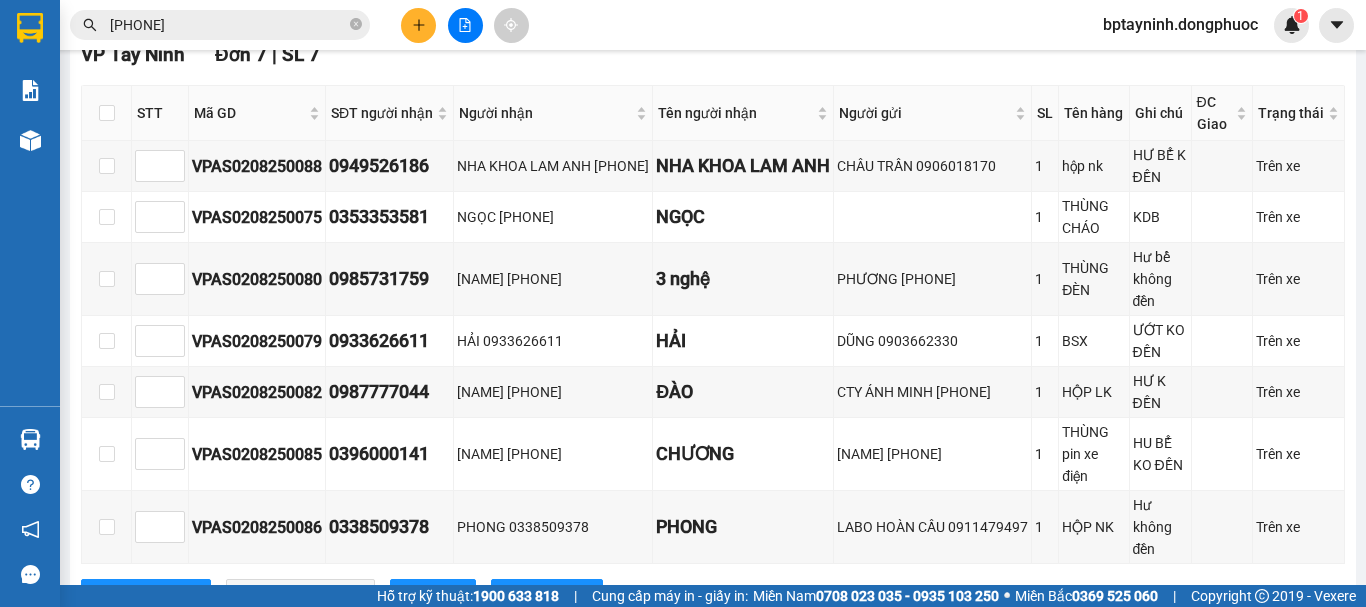 scroll, scrollTop: 0, scrollLeft: 0, axis: both 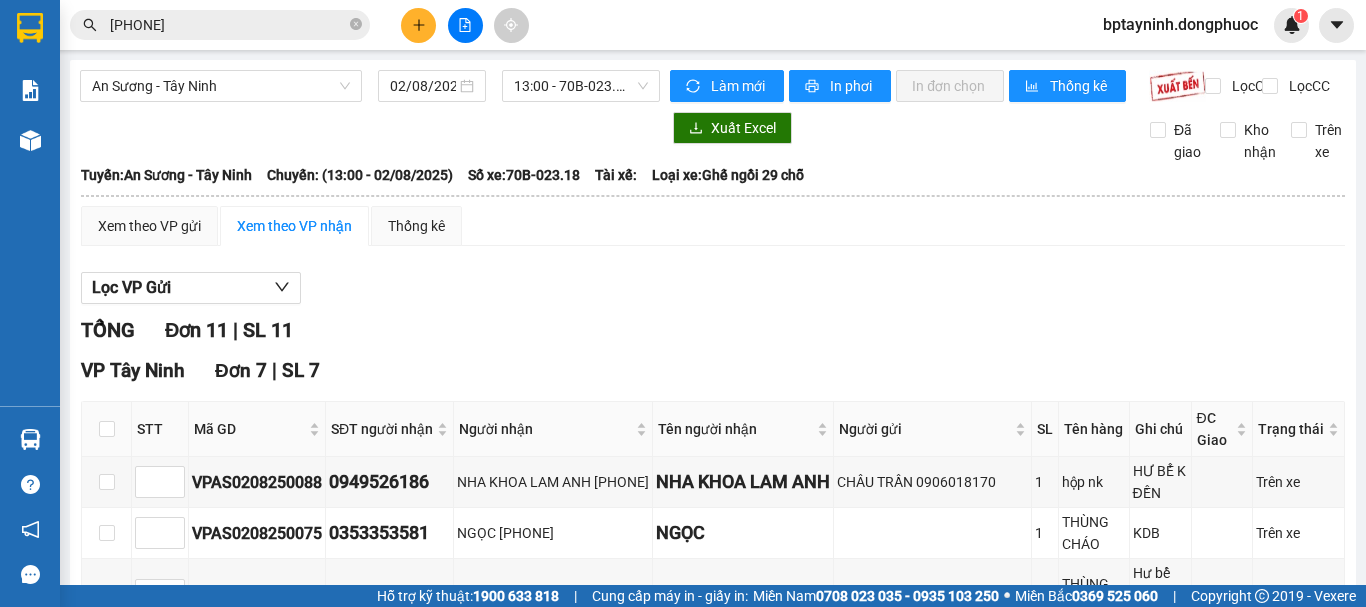 click on "Lọc VP Gửi TỔNG Đơn   11 | SL   11 VP Tây Ninh Đơn   7 | SL   7 STT Mã GD SĐT người nhận Người nhận Tên người nhận Người gửi SL Tên hàng Ghi chú ĐC Giao Trạng thái Ký nhận                           VPAS0208250088 0949526186 NHA KHOA LAM ANH 0949526186 NHA KHOA LAM ANH CHÂU TRẦN 0906018170 1 hộp nk HƯ BỂ K ĐỀN Trên xe VPAS0208250075 0353353581 NGỌC 0353353581 NGỌC   1 THÙNG CHÁO KDB Trên xe VPAS0208250080 0985731759 3 nghệ 0985731759 3 nghệ PHƯƠNG 0839241853 1 THÙNG ĐÈN Hư bể không đền Trên xe VPAS0208250079 0933626611 HẢI 0933626611 HẢI DŨNG 0903662330 1 BSX ƯỚT KO ĐỀN Trên xe VPAS0208250082 0987777044 ĐÀO  0987777044 ĐÀO  CTY ÁNH MINH 02854447188 1 HỘP LK HƯ K ĐỀN Trên xe VPAS0208250085 0396000141 CHƯƠNG 0396000141 CHƯƠNG ngọc đặng 0909207745 1 THÙNG pin xe điện HU BỂ KO ĐỀN Trên xe VPAS0208250086 0338509378 PHONG 0338509378 PHONG LABO HOÀN CẦU 0911479497 1 HỘP NK" at bounding box center (713, 836) 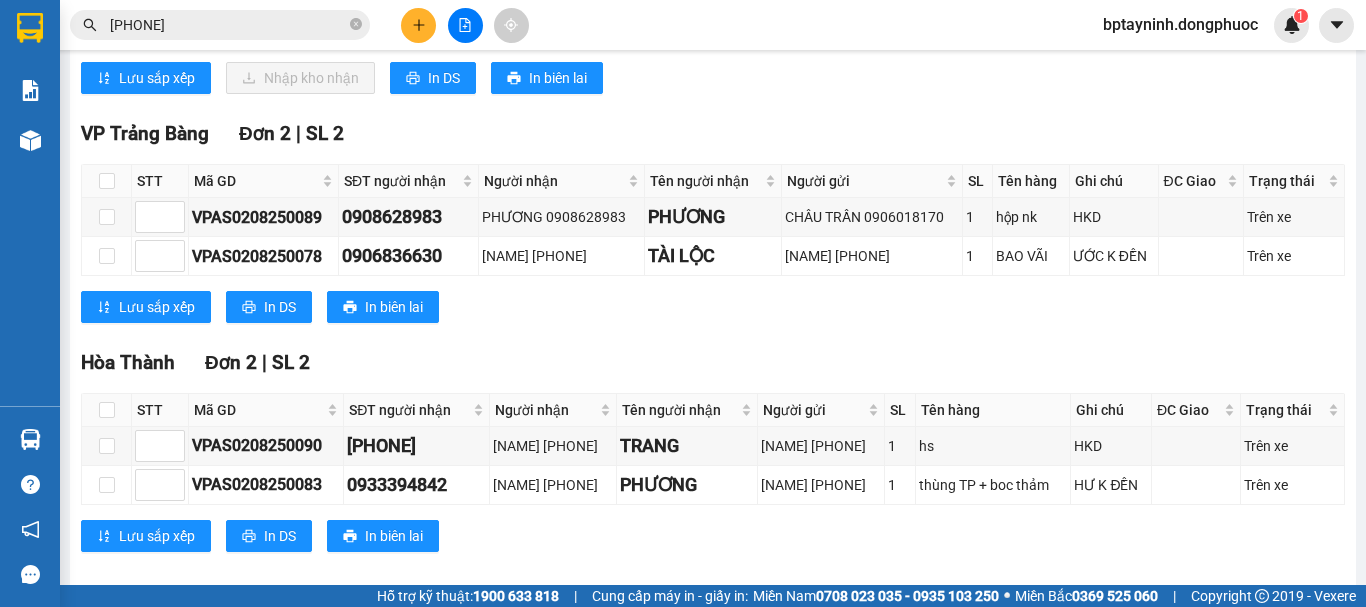 scroll, scrollTop: 0, scrollLeft: 0, axis: both 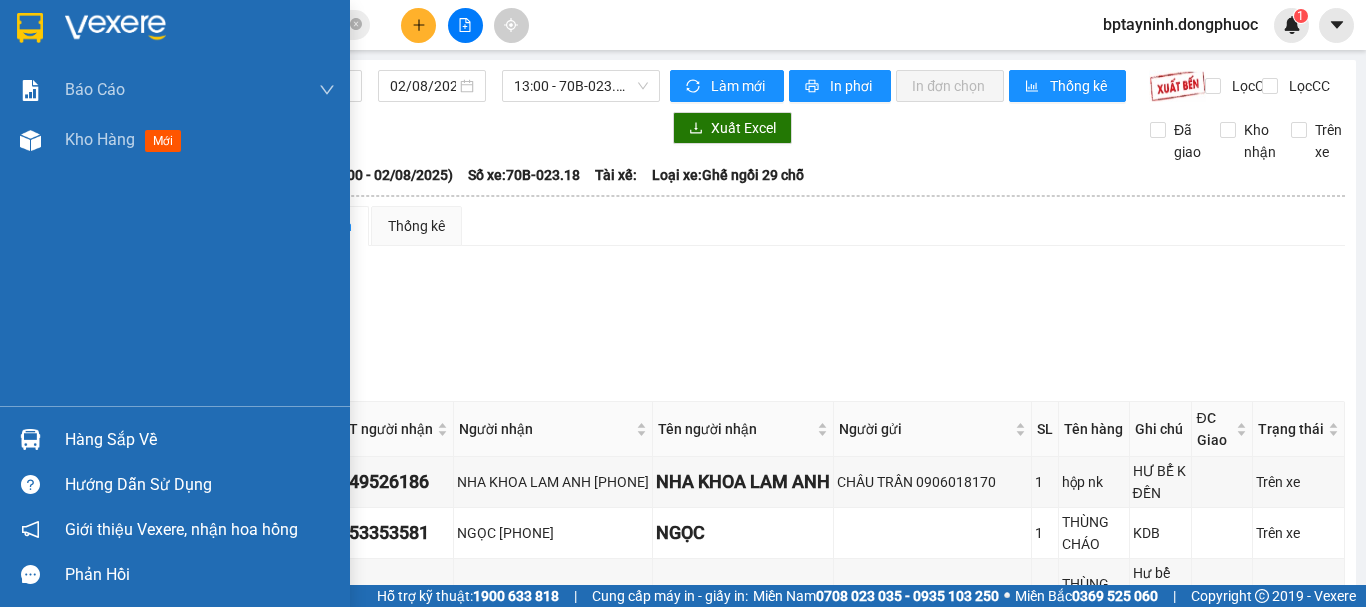 drag, startPoint x: 37, startPoint y: 428, endPoint x: 154, endPoint y: 364, distance: 133.36041 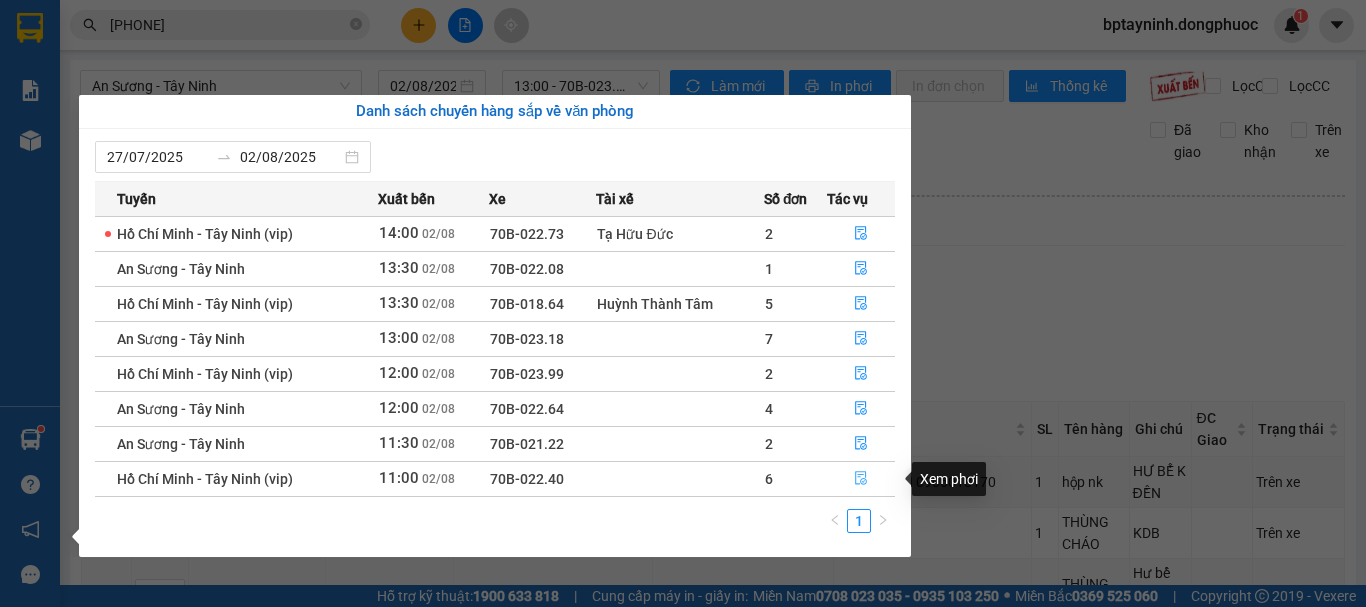 drag, startPoint x: 861, startPoint y: 477, endPoint x: 792, endPoint y: 435, distance: 80.77747 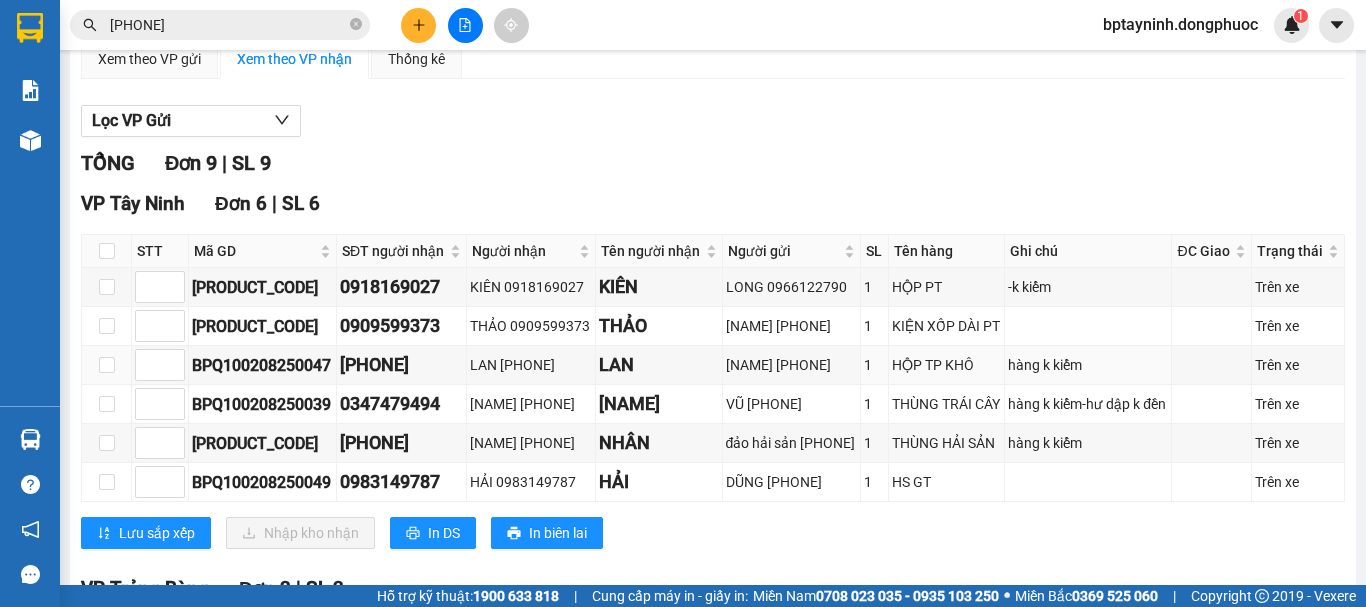 scroll, scrollTop: 333, scrollLeft: 0, axis: vertical 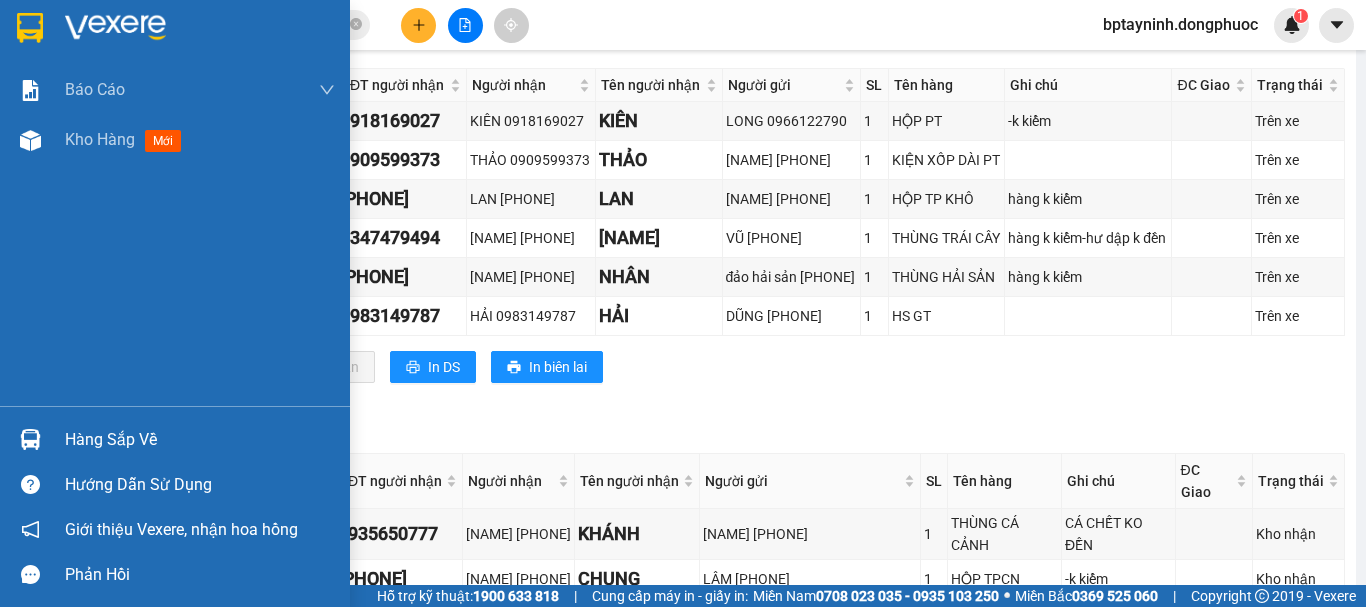 click at bounding box center [30, 439] 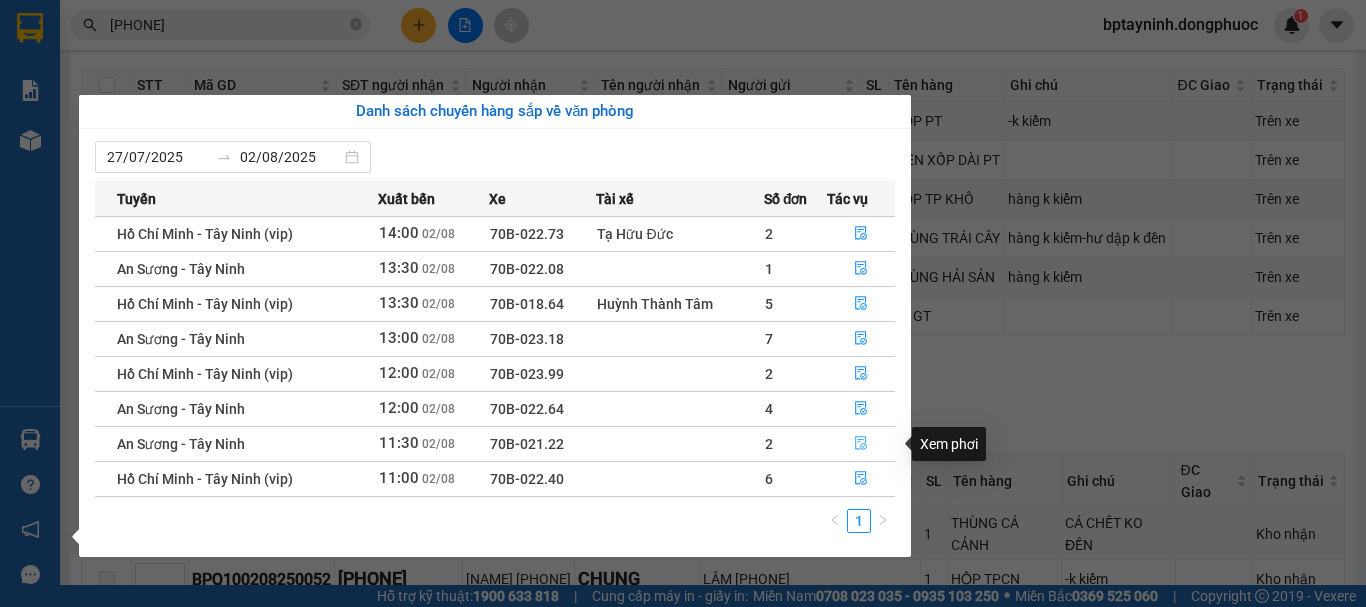 click 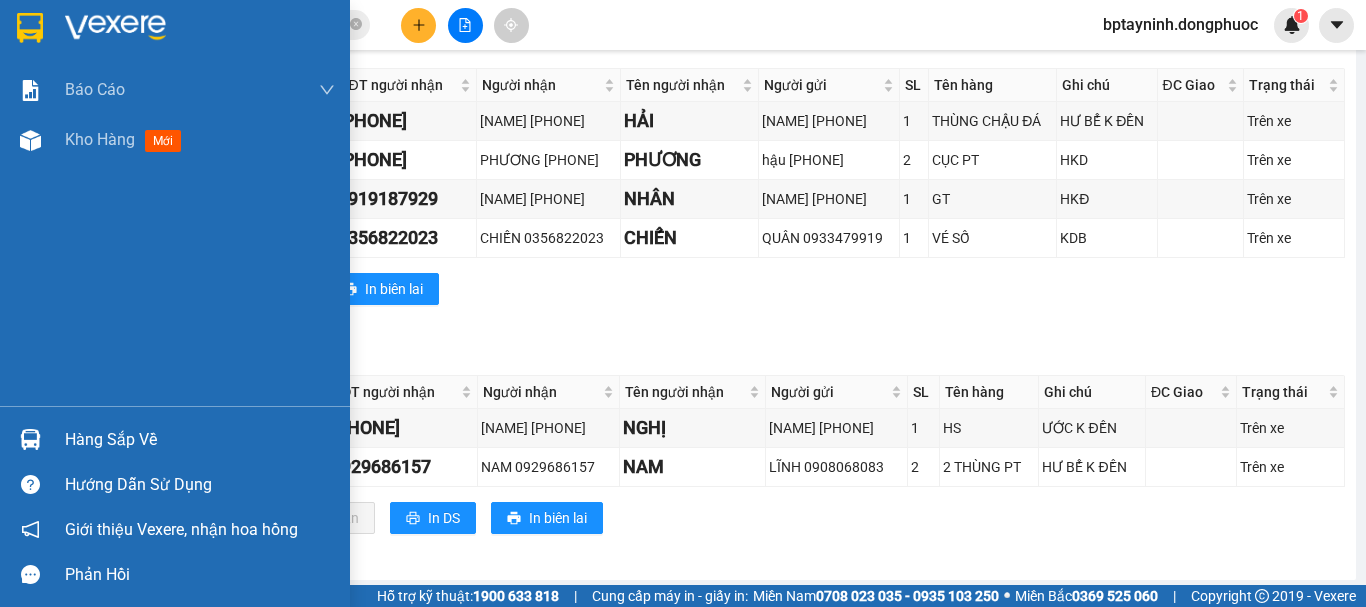 drag, startPoint x: 68, startPoint y: 432, endPoint x: 633, endPoint y: 380, distance: 567.3879 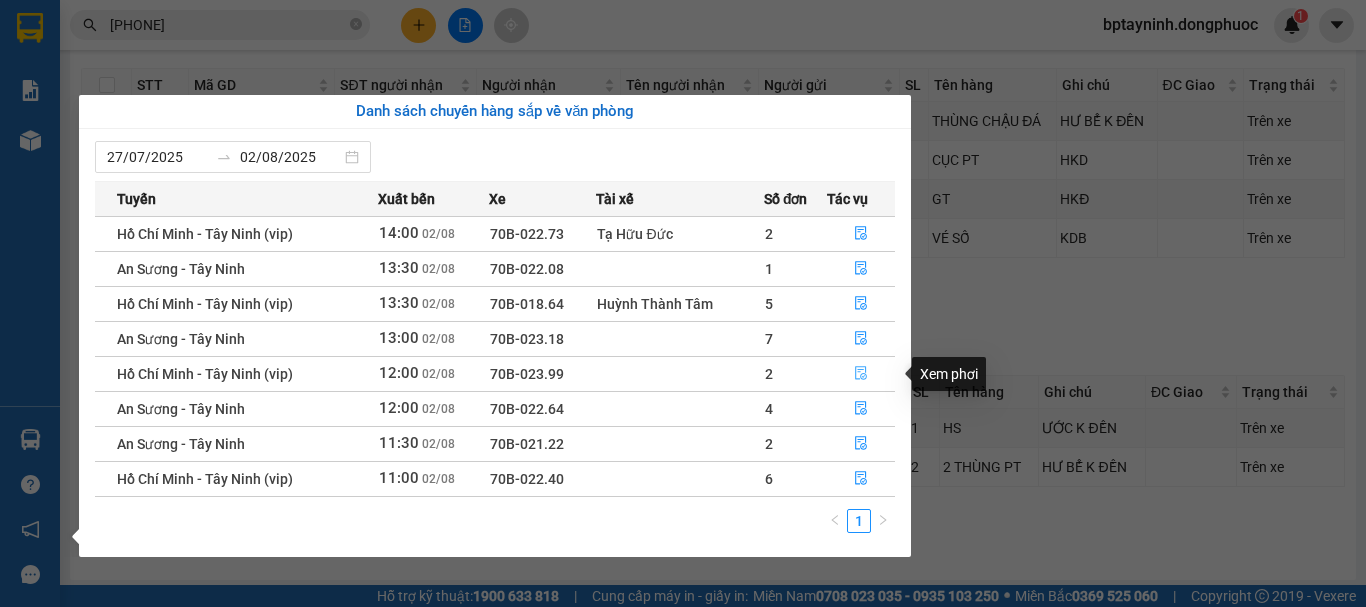 click 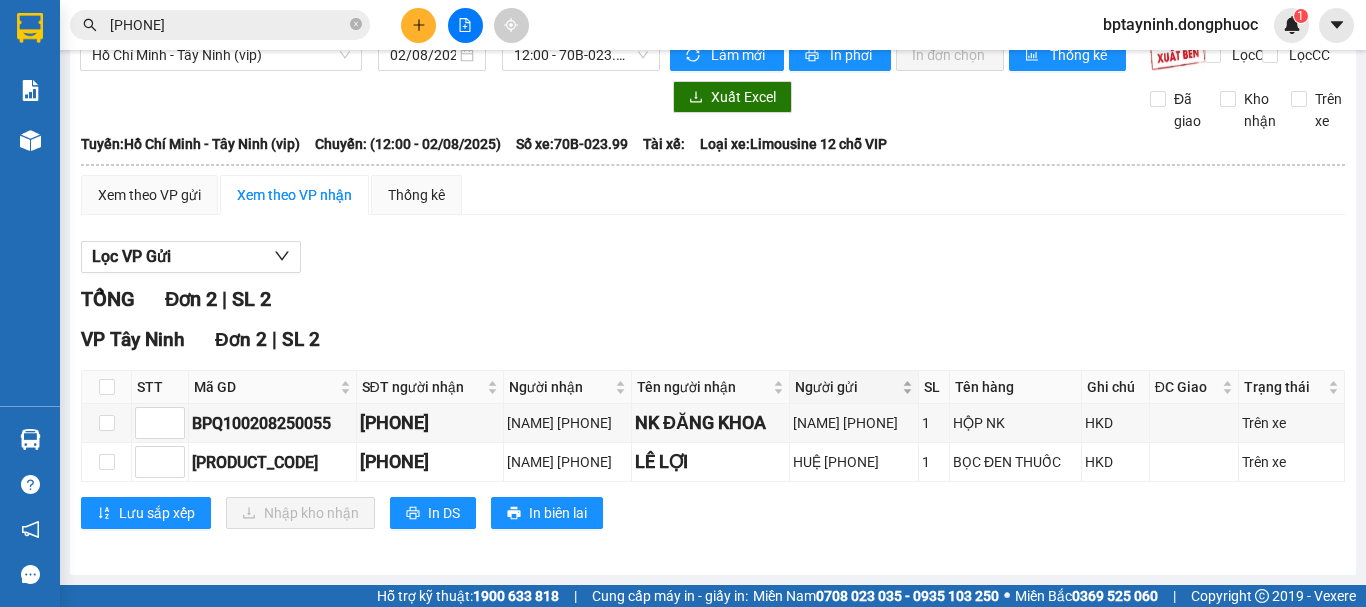 scroll, scrollTop: 48, scrollLeft: 0, axis: vertical 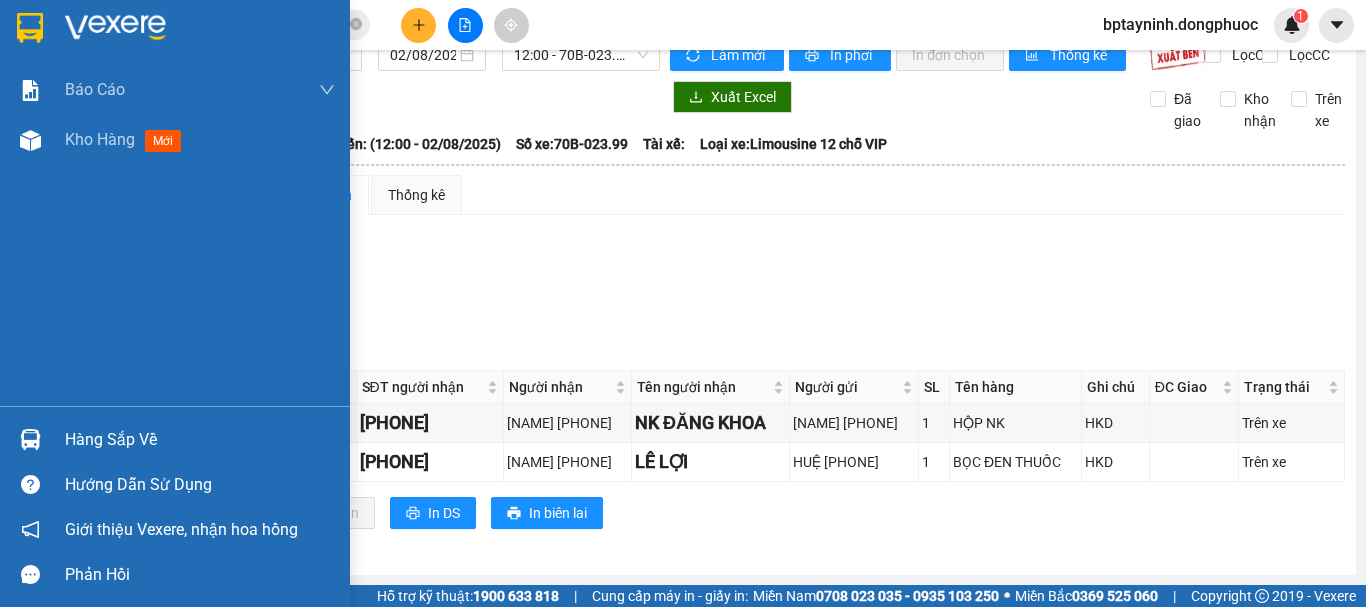 click at bounding box center (107, 423) 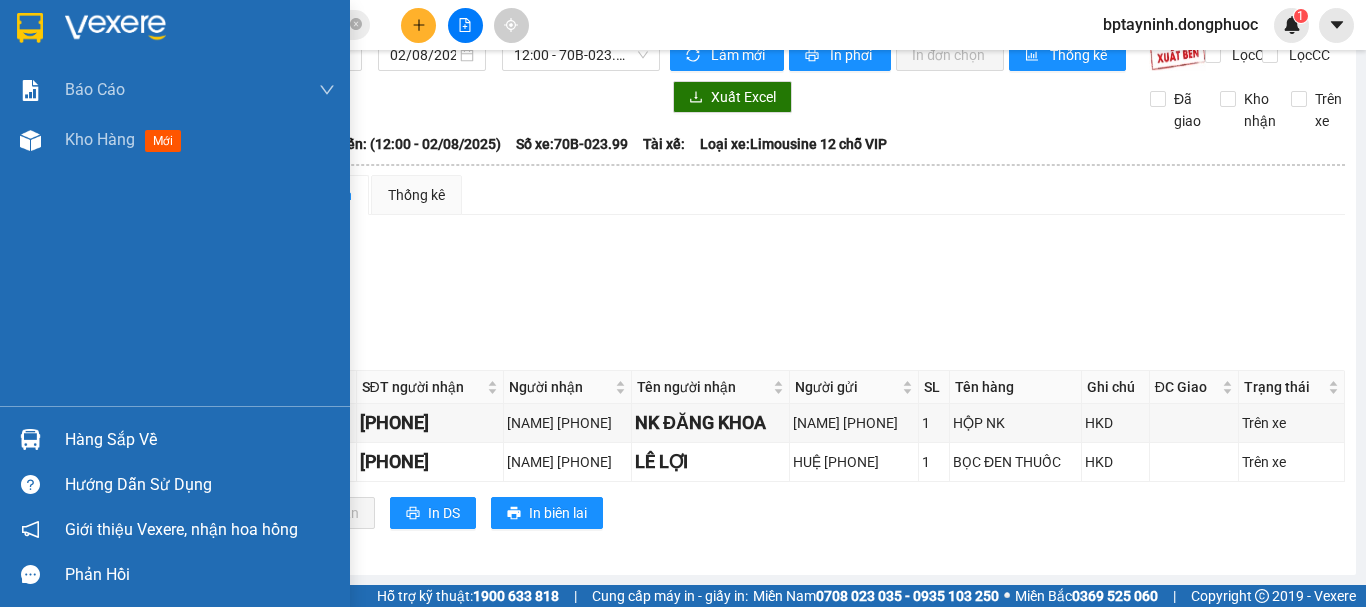 drag, startPoint x: 122, startPoint y: 456, endPoint x: 557, endPoint y: 362, distance: 445.04044 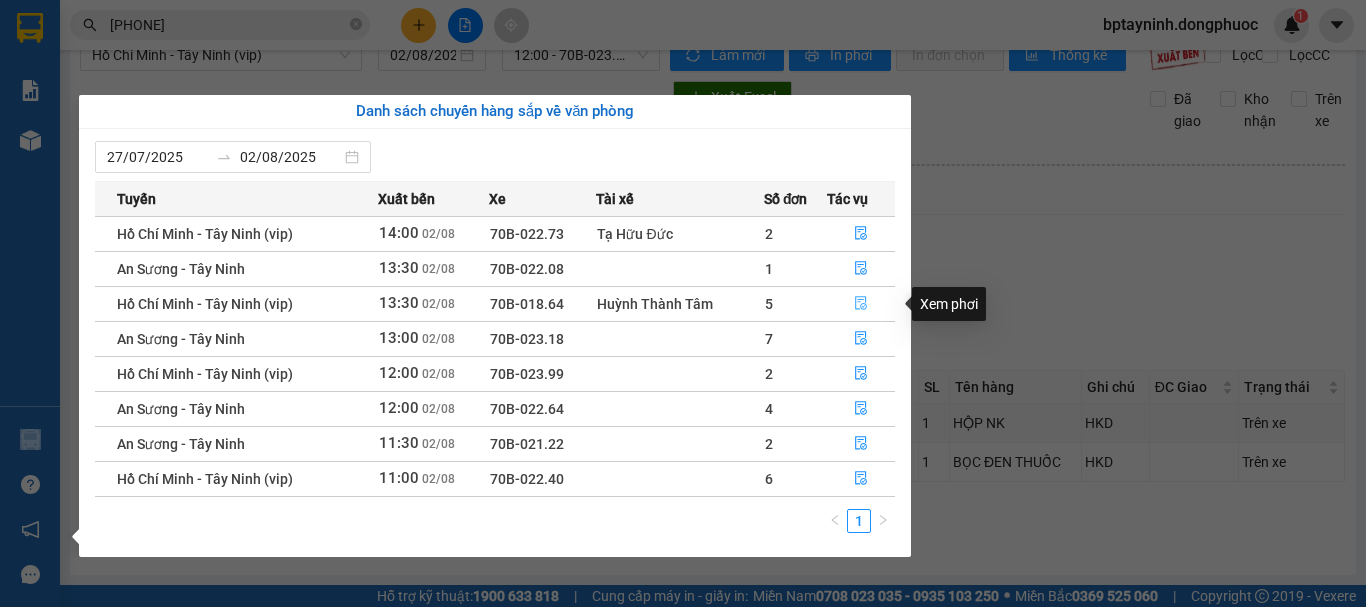 click 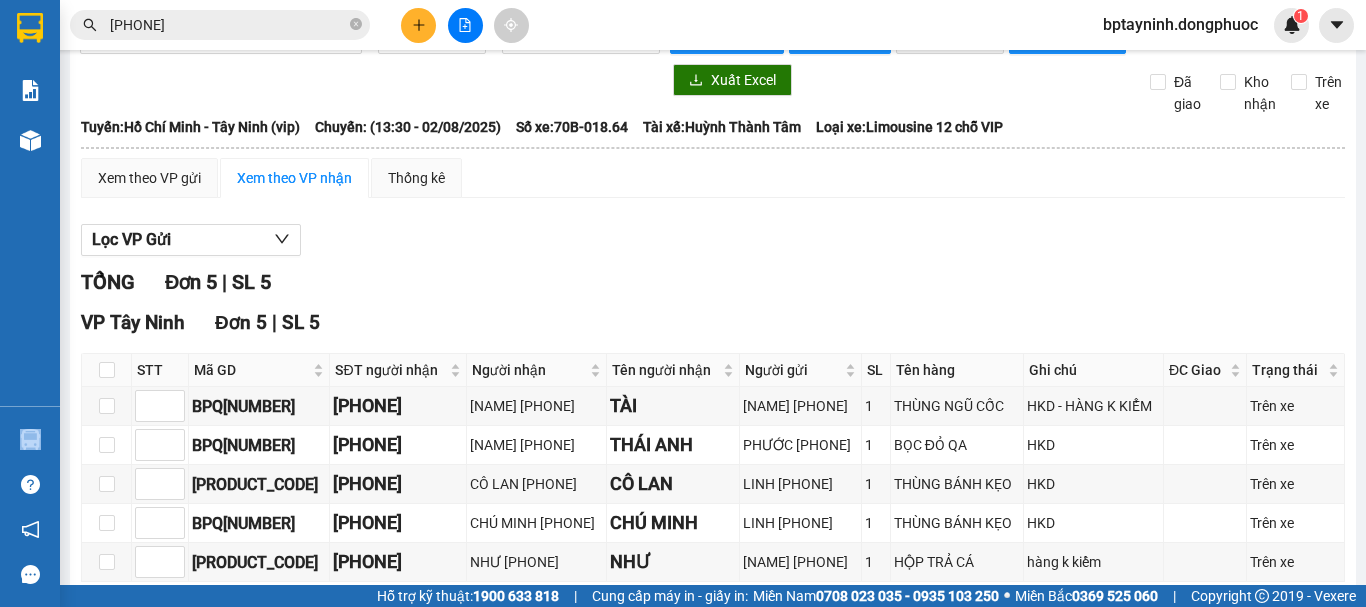 scroll, scrollTop: 215, scrollLeft: 0, axis: vertical 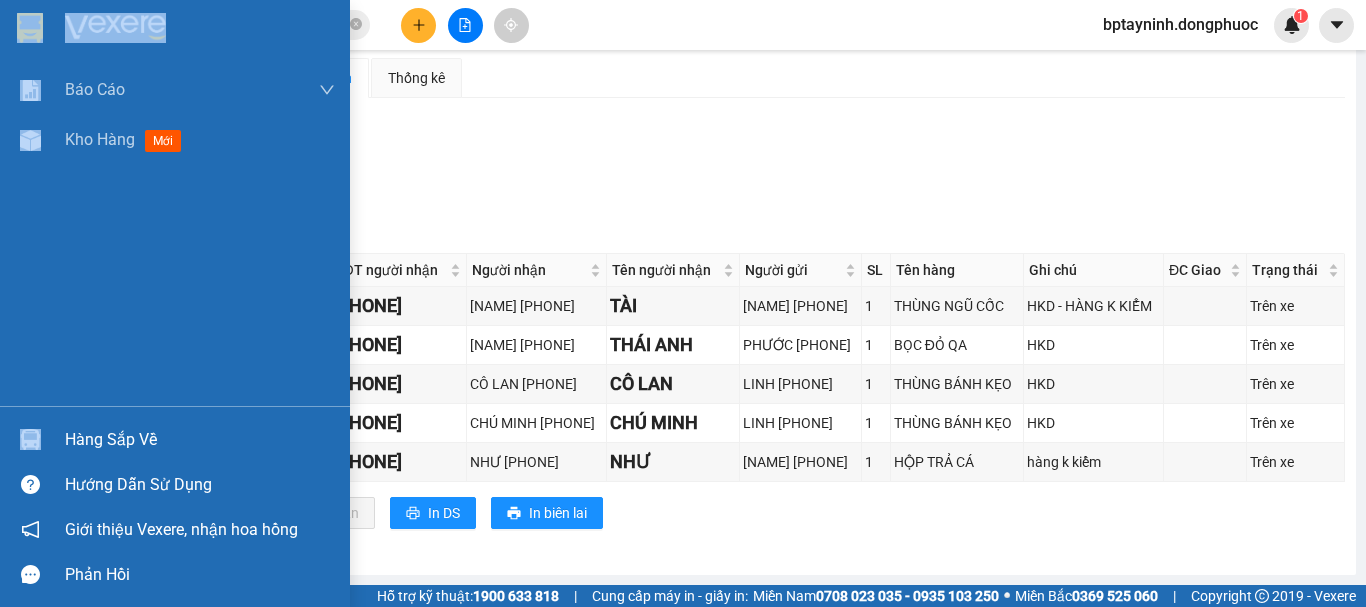 drag, startPoint x: 118, startPoint y: 441, endPoint x: 178, endPoint y: 421, distance: 63.245552 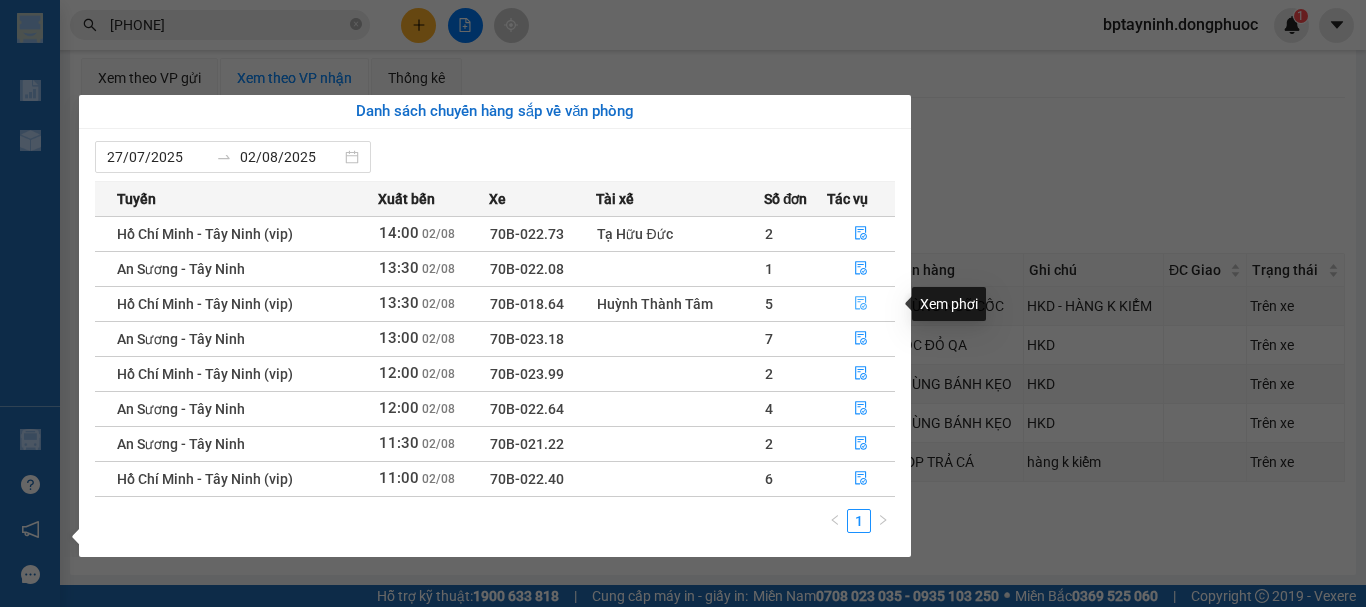 click 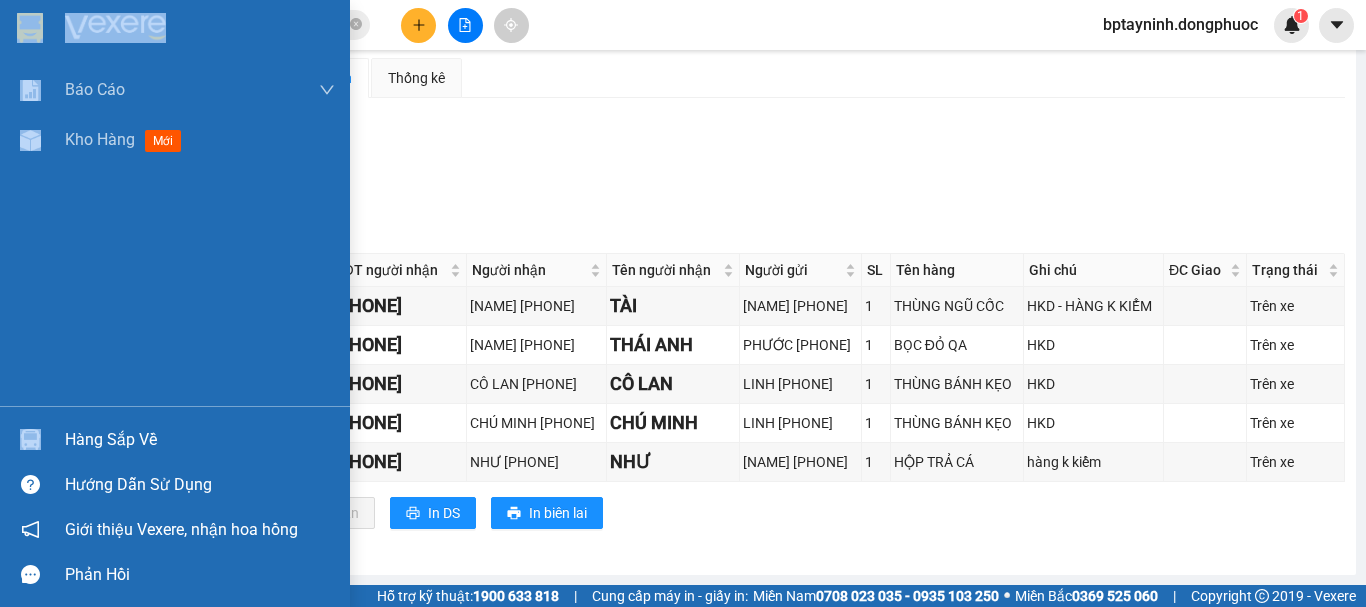 click on "Hàng sắp về" at bounding box center [200, 440] 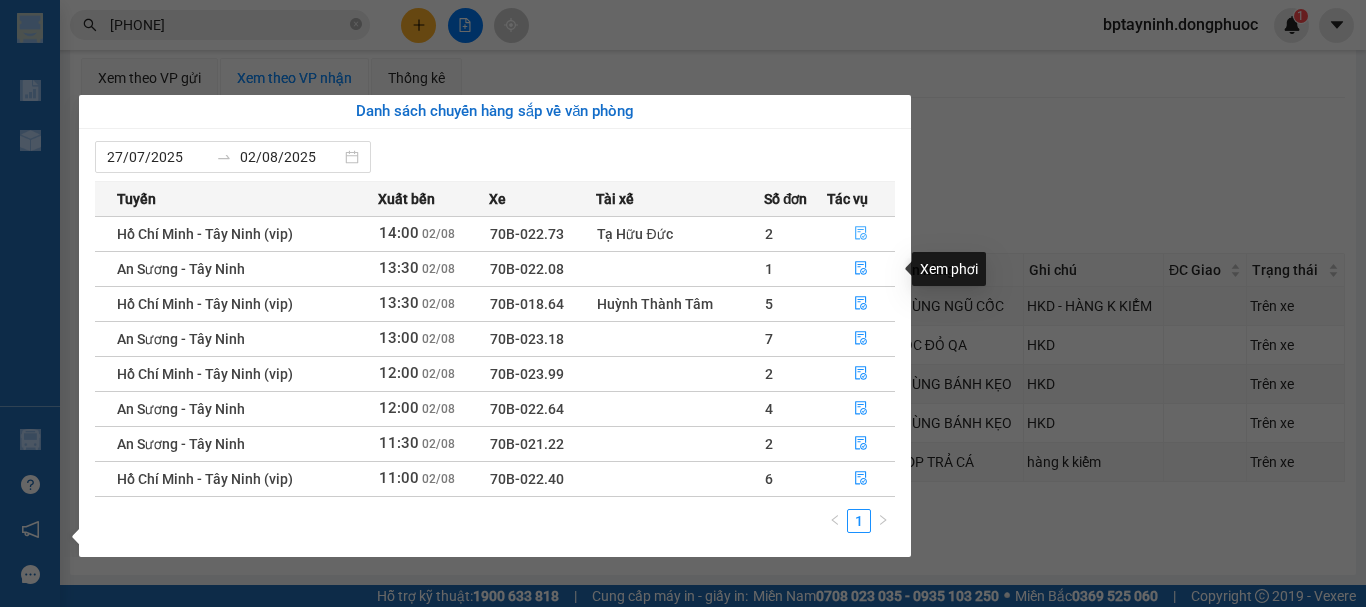 click 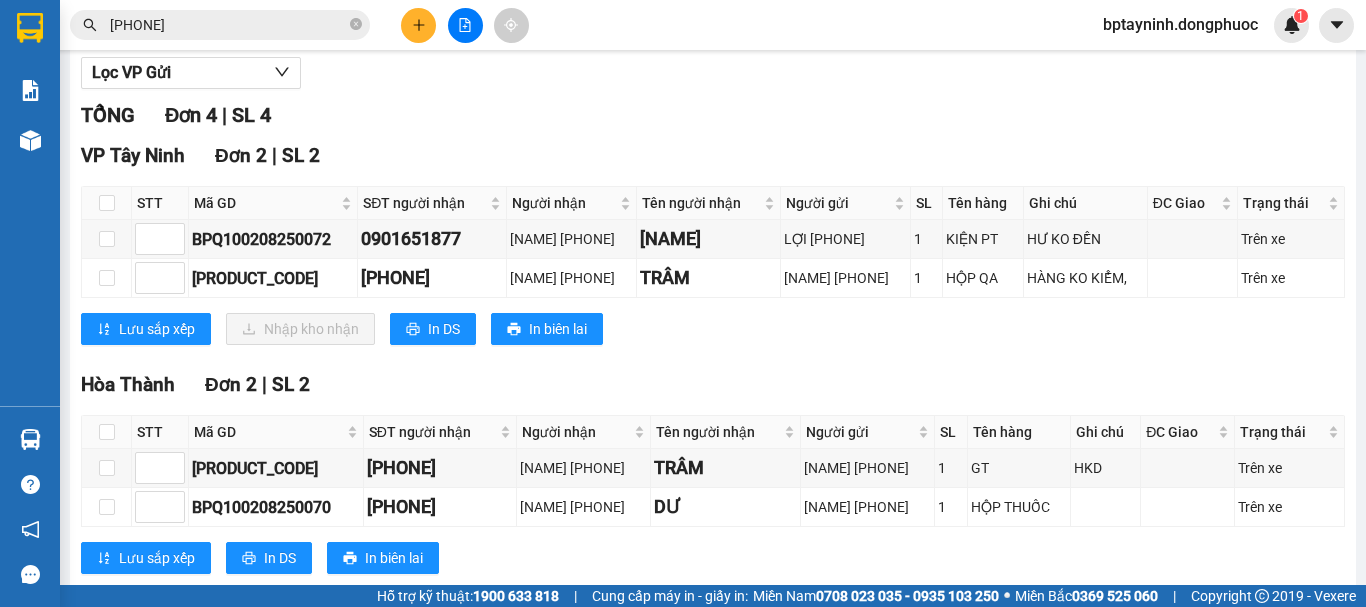 click on "TỔNG Đơn   4 | SL   4 VP Tây Ninh Đơn   2 | SL   2 STT Mã GD SĐT người nhận Người nhận Tên người nhận Người gửi SL Tên hàng Ghi chú ĐC Giao Trạng thái Ký nhận                           BPQ100208250072 0901651877 DUY HẢI 0901651877 DUY HẢI LỢI 0918070848 1 KIỆN PT  HƯ KO ĐỀN Trên xe BPQ100208250071 0988566575 TRÂM 0988566575 TRÂM THE SHILLA 0938582484 1 HỘP QA  HÀNG KO KIỂM,  Trên xe Lưu sắp xếp Nhập kho nhận In DS In biên lai Đồng Phước   19001152   Bến xe Tây Ninh, 01 Võ Văn Truyện, KP 1, Phường 2 VP Tây Ninh  -  13:42 - 02/08/2025 Tuyến:  Hồ Chí Minh - Tây Ninh (vip) Chuyến:   (14:00 - 02/08/2025) Tài xế:  Tạ Hữu Đức   Số xe:  70B-022.73   Loại xe:  Limousine 12 chỗ VIP STT Mã GD SĐT người nhận Người nhận Tên người nhận Người gửi SL Tên hàng Ghi chú ĐC Giao Trạng thái Ký nhận VP Tây Ninh Đơn   2 | SL   2 1 BPQ100208250072 0901651877 DUY HẢI 1 2 1" at bounding box center (713, 349) 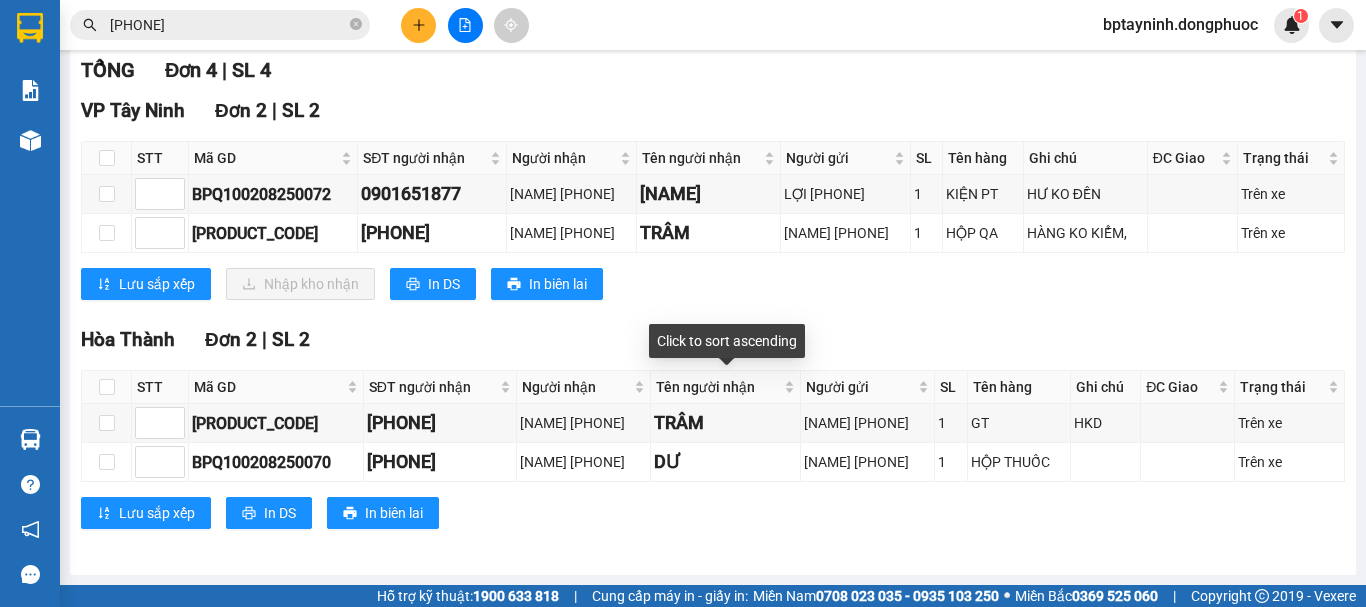 scroll, scrollTop: 0, scrollLeft: 0, axis: both 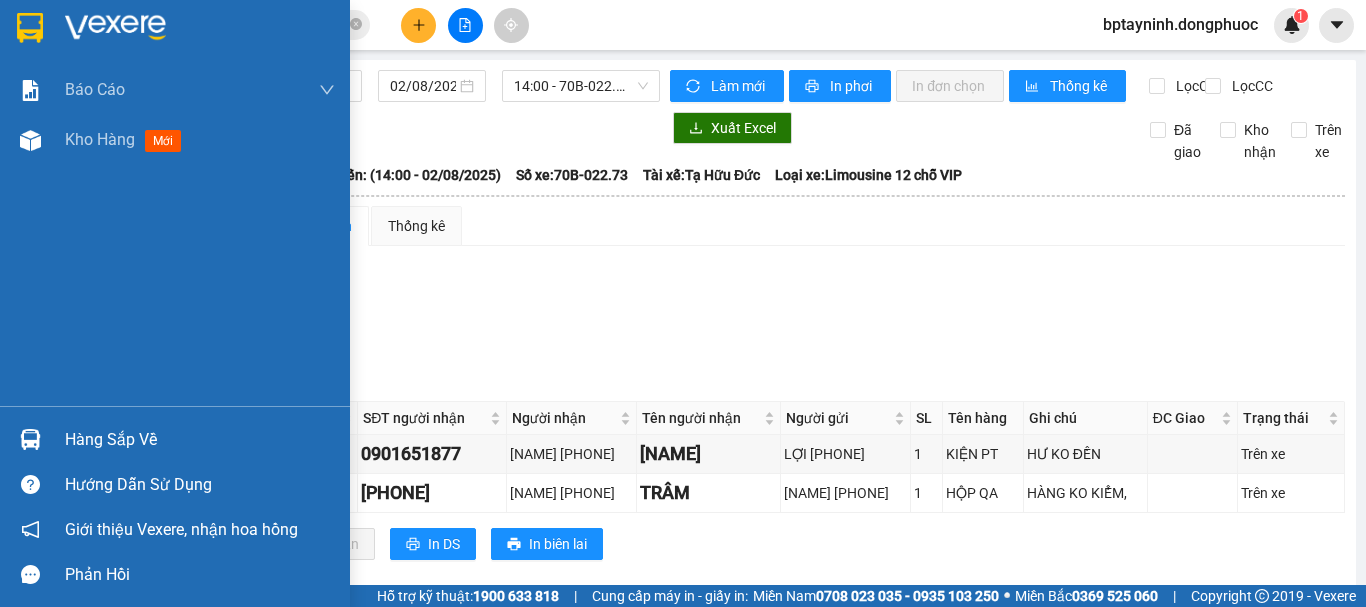 click on "Hàng sắp về" at bounding box center [200, 440] 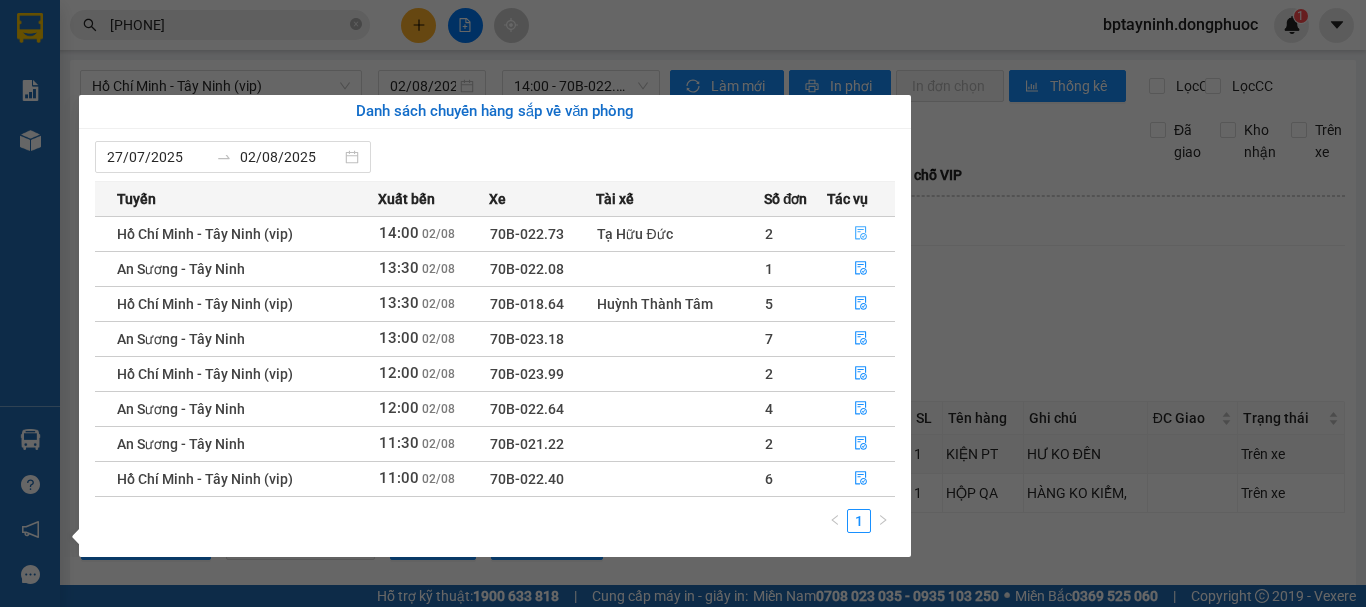 click at bounding box center (861, 234) 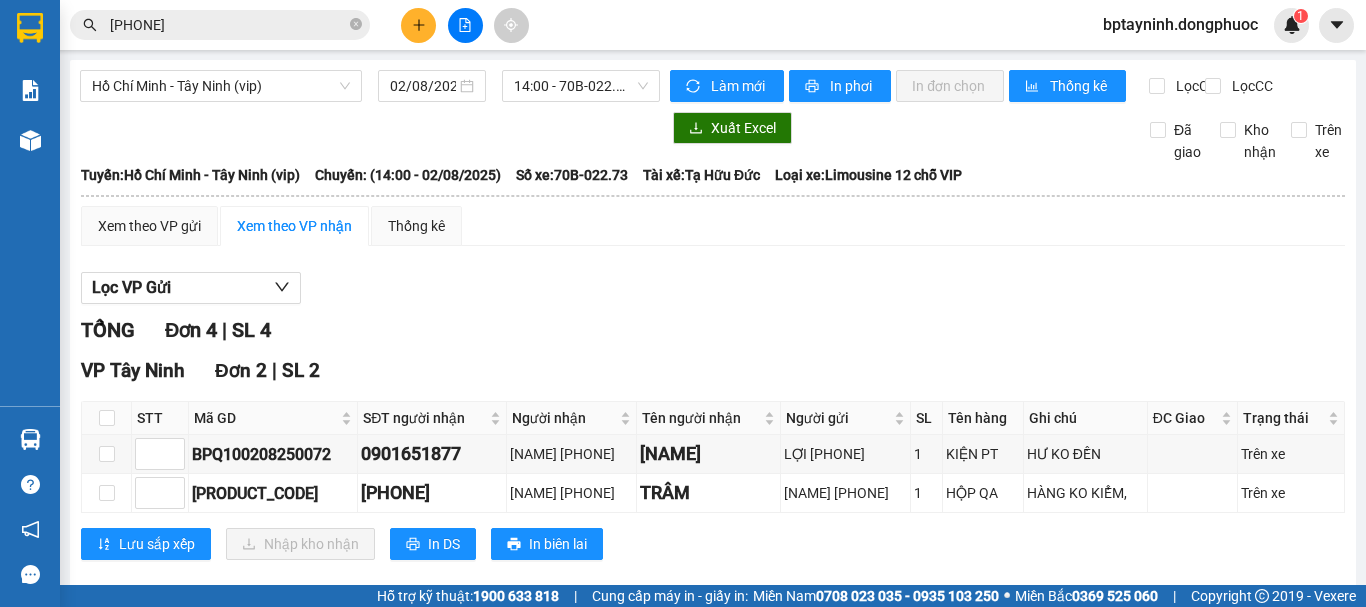 scroll, scrollTop: 277, scrollLeft: 0, axis: vertical 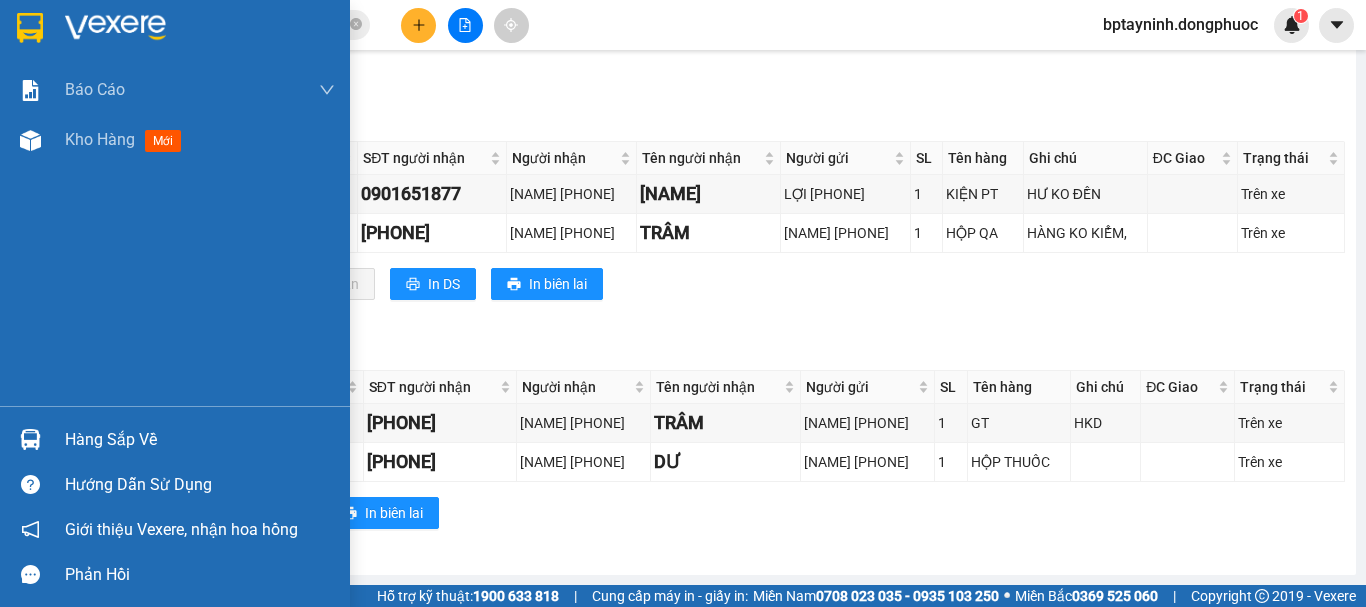click on "Hàng sắp về" at bounding box center (175, 439) 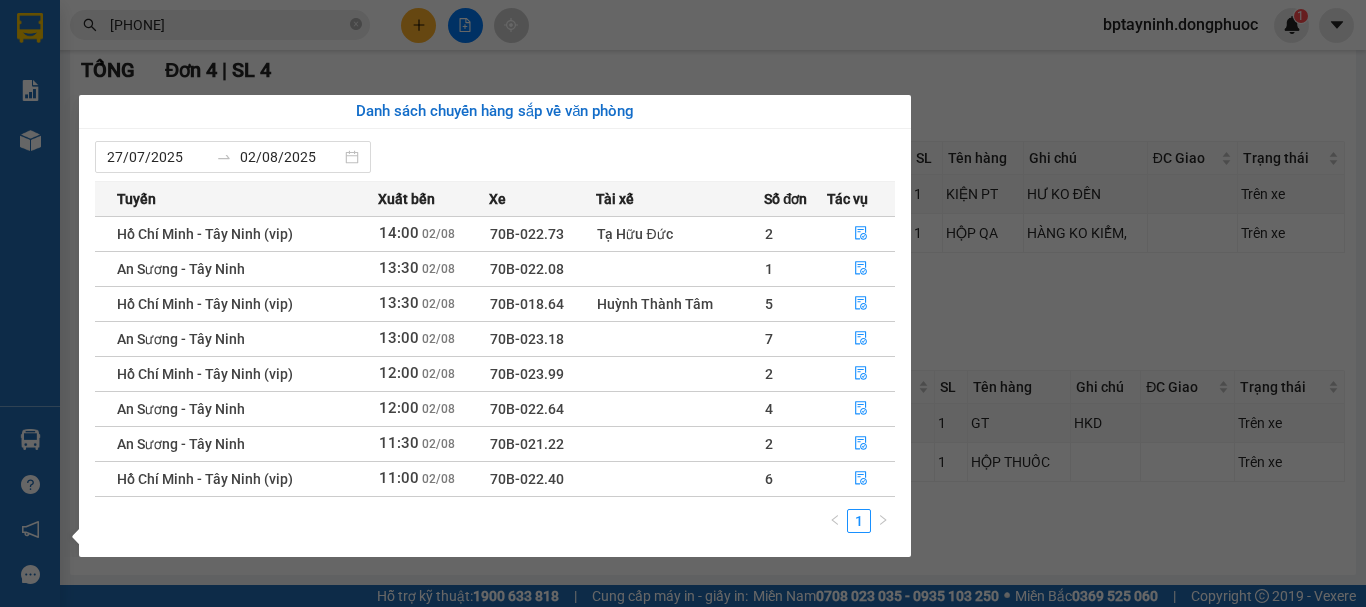 click on "Kết quả tìm kiếm ( 28 )  Bộ lọc  Mã ĐH Trạng thái Món hàng Tổng cước Chưa cước Nhãn Người gửi VP Gửi Người nhận VP Nhận VPAS0208250017 08:21 - 02/08 VP Nhận   70B-022.92 12:06 - 02/08 Thùng THUỐC SL:  1 25.000 0932128880 Thy  VP Bến xe An Sương 0938121957 Thảo VP Tây Ninh VPAS1705250012 08:08 - 17/05 Đã giao   12:11 - 17/05 Thùng TP SL:  1 30.000 0932128880 Thy  VP Bến xe An Sương 0938121957 Thảo VP Tây Ninh VPAS1812240039 08:58 - 18/12 Đã giao   15:39 - 18/12 Thùng TP SL:  1 50.000 0932128880 Thy  VP Bến xe An Sương 0938121957 Thảo VP Tây Ninh VPAS1910240013 07:22 - 19/10 Đã giao   12:18 - 19/10 Thùng TP SL:  1 30.000 0932128880 Thy  VP Bến xe An Sương 0938121957 Thảo VP Tây Ninh VPAS0802240074 10:36 - 08/02 Đã giao   14:57 - 08/02 THÙNG+KIỆN QUÀ SL:  3 110.000 0773282538 DUNG VP Bến xe An Sương 0938121957 Thảo VP Tây Ninh VPAS1812230052 09:42 - 18/12 Đã giao   12:56 - 18/12 Thùng TP SL:  1 80.000 0932128880" at bounding box center [683, 303] 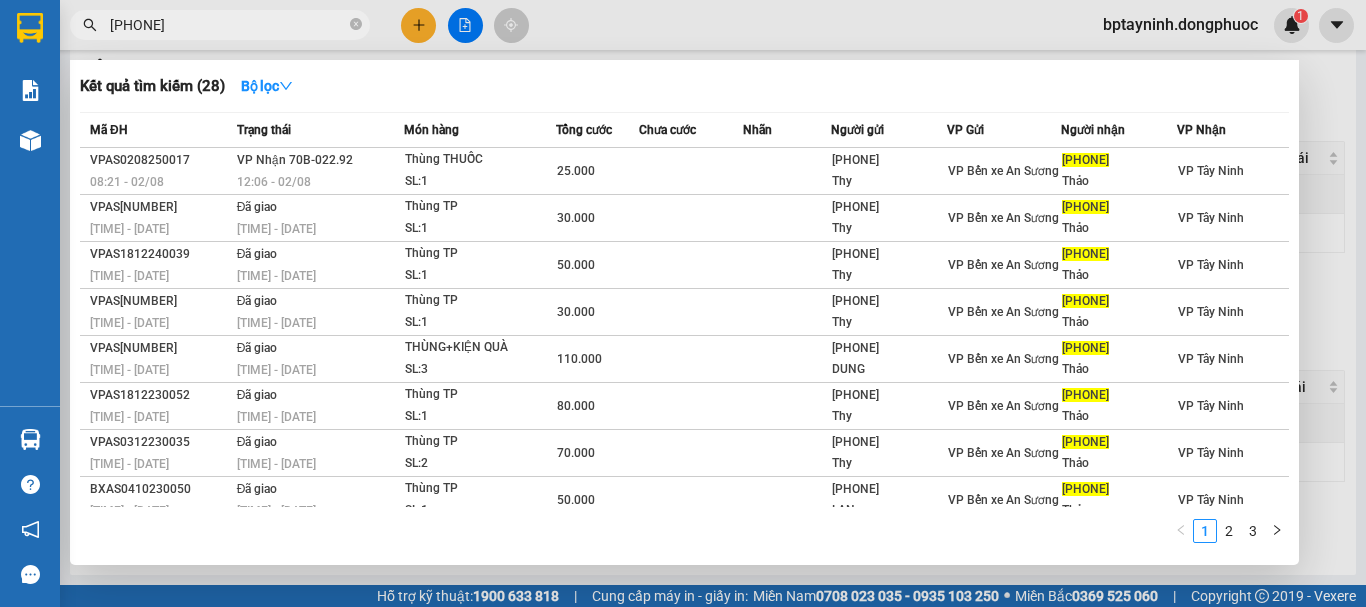 click on "0938121957" at bounding box center [228, 25] 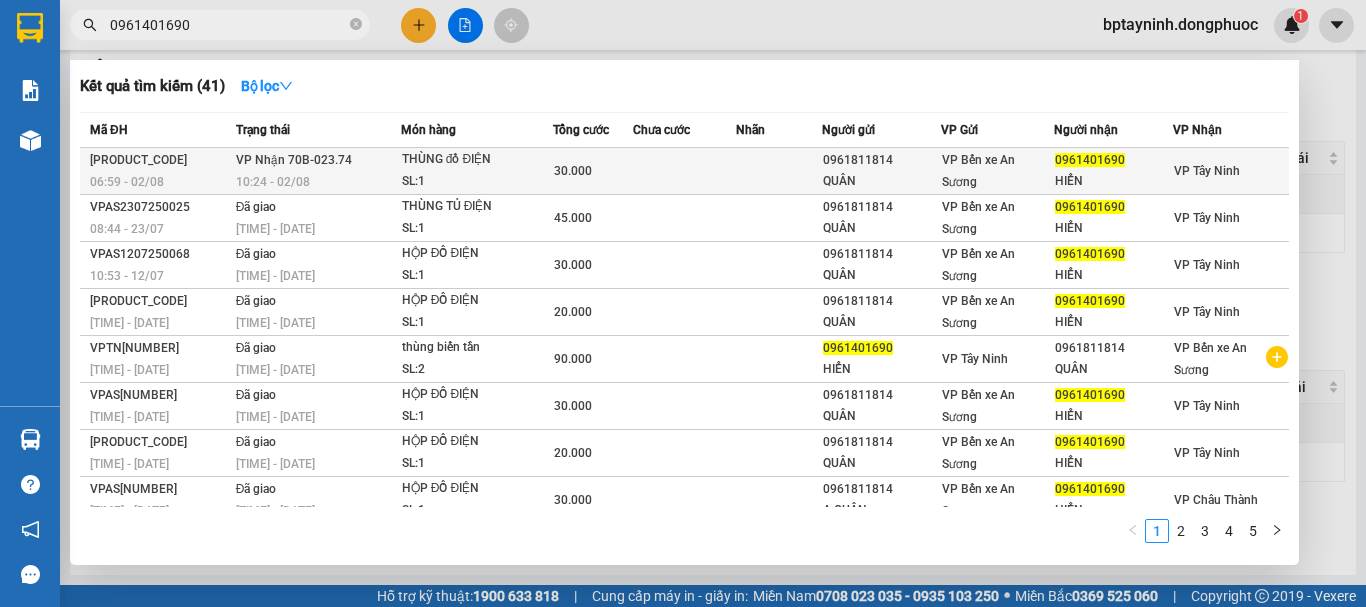 type on "0961401690" 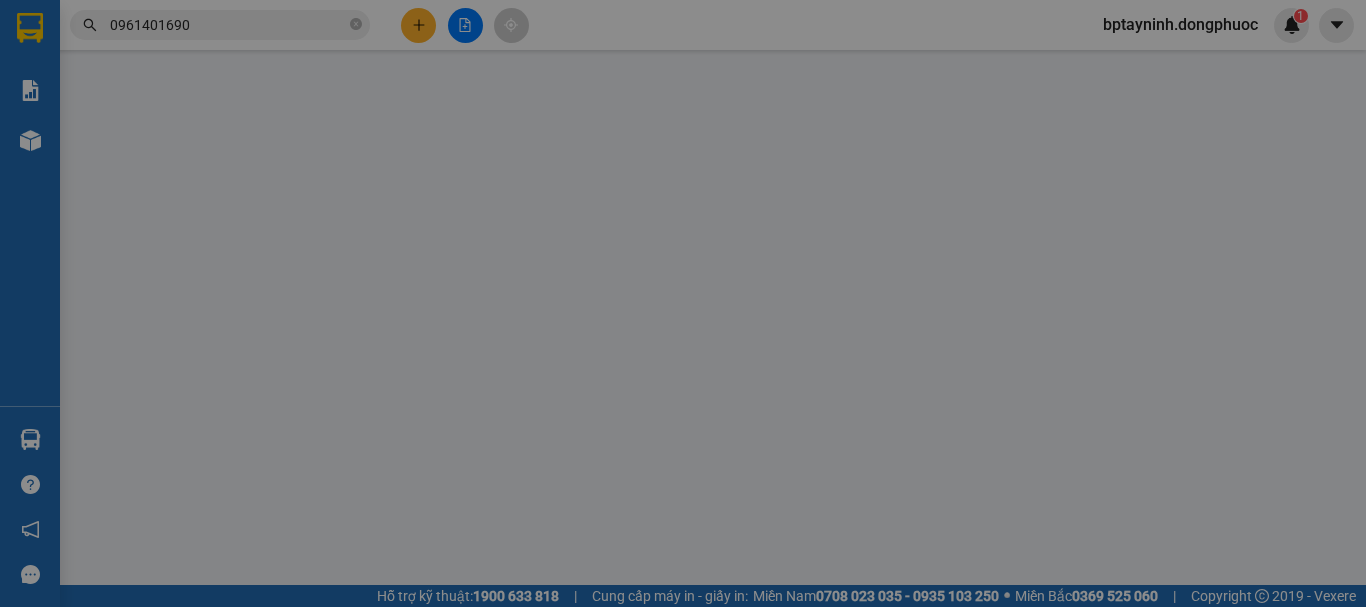 scroll, scrollTop: 0, scrollLeft: 0, axis: both 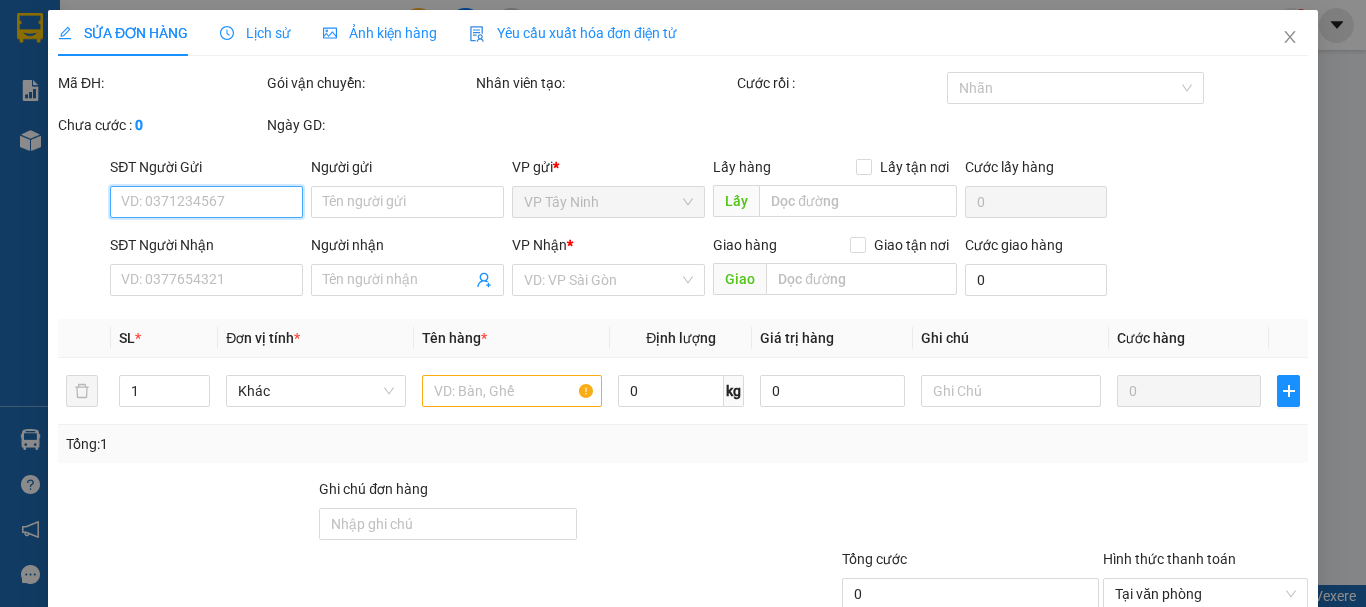 type on "0961811814" 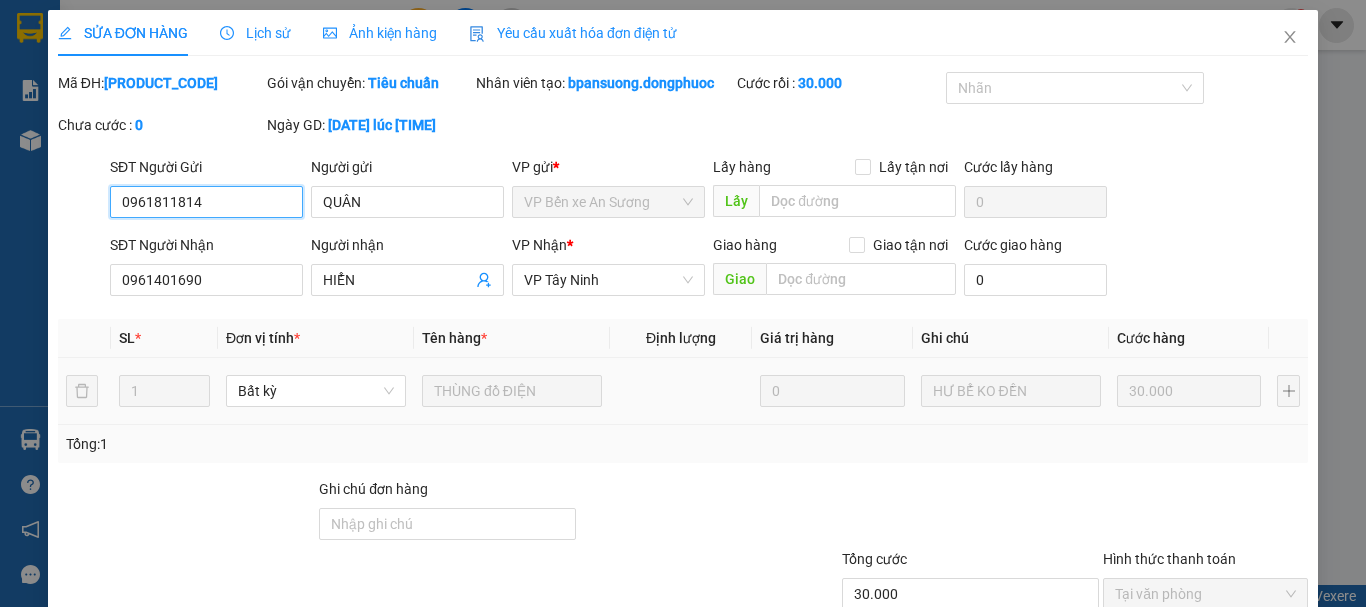 scroll, scrollTop: 137, scrollLeft: 0, axis: vertical 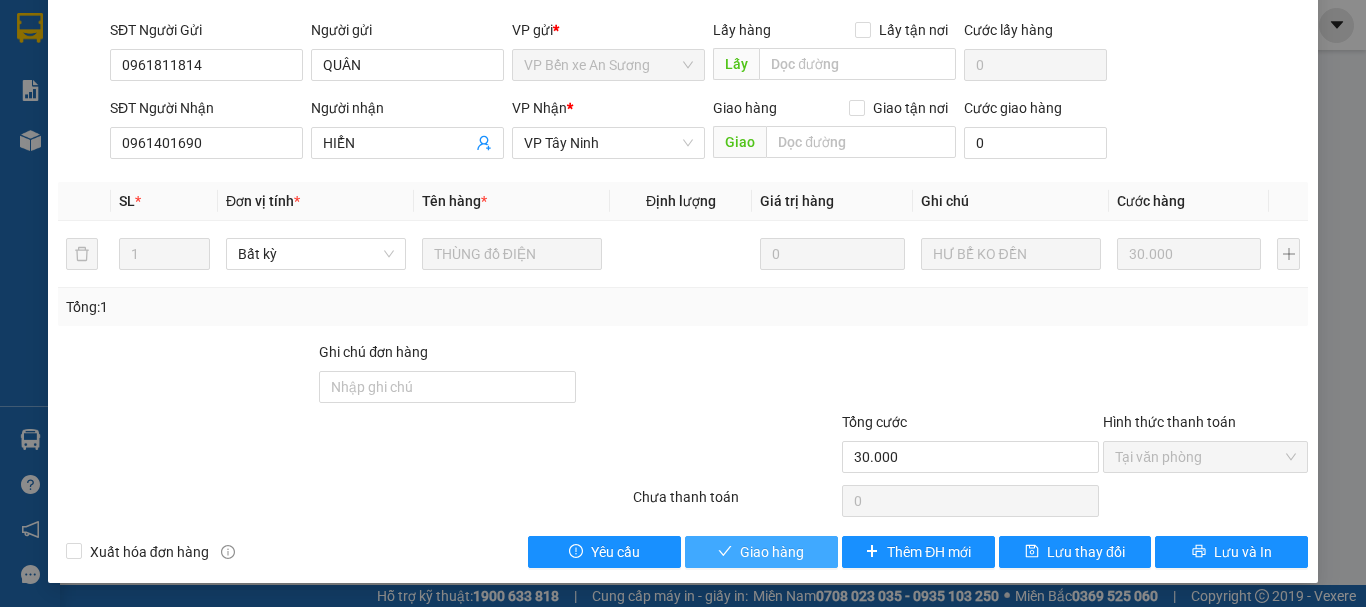 click 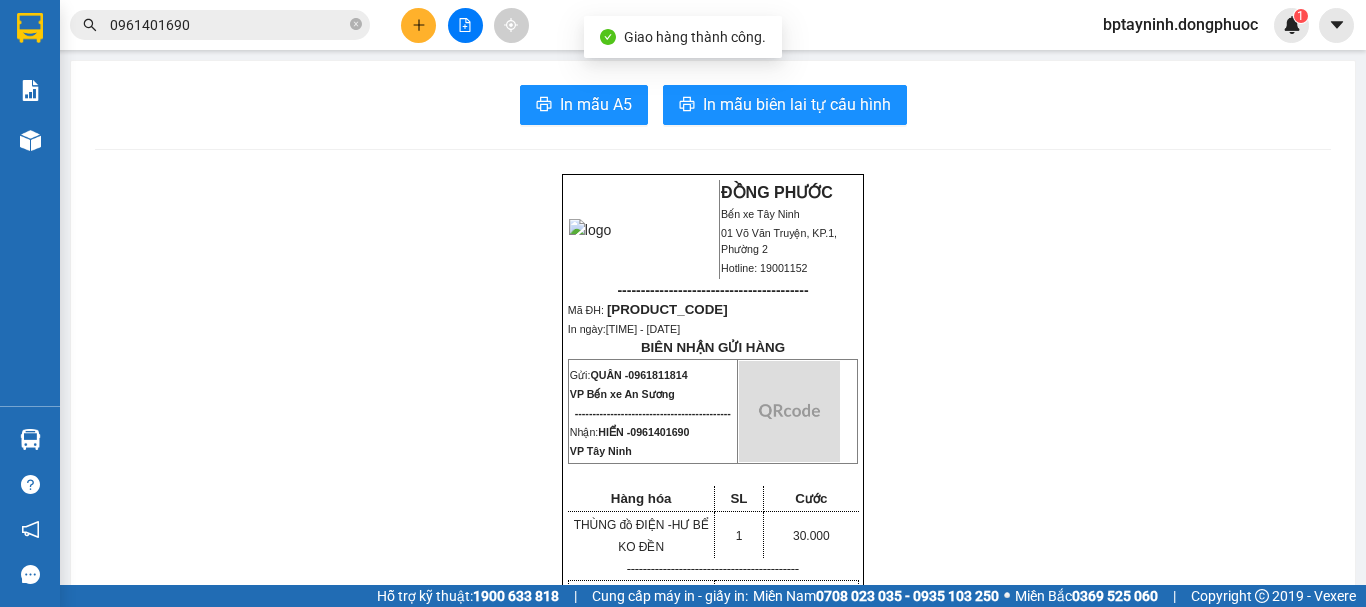 click on "0961401690" at bounding box center [228, 25] 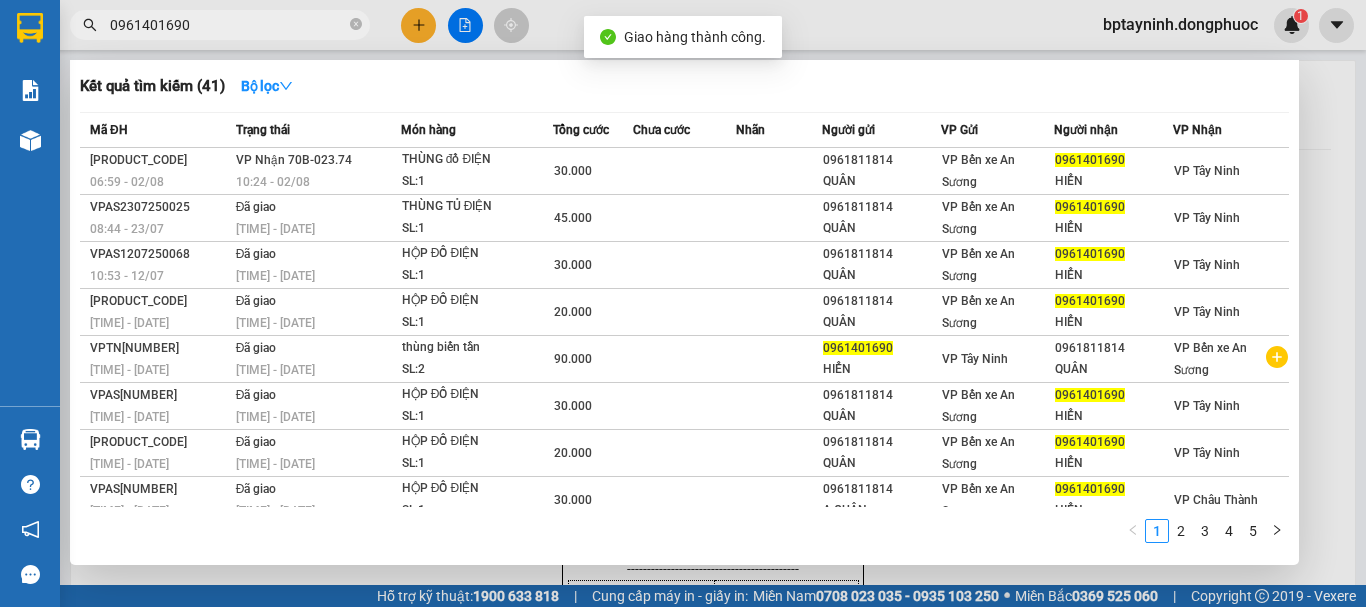 click at bounding box center [683, 303] 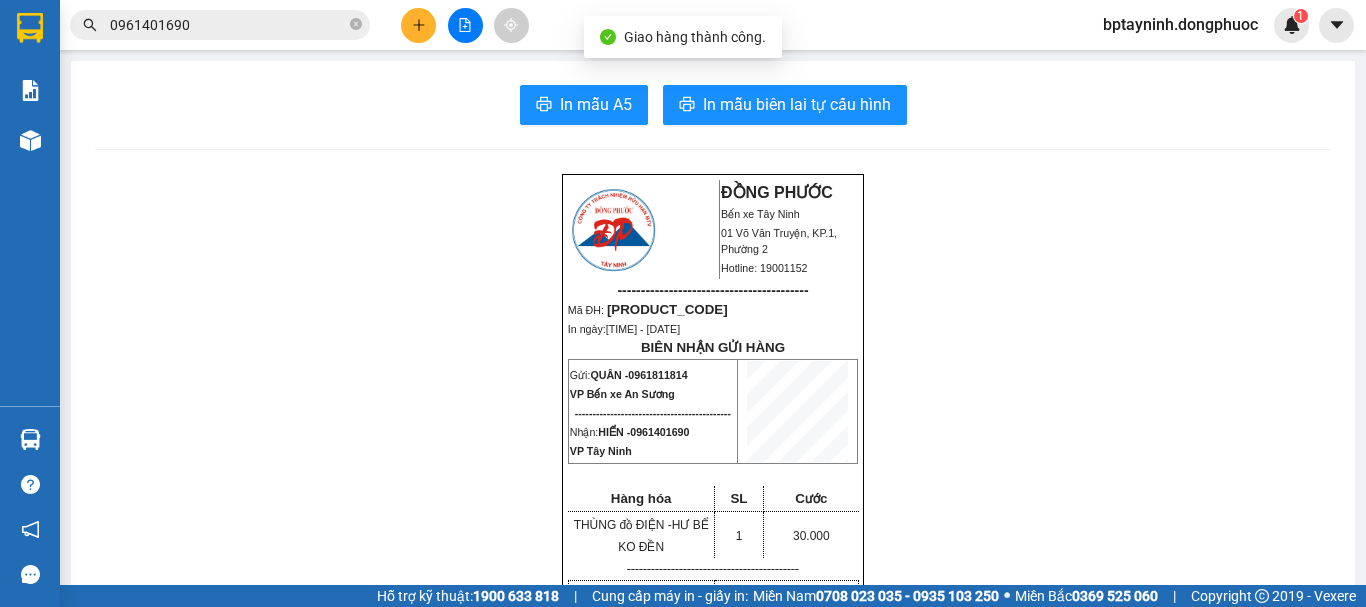click 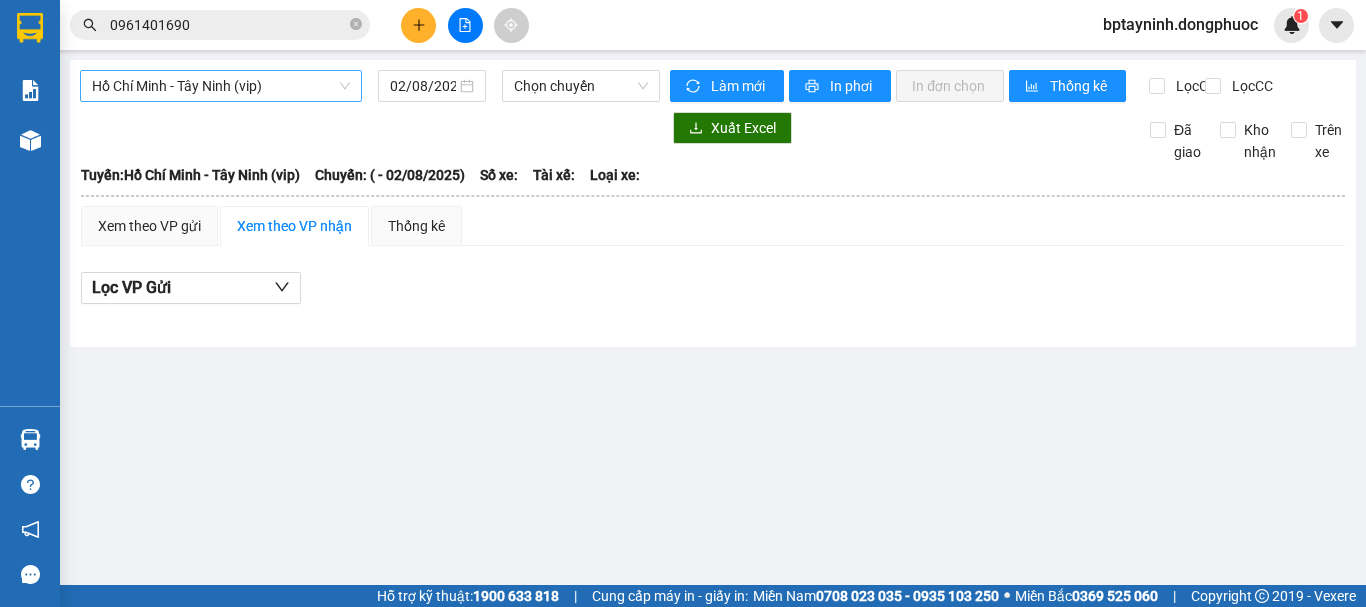 click on "Hồ Chí Minh - Tây Ninh (vip)" at bounding box center [221, 86] 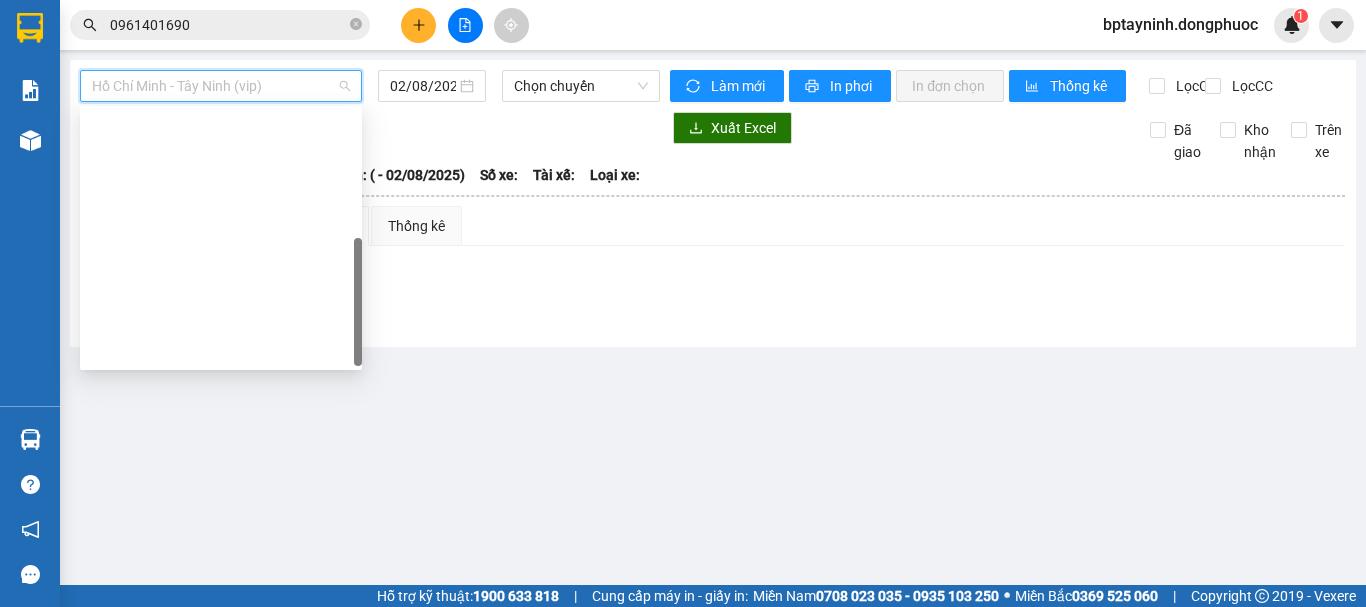 scroll, scrollTop: 288, scrollLeft: 0, axis: vertical 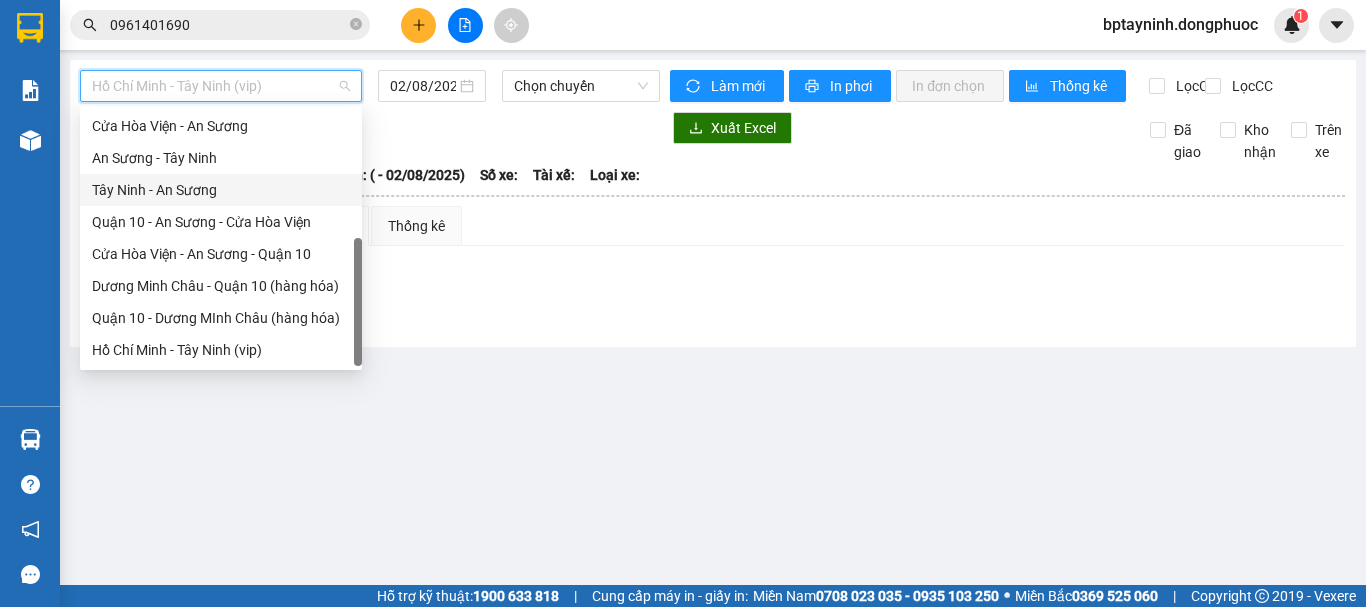 click on "Tây Ninh - An Sương" at bounding box center [221, 190] 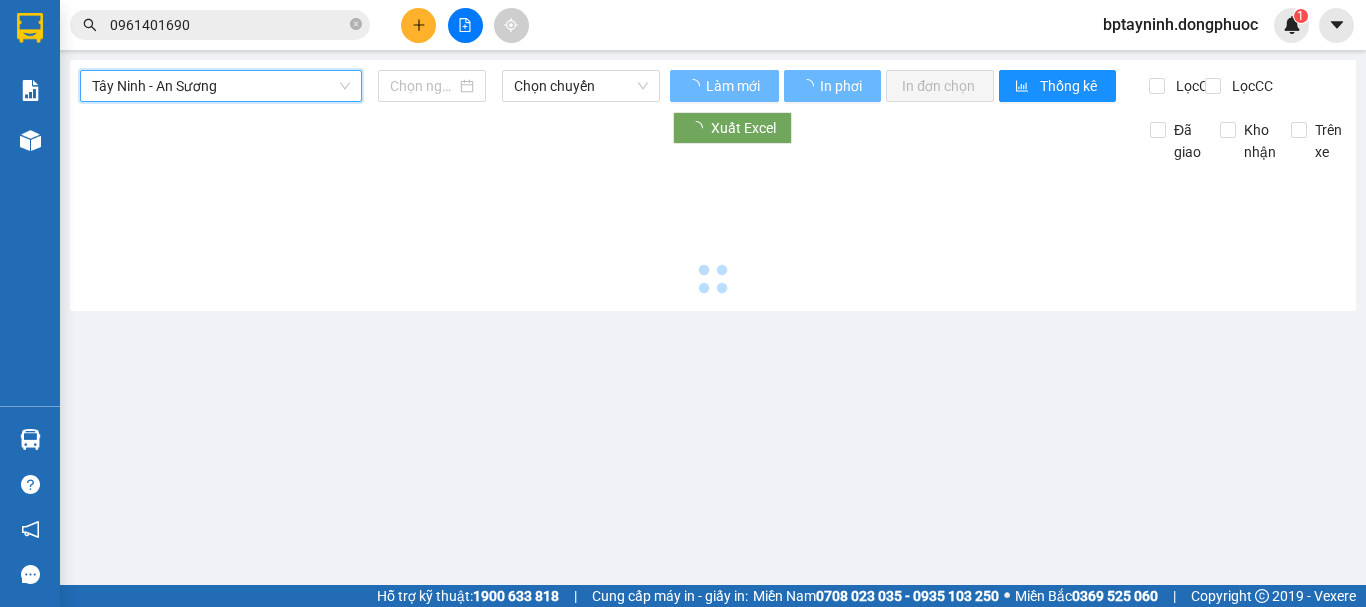 type on "02/08/2025" 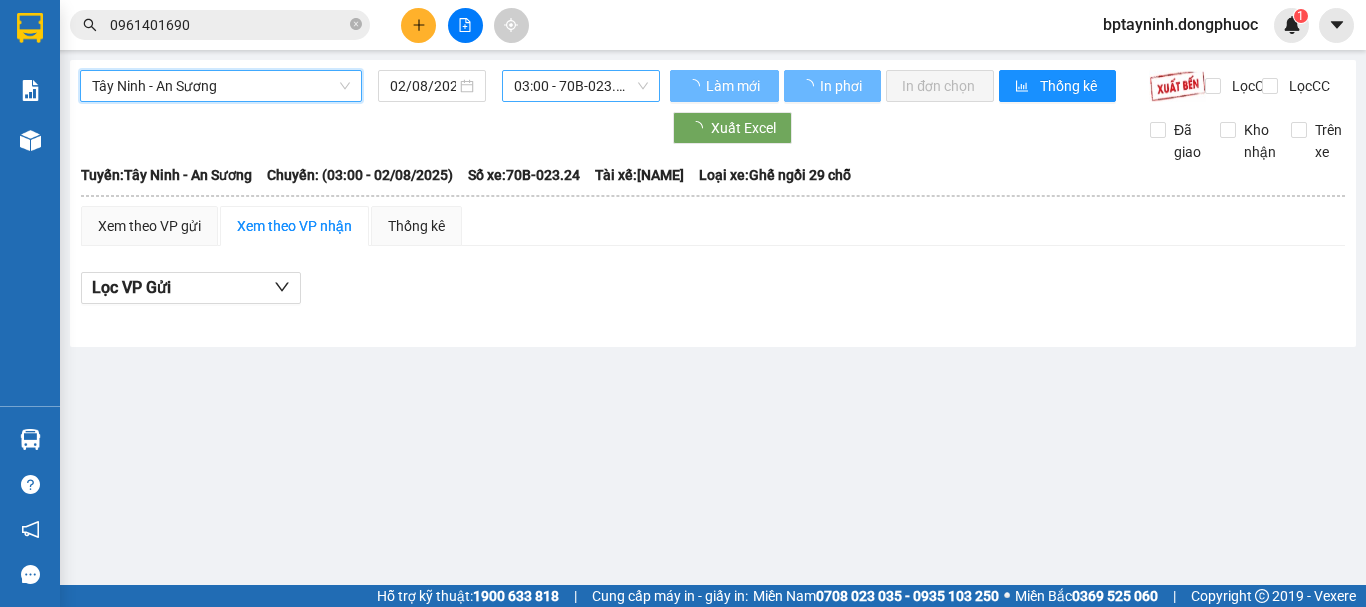 click on "03:00     - 70B-023.24" at bounding box center [581, 86] 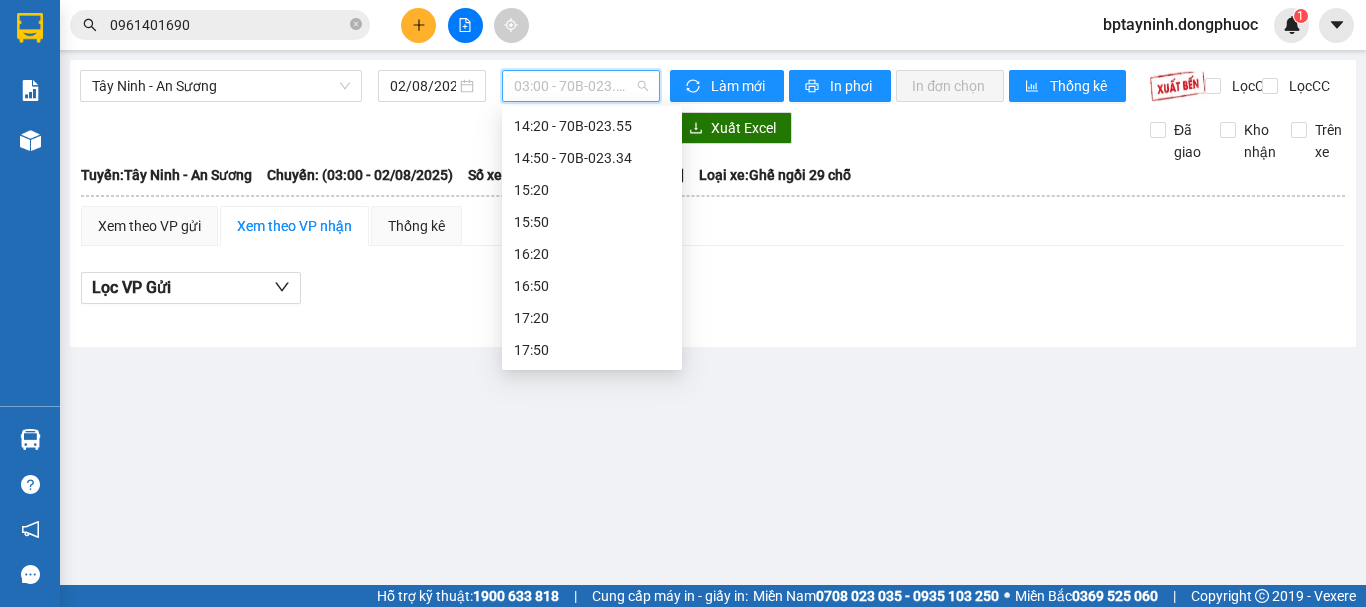 scroll, scrollTop: 601, scrollLeft: 0, axis: vertical 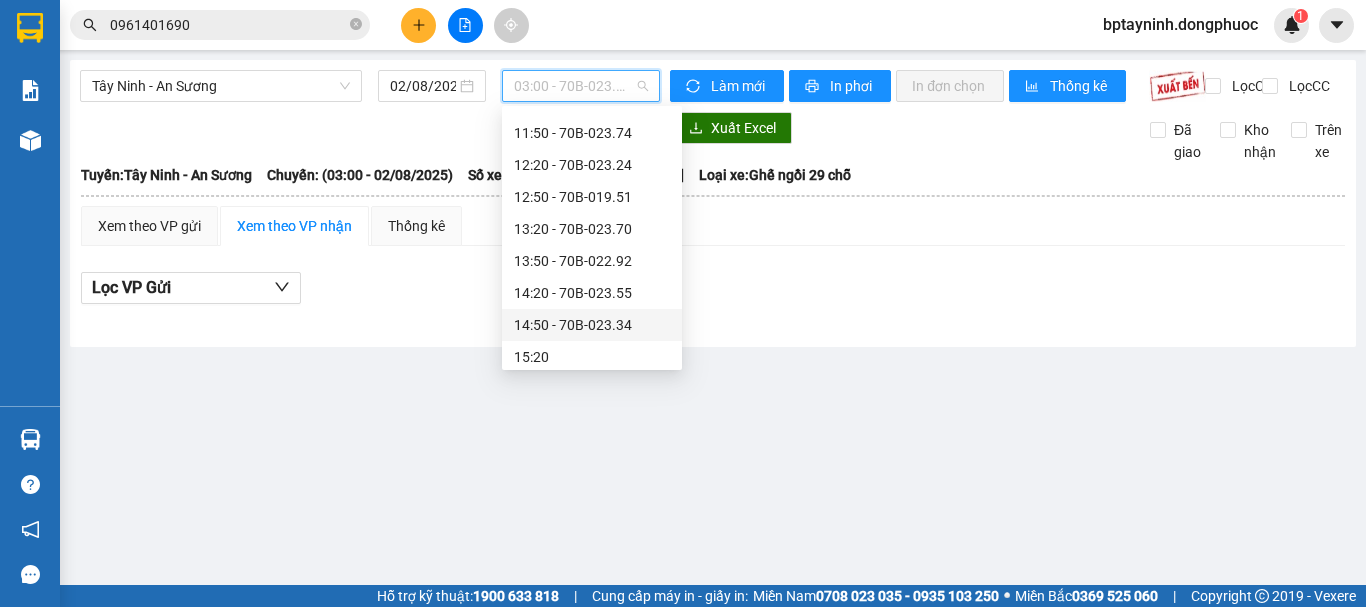 click on "Xem theo VP gửi Xem theo VP nhận Thống kê Lọc VP Gửi" at bounding box center (713, 266) 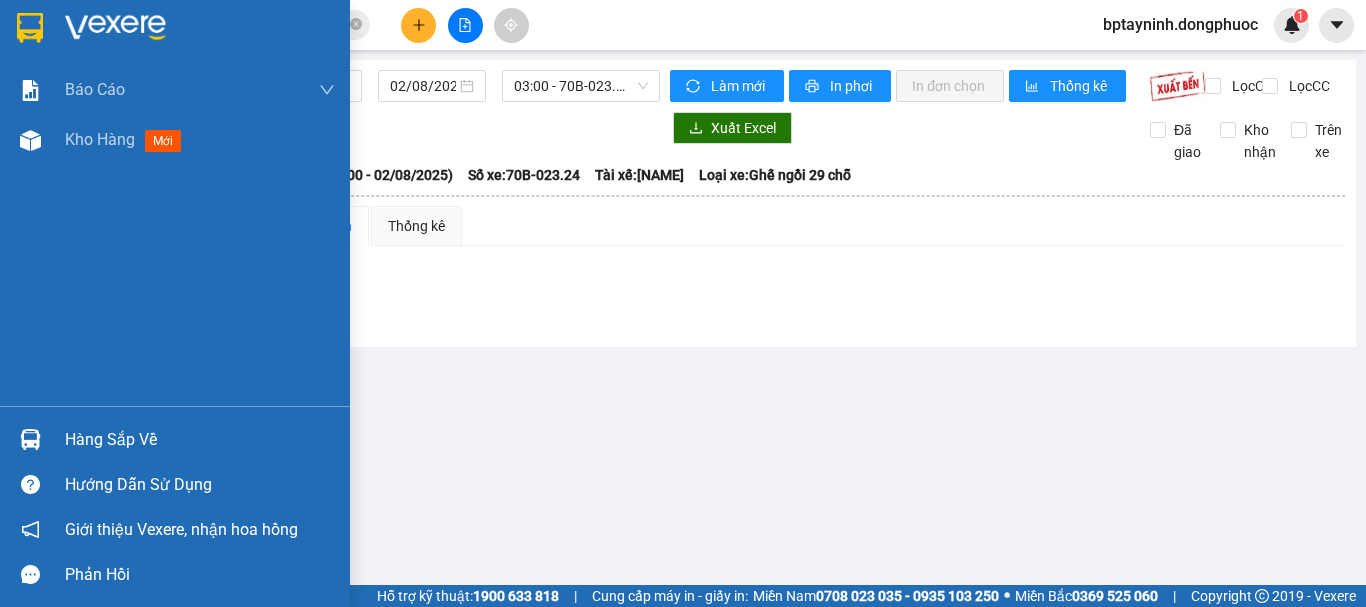 click on "Hàng sắp về" at bounding box center (200, 440) 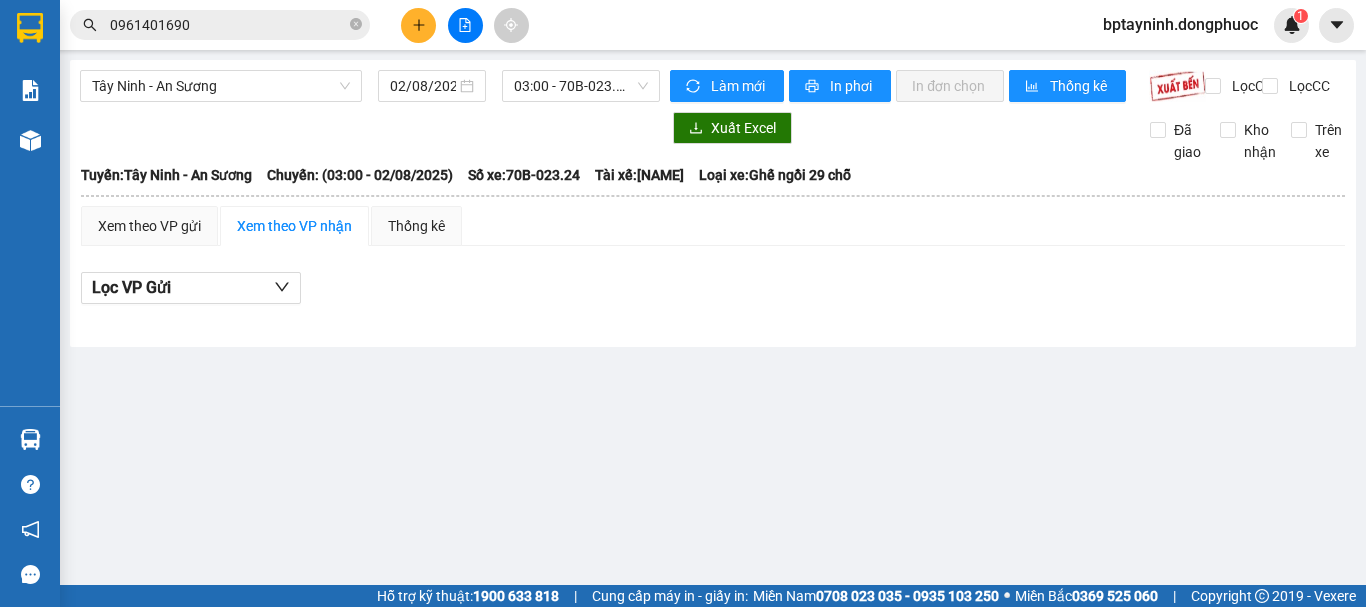 drag, startPoint x: 1037, startPoint y: 391, endPoint x: 652, endPoint y: 171, distance: 443.42416 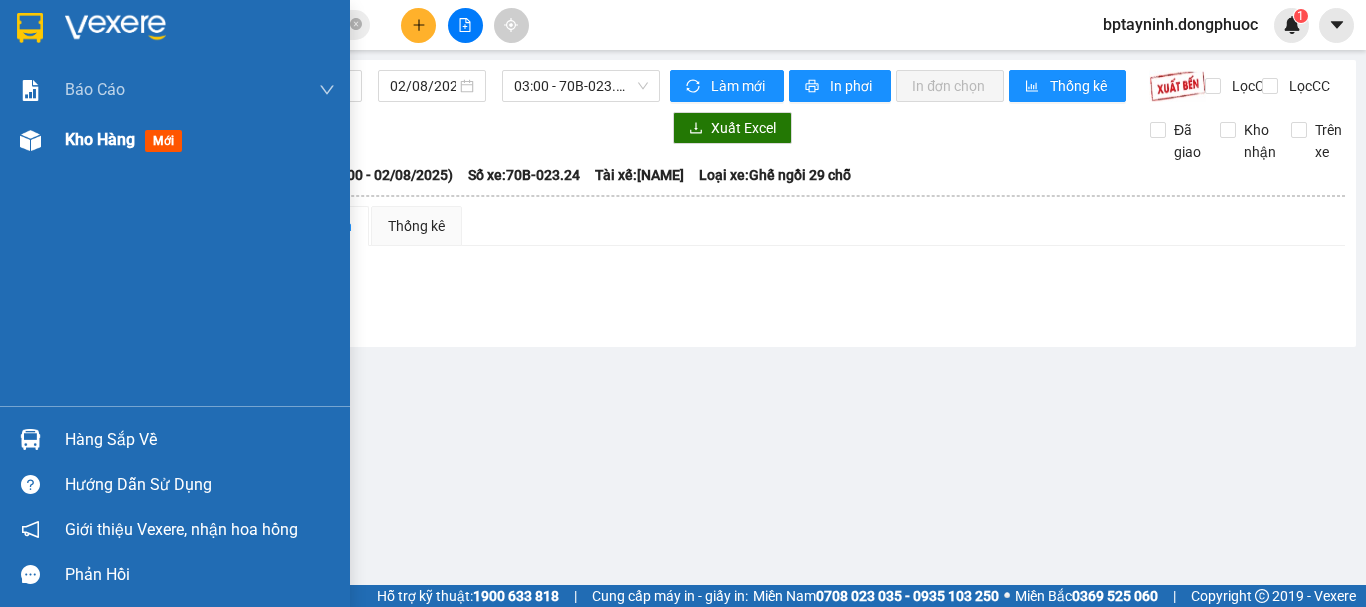 click on "Kho hàng mới" at bounding box center (175, 140) 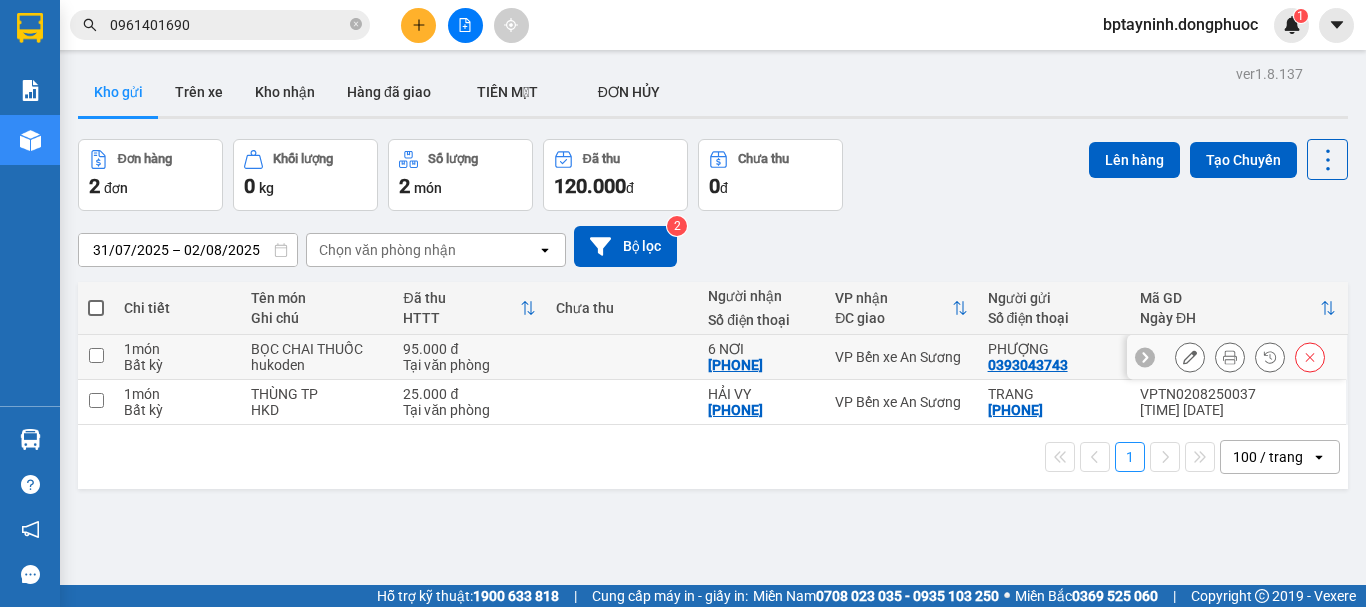 click on "VP Bến xe An Sương" at bounding box center [901, 357] 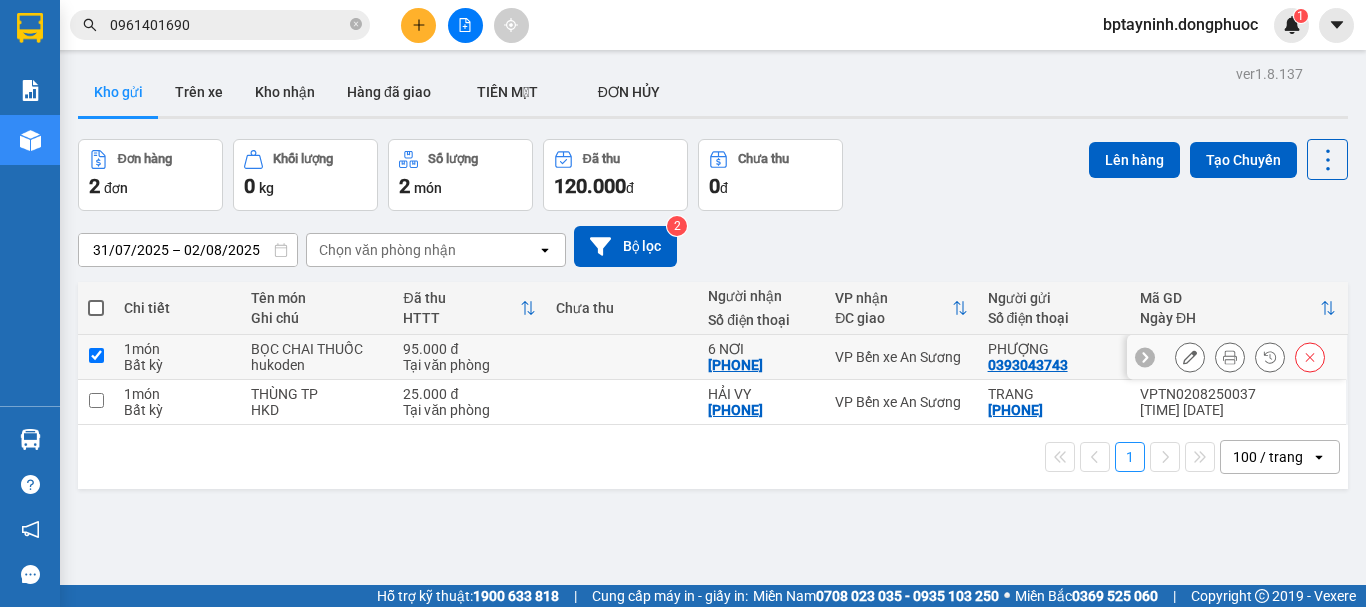checkbox on "true" 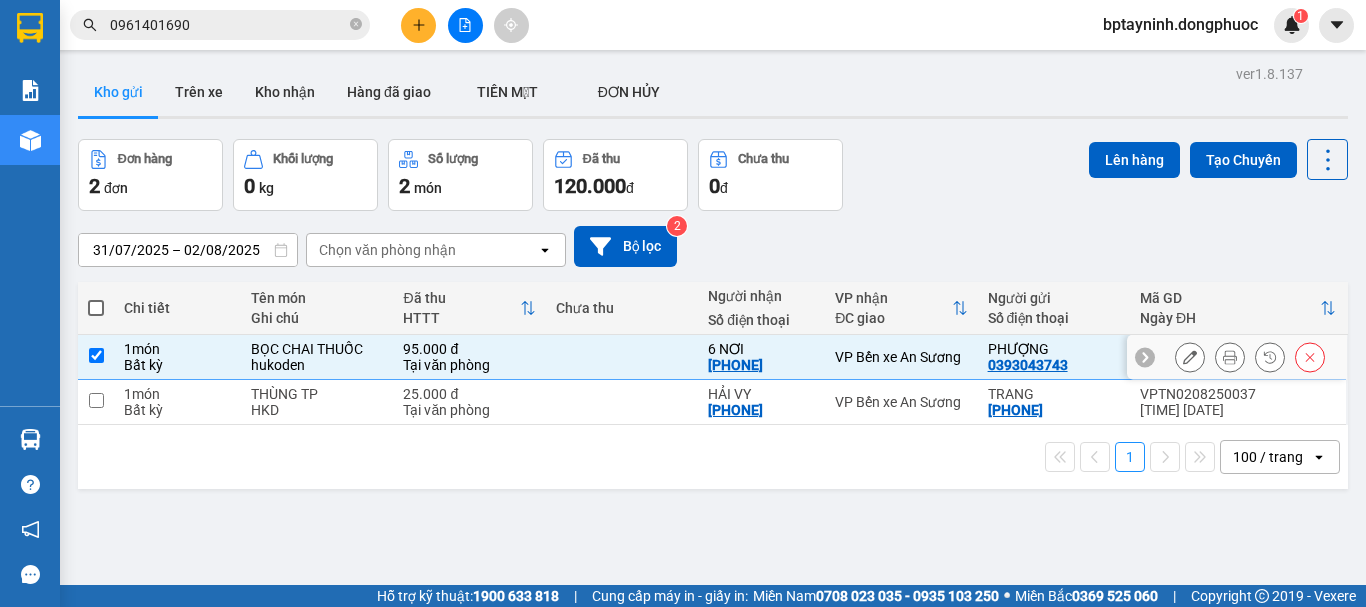 click on "VP Bến xe An Sương" at bounding box center [901, 402] 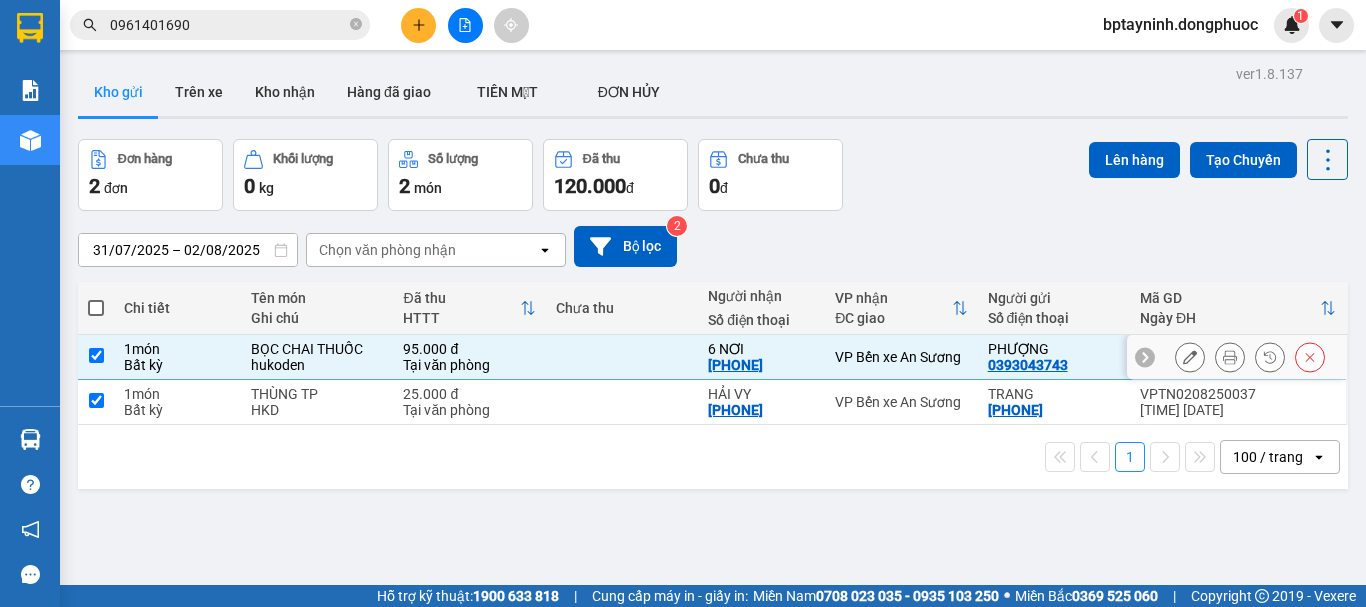 checkbox on "true" 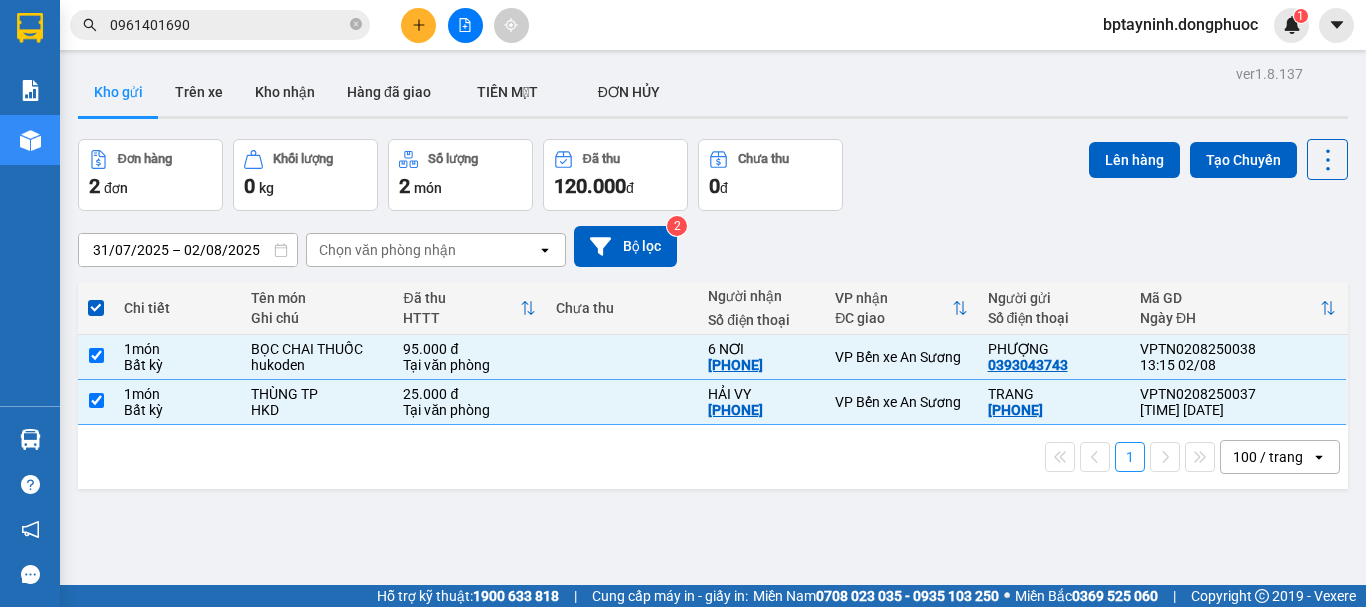 click on "ver  1.8.137 Kho gửi Trên xe Kho nhận Hàng đã giao TIỀN MẶT  ĐƠN HỦY Đơn hàng 2 đơn Khối lượng 0 kg Số lượng 2 món Đã thu 120.000  đ Chưa thu 0  đ Lên hàng Tạo Chuyến 31/07/2025 – 02/08/2025 Press the down arrow key to interact with the calendar and select a date. Press the escape button to close the calendar. Selected date range is from 31/07/2025 to 02/08/2025. Chọn văn phòng nhận open Bộ lọc 2 Chi tiết Tên món Ghi chú Đã thu HTTT Chưa thu Người nhận Số điện thoại VP nhận ĐC giao Người gửi Số điện thoại Mã GD Ngày ĐH 1  món Bất kỳ  BỌC CHAI THUỐC hukoden 95.000 đ Tại văn phòng 6 NƠI 0978626420 VP Bến xe An Sương PHƯỢNG 0393043743 VPTN0208250038 13:15 02/08 1  món Bất kỳ THÙNG TP HKD 25.000 đ Tại văn phòng HẢI VY  0976143618 VP Bến xe An Sương TRANG 0979652143 VPTN0208250037 13:03 02/08 1 100 / trang open Đang tải dữ liệu" at bounding box center (713, 363) 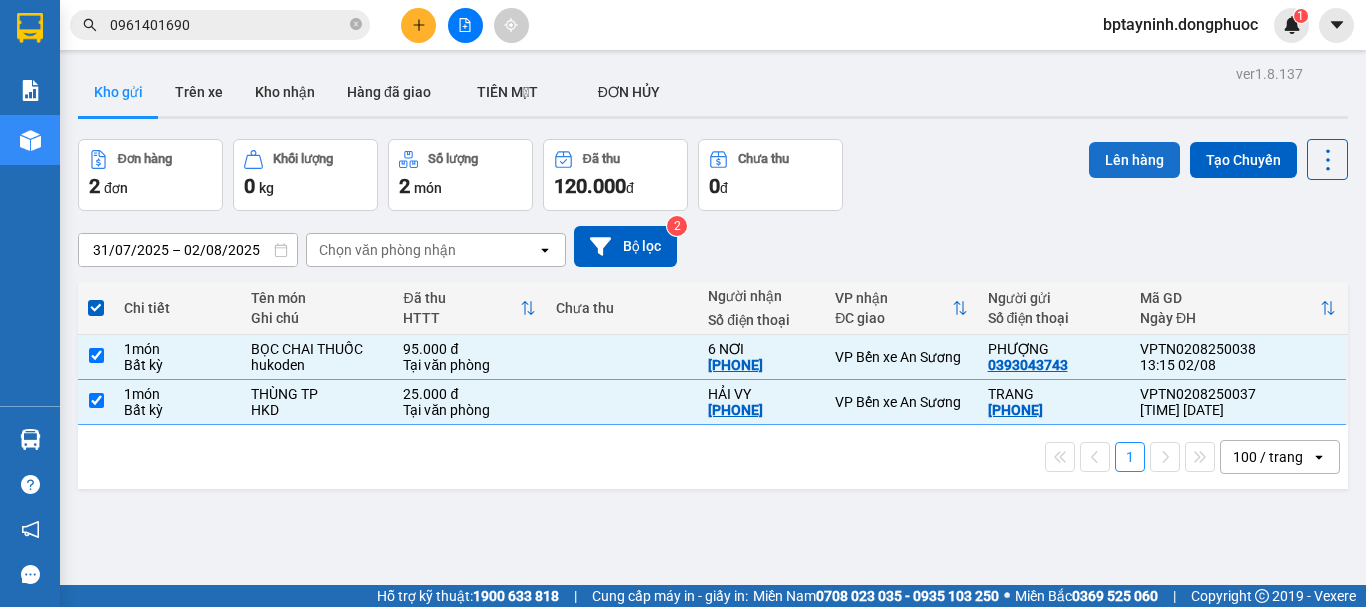 click on "Lên hàng" at bounding box center [1134, 160] 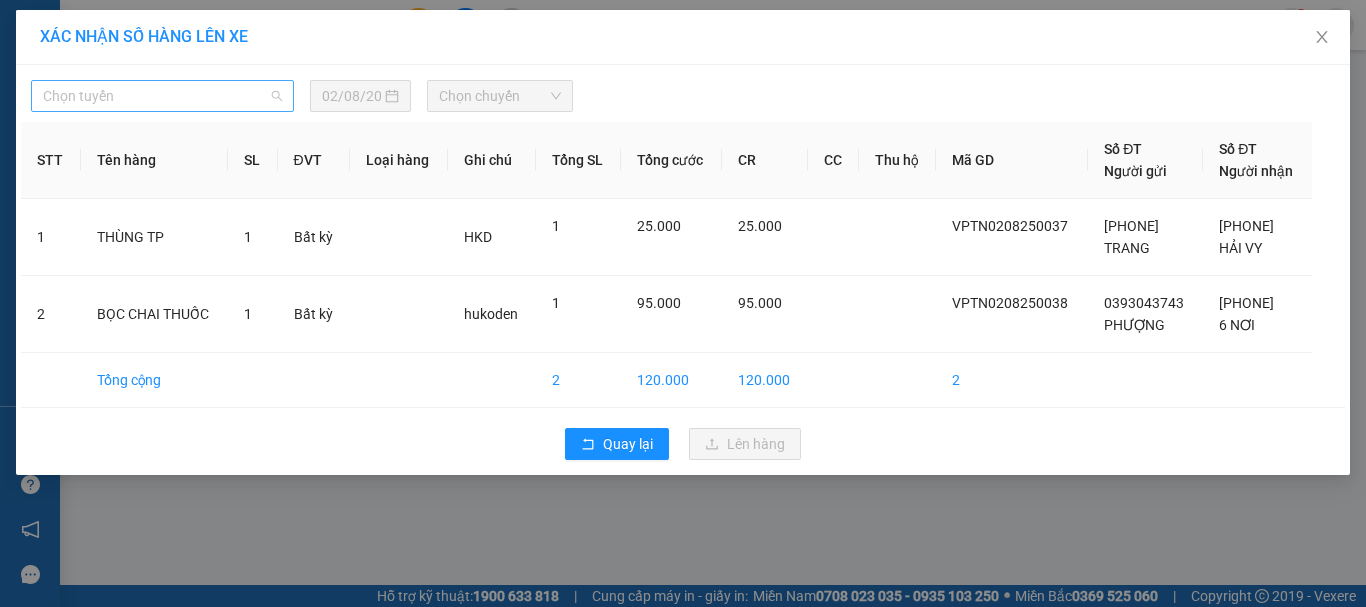 click on "Chọn tuyến" at bounding box center [162, 96] 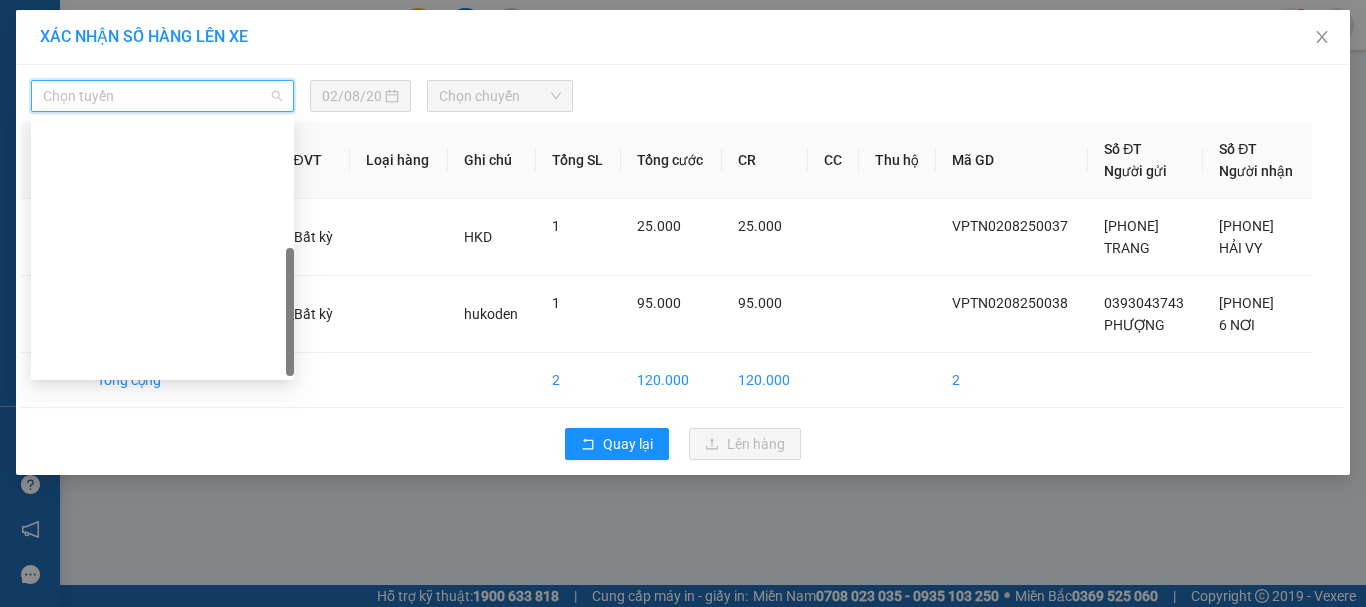 scroll, scrollTop: 288, scrollLeft: 0, axis: vertical 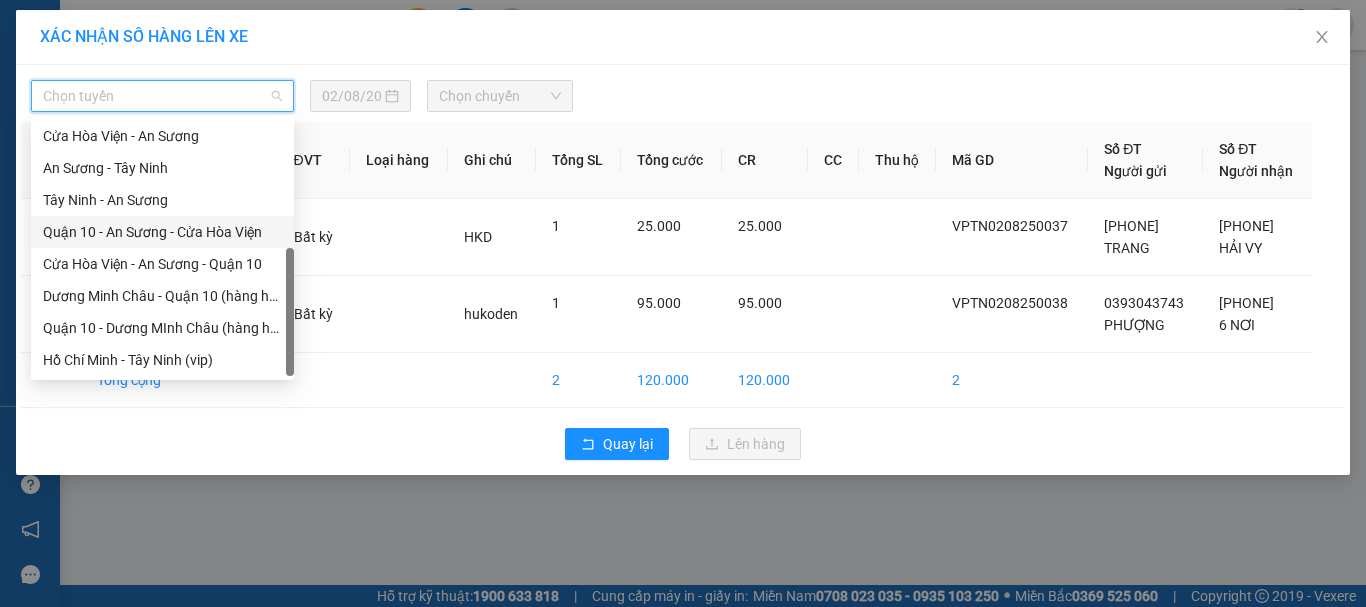 click on "Tây Ninh - An Sương" at bounding box center (162, 200) 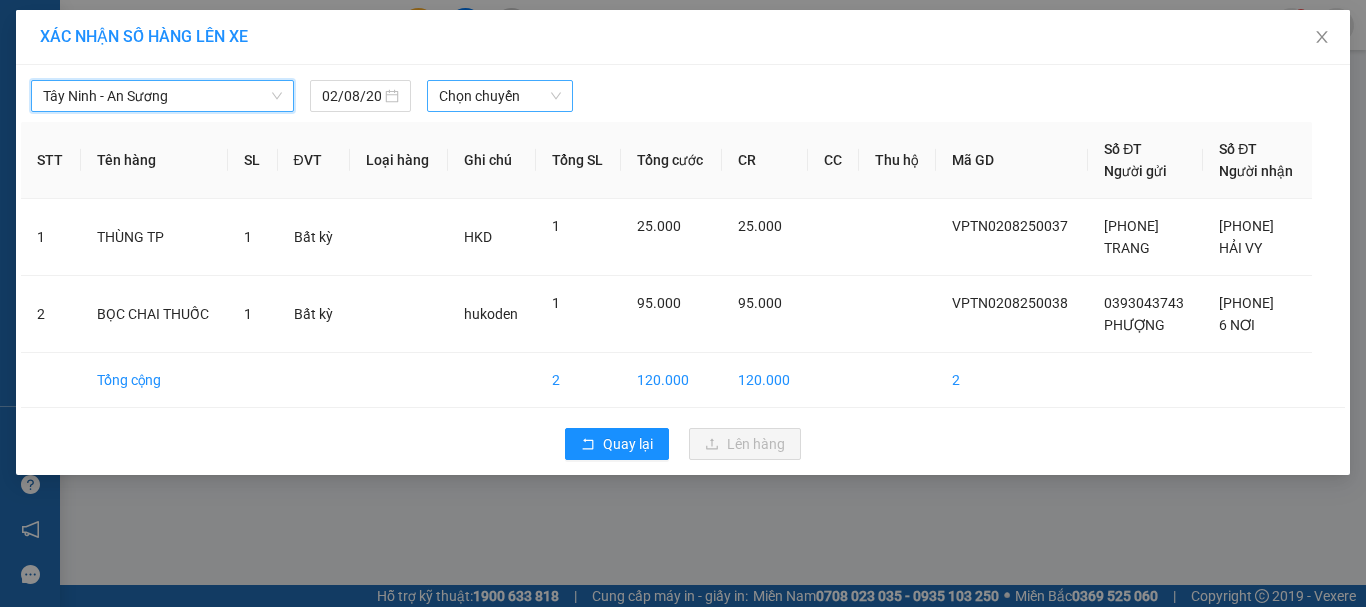 click on "Chọn chuyến" at bounding box center (500, 96) 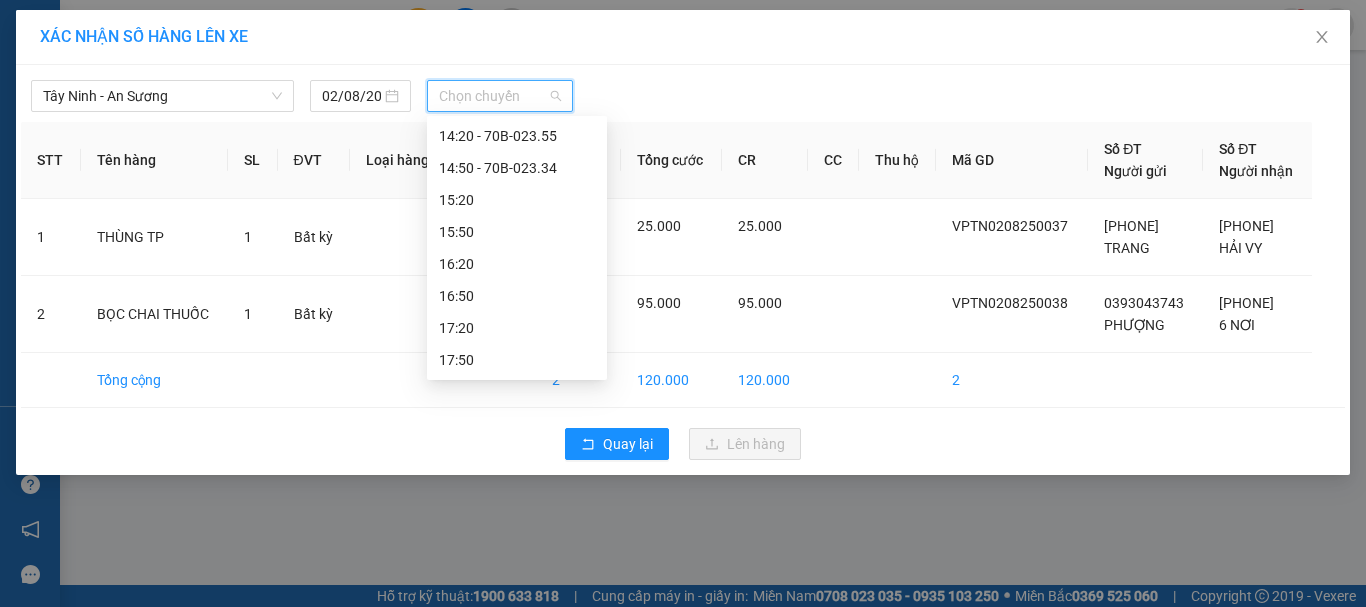 scroll, scrollTop: 601, scrollLeft: 0, axis: vertical 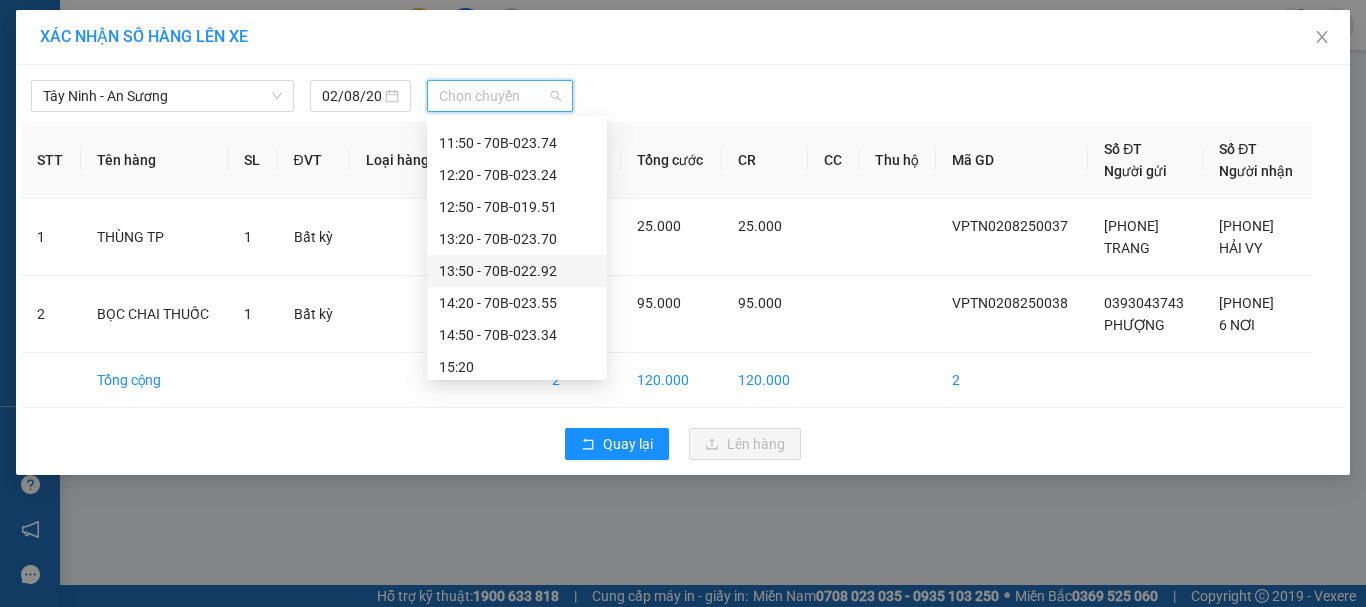 click on "13:50     - 70B-022.92" at bounding box center (517, 271) 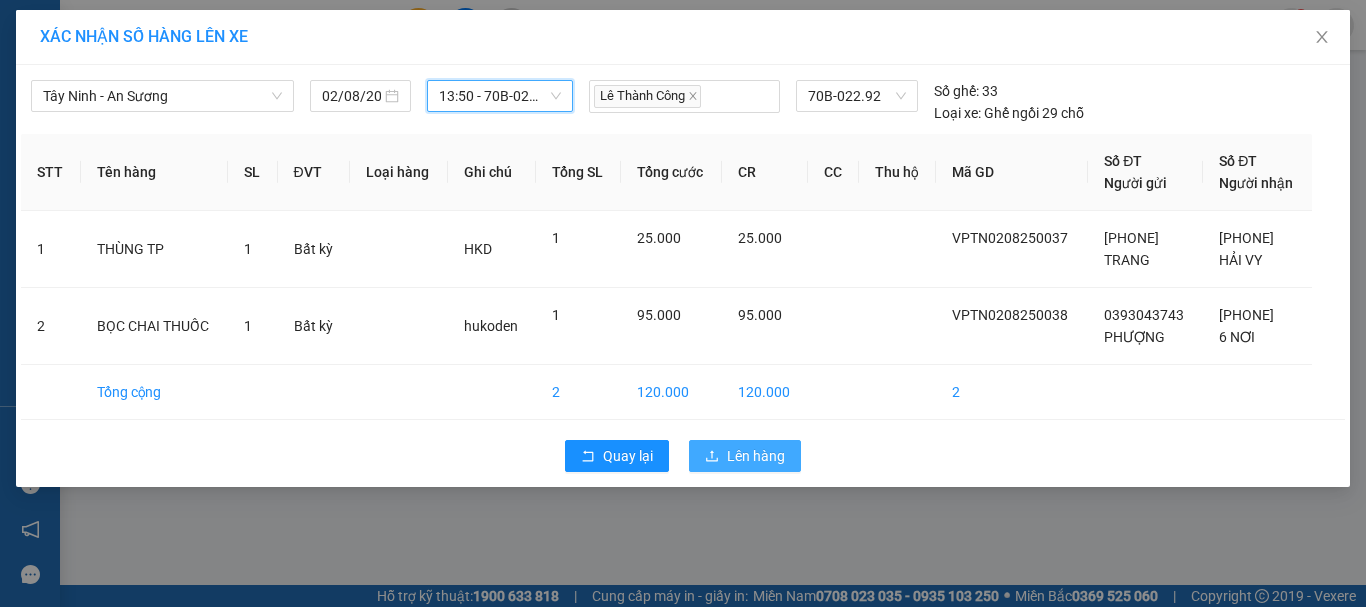 click on "Lên hàng" at bounding box center [756, 456] 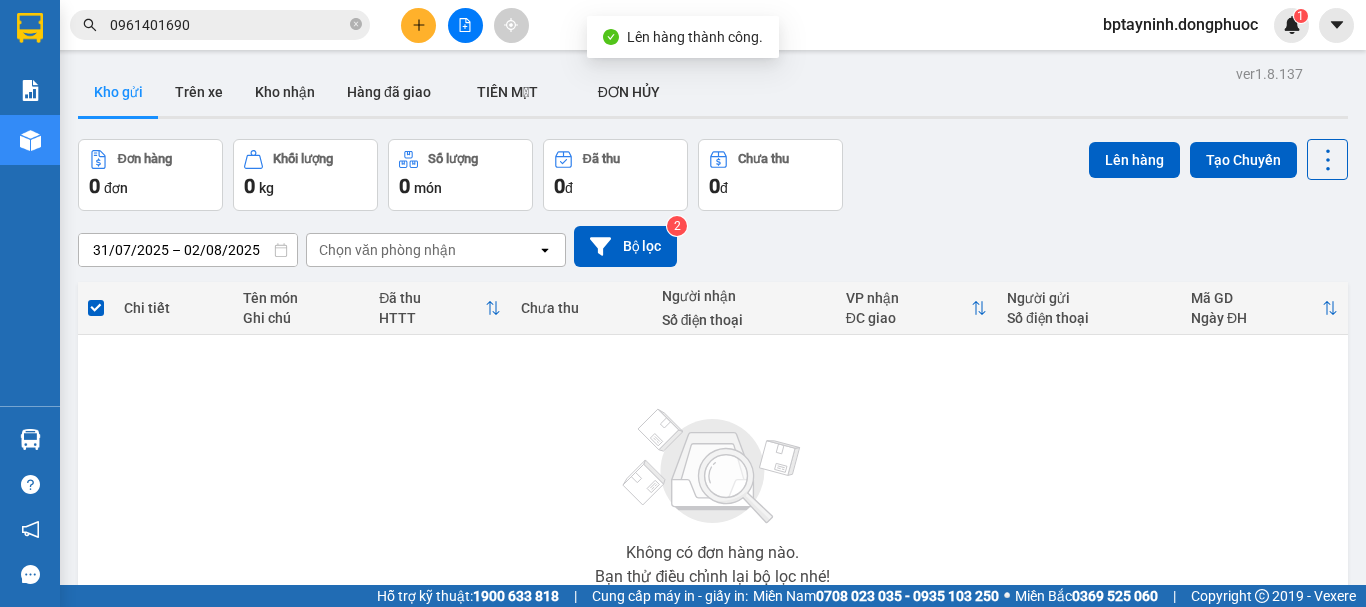 click on "31/07/2025 – 02/08/2025 Press the down arrow key to interact with the calendar and select a date. Press the escape button to close the calendar. Selected date range is from 31/07/2025 to 02/08/2025. Chọn văn phòng nhận open Bộ lọc 2" at bounding box center (713, 246) 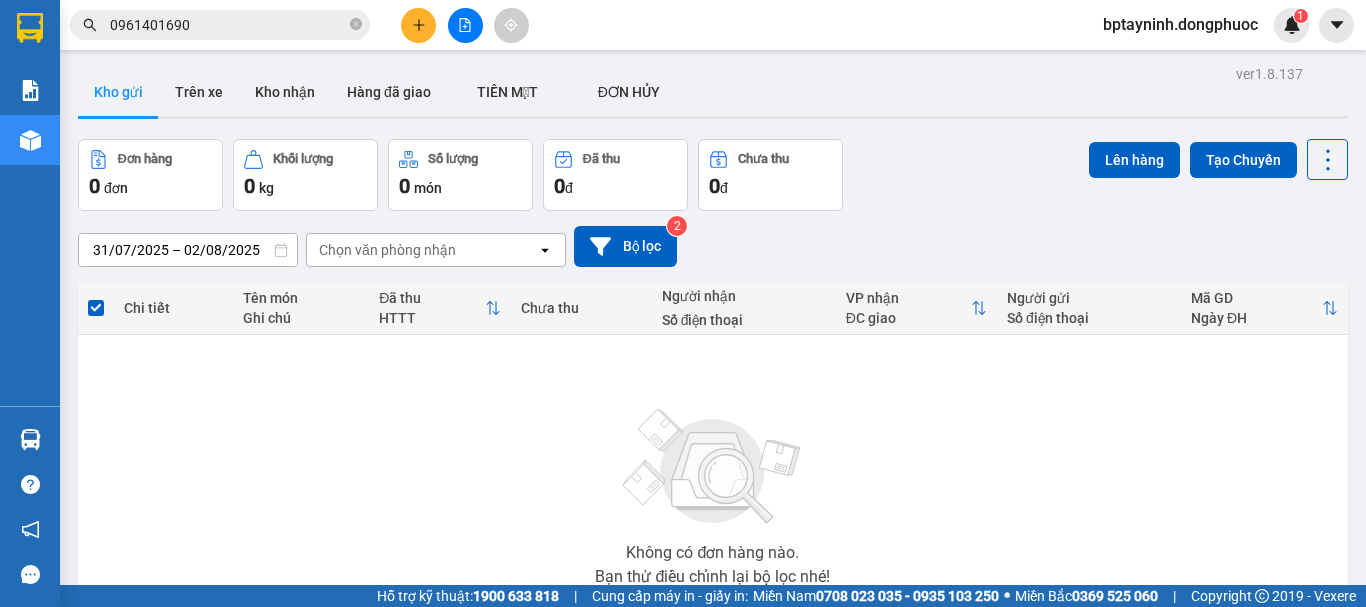 click on "0961401690" at bounding box center (228, 25) 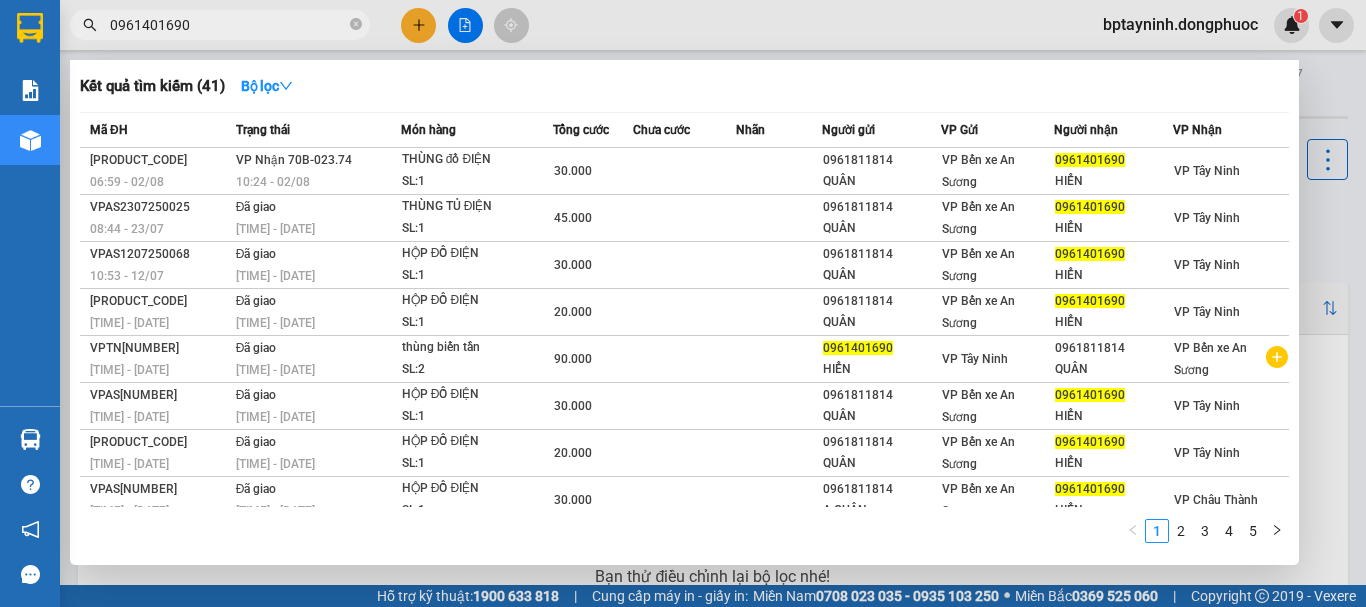 drag, startPoint x: 219, startPoint y: 22, endPoint x: 0, endPoint y: 63, distance: 222.80484 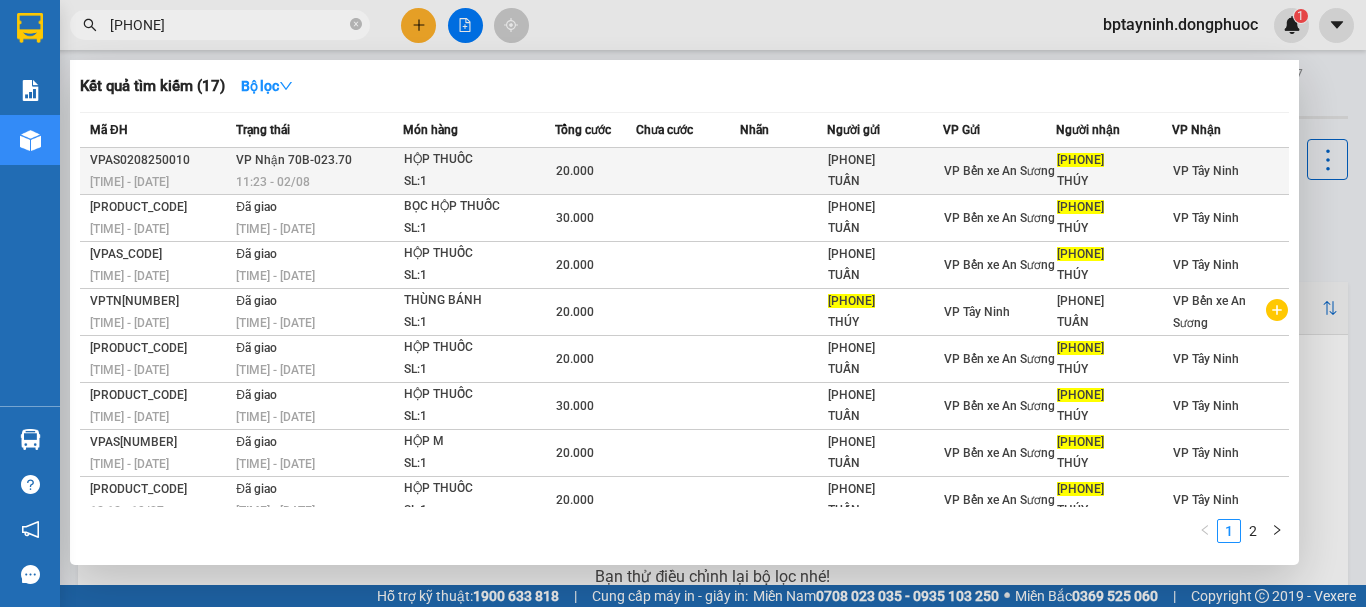 type on "0987025544" 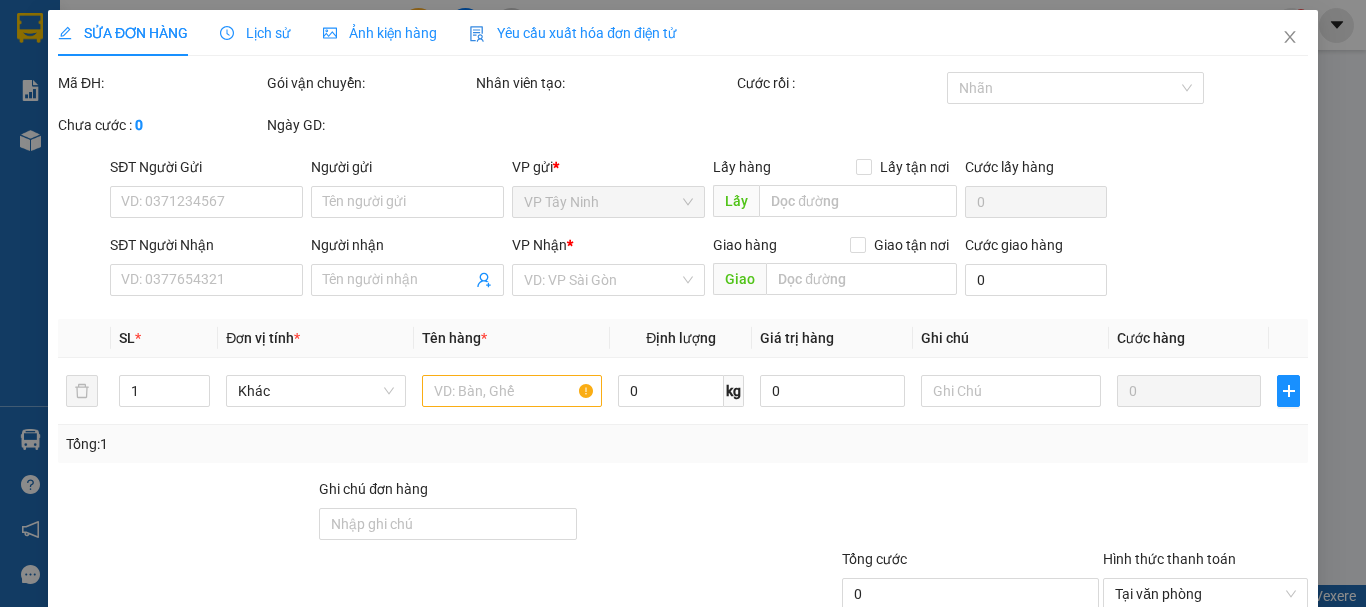 type on "0988202937" 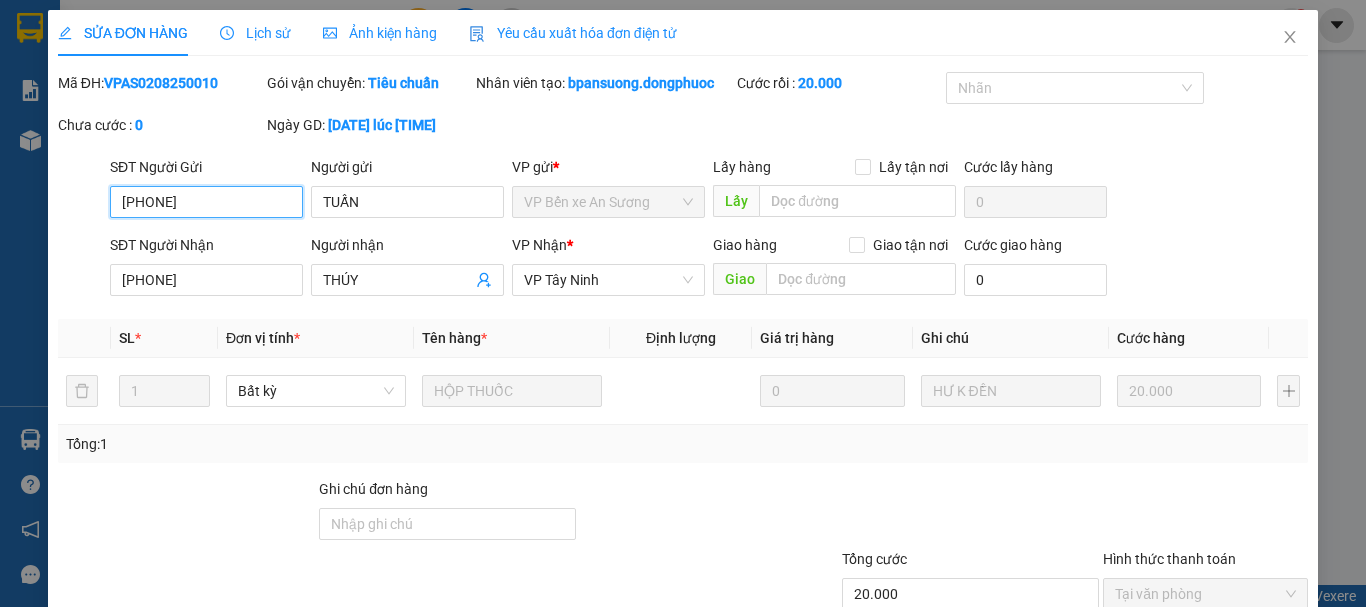 scroll, scrollTop: 137, scrollLeft: 0, axis: vertical 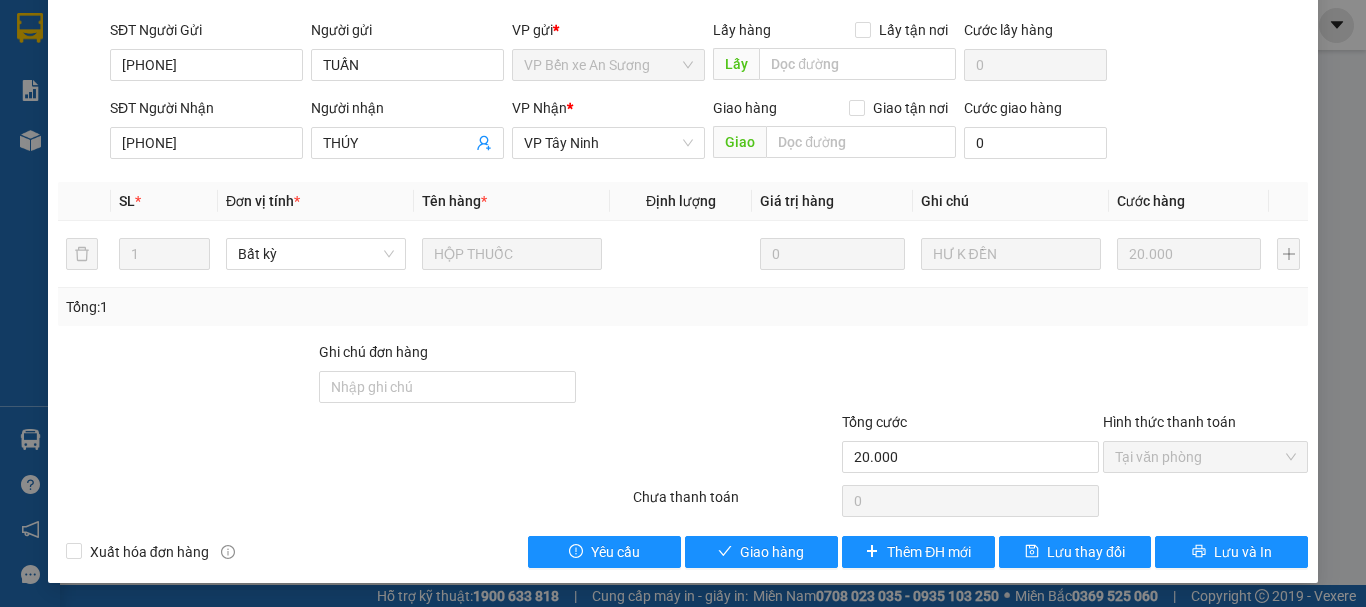 click on "SỬA ĐƠN HÀNG Lịch sử Ảnh kiện hàng Yêu cầu xuất hóa đơn điện tử Total Paid Fee 20.000 Total UnPaid Fee 0 Cash Collection Total Fee Mã ĐH:  VPAS0208250010 Gói vận chuyển:   Tiêu chuẩn Nhân viên tạo:   bpansuong.dongphuoc Cước rồi :   20.000   Nhãn Chưa cước :   0 Ngày GD:   02-08-2025 lúc 07:36 SĐT Người Gửi 0988202937 0988202937 Người gửi TUẤN VP gửi  * VP Bến xe An Sương Lấy hàng Lấy tận nơi Lấy Cước lấy hàng 0 SĐT Người Nhận 0987025544 Người nhận THÚY VP Nhận  * VP Tây Ninh Giao hàng Giao tận nơi Giao Cước giao hàng 0 SL  * Đơn vị tính  * Tên hàng  * Định lượng Giá trị hàng Ghi chú Cước hàng                   1 Bất kỳ HỘP THUỐC 0 HƯ K ĐỀN 20.000 Tổng:  1 Ghi chú đơn hàng Tổng cước 20.000 Hình thức thanh toán Tại văn phòng Số tiền thu trước 20.000 Chọn HT Thanh Toán Chưa thanh toán 0 Chọn HT Thanh Toán Yêu cầu" at bounding box center (683, 228) 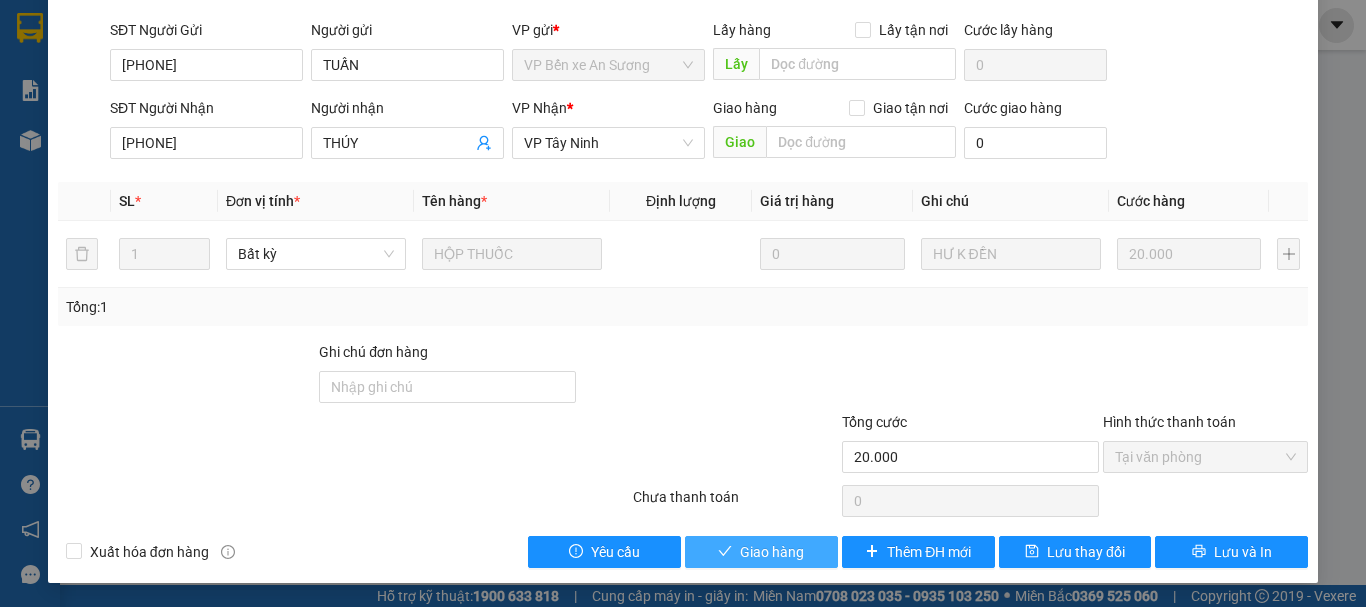 click on "Giao hàng" at bounding box center (772, 552) 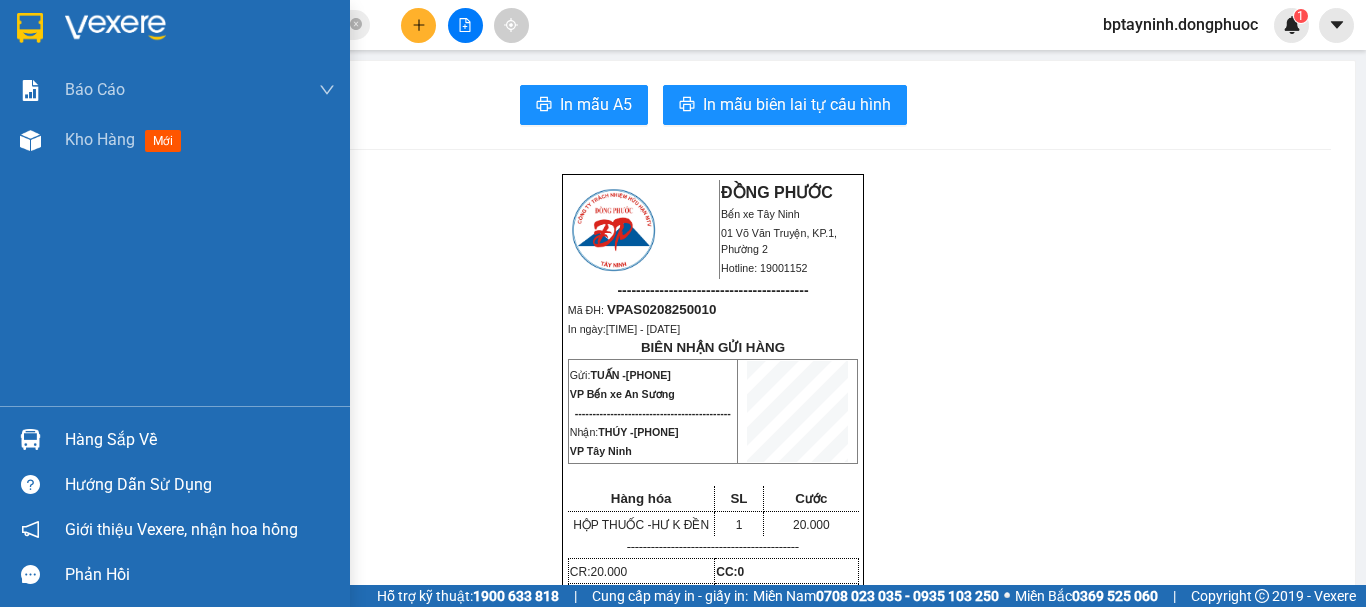 click on "Hàng sắp về Hướng dẫn sử dụng Giới thiệu Vexere, nhận hoa hồng Phản hồi" at bounding box center (175, 501) 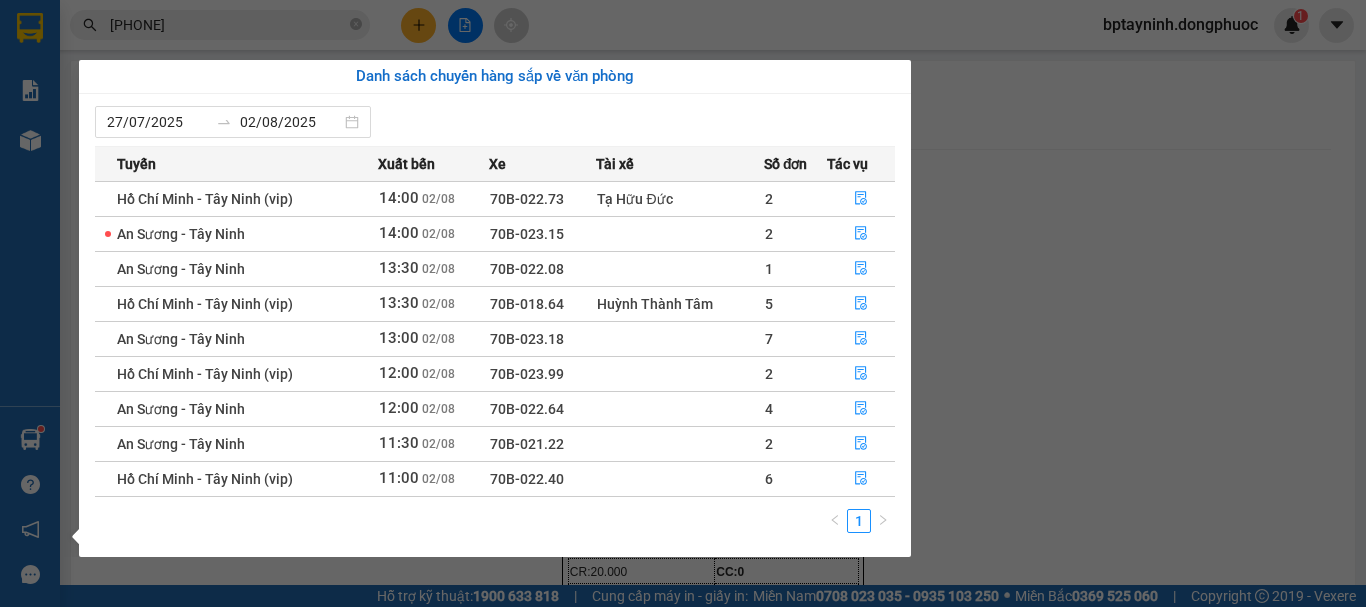 click on "Kết quả tìm kiếm ( 17 )  Bộ lọc  Mã ĐH Trạng thái Món hàng Tổng cước Chưa cước Nhãn Người gửi VP Gửi Người nhận VP Nhận VPAS0208250010 07:36 - 02/08 VP Nhận   70B-023.70 11:23 - 02/08 HỘP THUỐC SL:  1 20.000 0988202937 TUẤN VP Bến xe An Sương 0987025544 THÚY VP Tây Ninh VPAS1304250037 09:50 - 13/04 Đã giao   14:37 - 13/04 BỌC HỘP THUỐC SL:  1 30.000 0988202937 TUẤN VP Bến xe An Sương 0987025544 THÚY VP Tây Ninh VPAS0203250016 08:46 - 02/03 Đã giao   16:41 - 02/03 HỘP THUỐC SL:  1 20.000 0988202937 TUẤN VP Bến xe An Sương 0987025544 THÚY VP Tây Ninh VPTN1012240084 14:46 - 10/12 Đã giao   07:04 - 11/12 THÙNG BÁNH SL:  1 20.000 0987025544 THÚY VP Tây Ninh 0988202937 TUẤN VP Bến xe An Sương VPAS0712240013 07:52 - 07/12 Đã giao   14:37 - 07/12 HỘP THUỐC SL:  1 20.000 0988202937 TUẤN VP Bến xe An Sương 0987025544 THÚY VP Tây Ninh VPAS0310240024 08:33 - 03/10 Đã giao   12:07 - 03/10 HỘP THUỐC SL:  1" at bounding box center (683, 303) 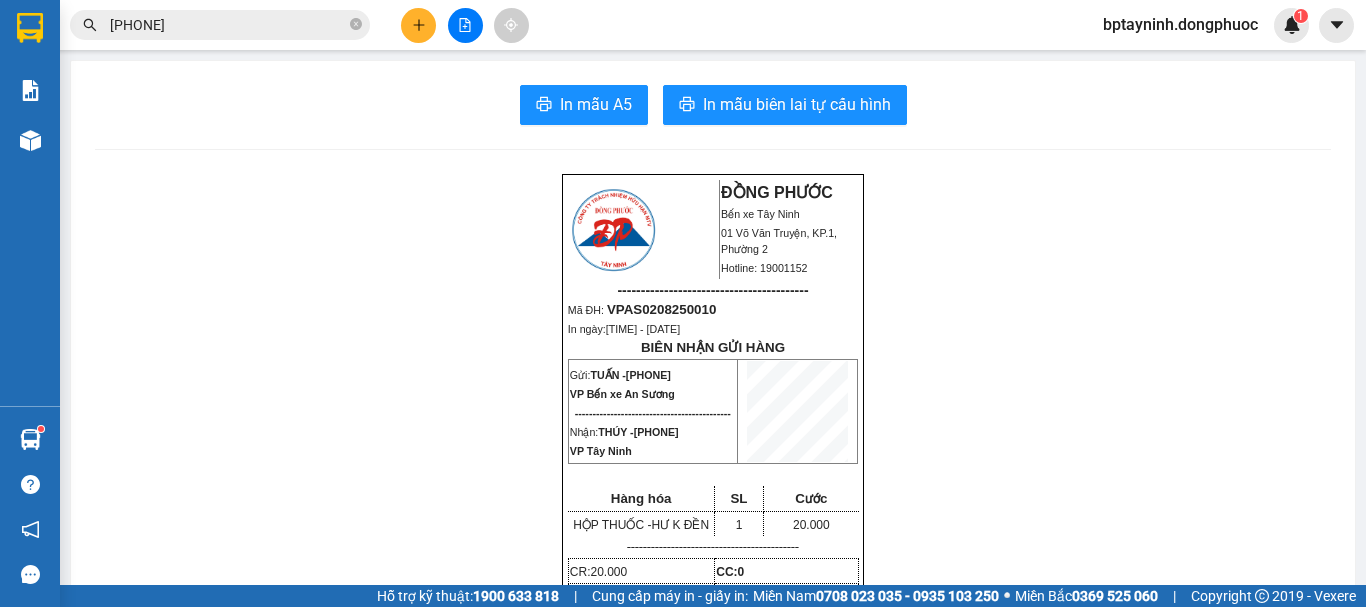 click on "0987025544" at bounding box center (228, 25) 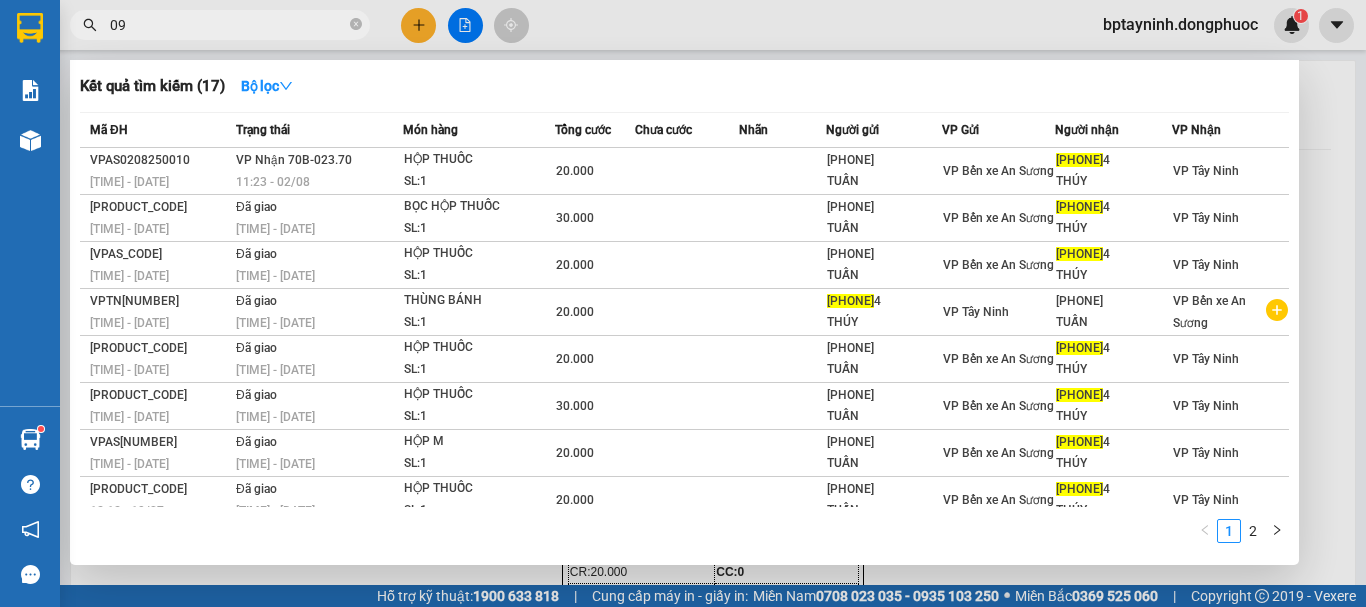 type on "0" 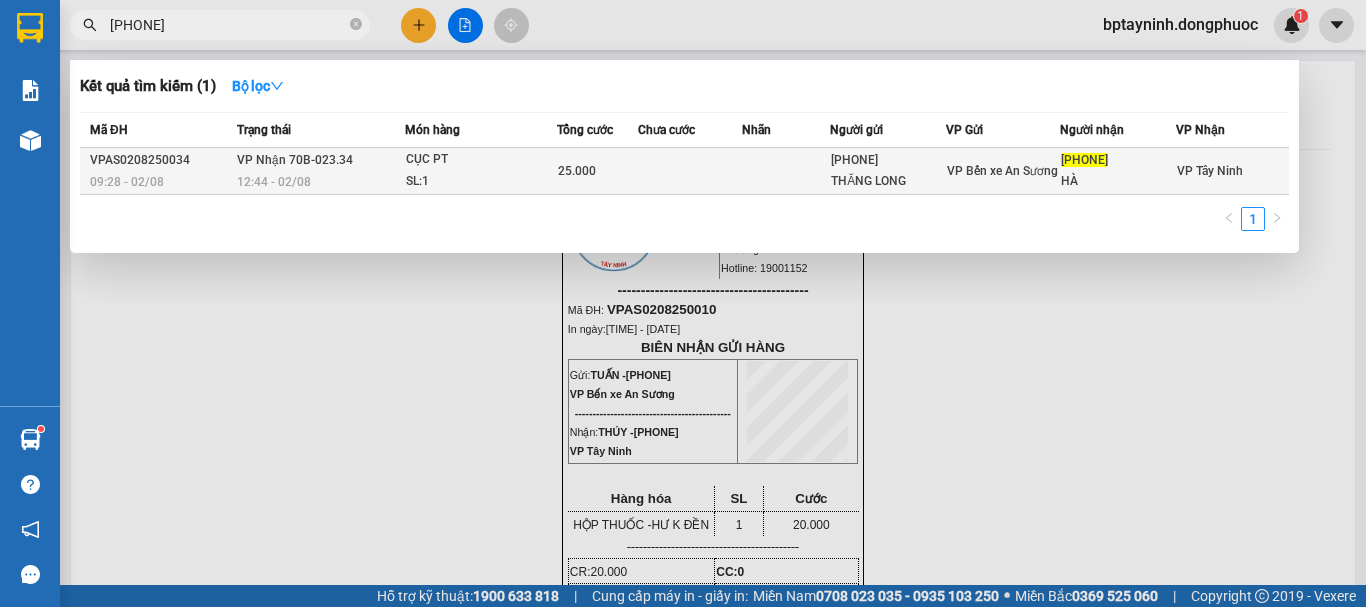 type on "0962976457" 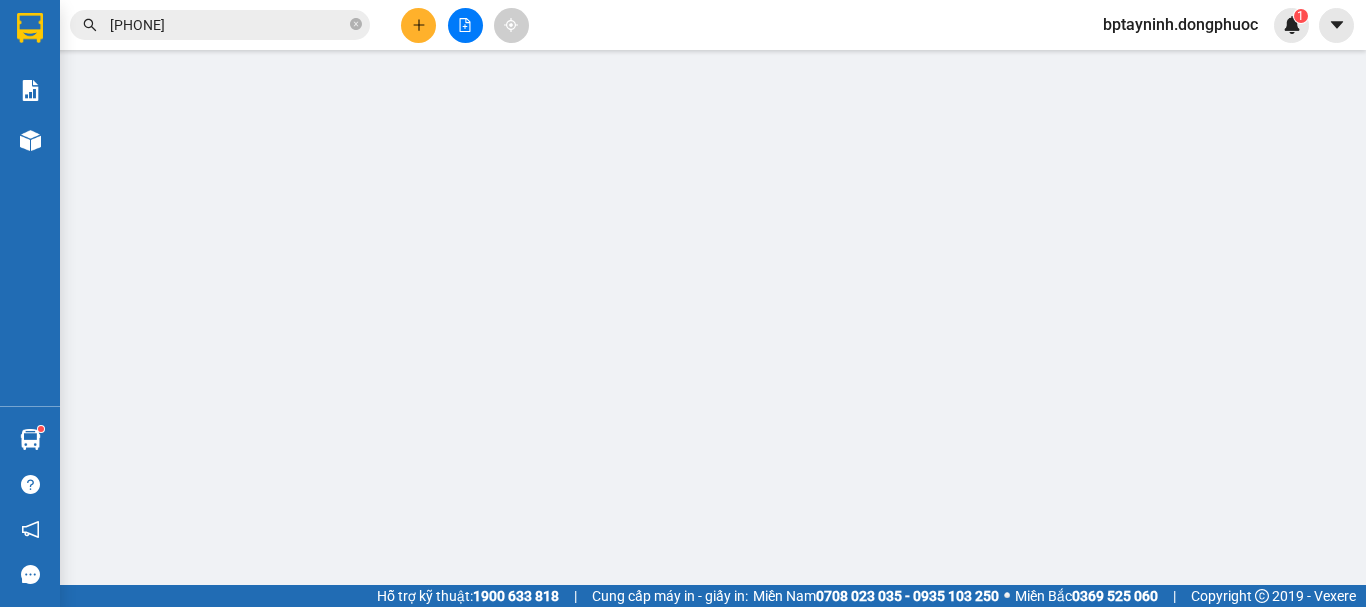 type on "0903947855" 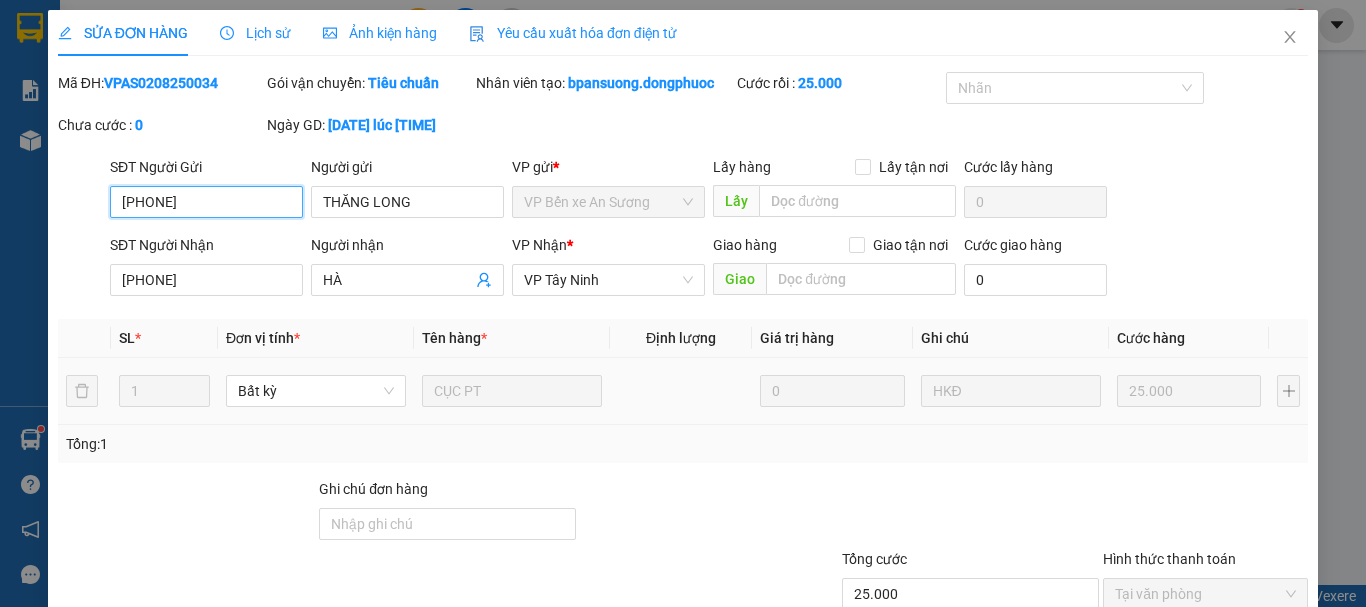 scroll, scrollTop: 137, scrollLeft: 0, axis: vertical 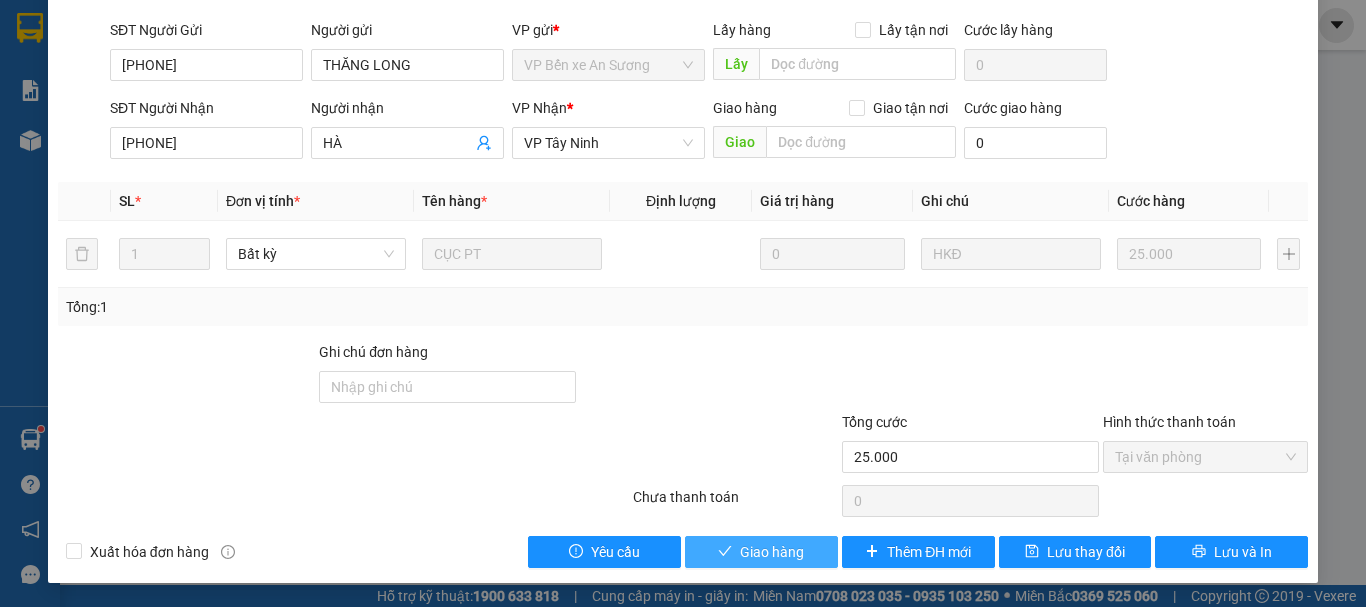 click on "Giao hàng" at bounding box center (761, 552) 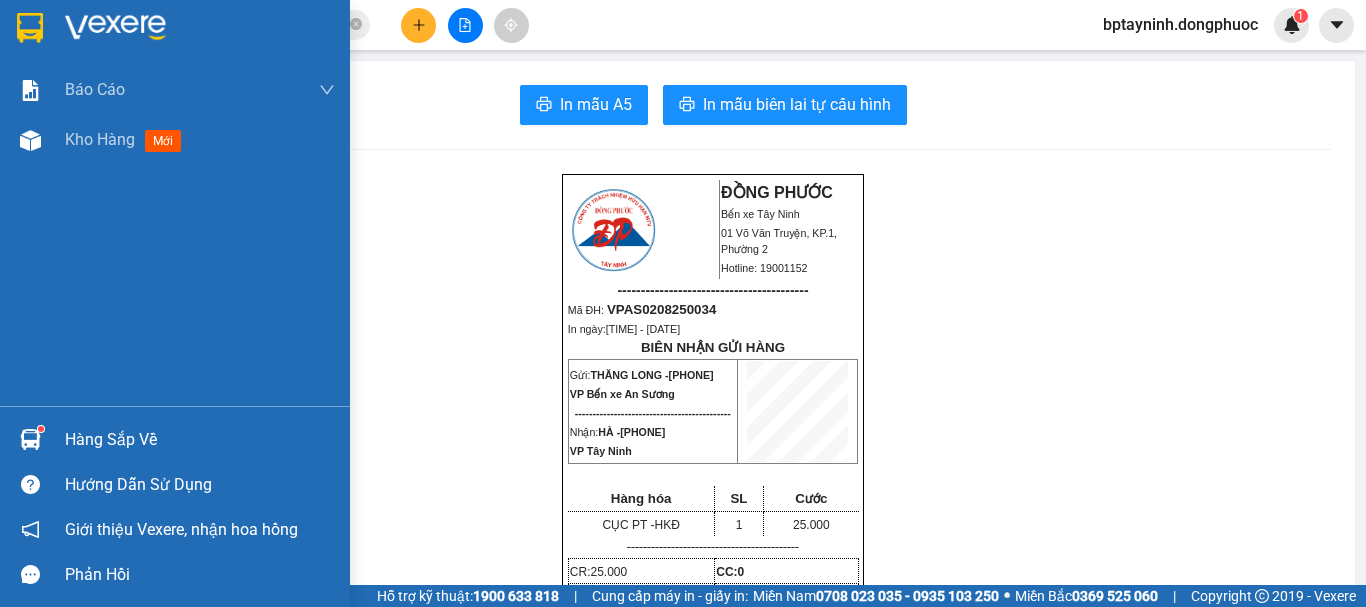 click on "Hàng sắp về" at bounding box center [175, 439] 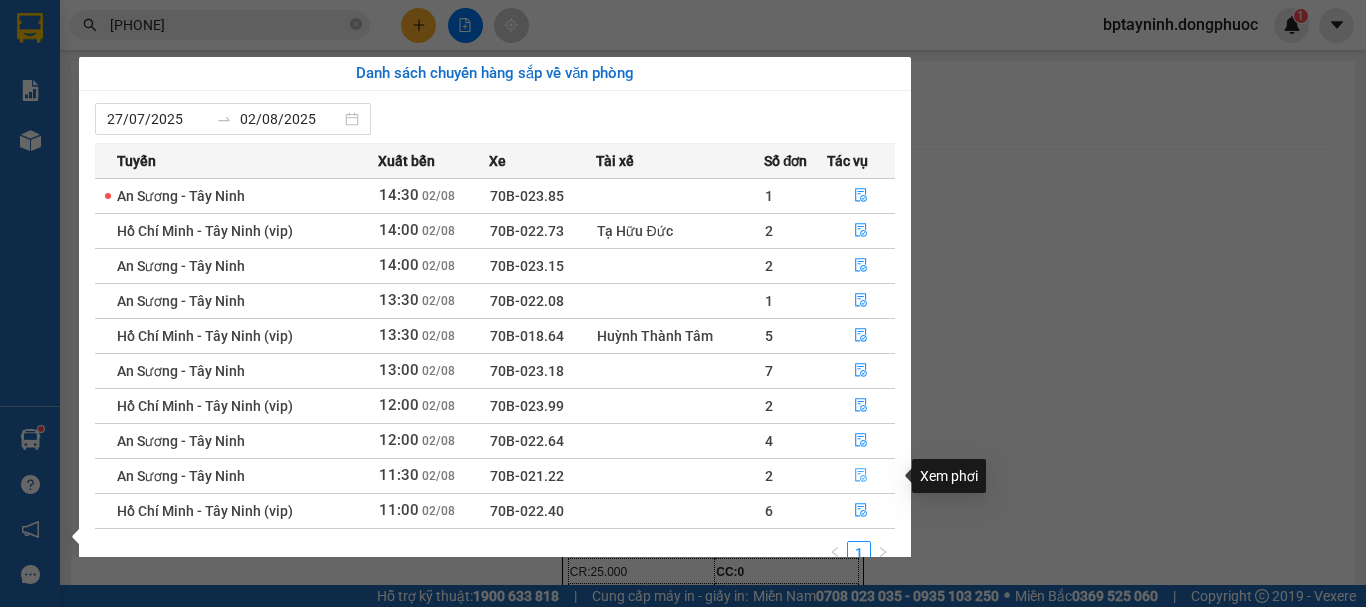 click 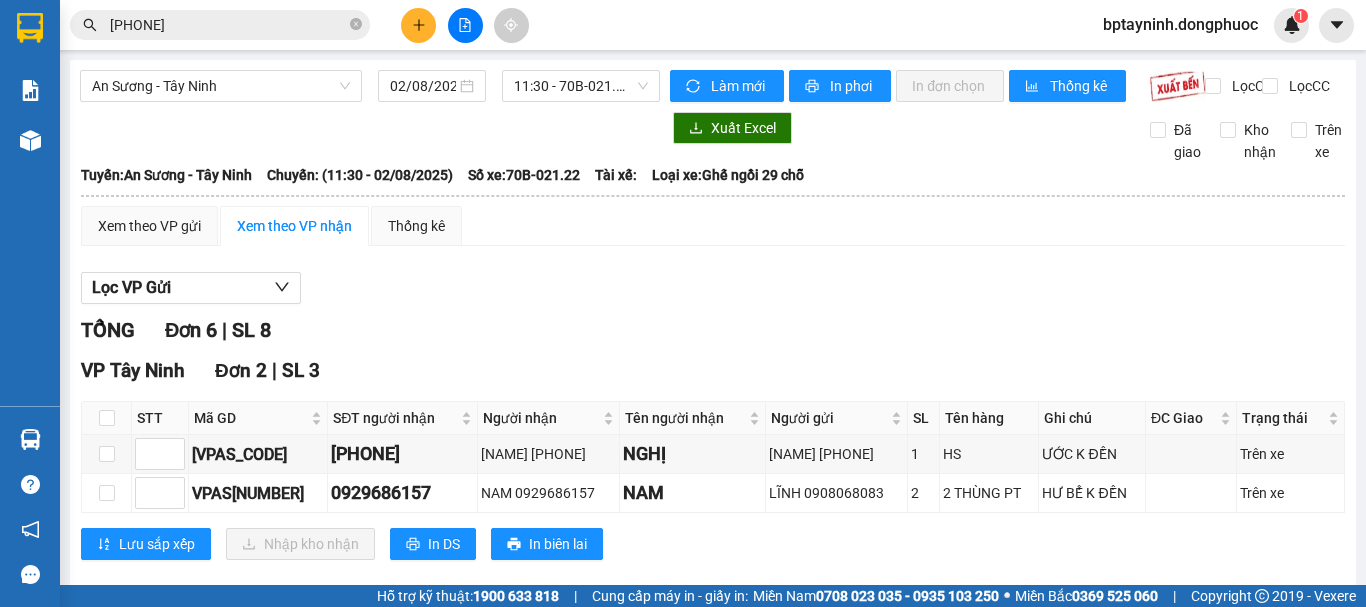 scroll, scrollTop: 167, scrollLeft: 0, axis: vertical 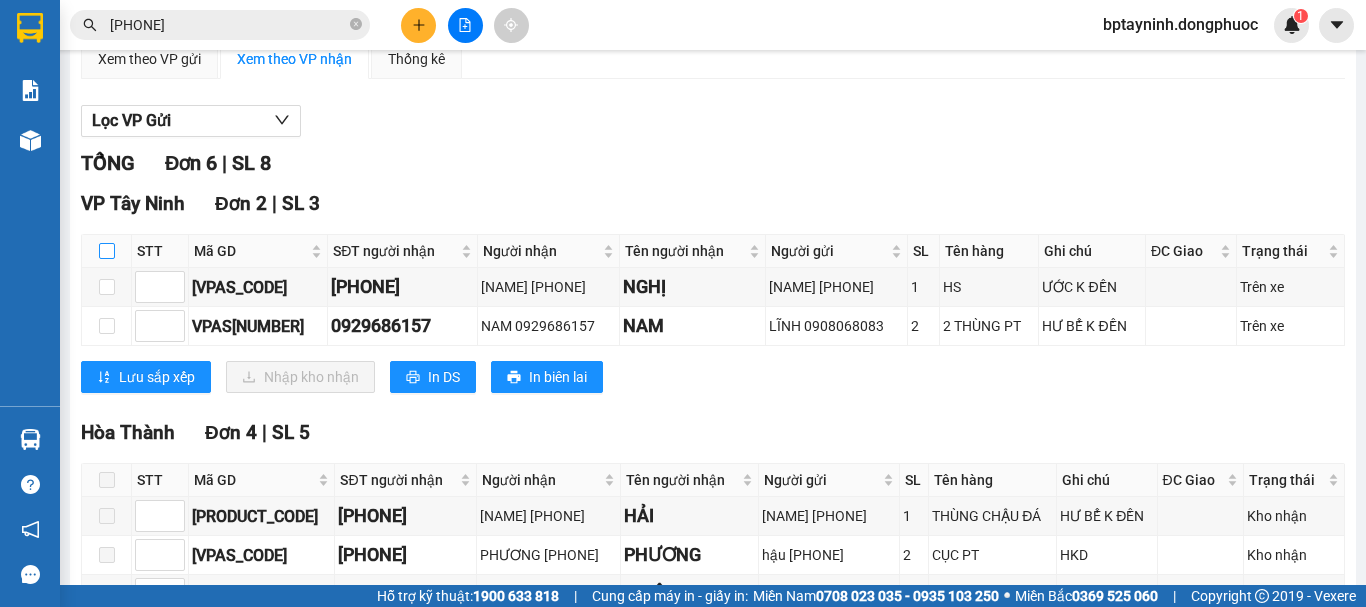 drag, startPoint x: 107, startPoint y: 271, endPoint x: 210, endPoint y: 364, distance: 138.7732 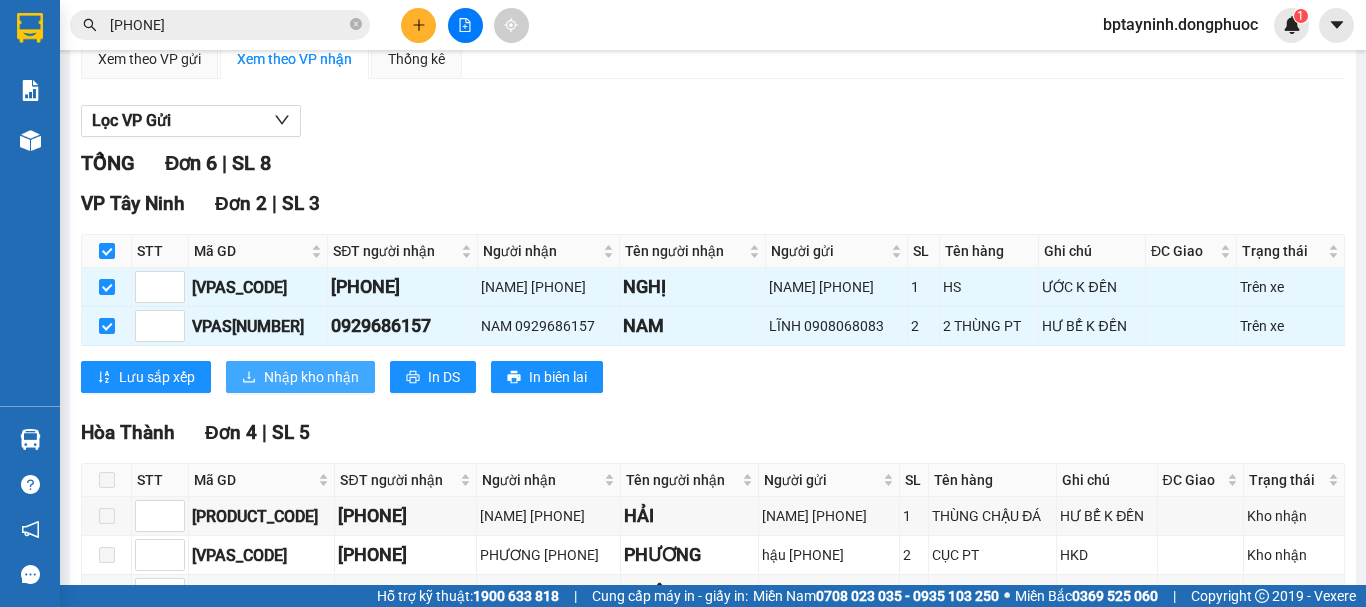 click on "Nhập kho nhận" at bounding box center (311, 377) 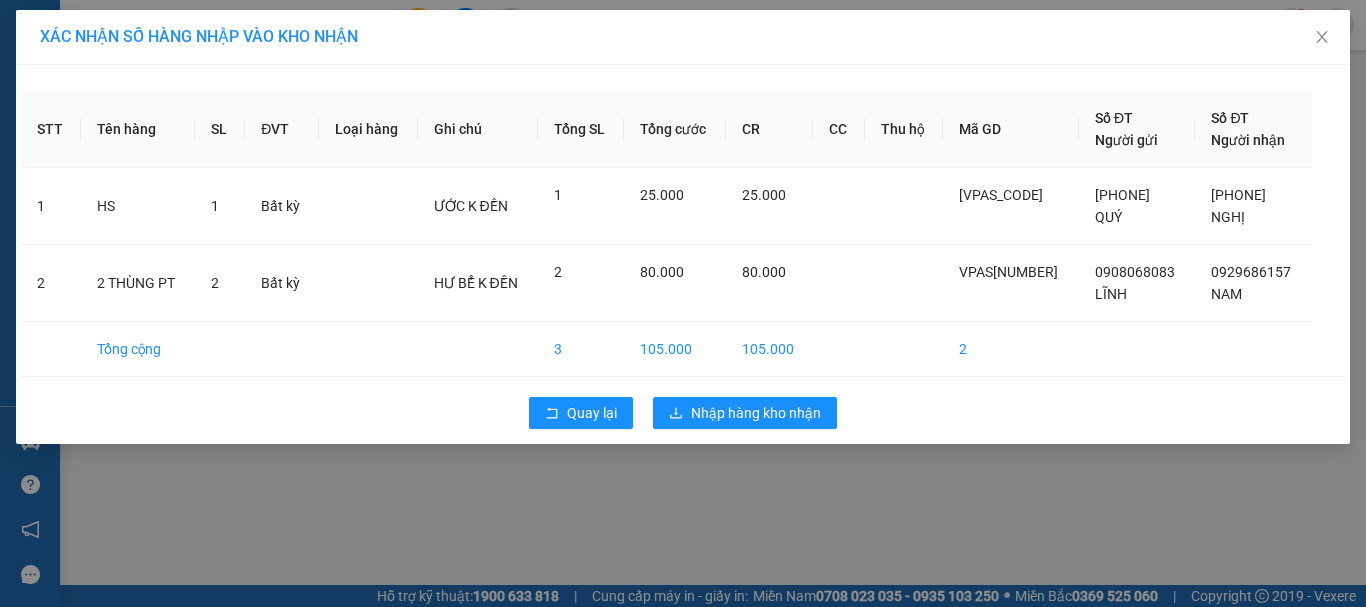 click on "XÁC NHẬN SỐ HÀNG NHẬP VÀO KHO NHẬN STT Tên hàng SL ĐVT Loại hàng Ghi chú Tổng SL Tổng cước CR CC Thu hộ Mã GD Số ĐT Người gửi Số ĐT Người nhận 1 HS 1 Bất kỳ ƯỚC K ĐỀN 1 25.000 25.000 VPAS0208250064 0384599640 QUÝ 0383877266 NGHỊ 2 2 THÙNG PT 2 Bất kỳ HƯ BỂ K ĐỀN  2 80.000 80.000 VPAS0208250066 0908068083 LĨNH 0929686157 NAM Tổng cộng 3 105.000 105.000 2 Quay lại Nhập hàng kho nhận" at bounding box center (683, 303) 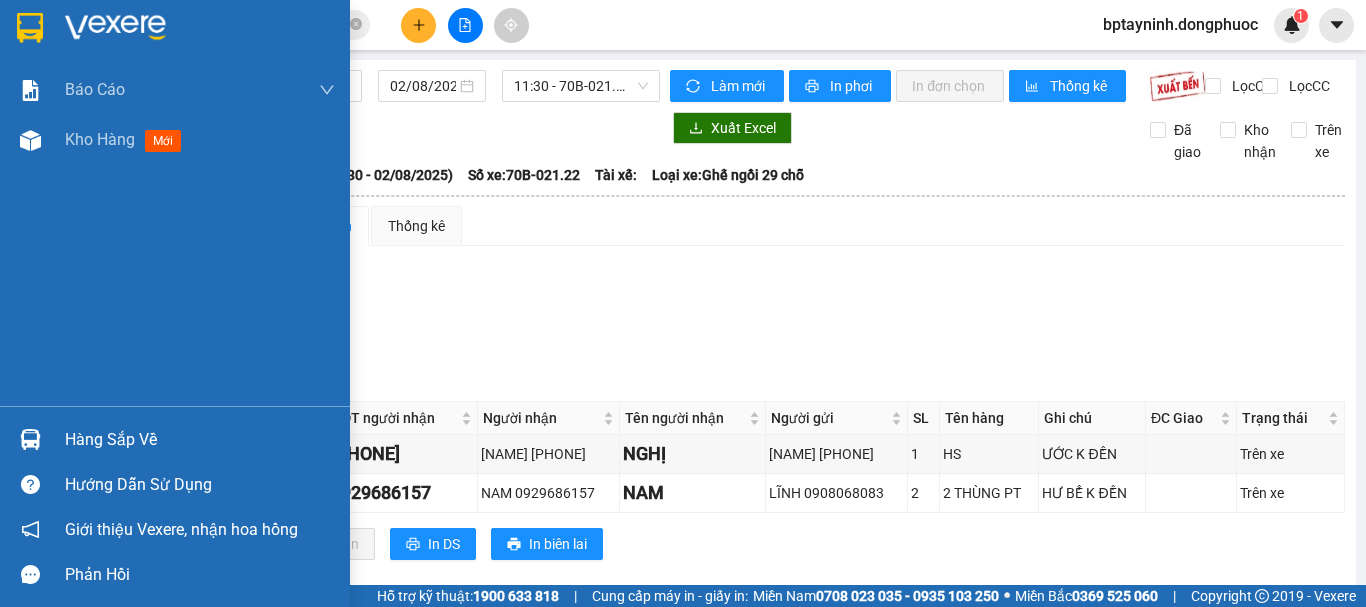 click on "Hàng sắp về" at bounding box center [200, 440] 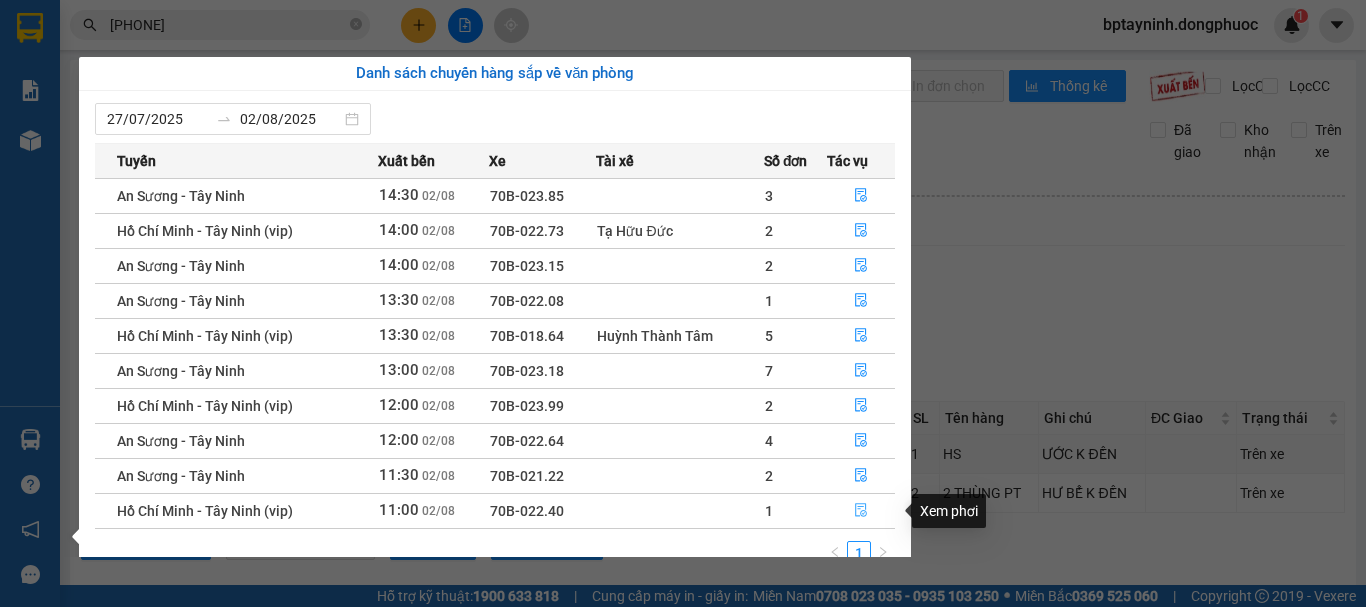 click 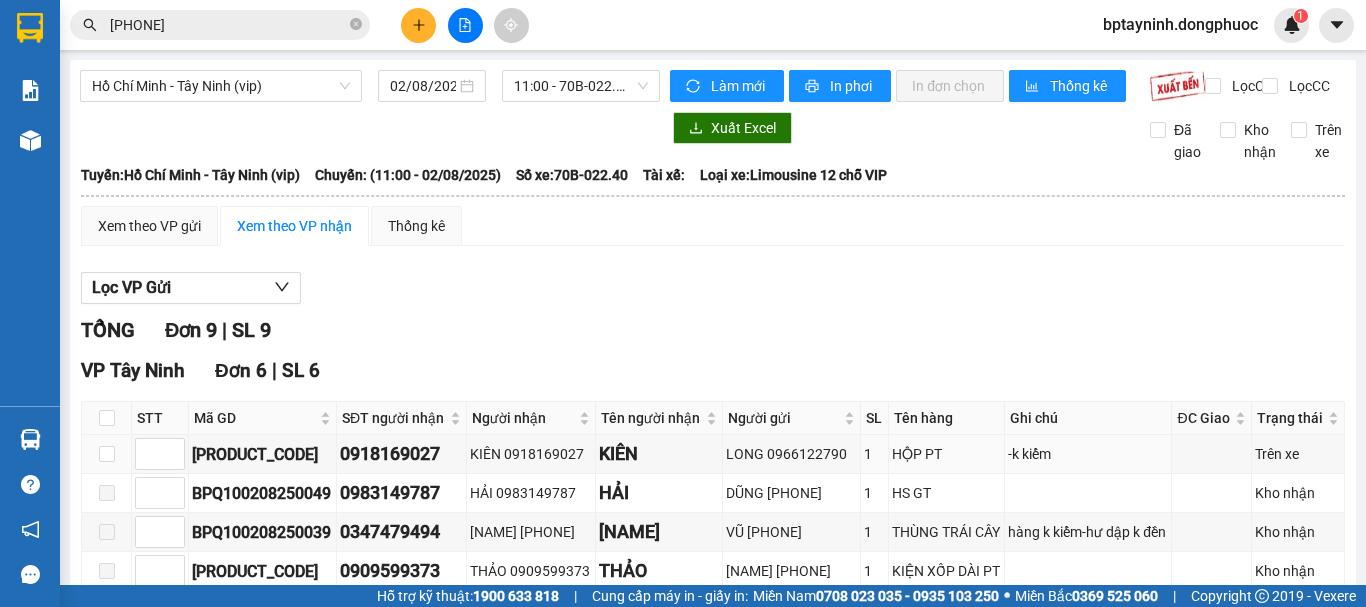 scroll, scrollTop: 333, scrollLeft: 0, axis: vertical 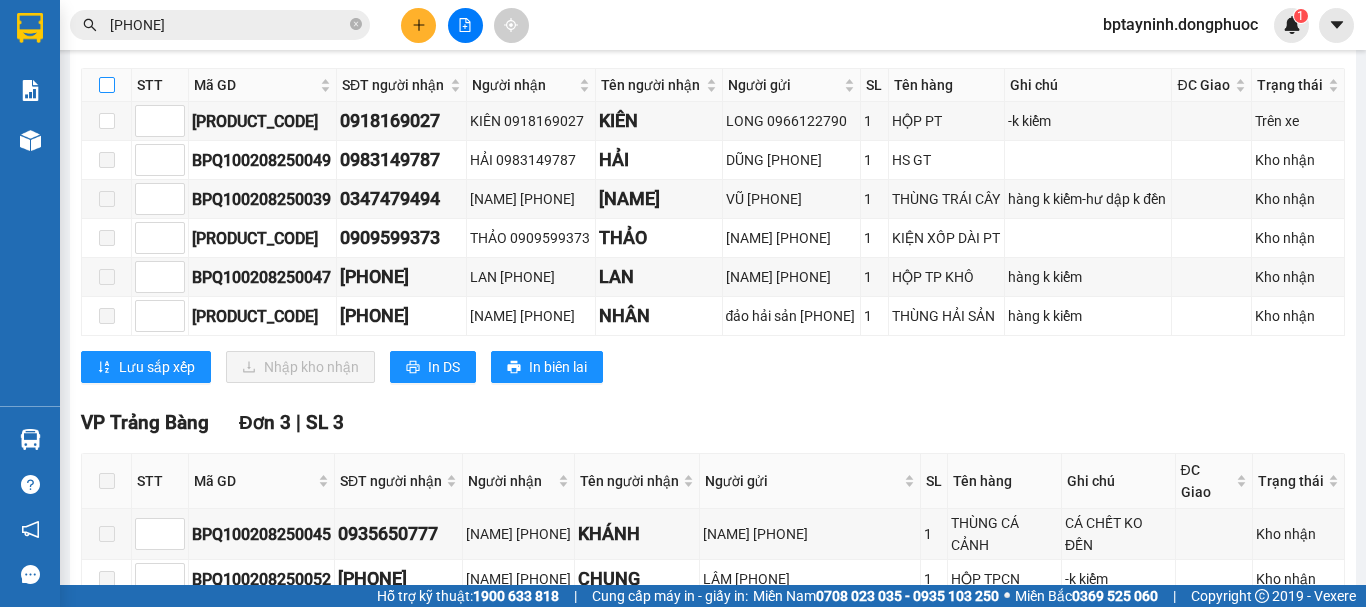 click at bounding box center (107, 85) 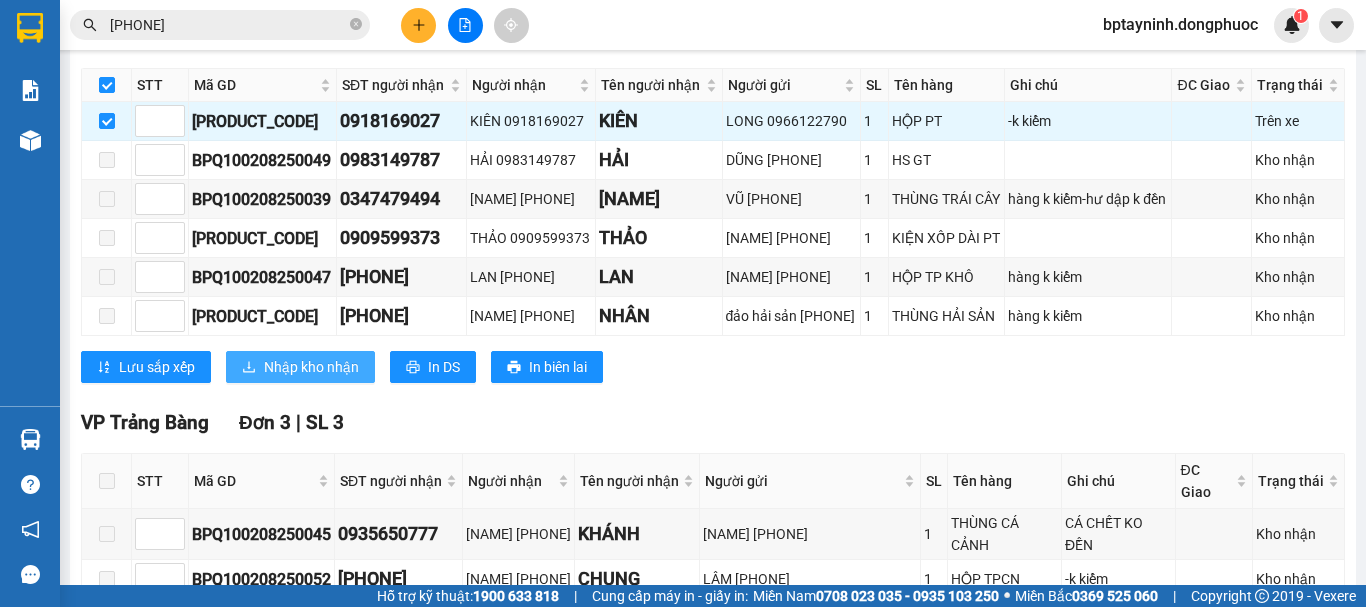 click on "Nhập kho nhận" at bounding box center [311, 367] 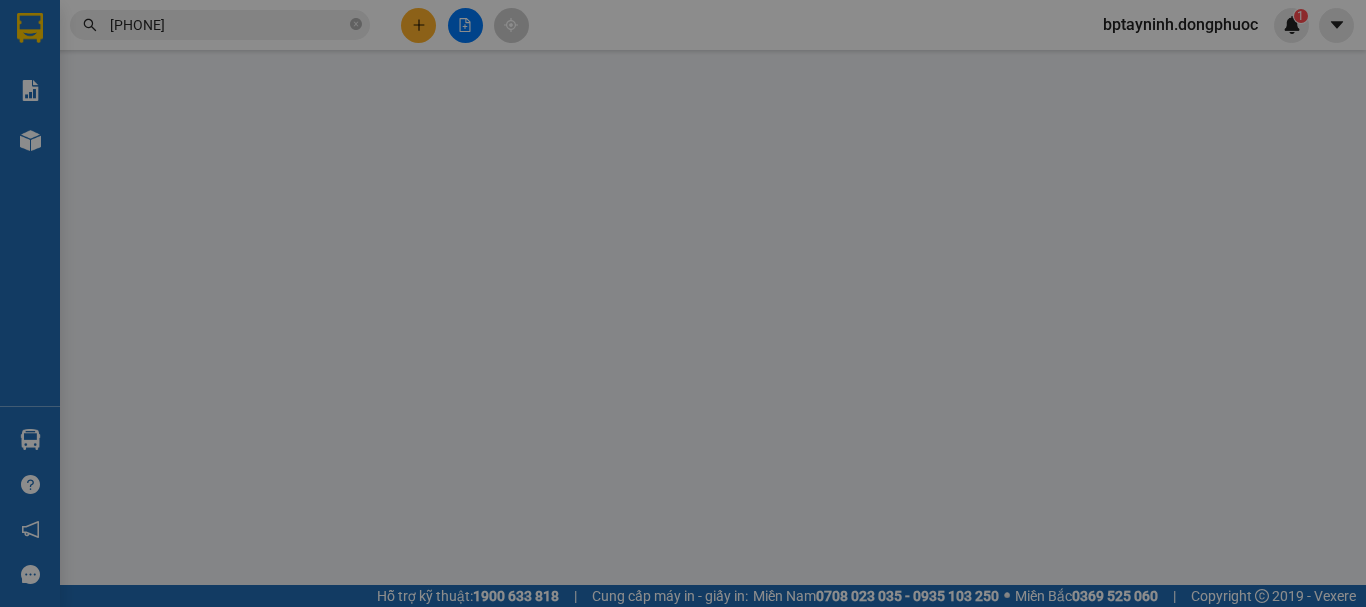 scroll, scrollTop: 0, scrollLeft: 0, axis: both 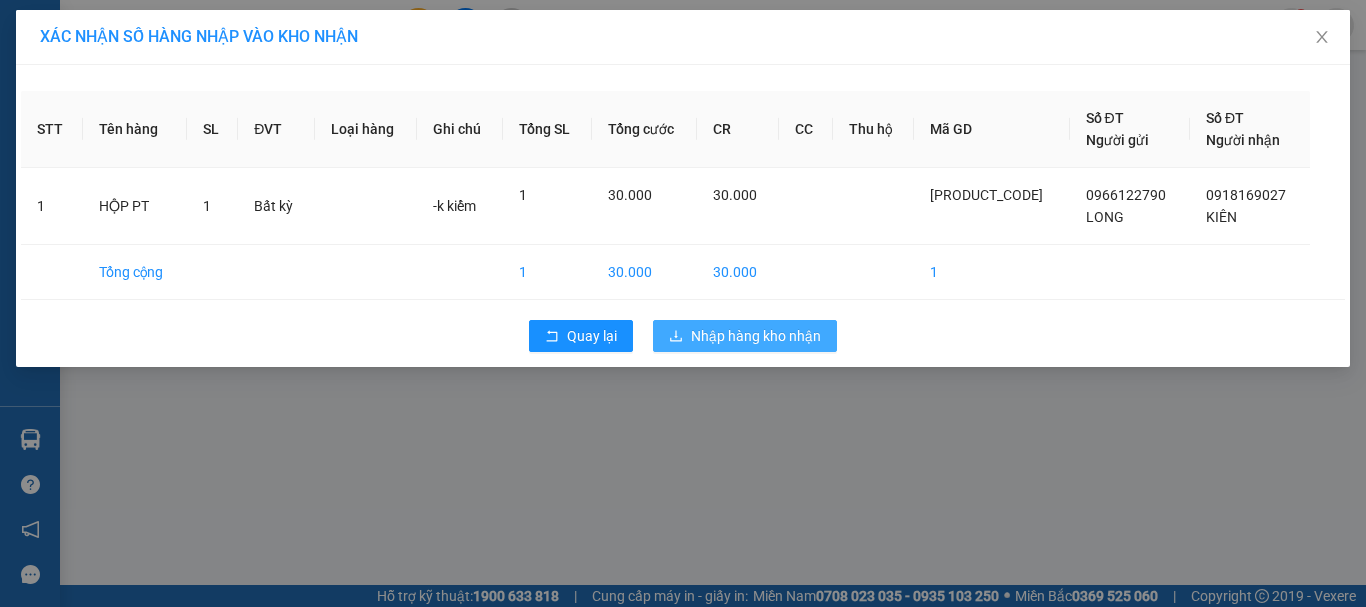 click on "Nhập hàng kho nhận" at bounding box center [745, 336] 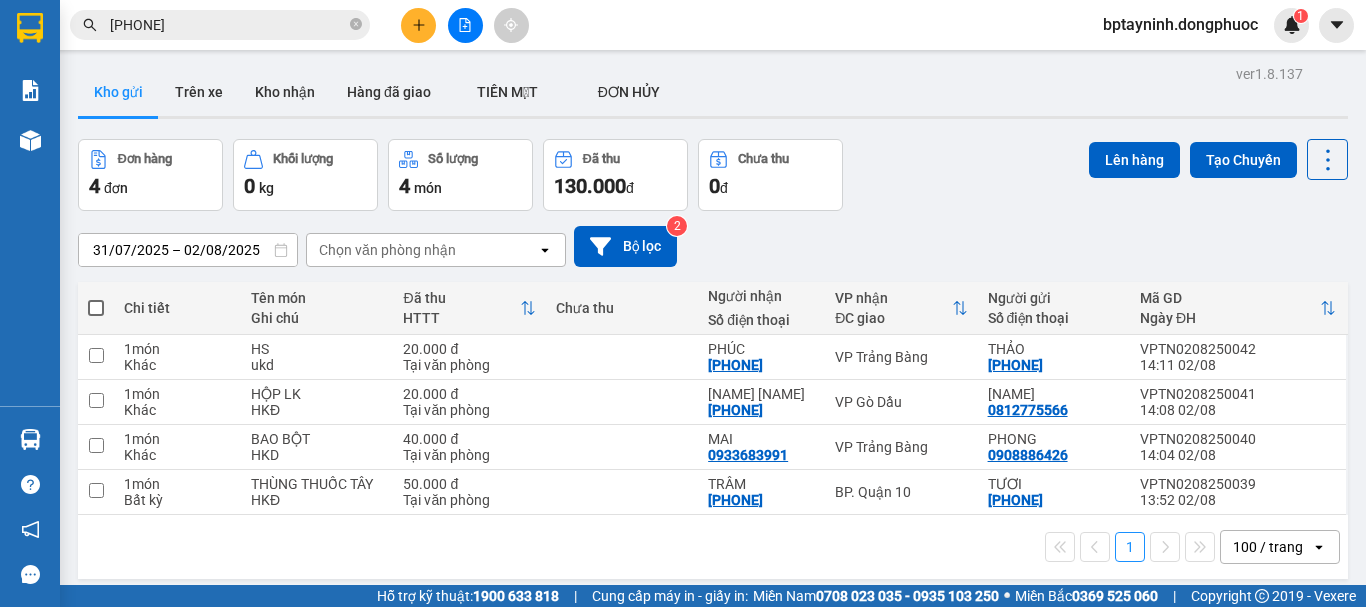 click at bounding box center (465, 25) 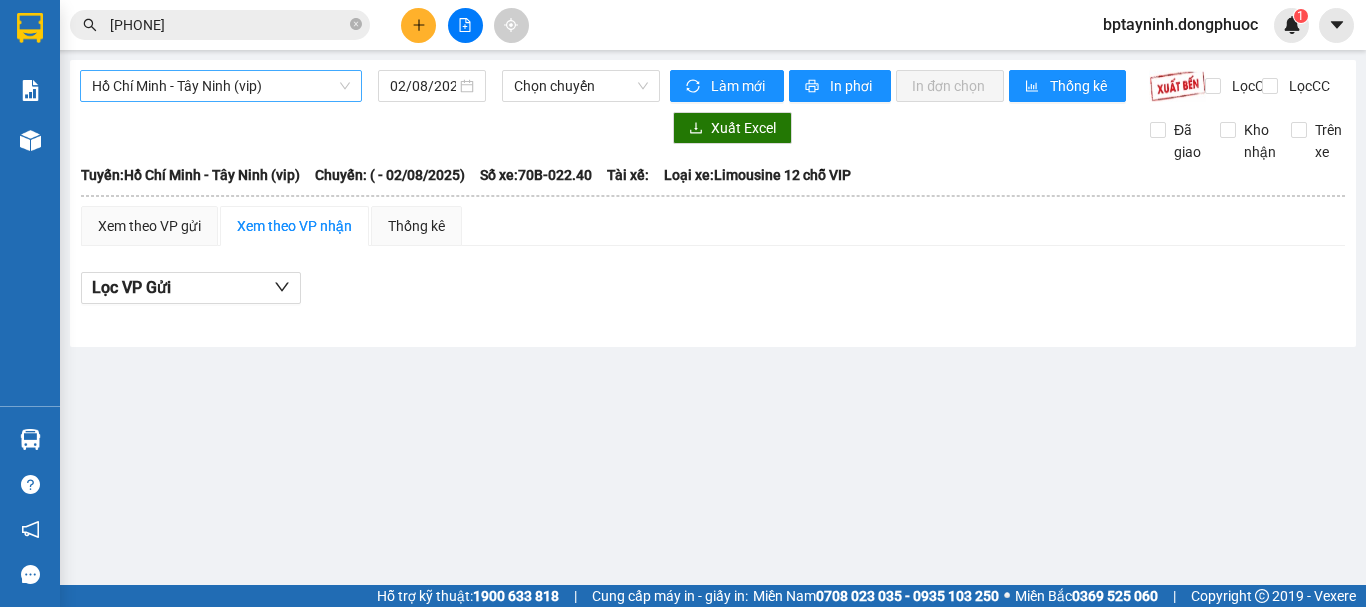 click on "Hồ Chí Minh - Tây Ninh (vip)" at bounding box center (221, 86) 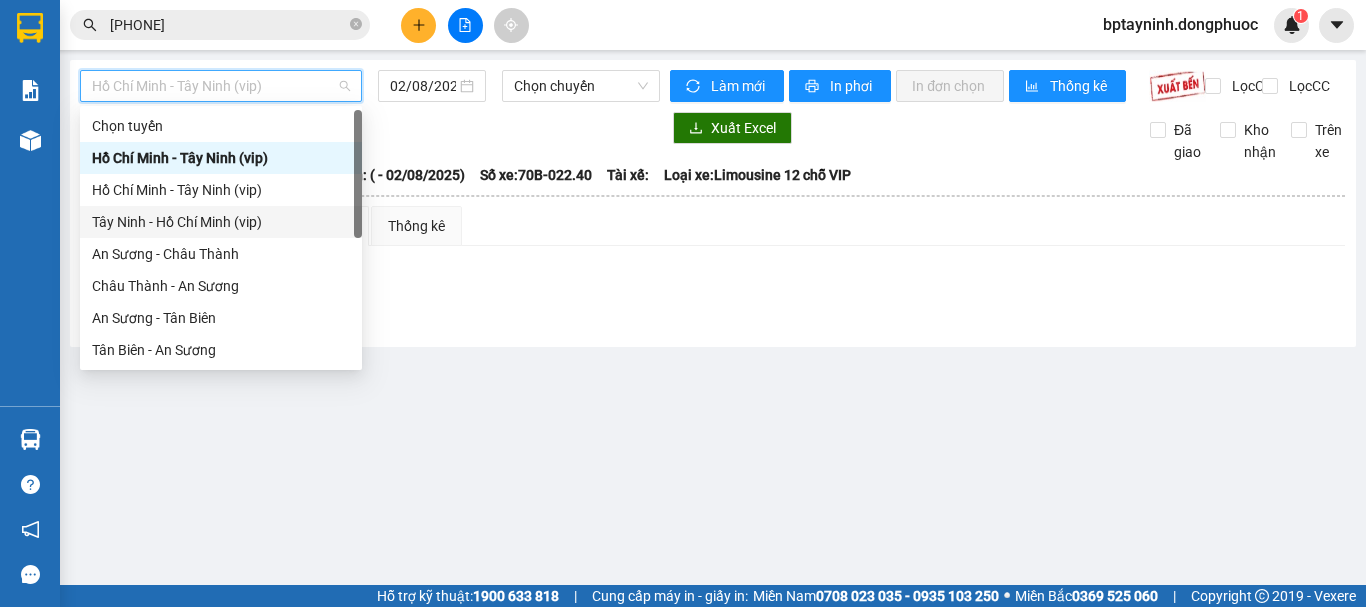 scroll, scrollTop: 288, scrollLeft: 0, axis: vertical 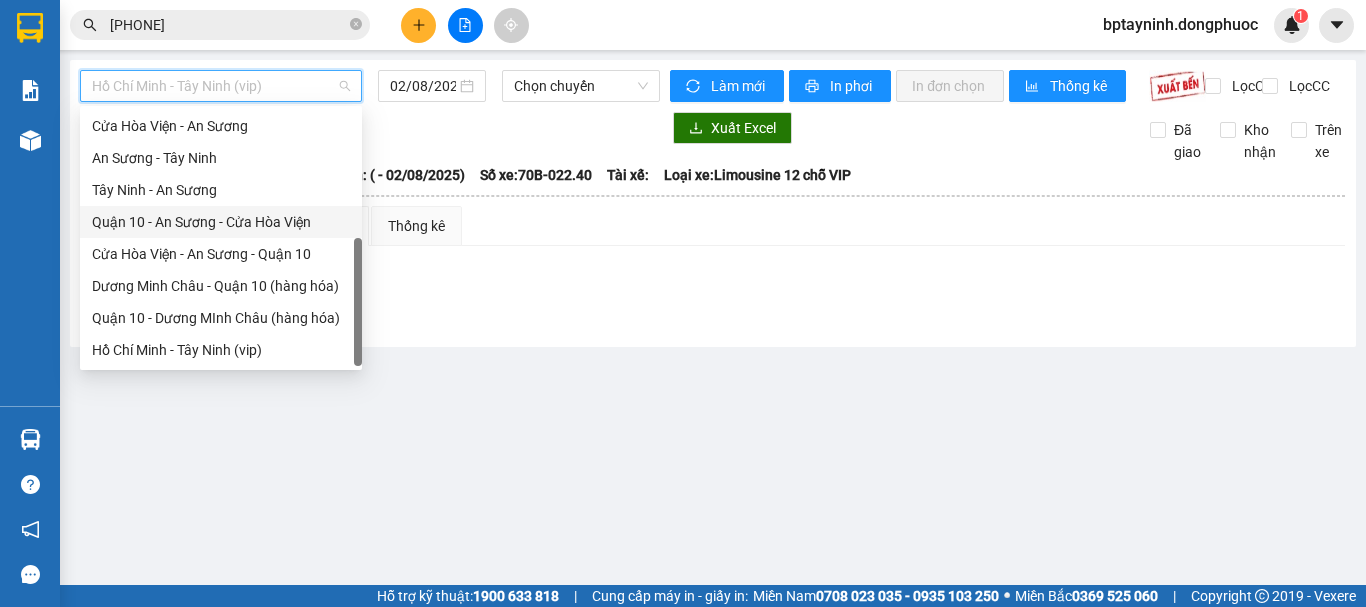 click on "Tây Ninh - An Sương" at bounding box center (221, 190) 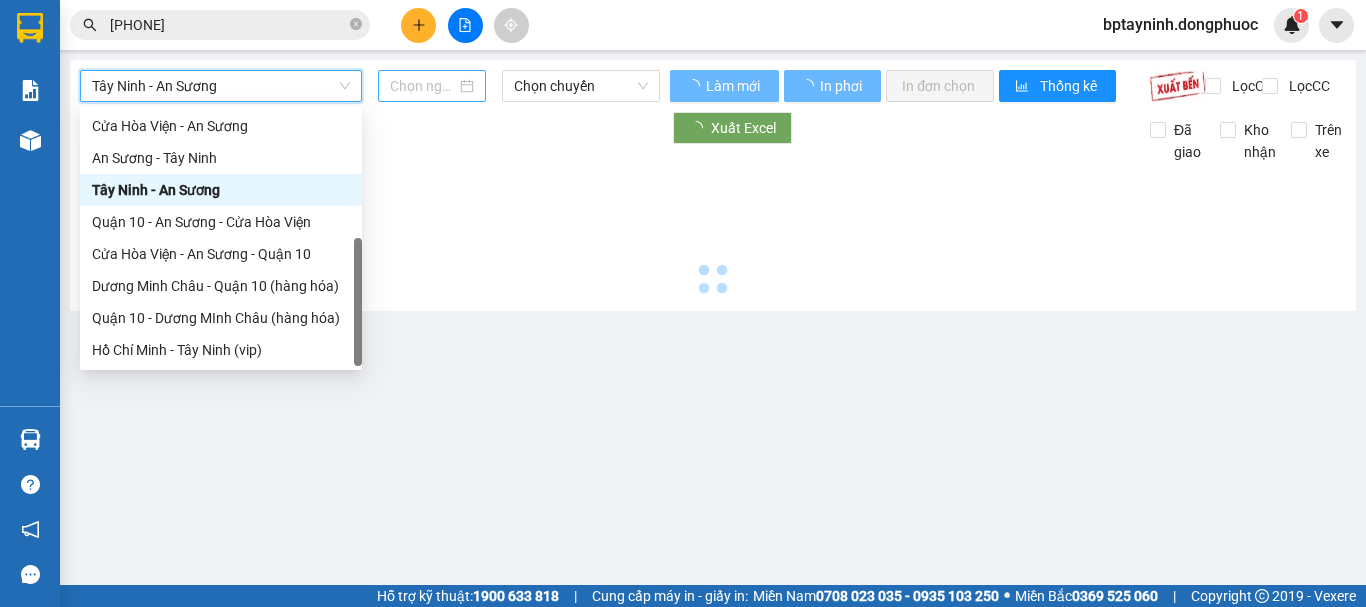 type on "02/08/2025" 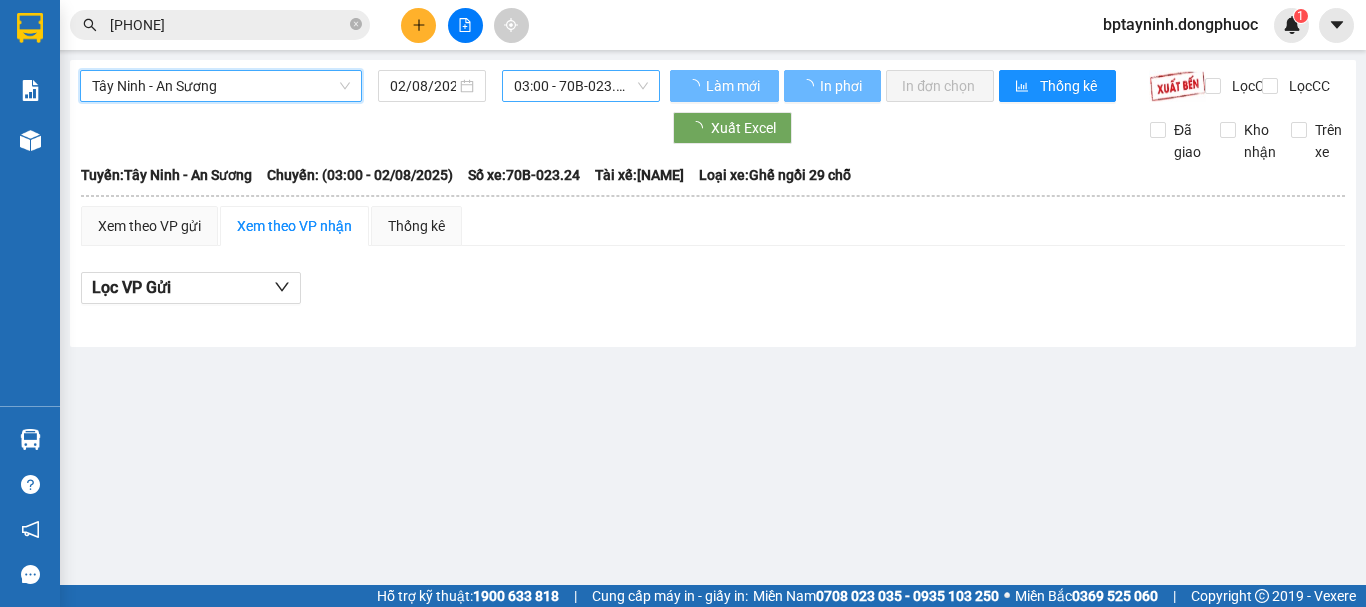 click on "03:00     - 70B-023.24" at bounding box center (581, 86) 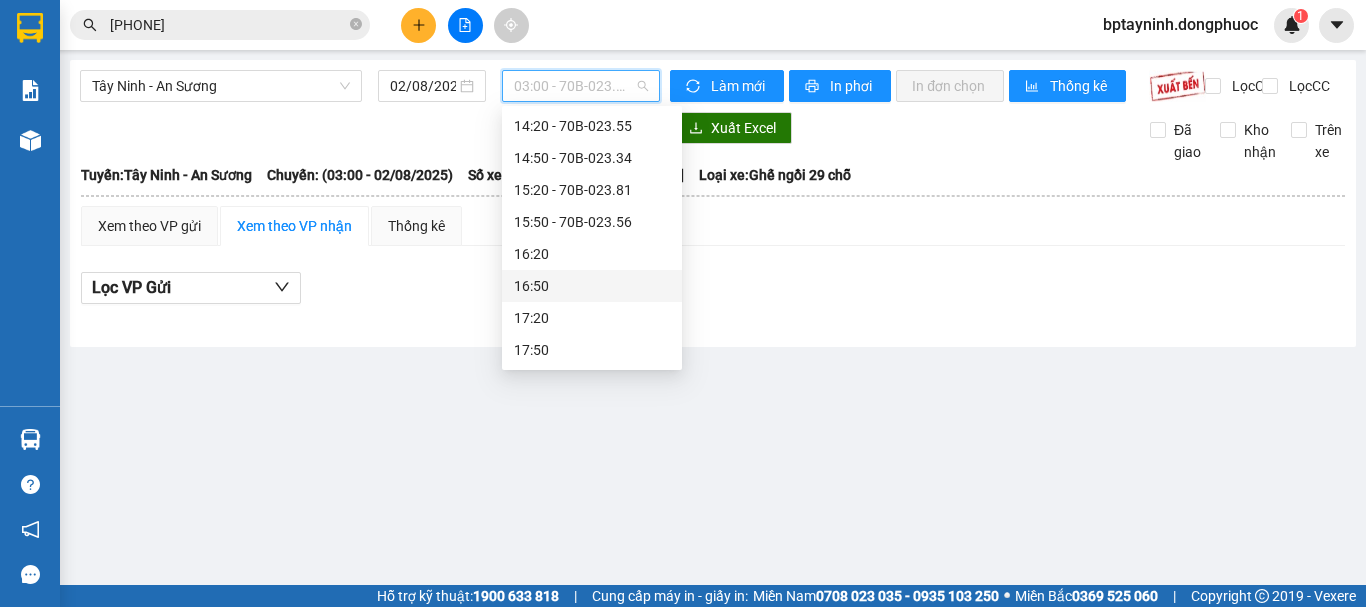 scroll, scrollTop: 601, scrollLeft: 0, axis: vertical 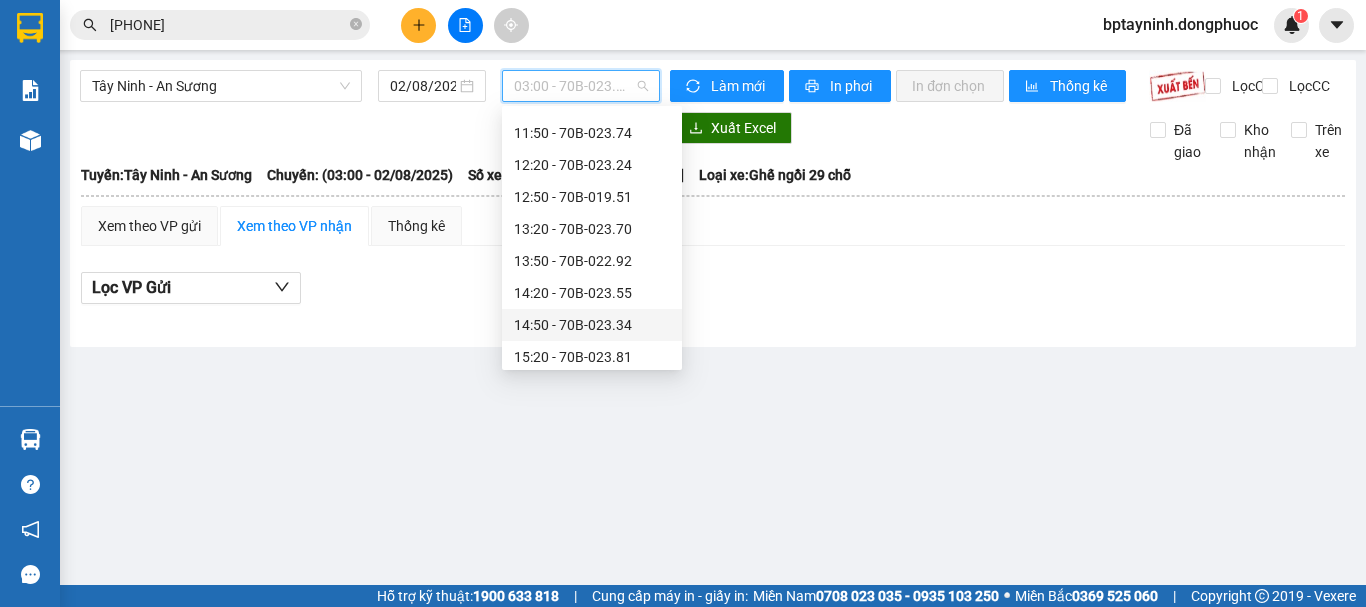 click at bounding box center [713, 304] 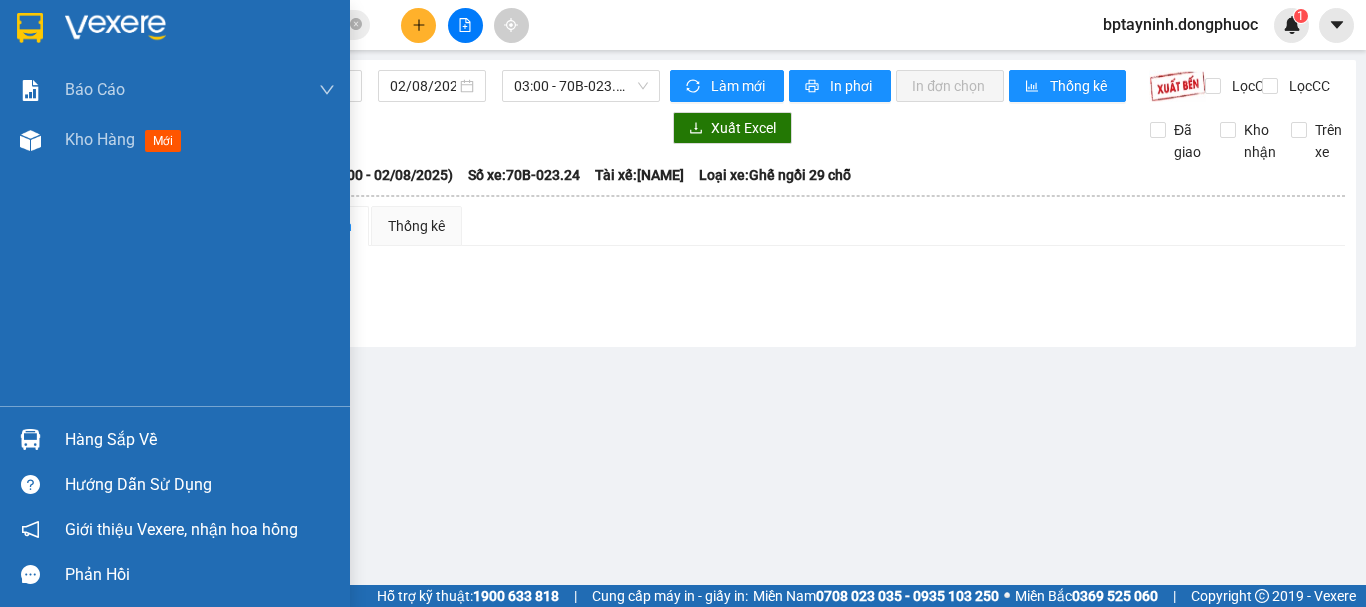 click on "Hàng sắp về" at bounding box center (175, 439) 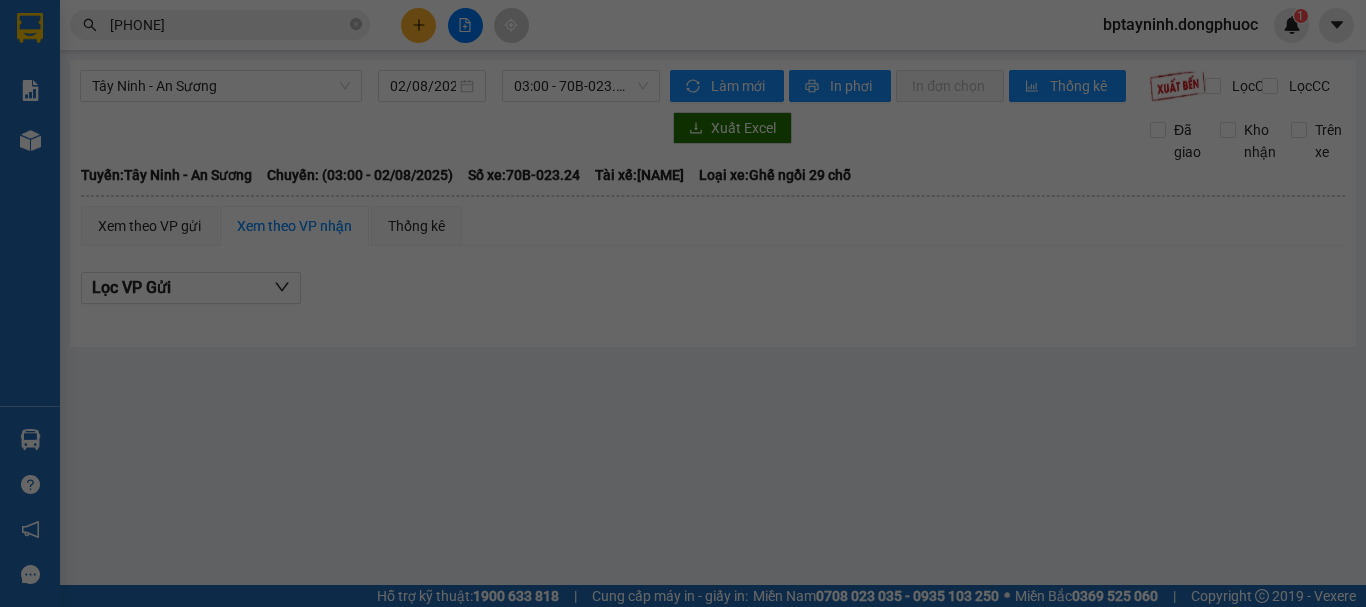 click on "Kết quả tìm kiếm ( 1 )  Bộ lọc  Mã ĐH Trạng thái Món hàng Tổng cước Chưa cước Nhãn Người gửi VP Gửi Người nhận VP Nhận VPAS0208250034 09:28 - 02/08 VP Nhận   70B-023.34 12:44 - 02/08 CỤC PT SL:  1 25.000 0903947855 THĂNG LONG VP Bến xe An Sương 0962976457 HÀ VP Tây Ninh 1 0962976457 bptayninh.dongphuoc 1     Báo cáo Mẫu 1: Báo cáo dòng tiền theo nhân viên Mẫu 1: Báo cáo dòng tiền theo nhân viên (VP) Mẫu 2: Doanh số tạo đơn theo Văn phòng, nhân viên - Trạm     Kho hàng mới Hàng sắp về Hướng dẫn sử dụng Giới thiệu Vexere, nhận hoa hồng Phản hồi Phần mềm hỗ trợ bạn tốt chứ? Tây Ninh - An Sương 02/08/2025 03:00     - 70B-023.24  Làm mới In phơi In đơn chọn Thống kê Lọc  CR Lọc  CC Xuất Excel Đã giao Kho nhận Trên xe Đồng Phước   19001152   Bến xe Tây Ninh, 01 Võ Văn Truyện, KP 1, Phường 2 14:16 - 02/08/2025 Tuyến:  Tây Ninh - An Sương" at bounding box center (683, 303) 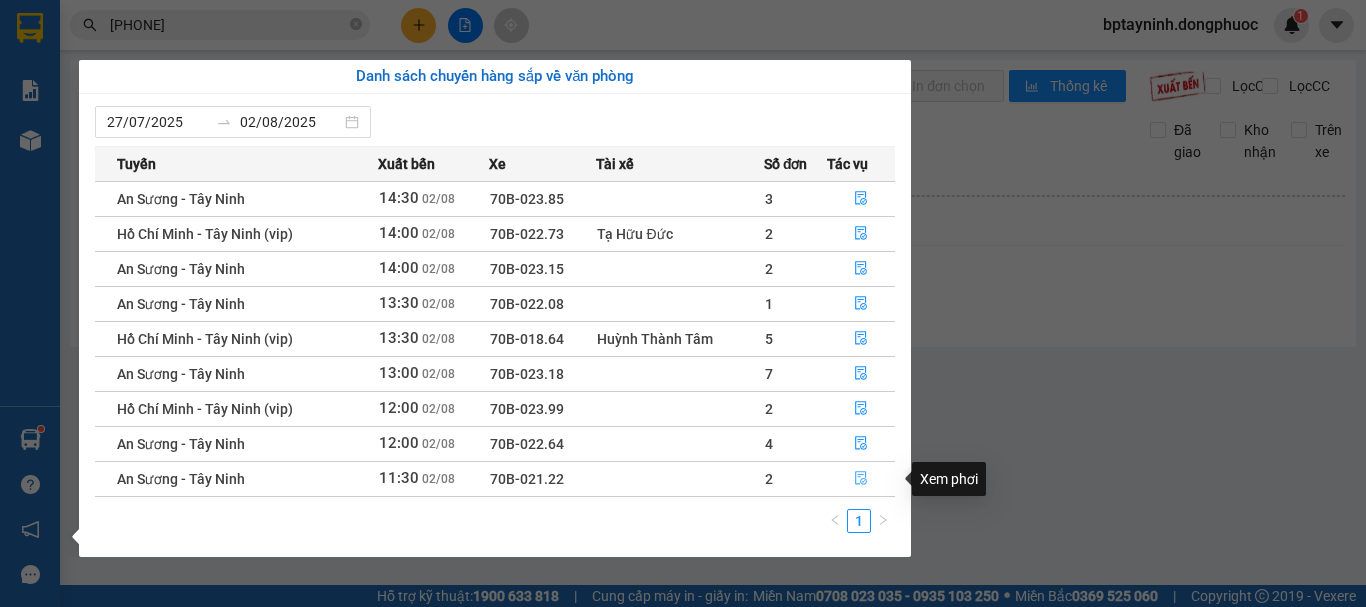 click 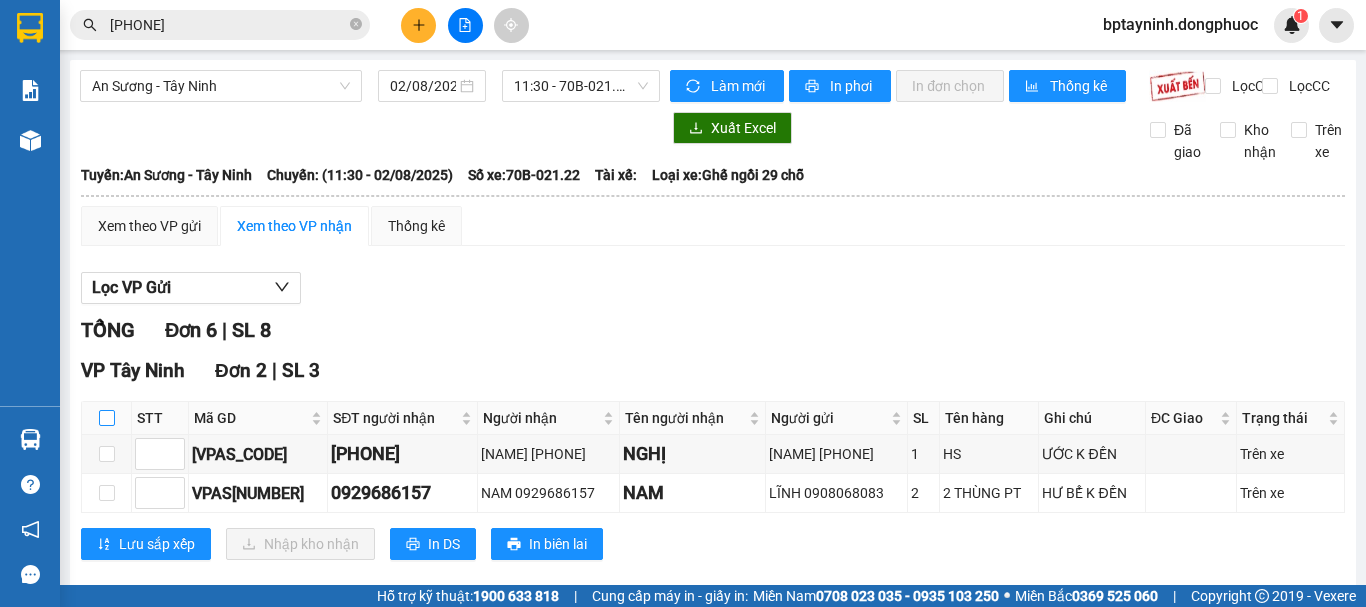 click at bounding box center (107, 418) 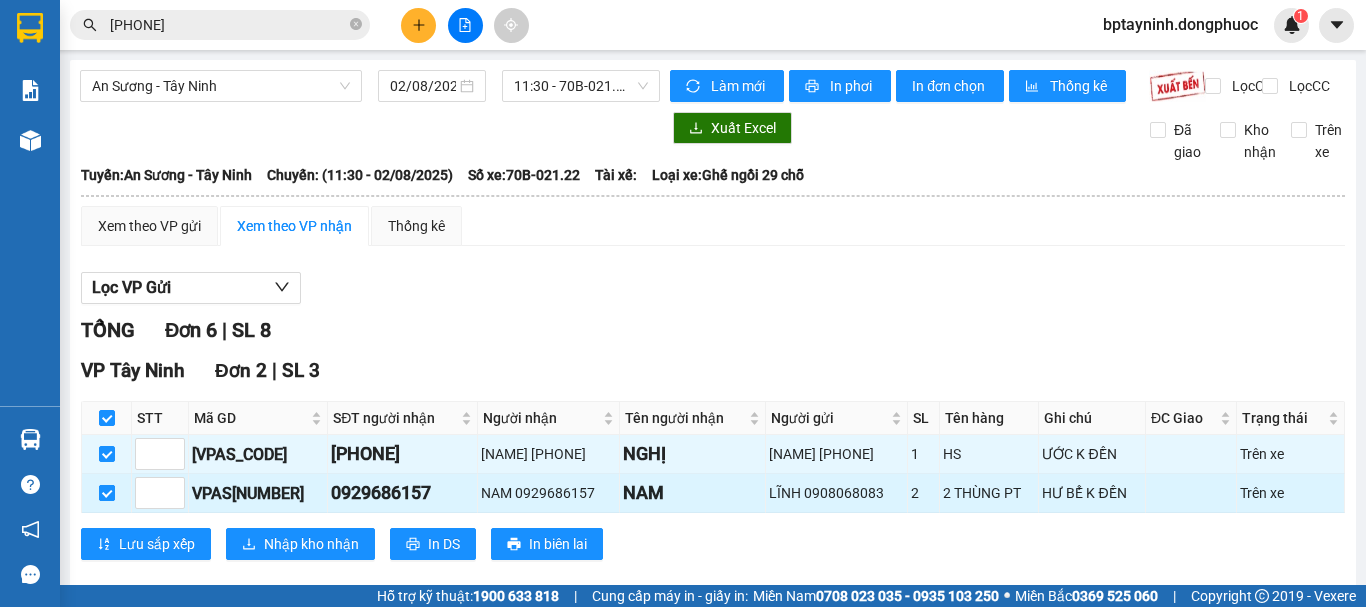 click at bounding box center (107, 493) 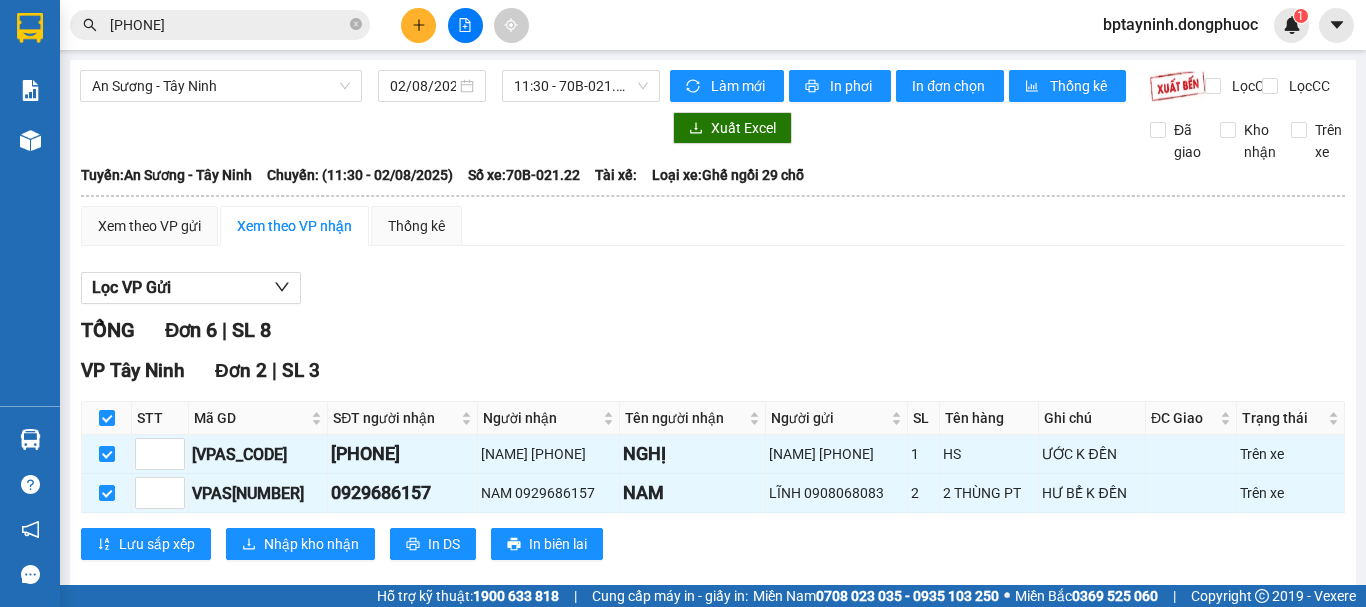 checkbox on "false" 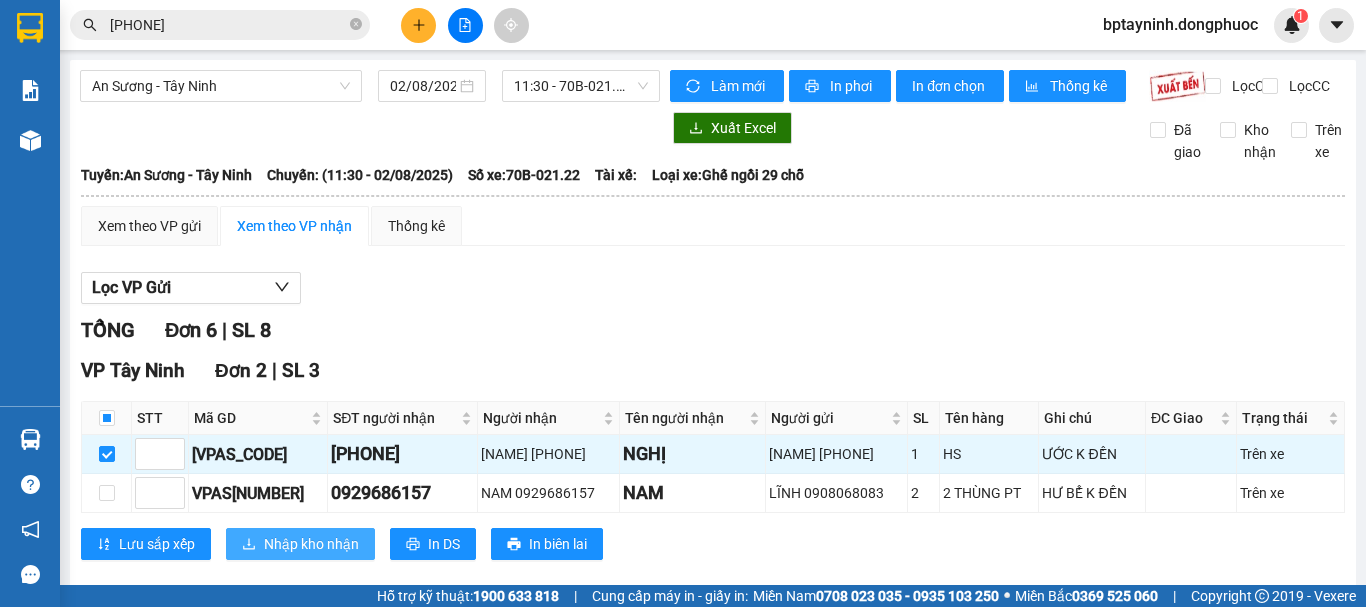 click on "Nhập kho nhận" at bounding box center [311, 544] 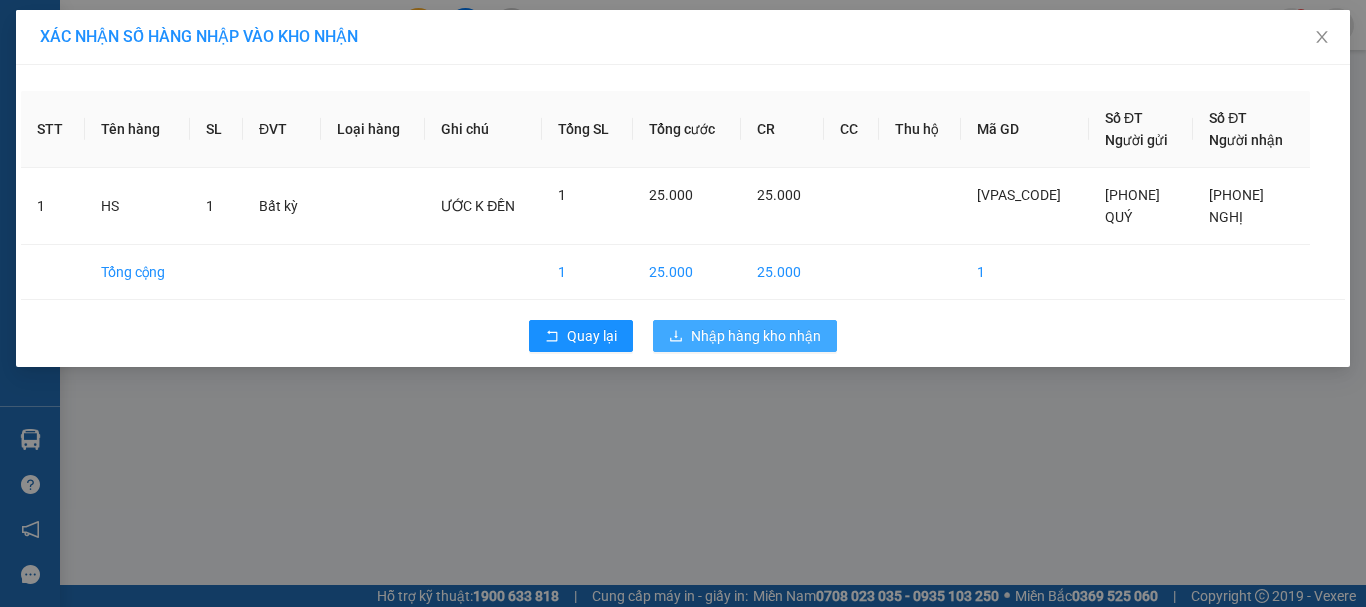 click on "Nhập hàng kho nhận" at bounding box center [756, 336] 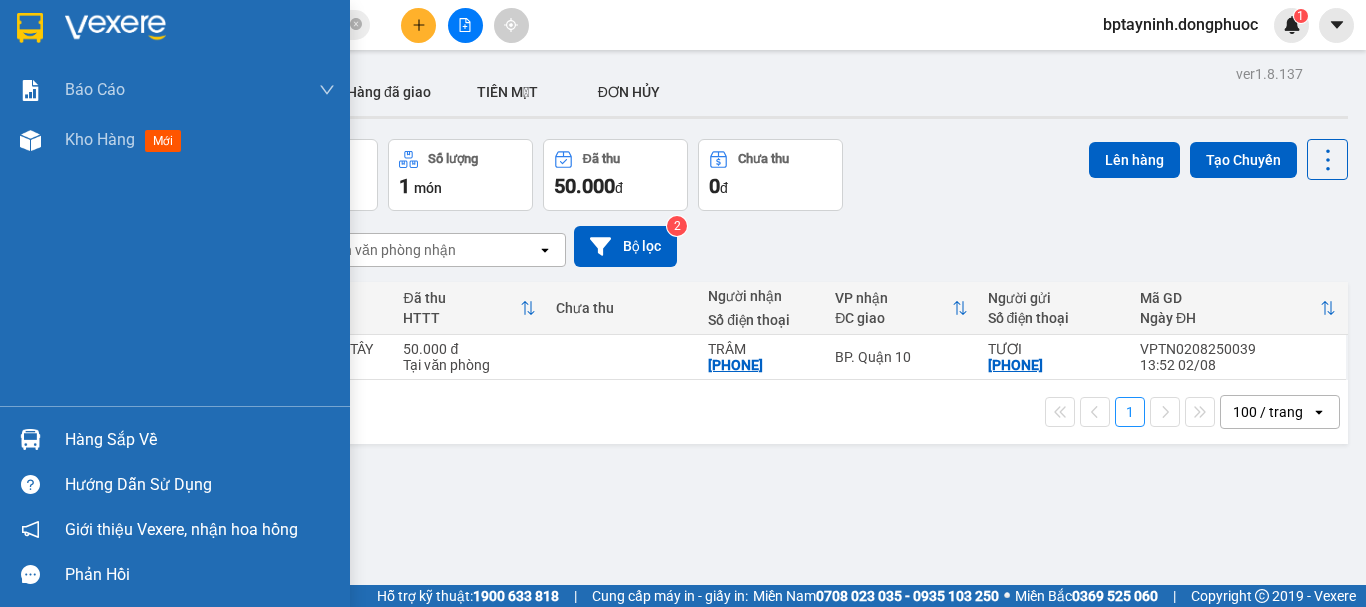 click on "Hàng sắp về" at bounding box center (200, 440) 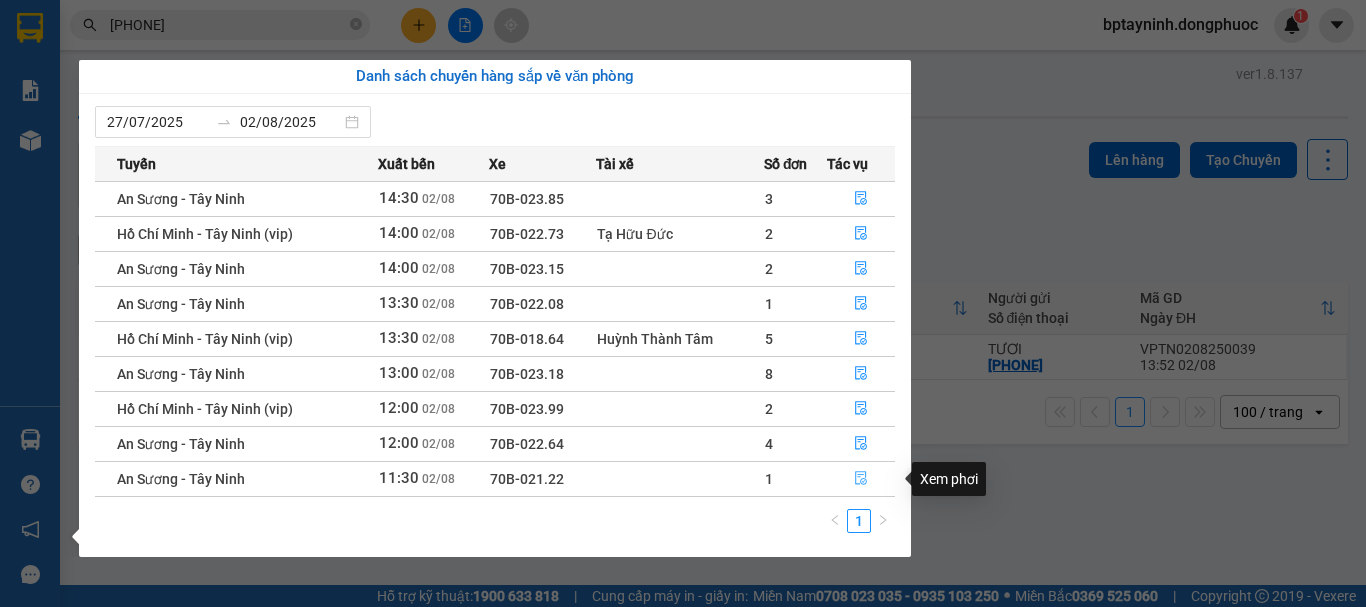 click 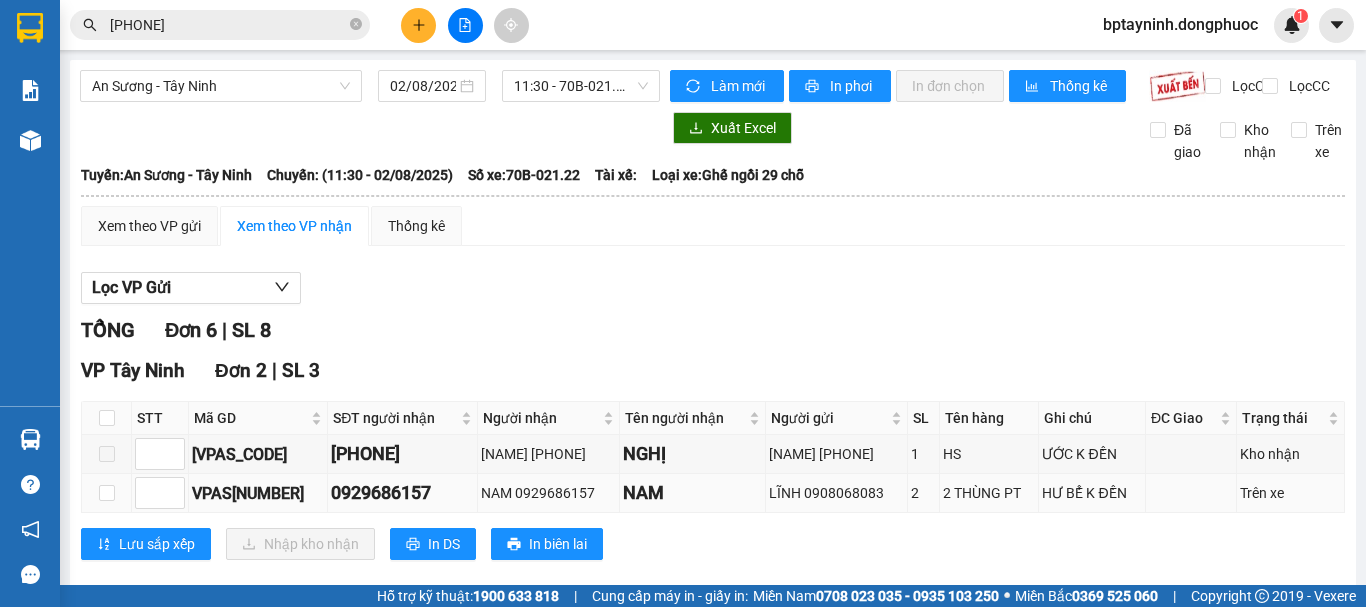 drag, startPoint x: 325, startPoint y: 509, endPoint x: 307, endPoint y: 517, distance: 19.697716 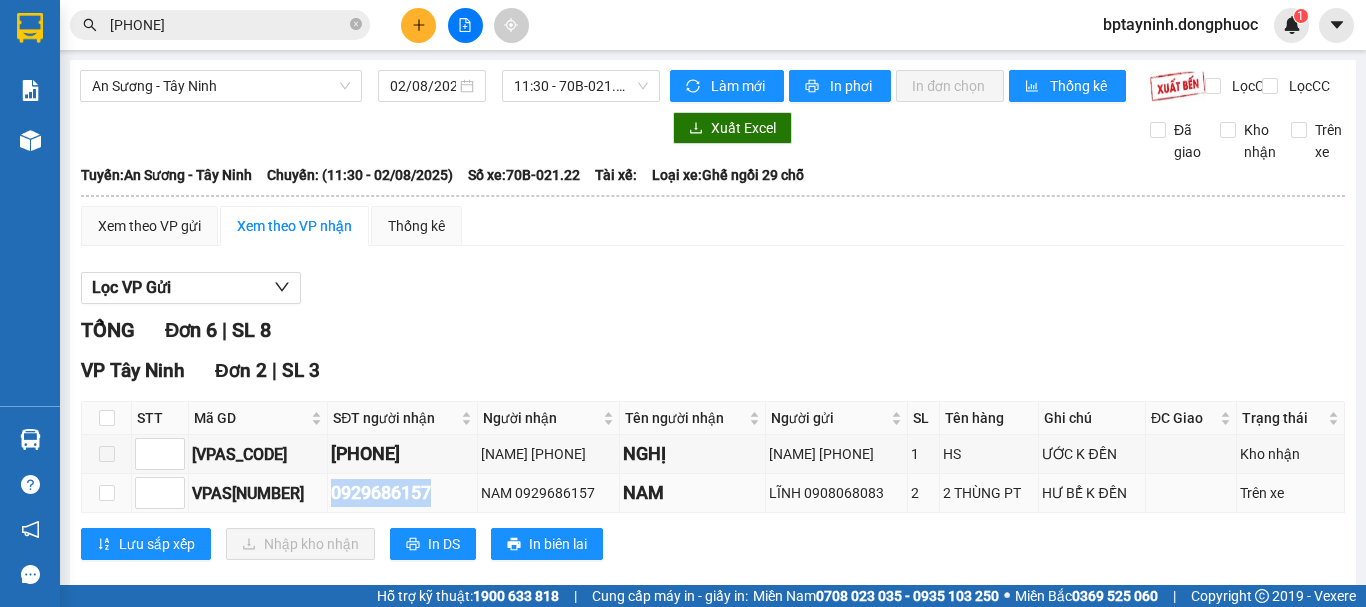 drag, startPoint x: 463, startPoint y: 503, endPoint x: 352, endPoint y: 521, distance: 112.44999 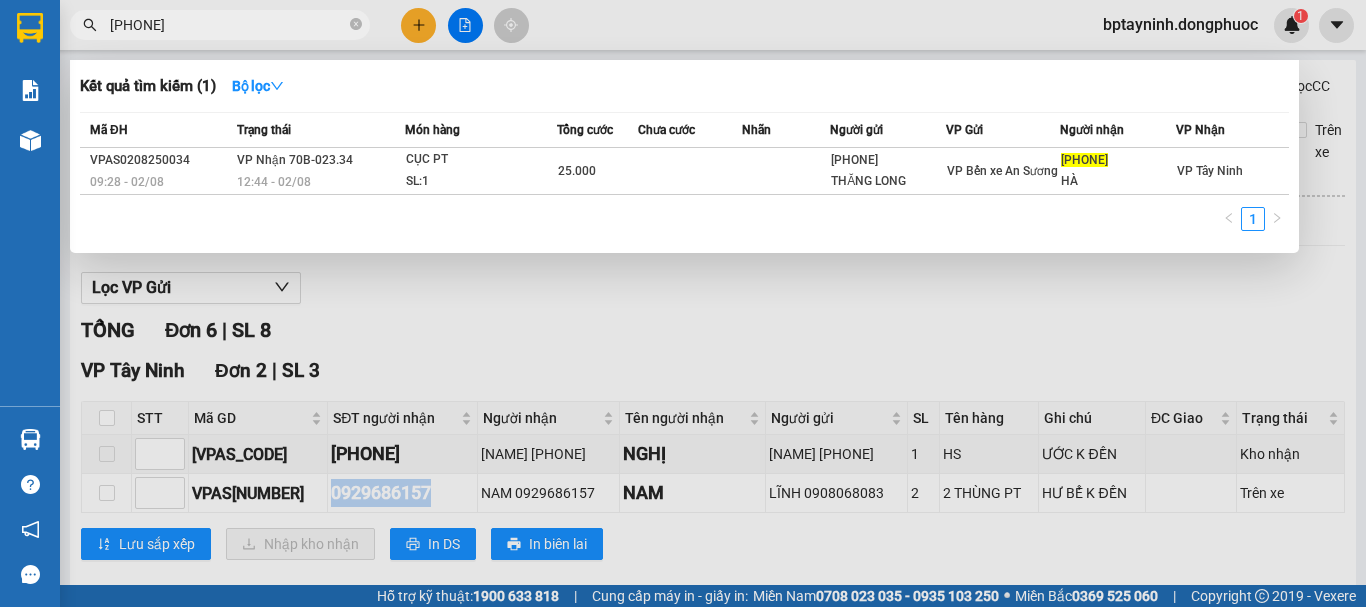 click on "0962976457" at bounding box center [228, 25] 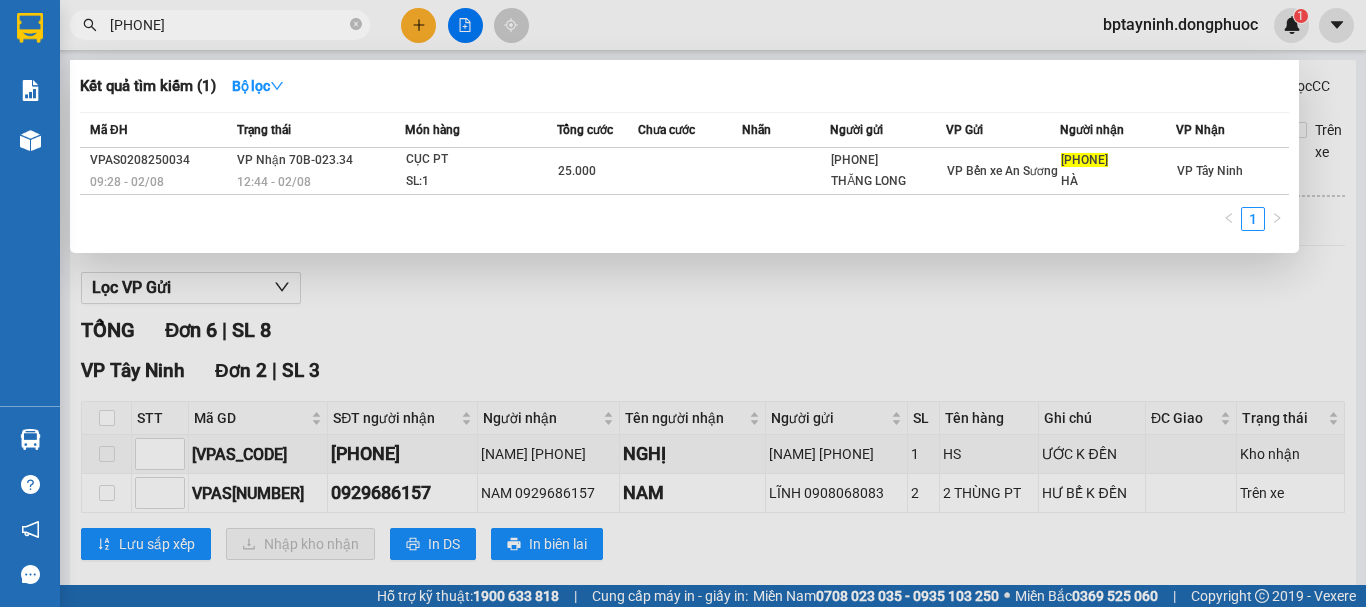drag, startPoint x: 228, startPoint y: 26, endPoint x: 407, endPoint y: 50, distance: 180.60178 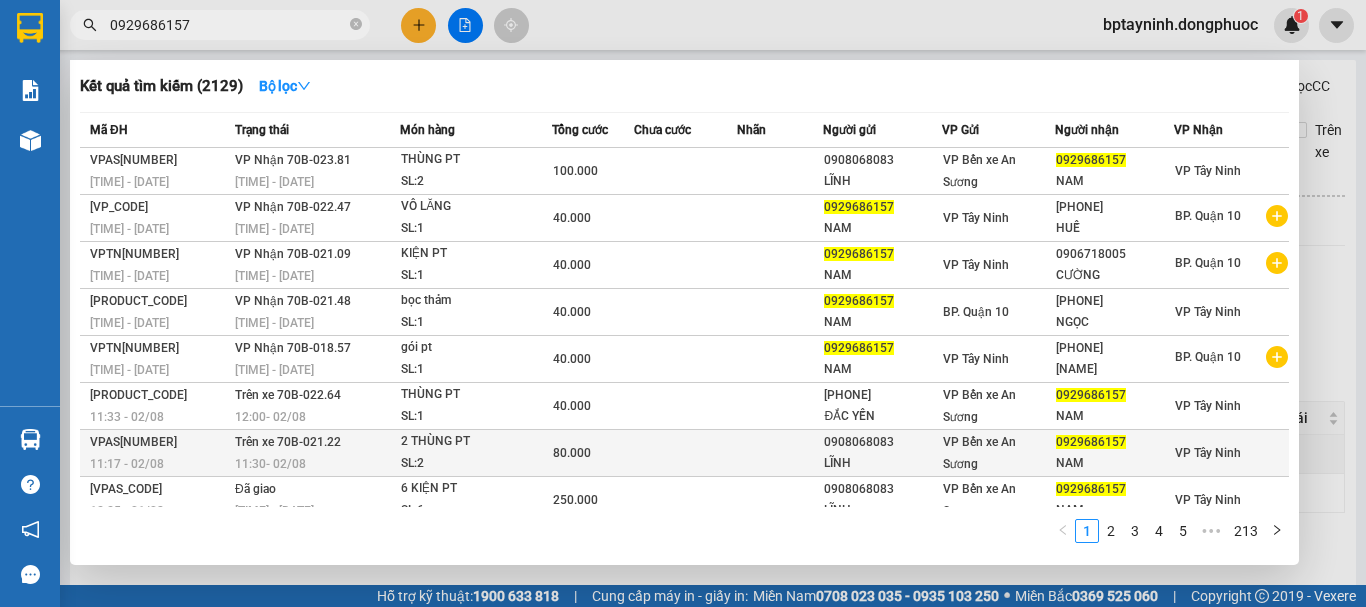 type on "0929686157" 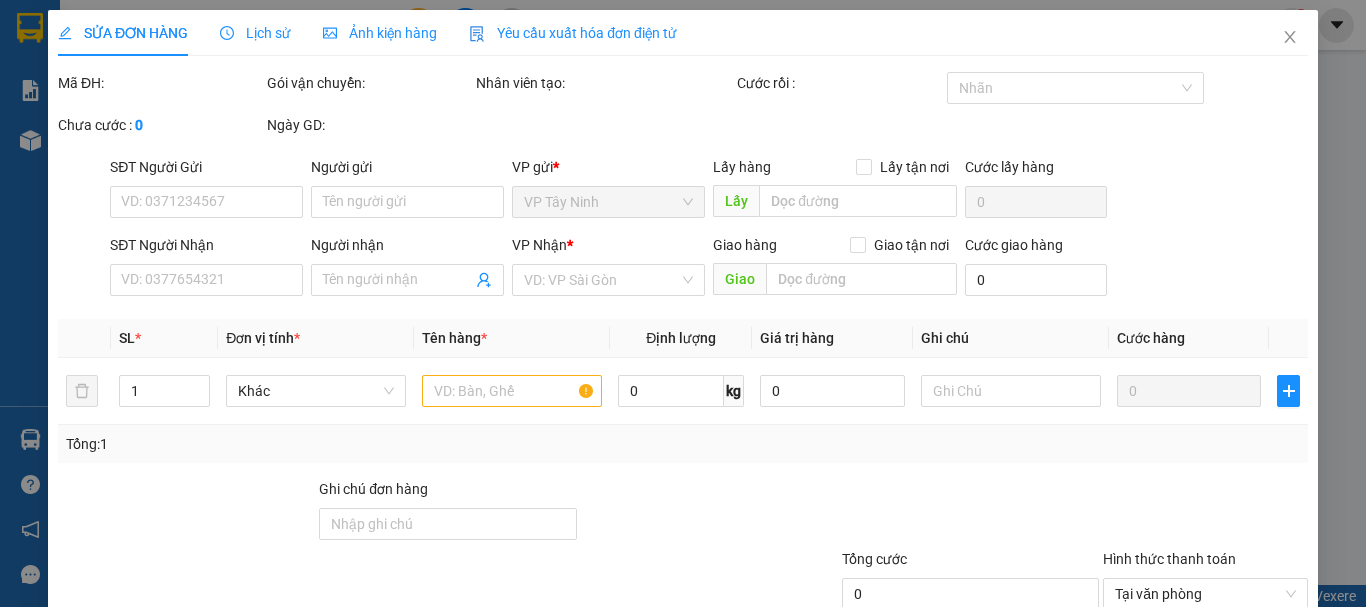 type on "0908068083" 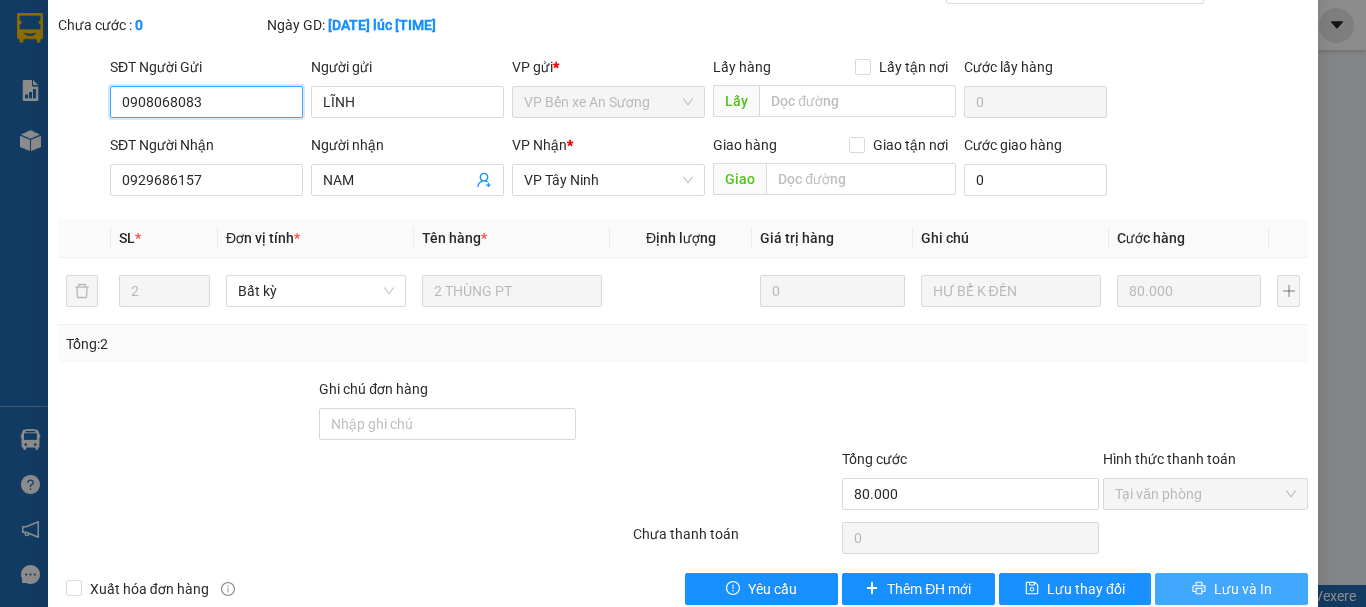 scroll, scrollTop: 164, scrollLeft: 0, axis: vertical 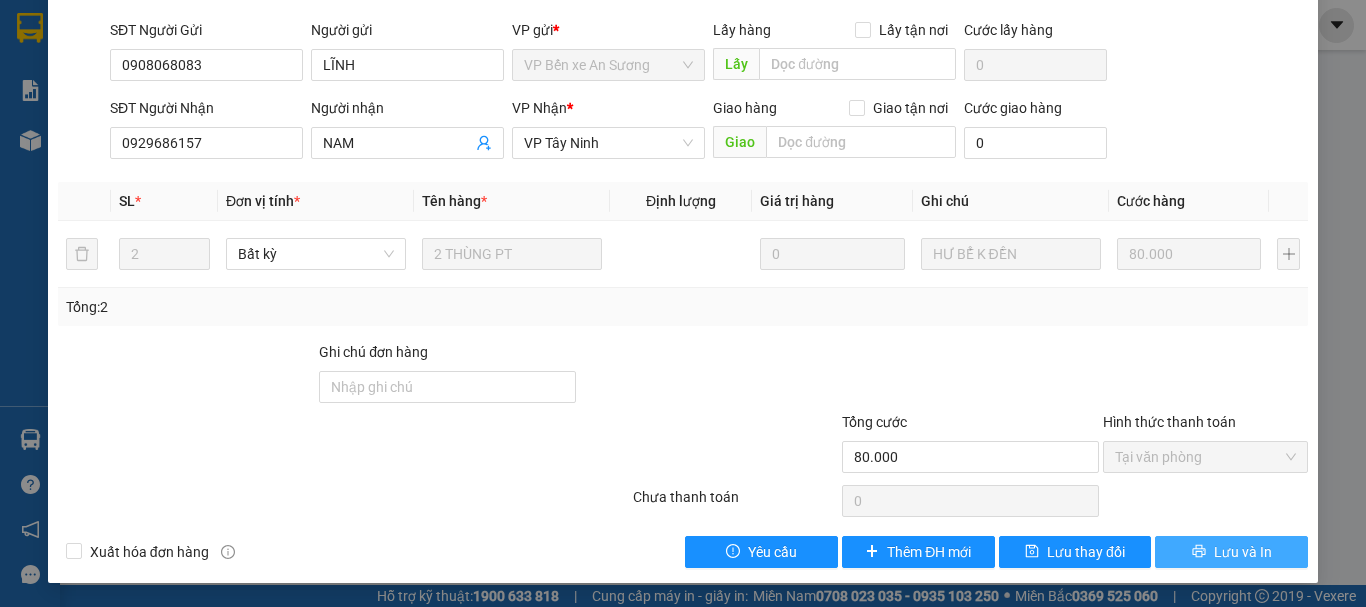 click on "Lưu và In" at bounding box center [1243, 552] 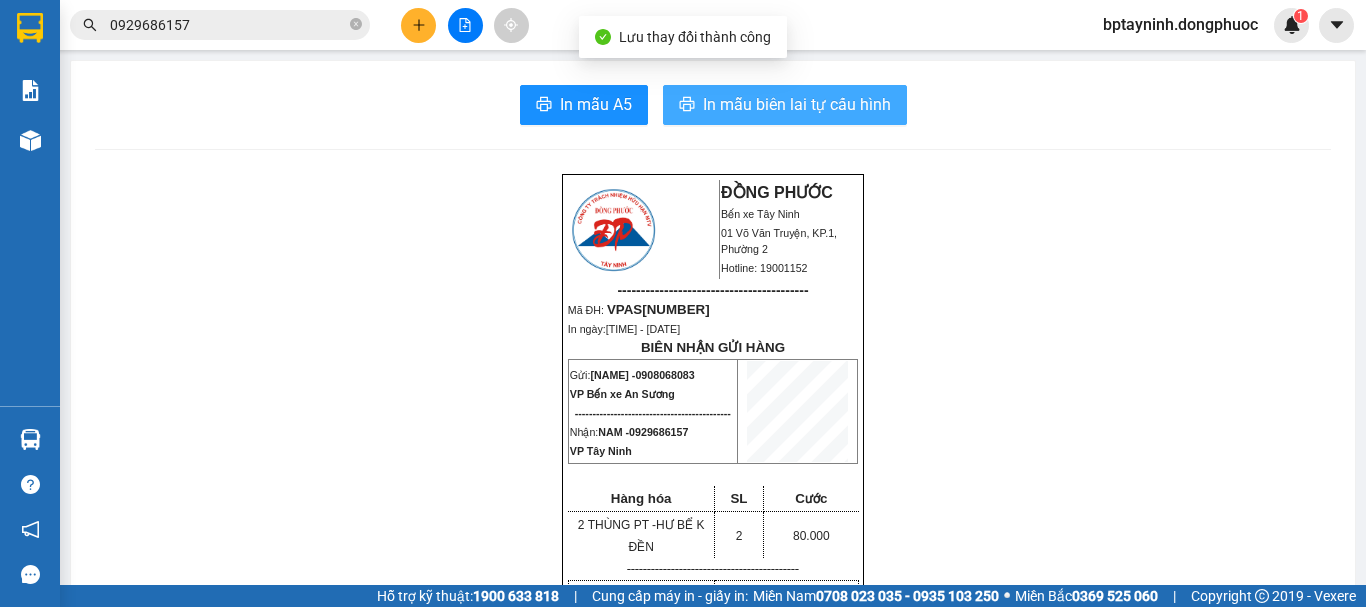click on "In mẫu biên lai tự cấu hình" at bounding box center (785, 105) 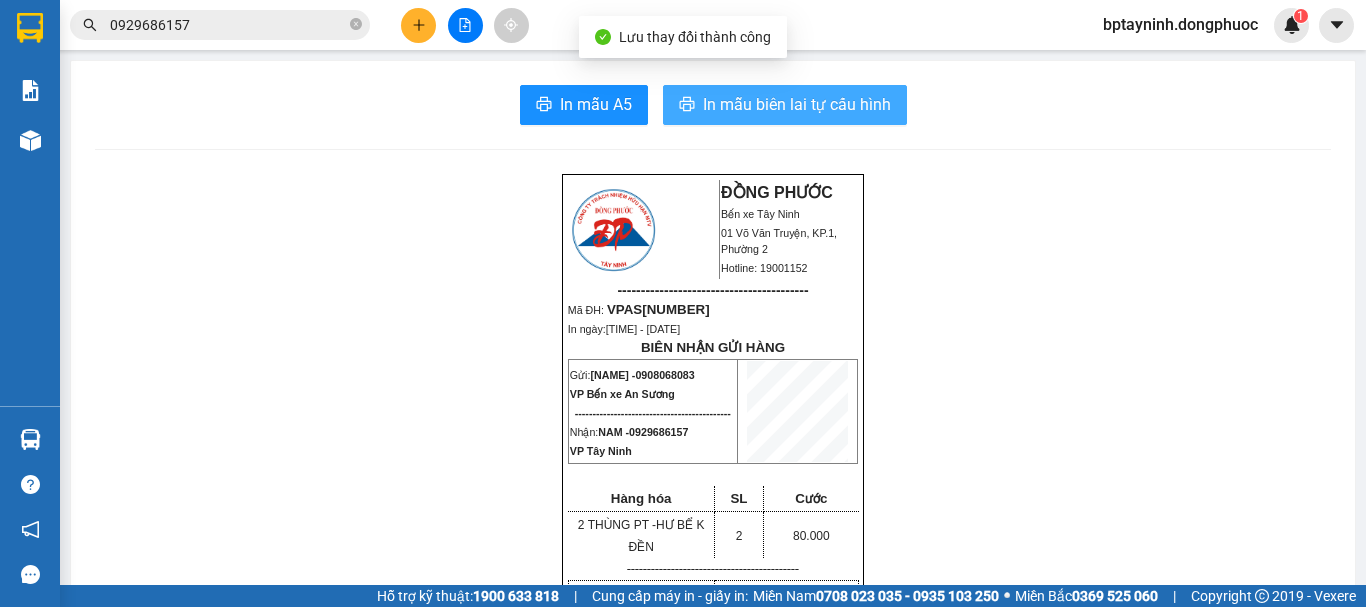 scroll, scrollTop: 0, scrollLeft: 0, axis: both 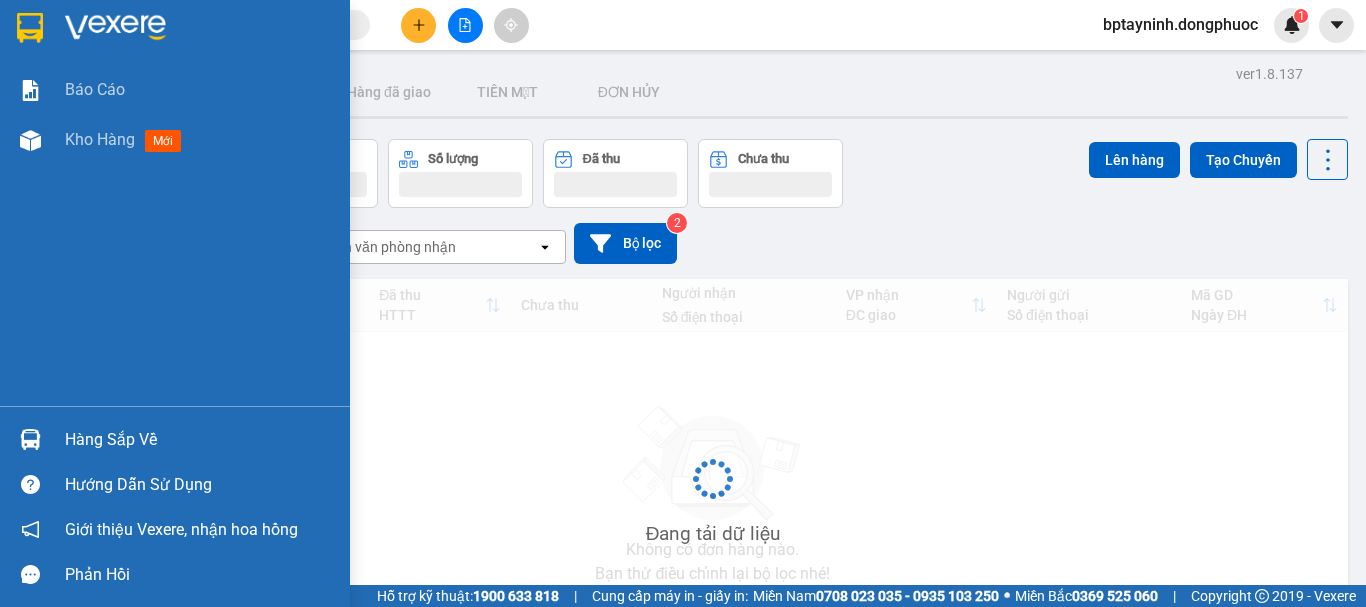 click on "Hàng sắp về" at bounding box center [175, 439] 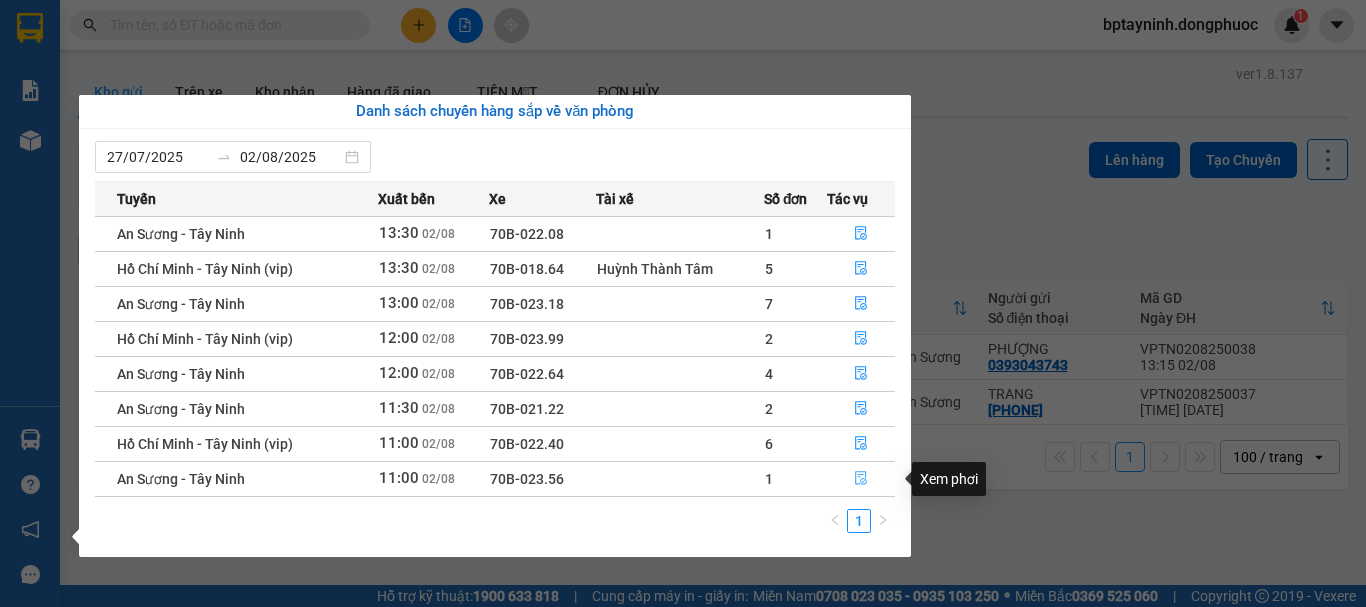 click 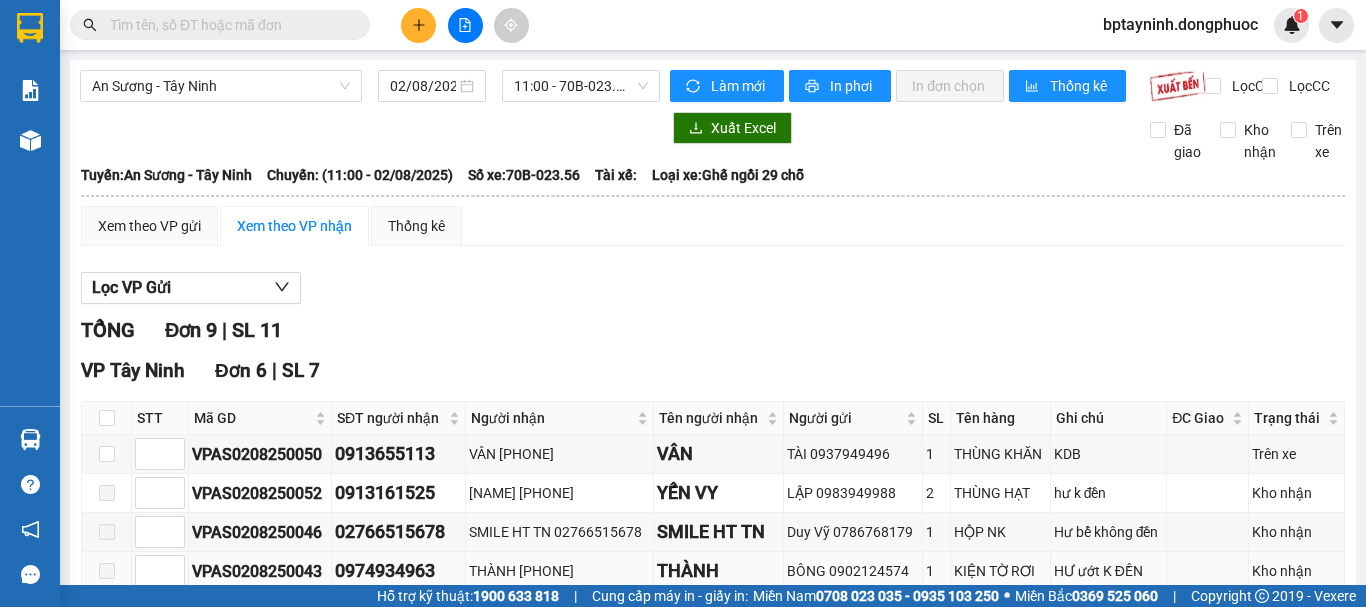 scroll, scrollTop: 167, scrollLeft: 0, axis: vertical 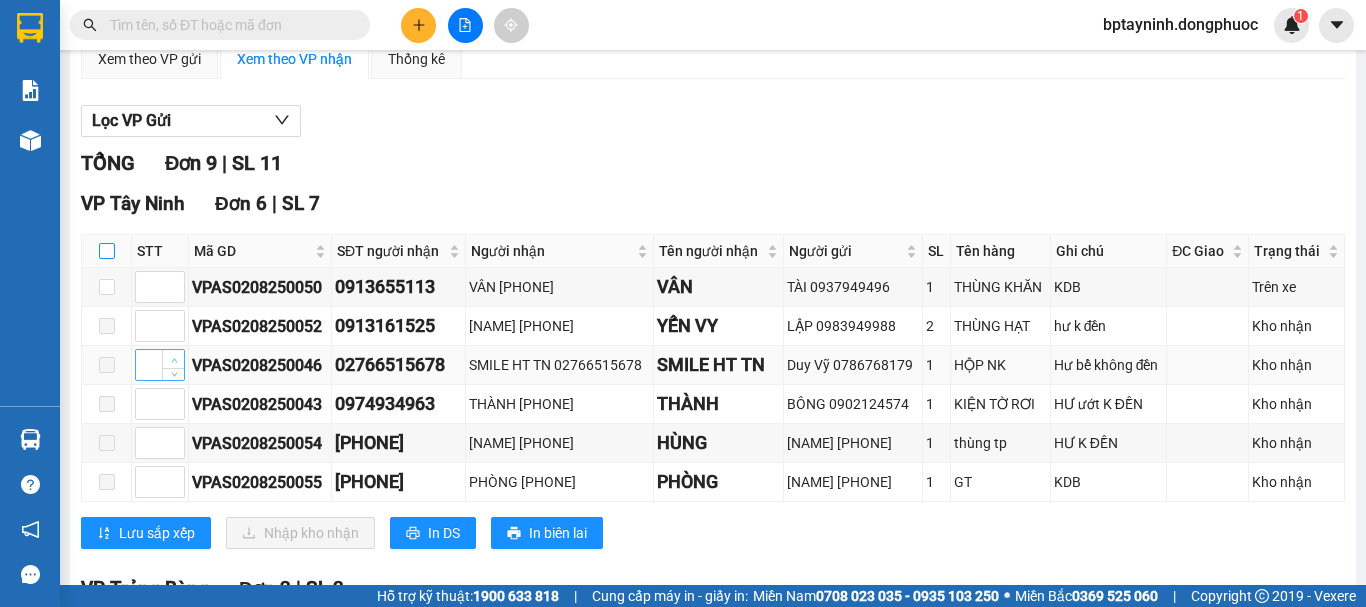 click at bounding box center (107, 251) 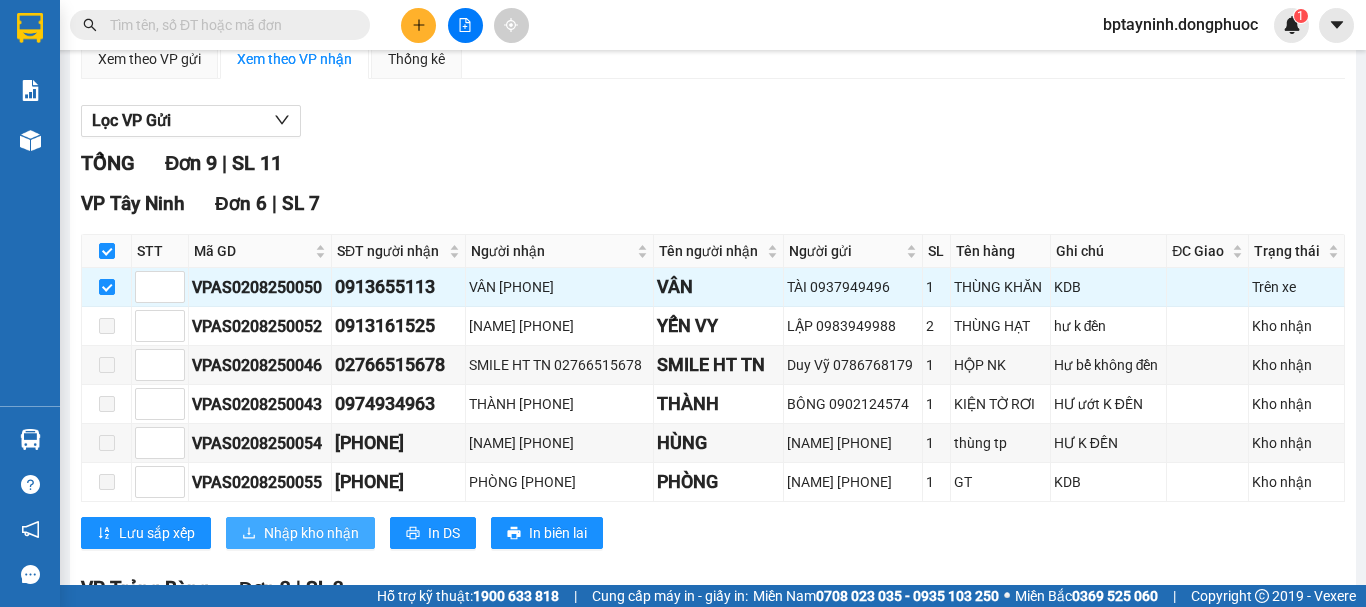 drag, startPoint x: 330, startPoint y: 572, endPoint x: 336, endPoint y: 556, distance: 17.088007 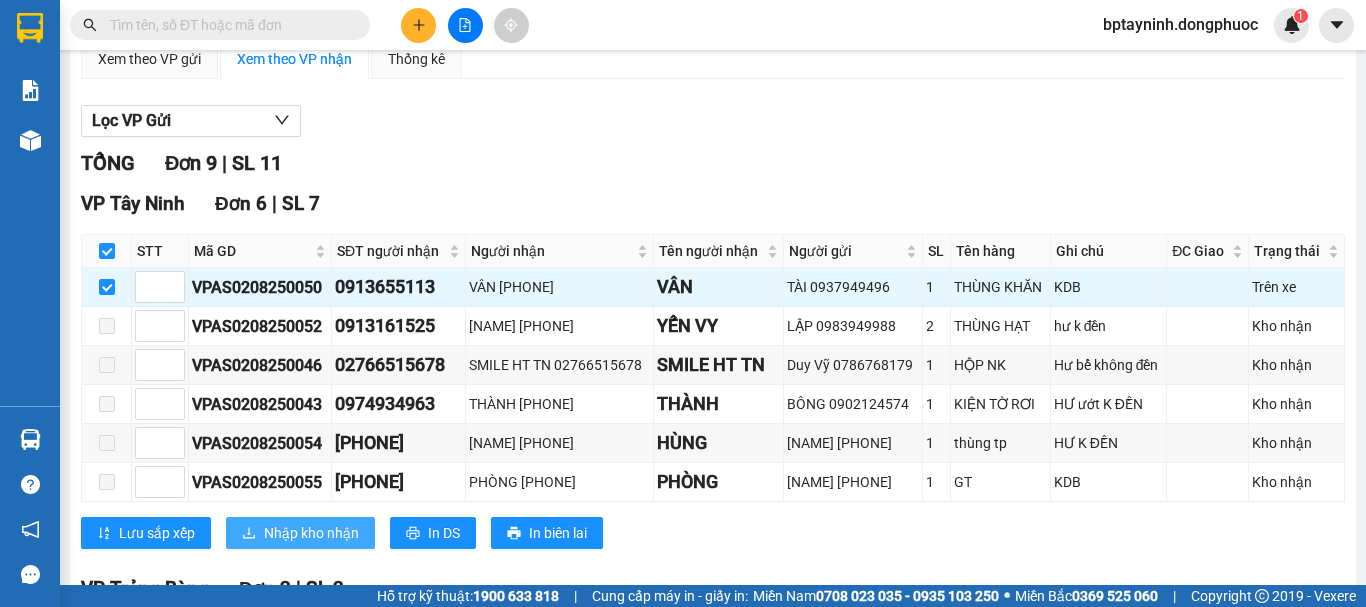 click on "Nhập kho nhận" at bounding box center (311, 533) 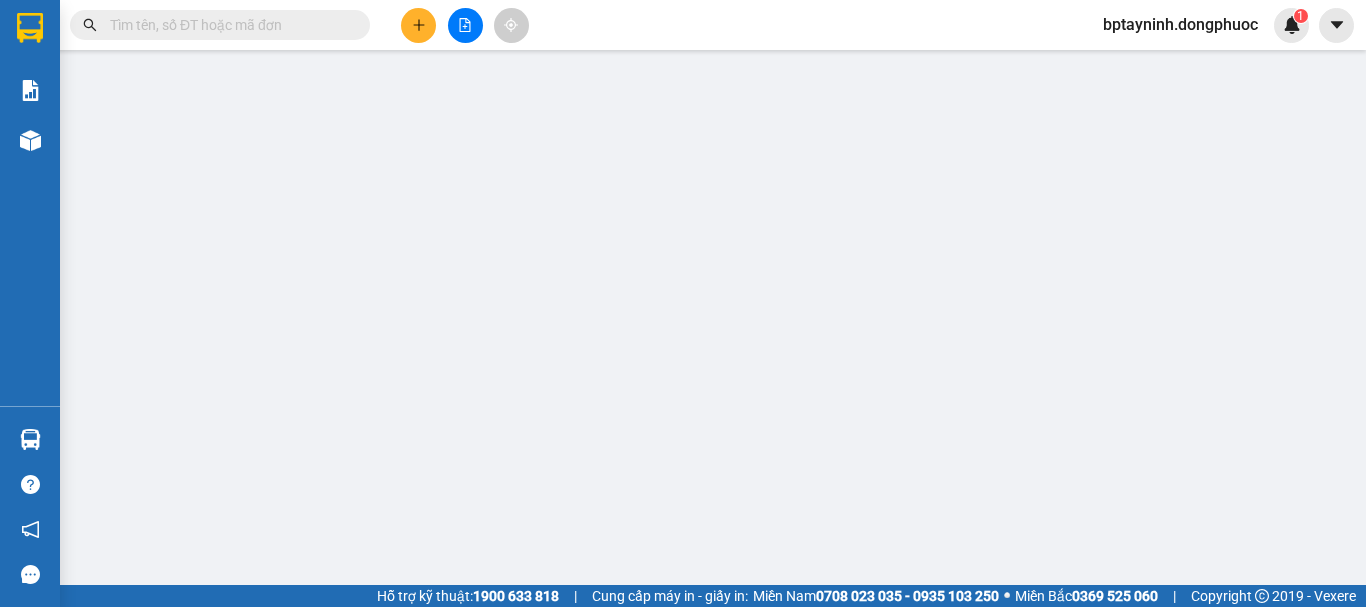 scroll, scrollTop: 0, scrollLeft: 0, axis: both 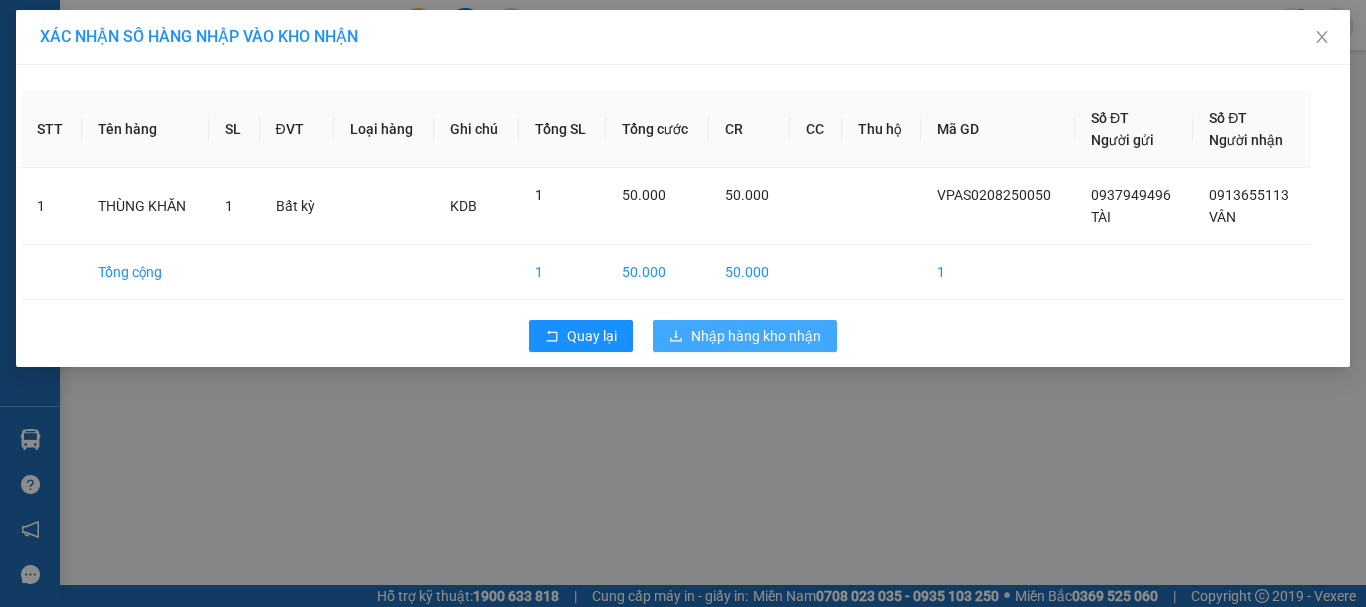 click on "Nhập hàng kho nhận" at bounding box center (756, 336) 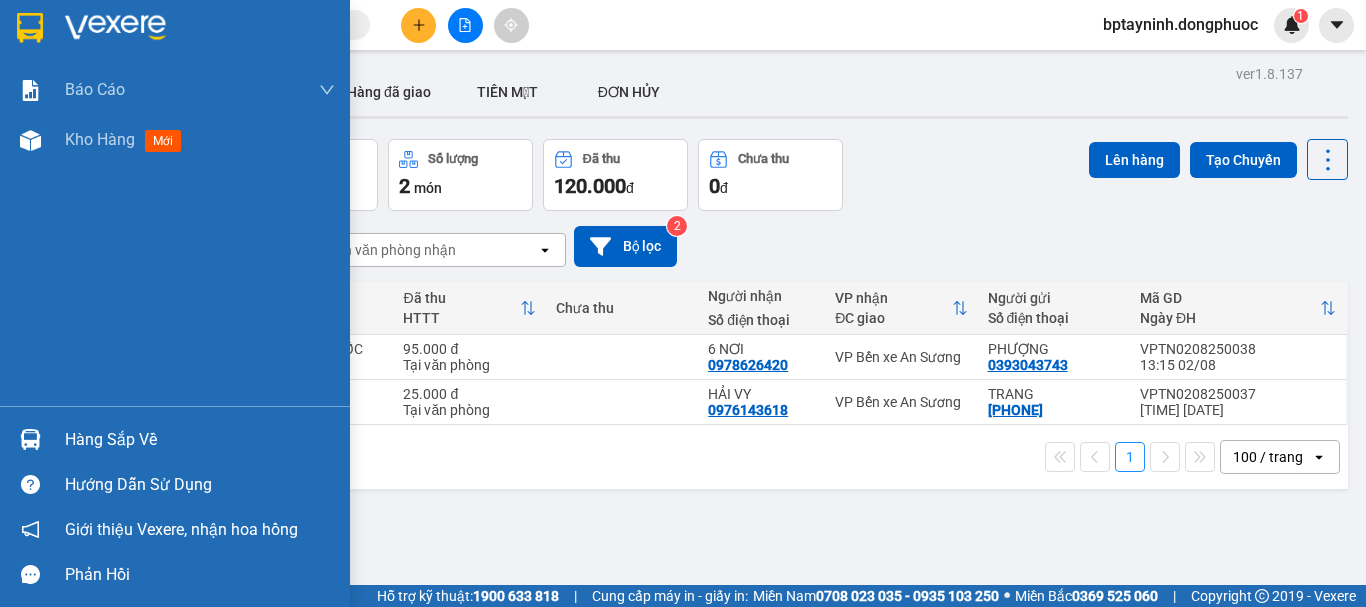 click on "Hàng sắp về" at bounding box center (200, 440) 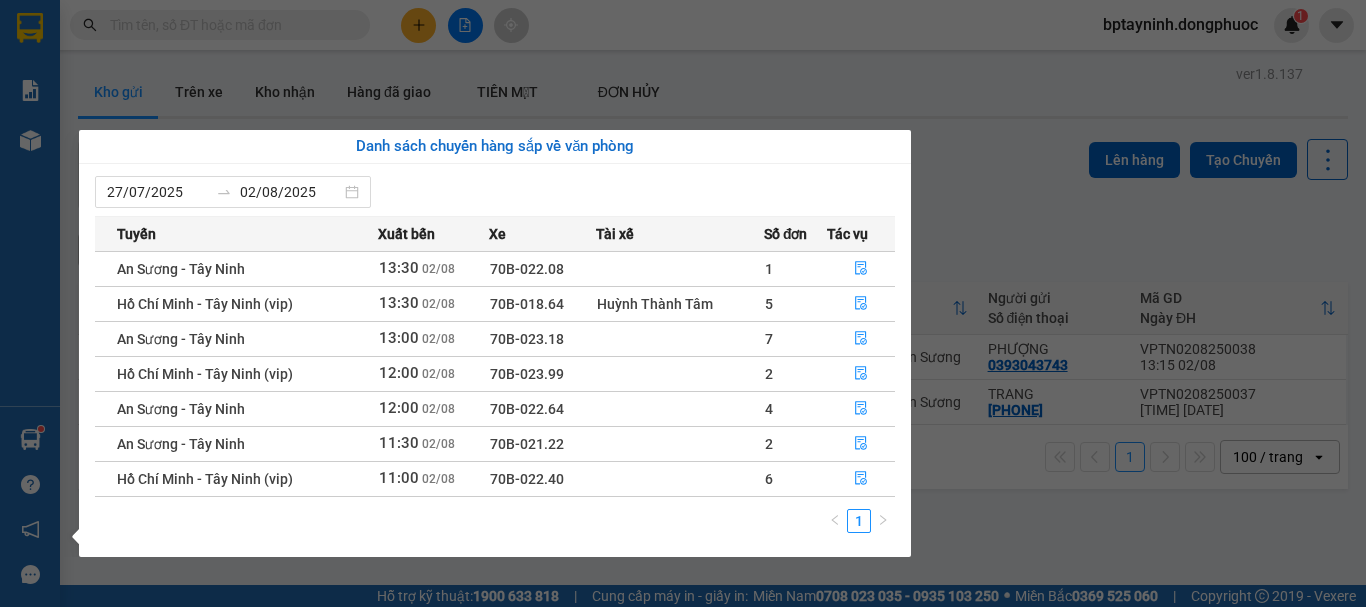 click on "Kết quả tìm kiếm ( 0 )  Bộ lọc  No Data bptayninh.dongphuoc 1     Báo cáo Mẫu 1: Báo cáo dòng tiền theo nhân viên Mẫu 1: Báo cáo dòng tiền theo nhân viên (VP) Mẫu 2: Doanh số tạo đơn theo Văn phòng, nhân viên - Trạm     Kho hàng mới Hàng sắp về Hướng dẫn sử dụng Giới thiệu Vexere, nhận hoa hồng Phản hồi Phần mềm hỗ trợ bạn tốt chứ? ver  1.8.137 Kho gửi Trên xe Kho nhận Hàng đã giao TIỀN MẶT  ĐƠN HỦY Đơn hàng 2 đơn Khối lượng 0 kg Số lượng 2 món Đã thu 120.000  đ Chưa thu 0  đ Lên hàng Tạo Chuyến 31/07/2025 – 02/08/2025 Press the down arrow key to interact with the calendar and select a date. Press the escape button to close the calendar. Selected date range is from 31/07/2025 to 02/08/2025. Chọn văn phòng nhận open Bộ lọc 2 Chi tiết Tên món Ghi chú Đã thu HTTT Chưa thu Người nhận Số điện thoại VP nhận ĐC giao Người gửi Số điện thoại" at bounding box center [683, 303] 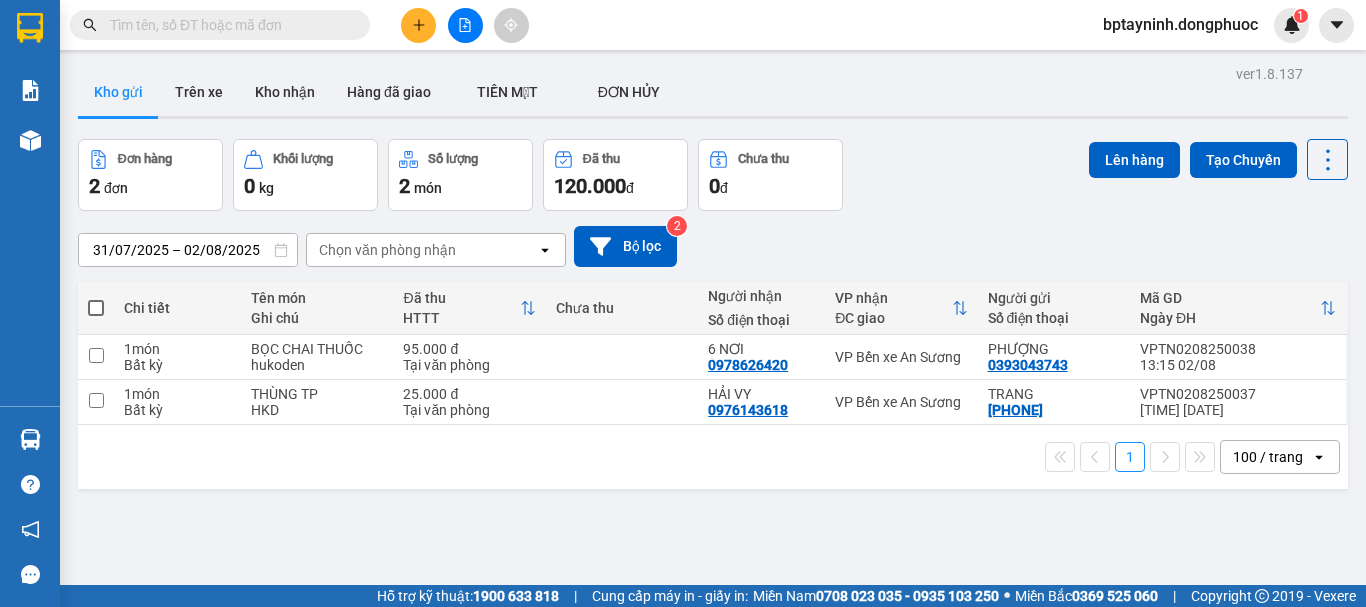 click at bounding box center (228, 25) 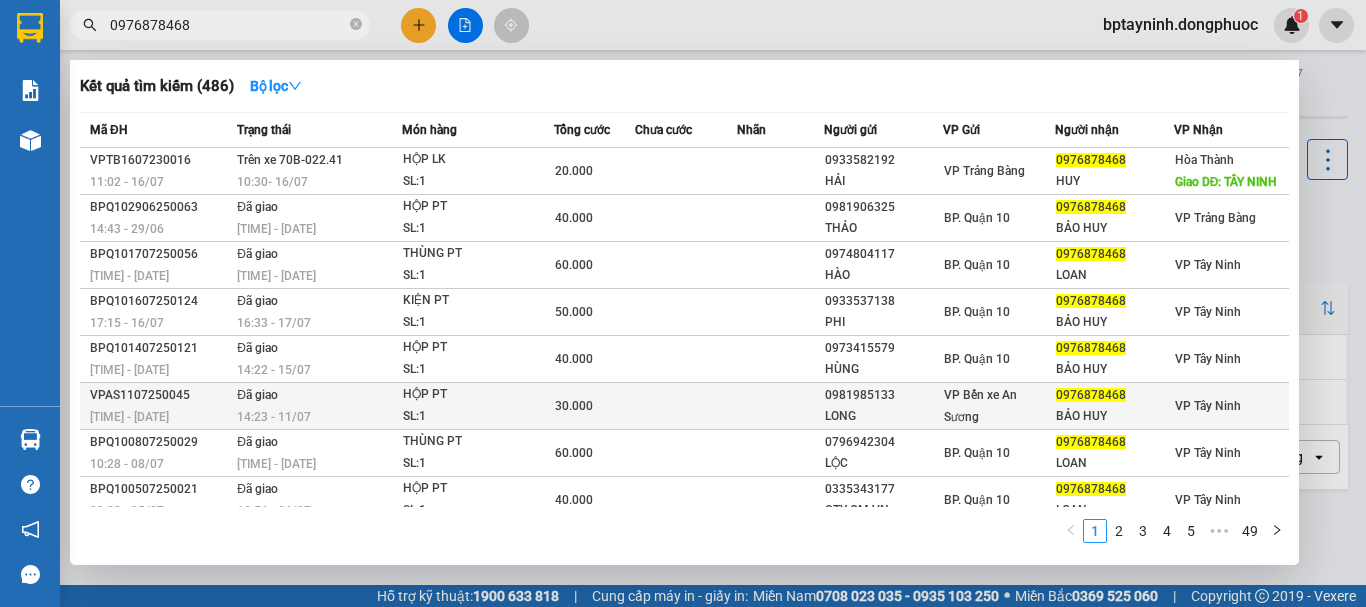 scroll, scrollTop: 111, scrollLeft: 0, axis: vertical 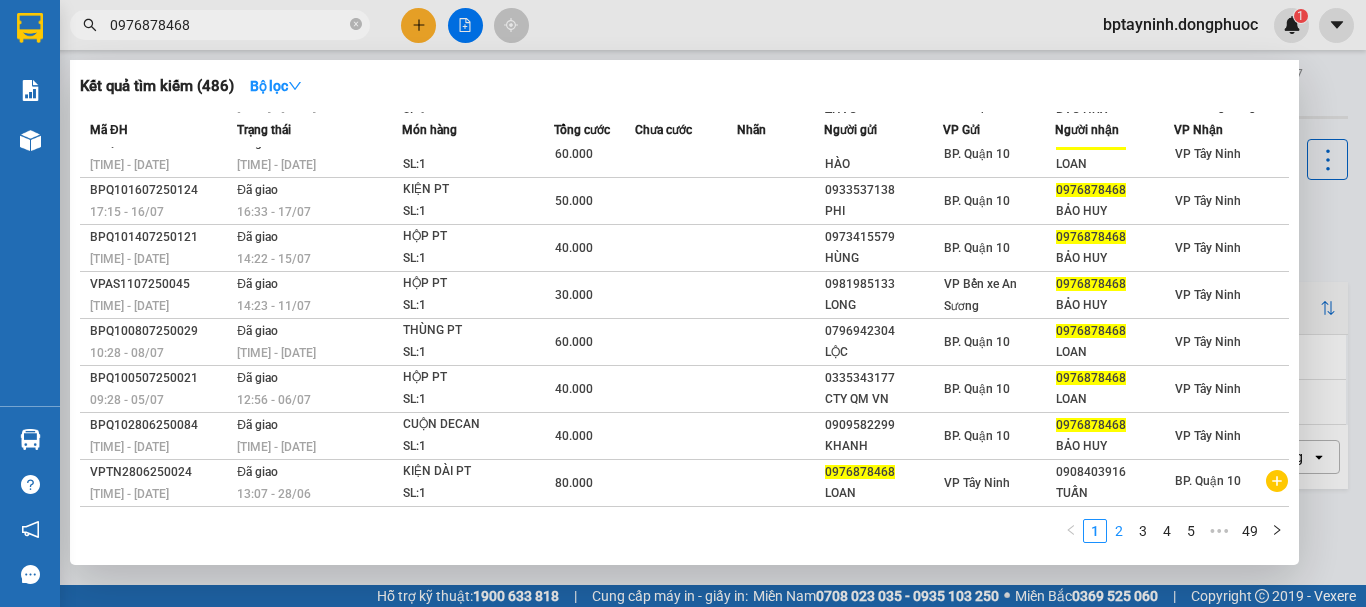 type on "0976878468" 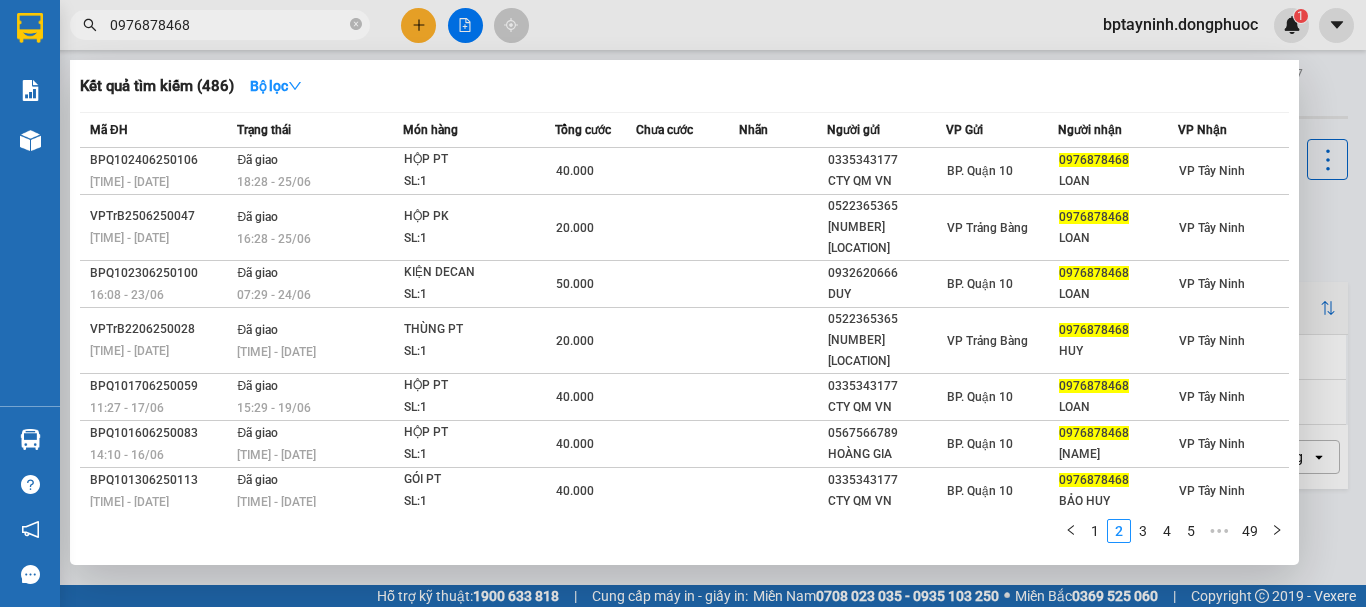 scroll, scrollTop: 111, scrollLeft: 0, axis: vertical 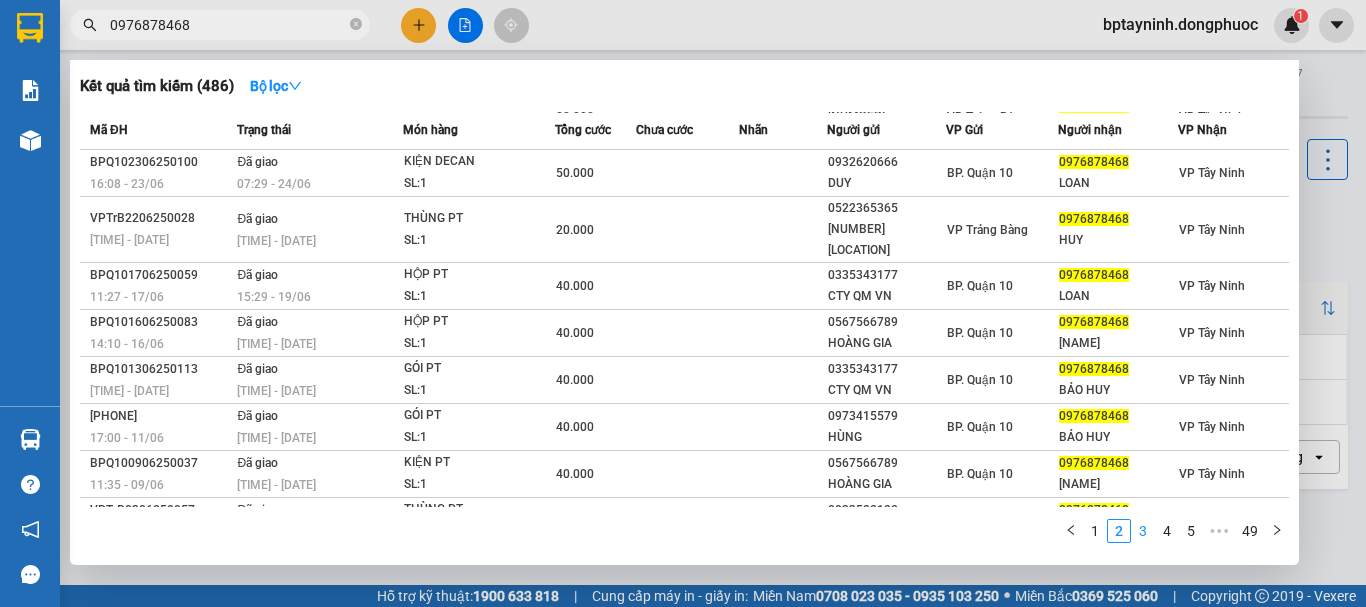 click on "3" at bounding box center [1143, 531] 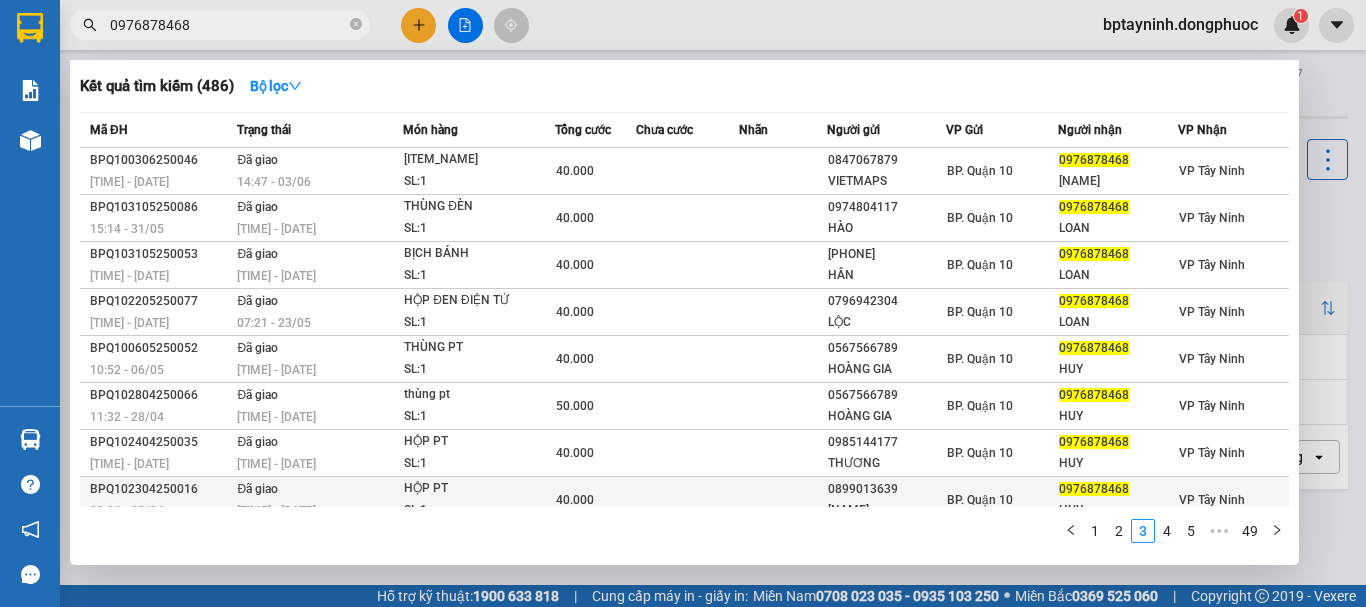 scroll, scrollTop: 111, scrollLeft: 0, axis: vertical 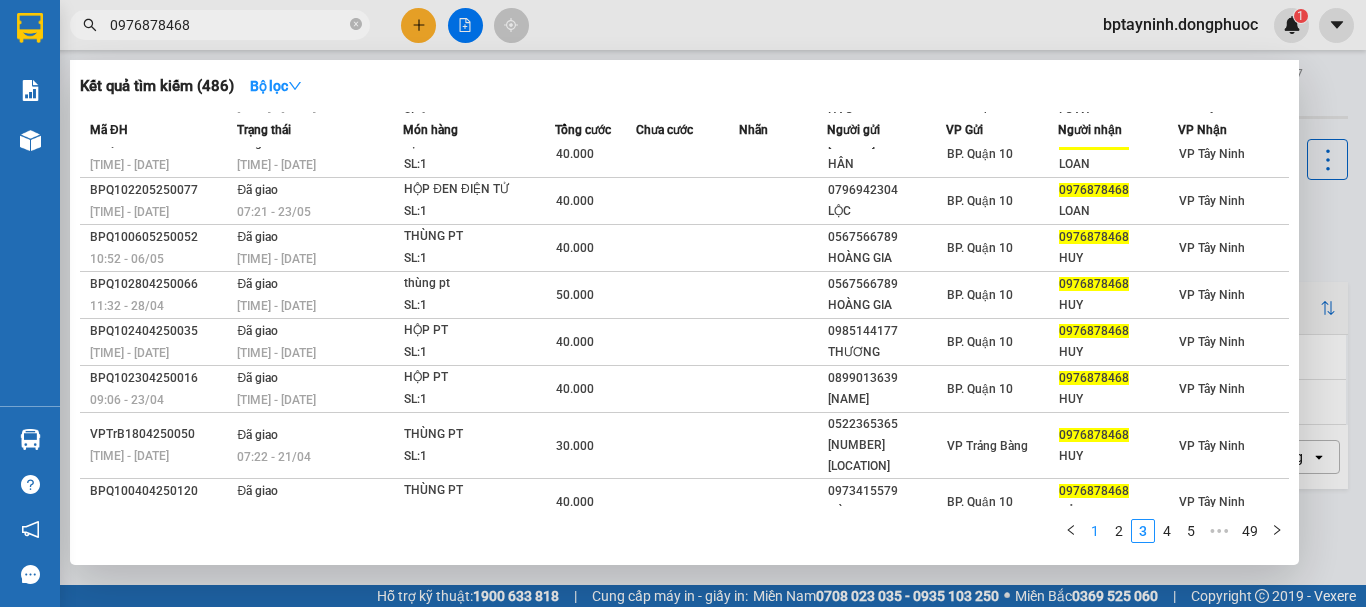 click on "1" at bounding box center (1095, 531) 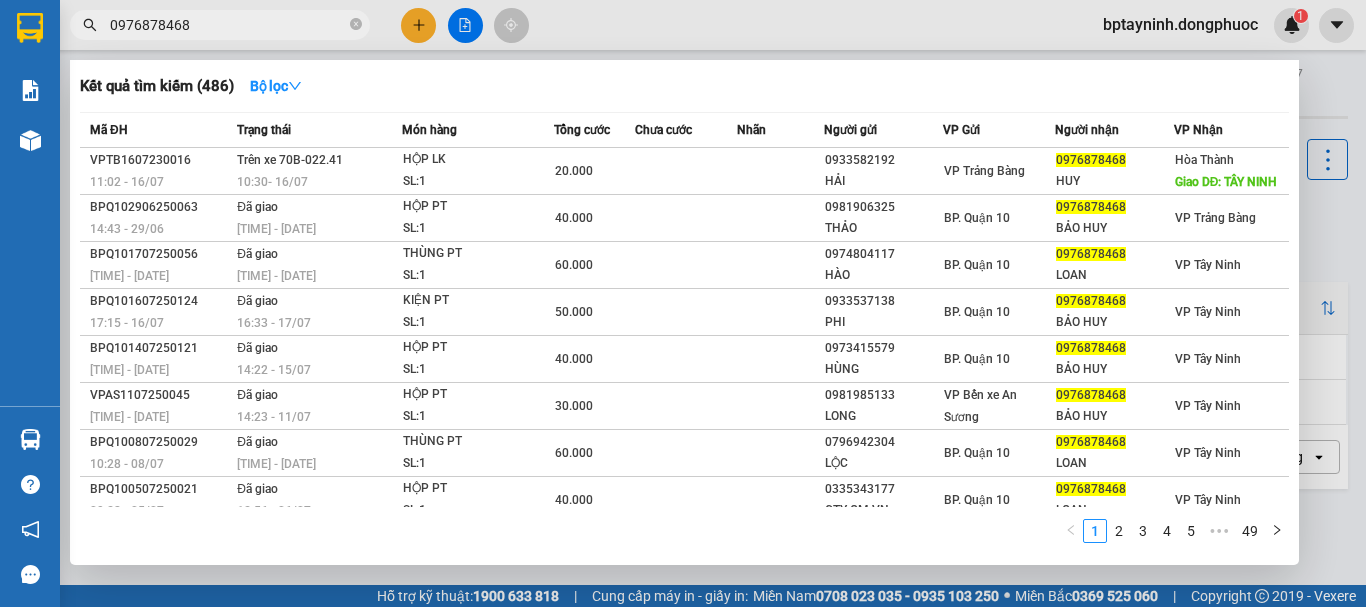 scroll, scrollTop: 111, scrollLeft: 0, axis: vertical 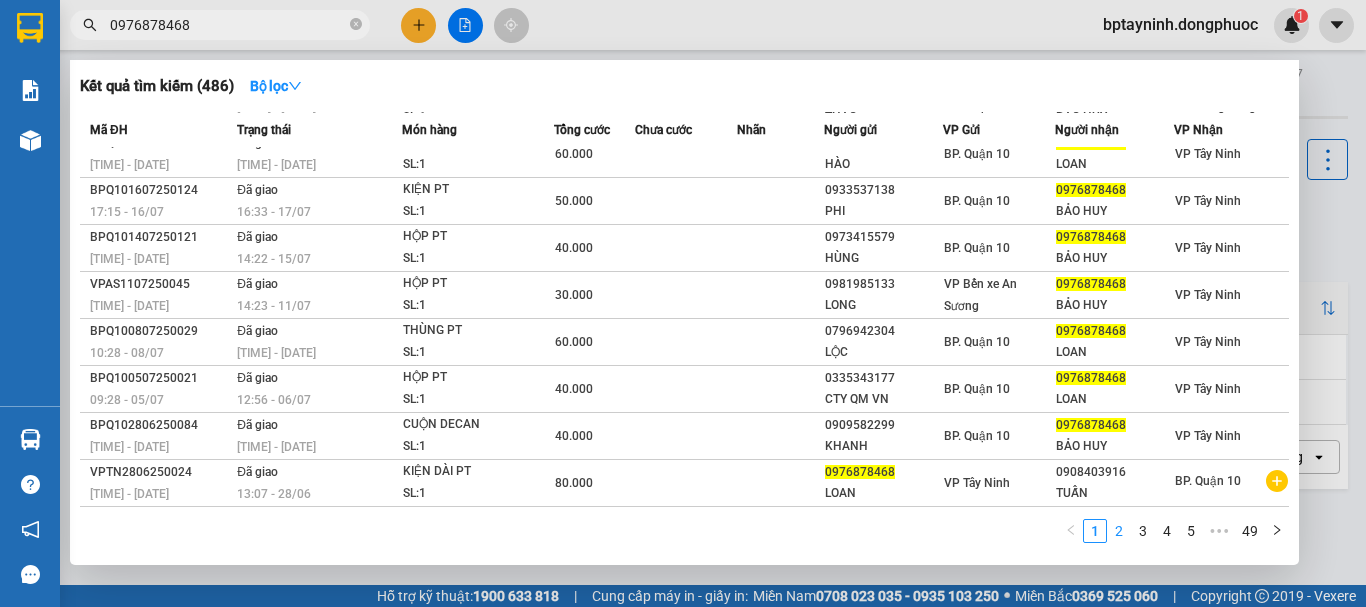 click on "2" at bounding box center [1119, 531] 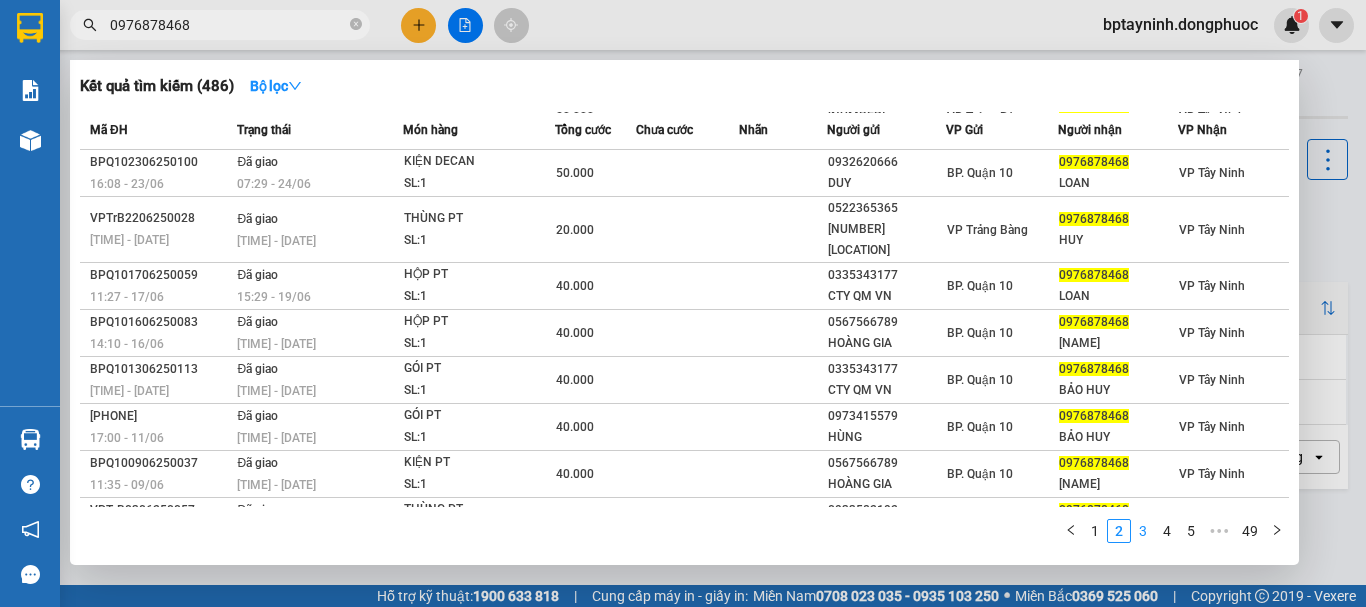 click on "3" at bounding box center (1143, 531) 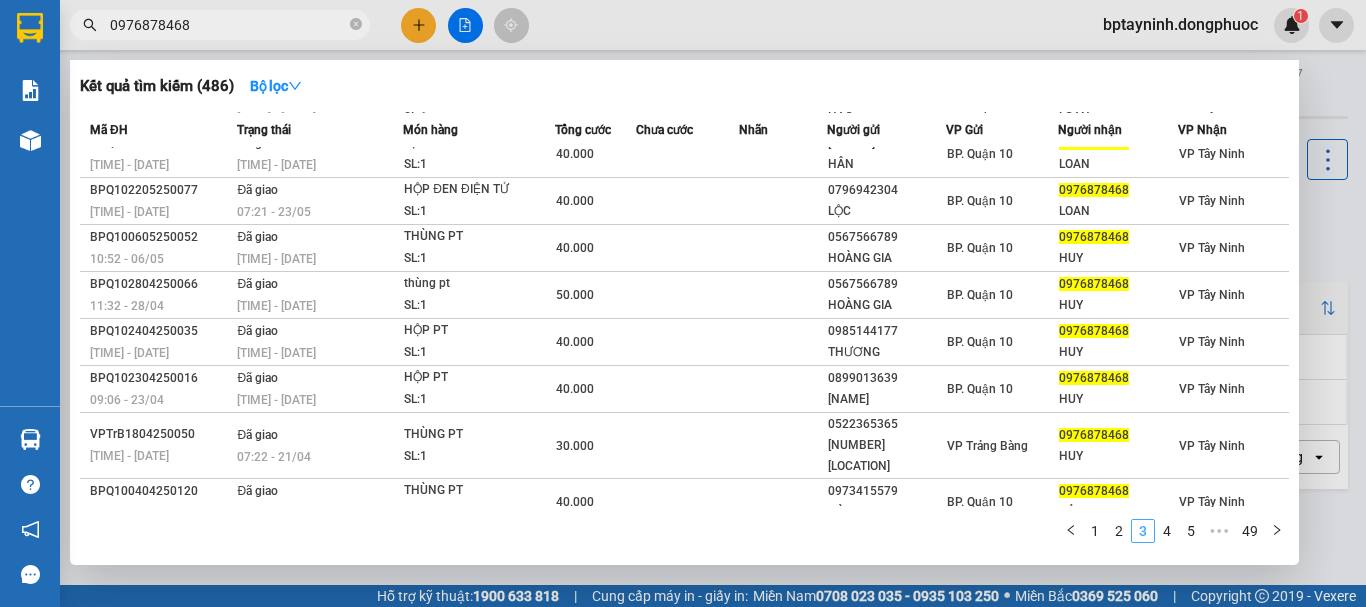 click on "3" at bounding box center [1143, 531] 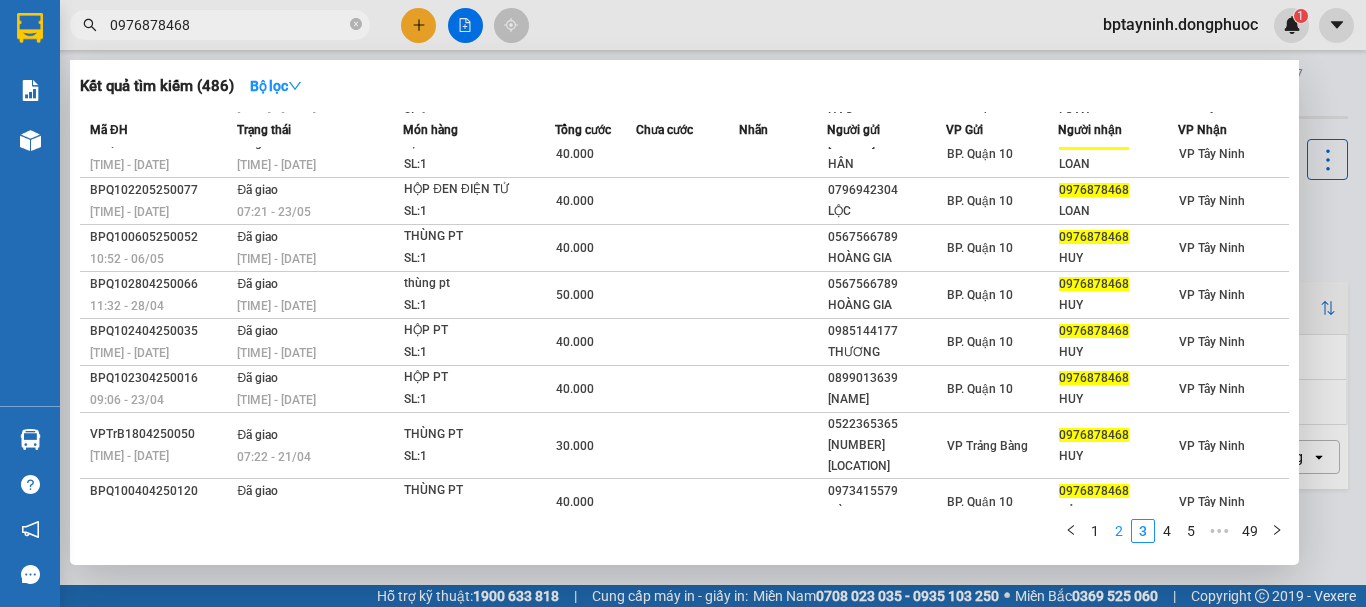 click on "2" at bounding box center [1119, 531] 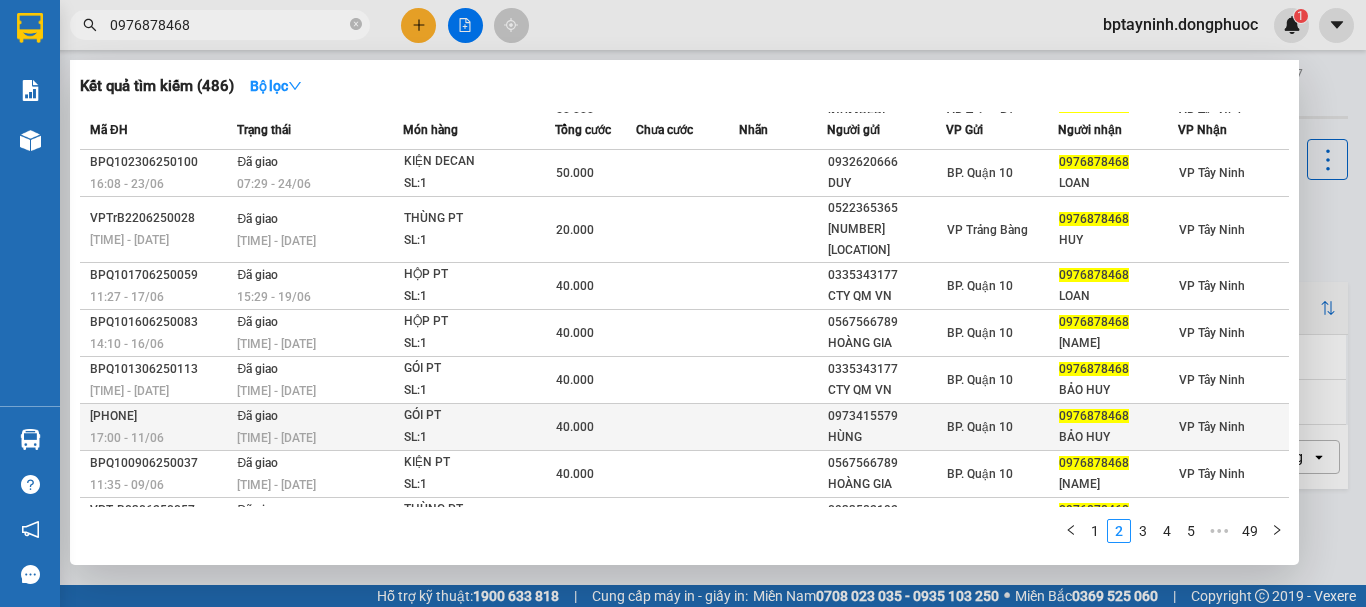 scroll, scrollTop: 0, scrollLeft: 0, axis: both 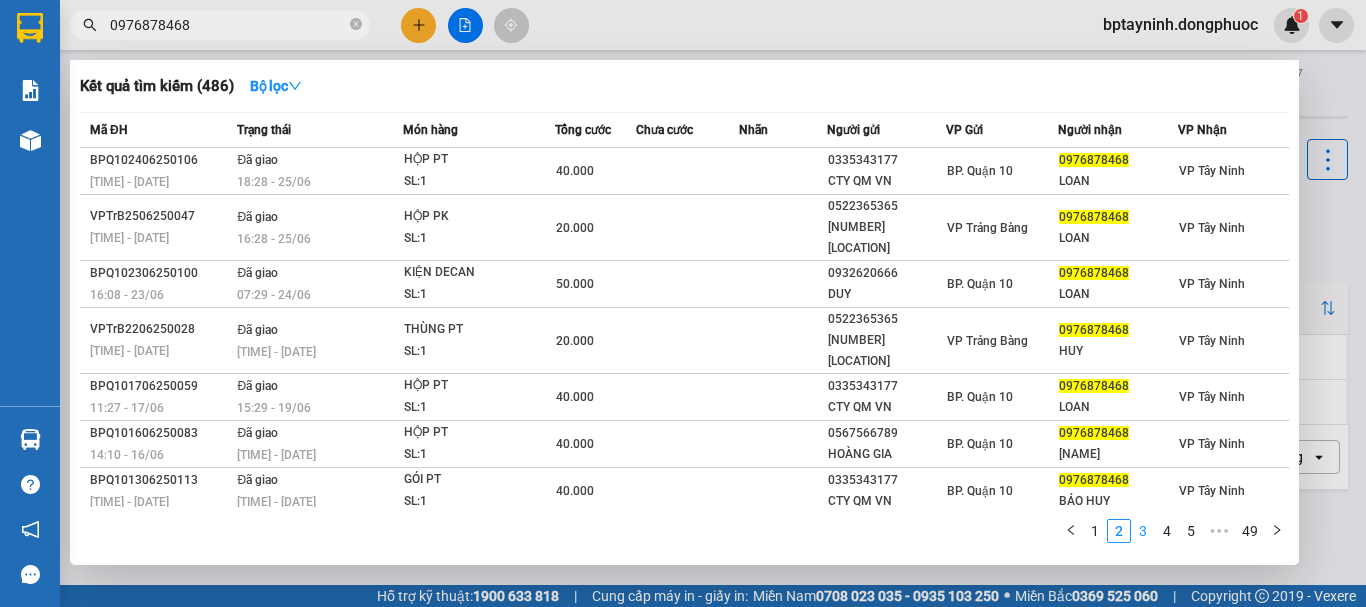 click on "3" at bounding box center [1143, 531] 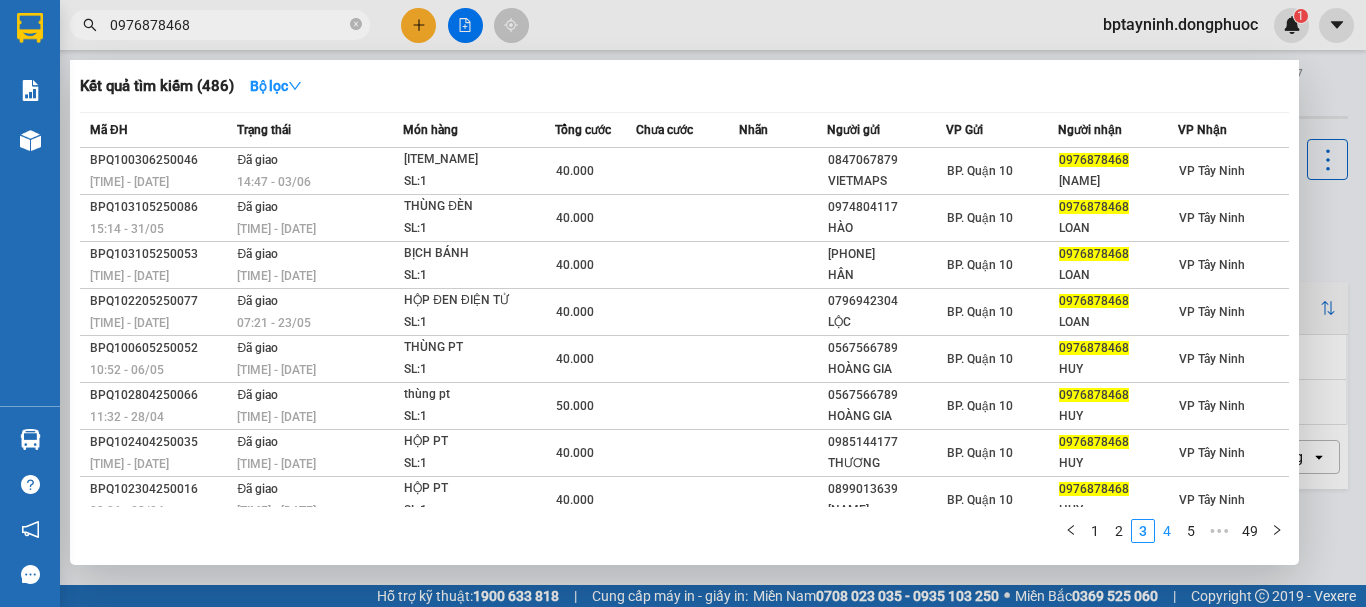 click on "4" at bounding box center (1167, 531) 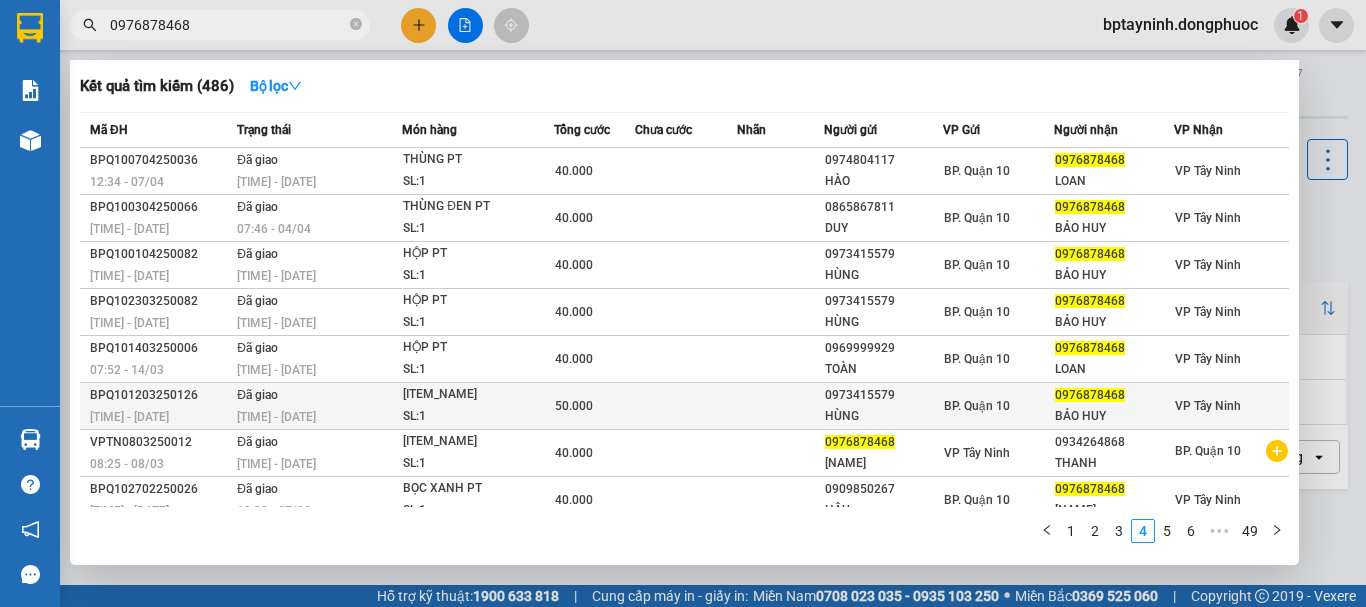 scroll, scrollTop: 111, scrollLeft: 0, axis: vertical 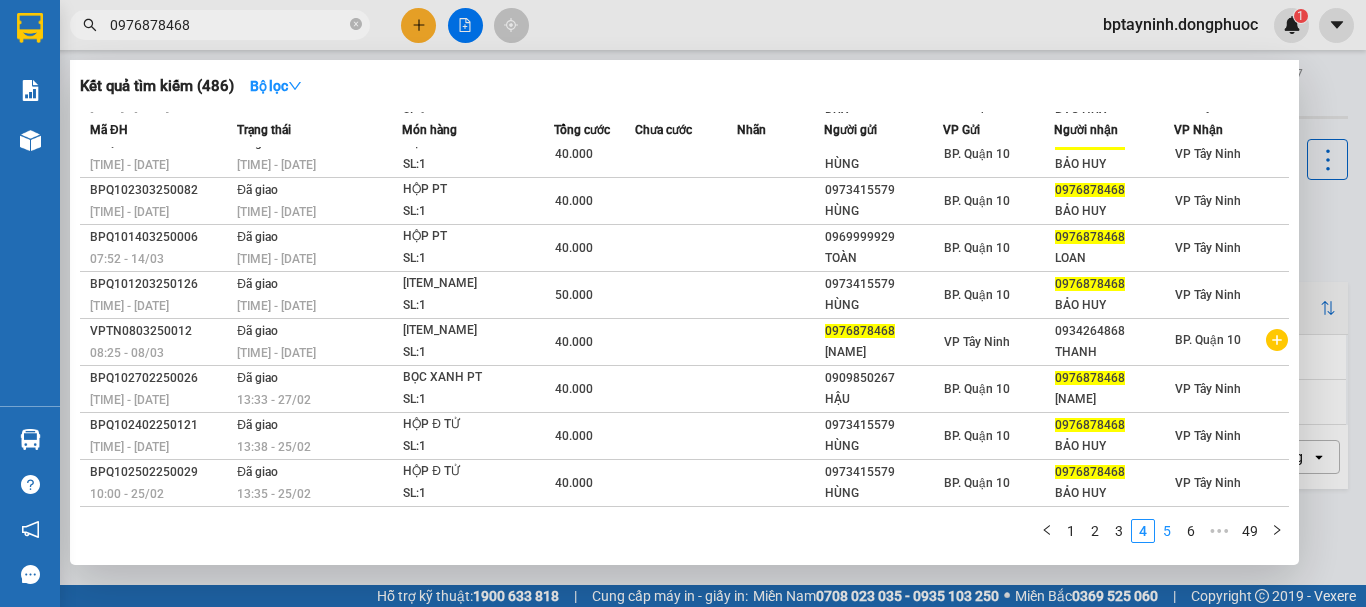 click on "5" at bounding box center [1167, 531] 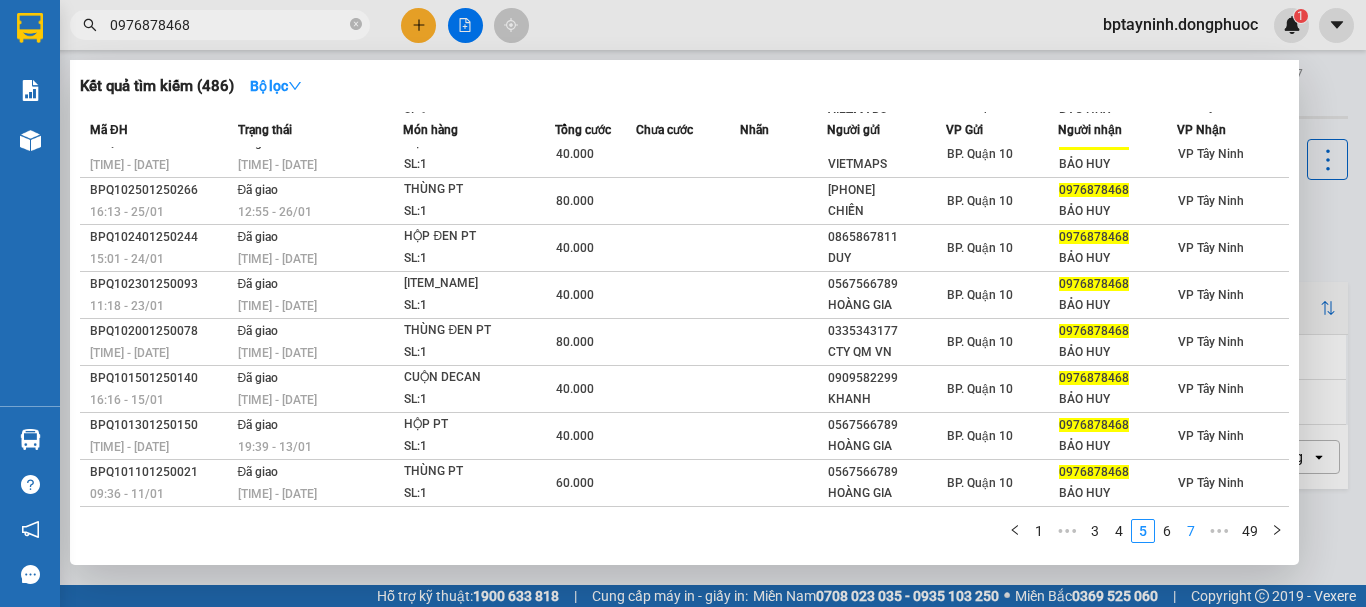 click on "7" at bounding box center (1191, 531) 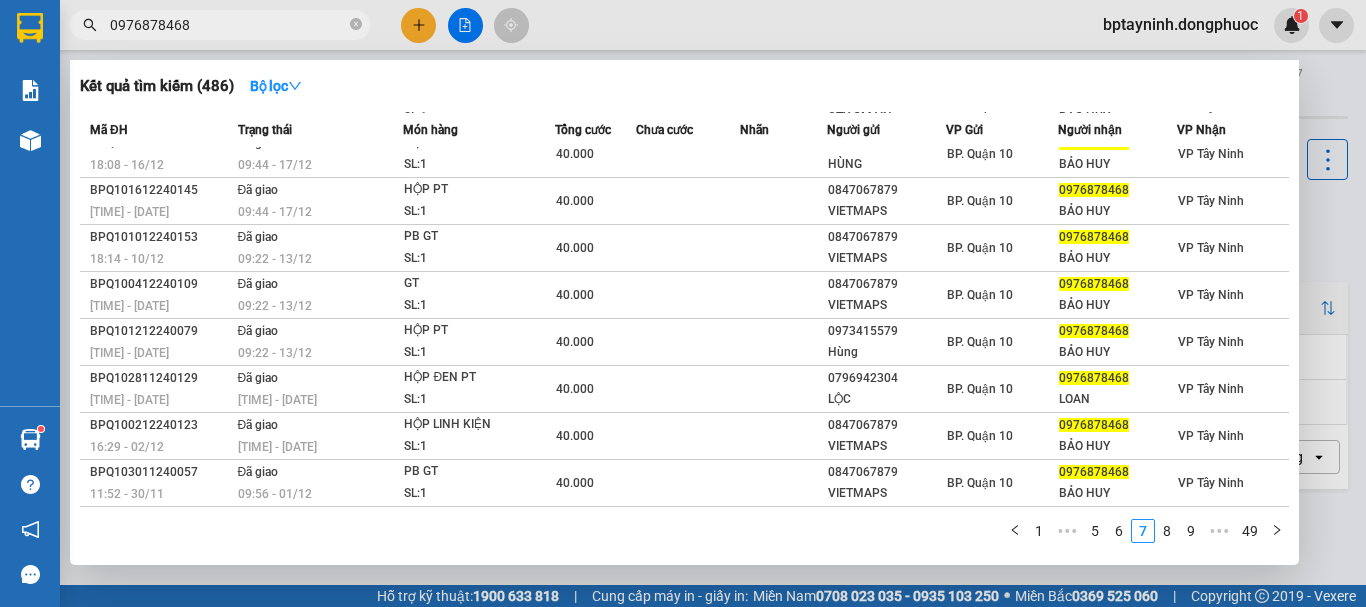 click at bounding box center [683, 303] 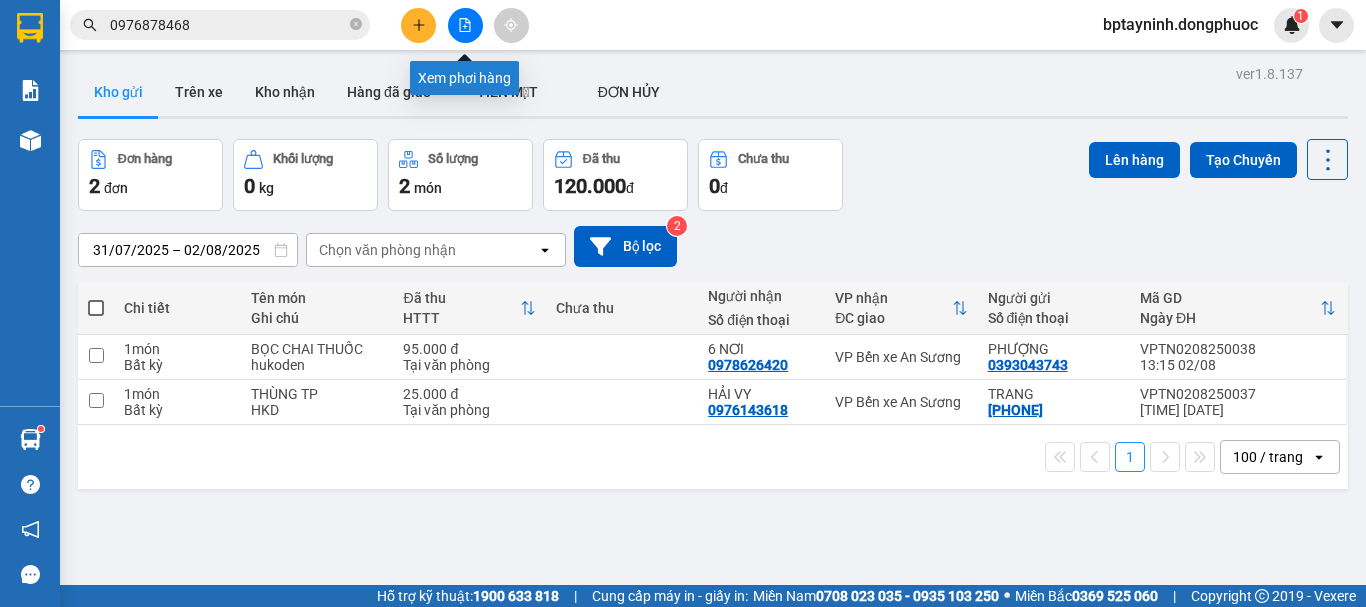 click at bounding box center [465, 25] 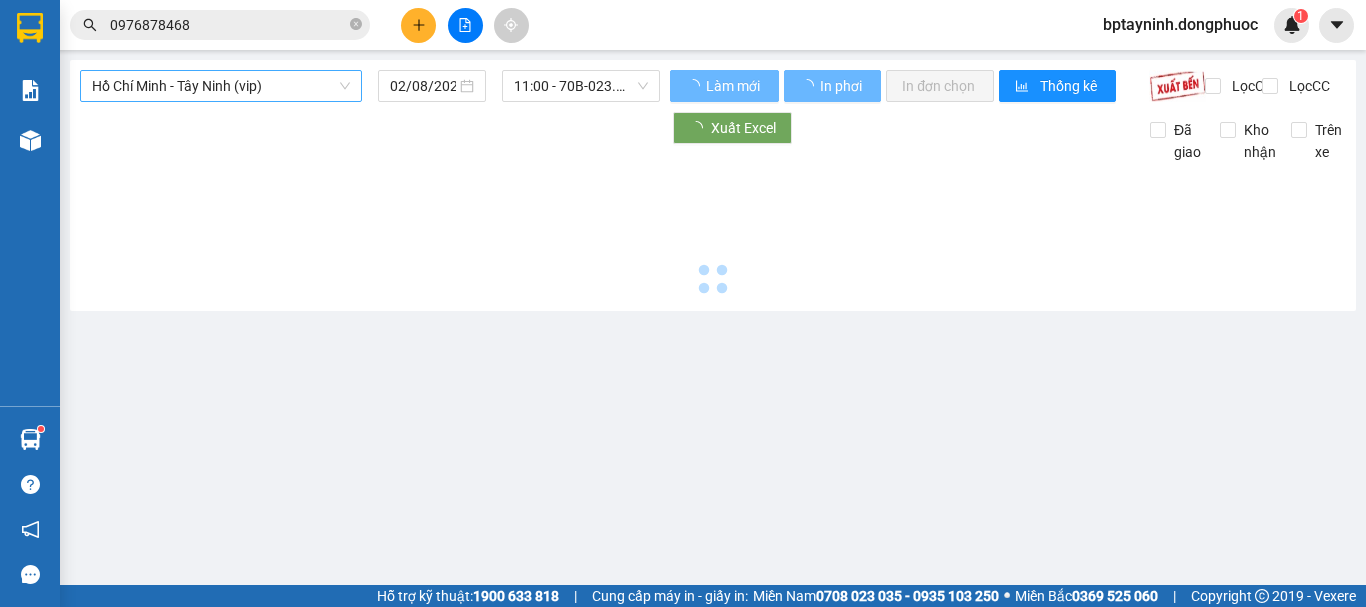 click on "Hồ Chí Minh - Tây Ninh (vip)" at bounding box center (221, 86) 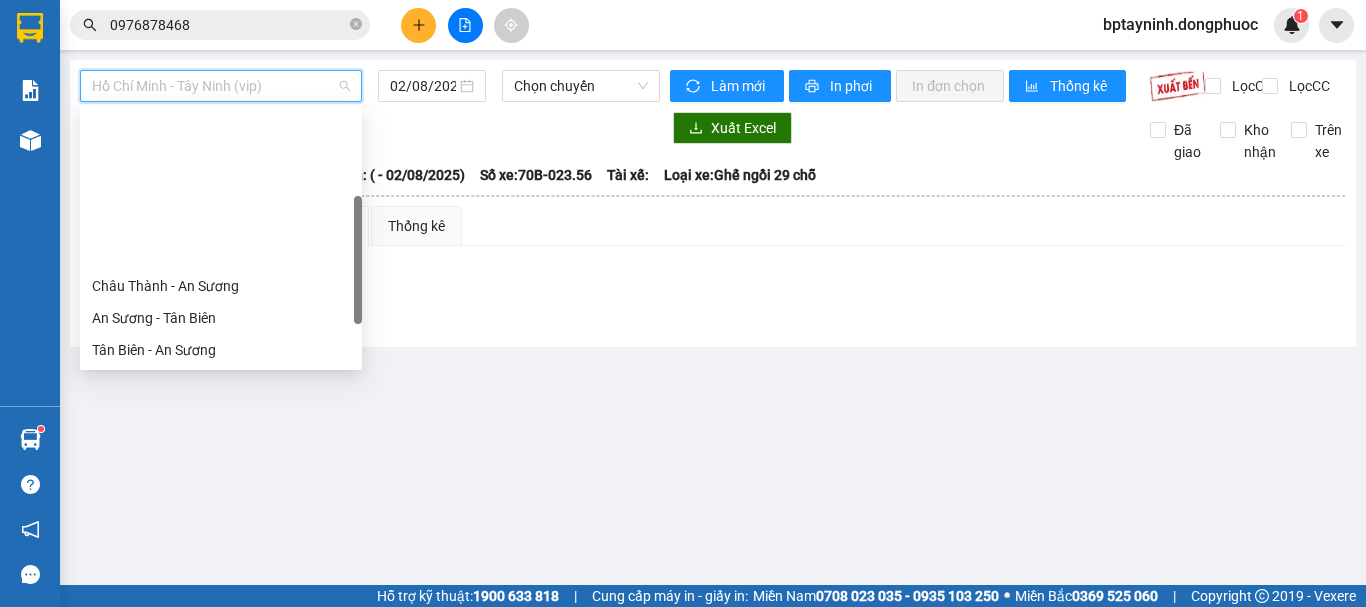 scroll, scrollTop: 288, scrollLeft: 0, axis: vertical 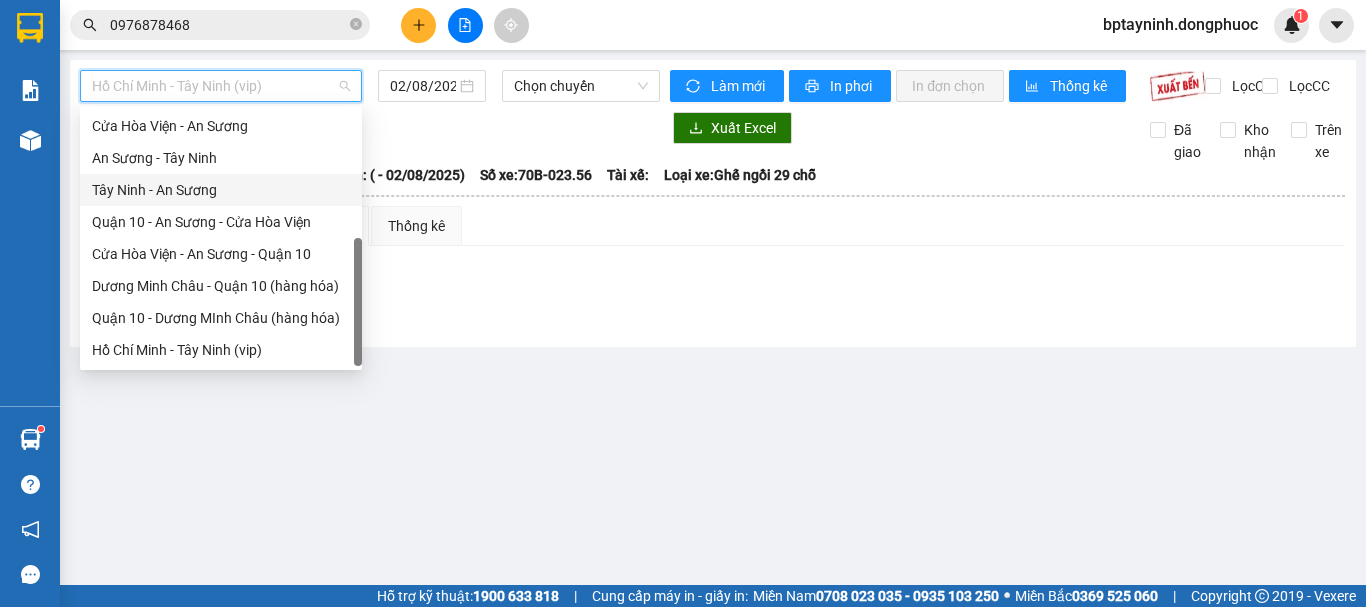click on "Tây Ninh - An Sương" at bounding box center (221, 190) 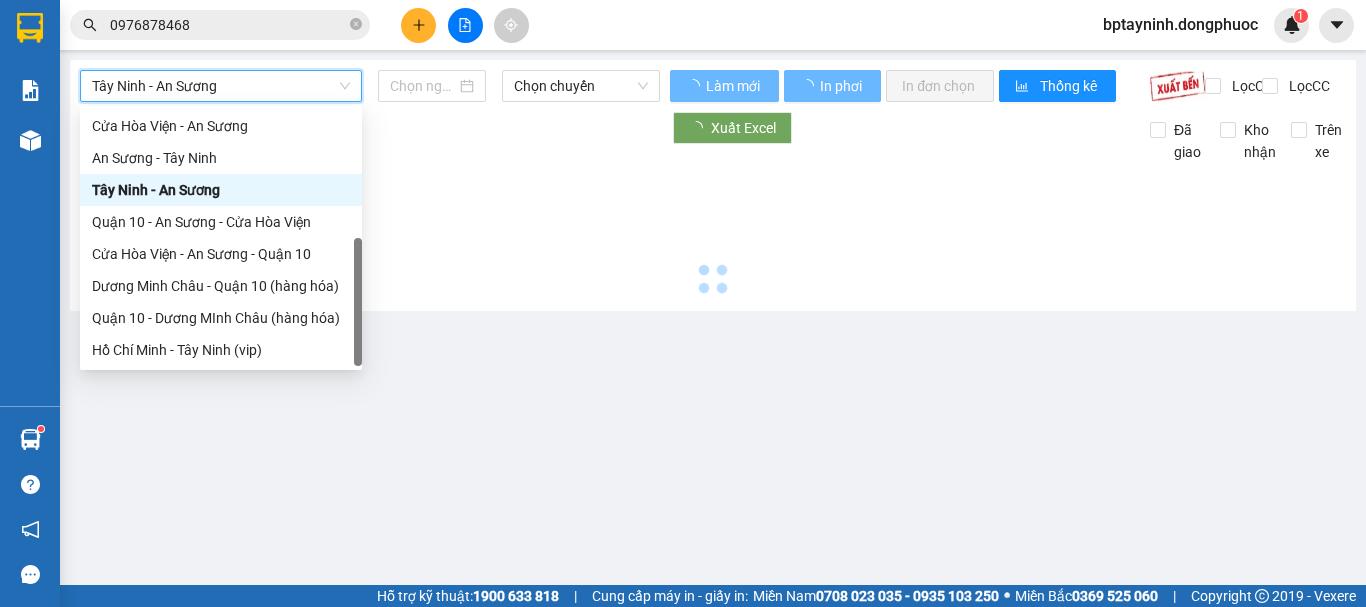 type on "02/08/2025" 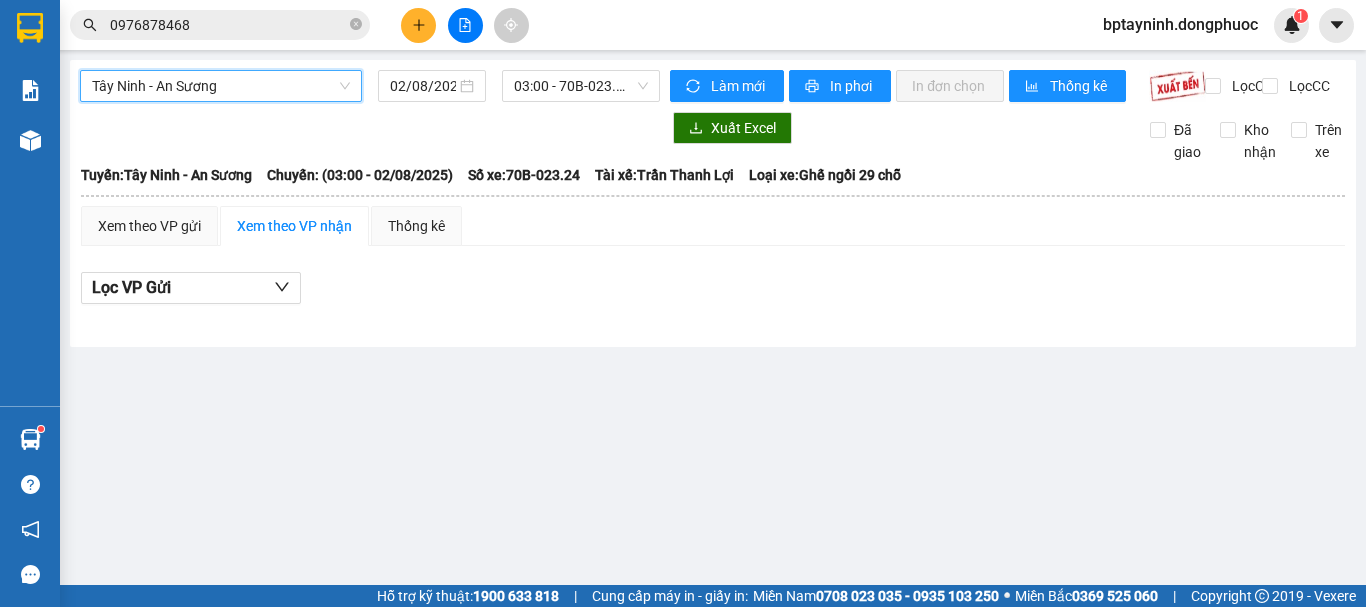 click on "Tây Ninh - An Sương" at bounding box center [221, 86] 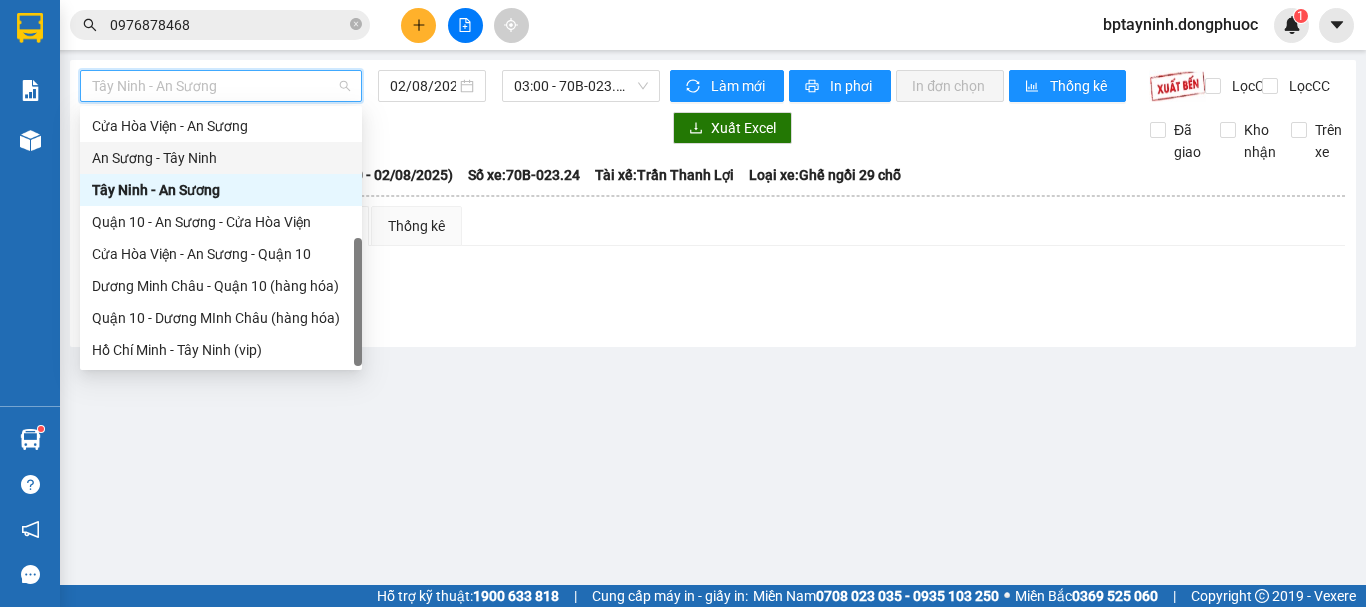 click on "An Sương - Tây Ninh" at bounding box center [221, 158] 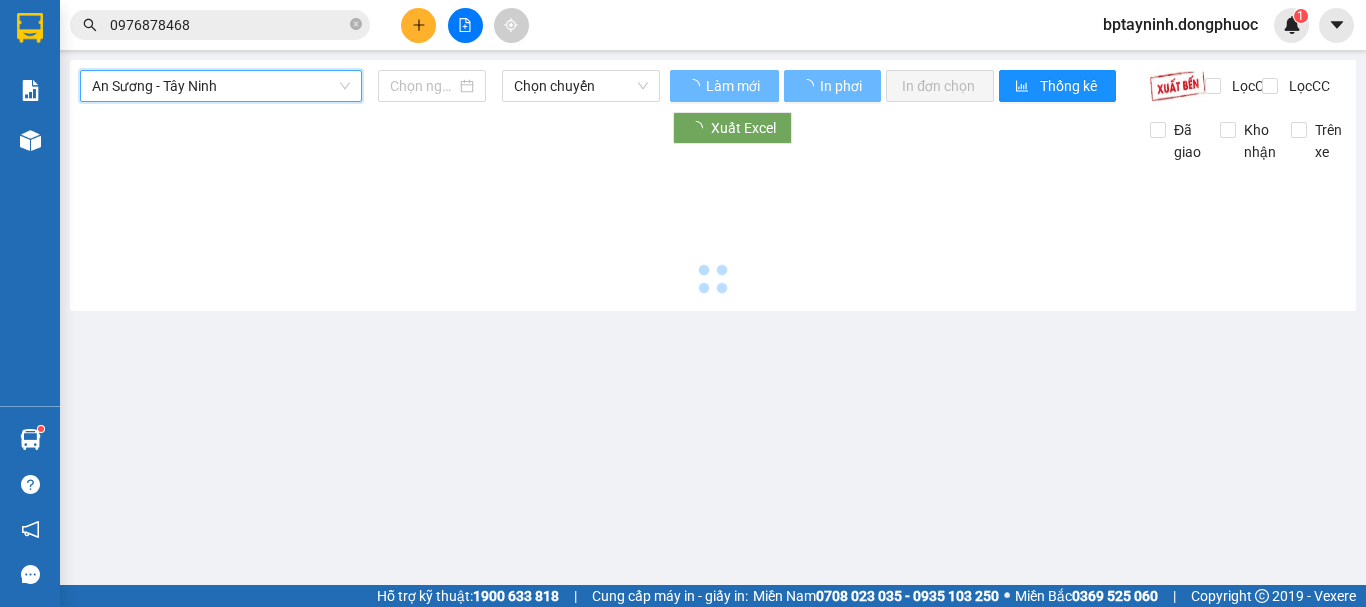 type on "02/08/2025" 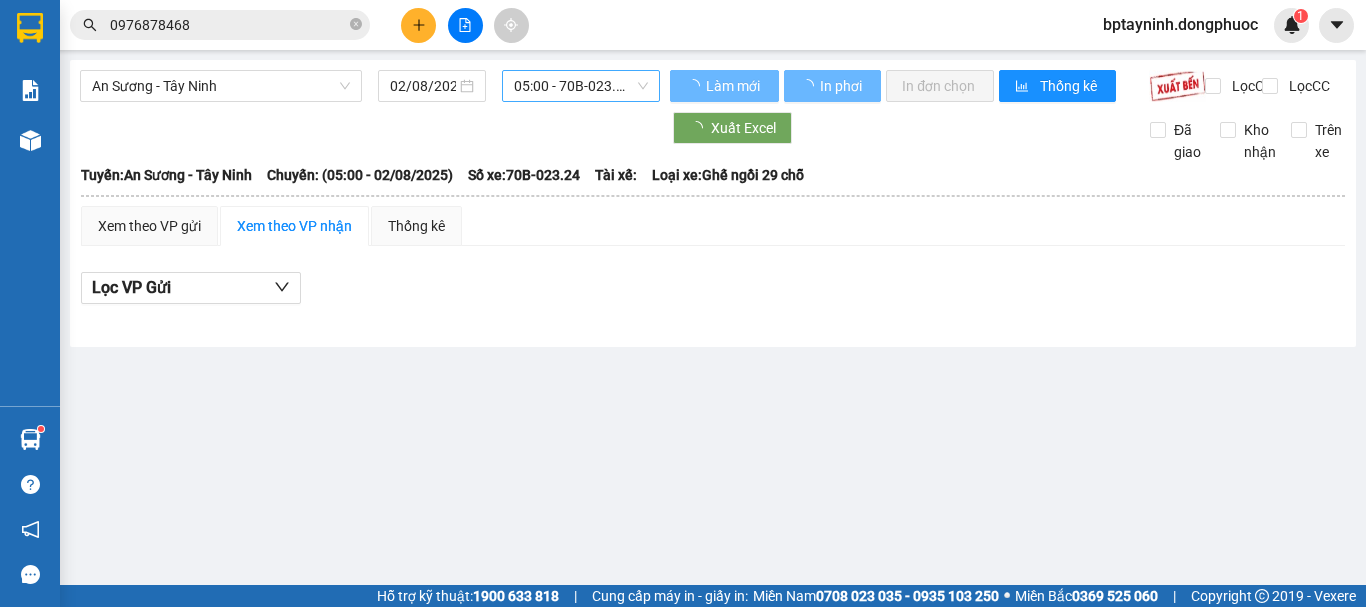 drag, startPoint x: 610, startPoint y: 68, endPoint x: 612, endPoint y: 90, distance: 22.090721 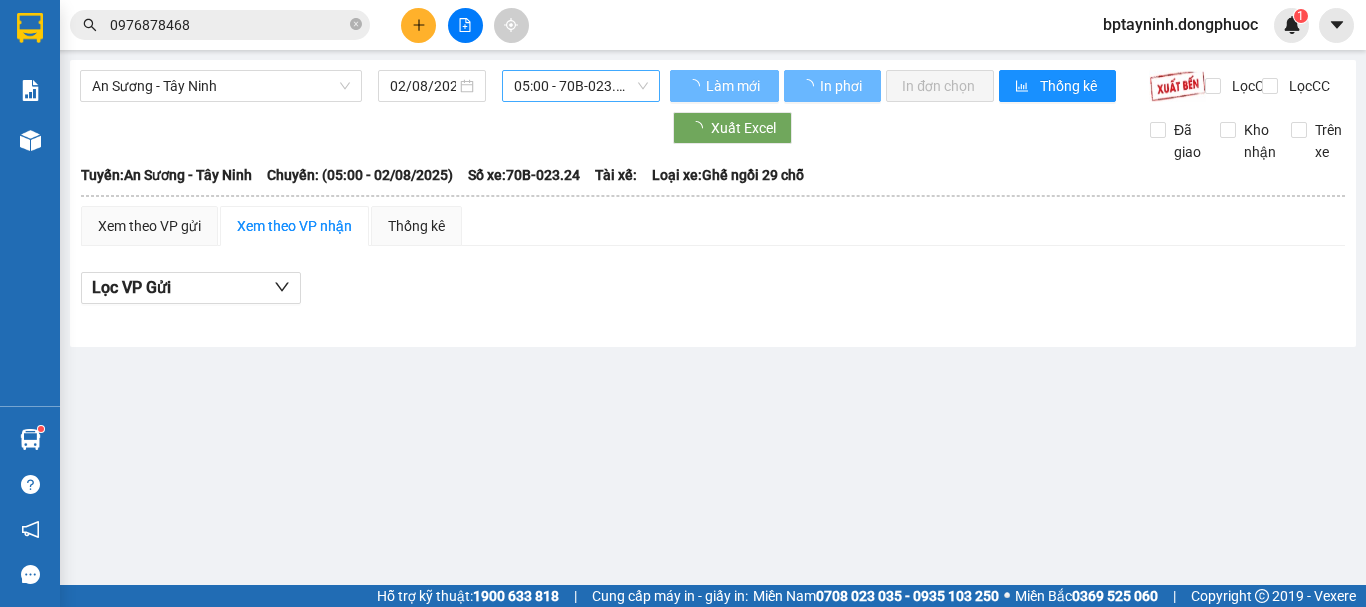 click on "[LOCATION] - [LOCATION] [DATE] [TIME]     - [VEHICLE_ID]  Làm mới In phơi In đơn chọn Thống kê Lọc  CR Lọc  CC Xuất Excel Đã giao Kho nhận Trên xe Đồng Phước   [PHONE]   [ADDRESS] [TIME] - [DATE] Tuyến:  [LOCATION] - [LOCATION] Chuyến:   ([TIME] - [DATE]) Số xe:  [VEHICLE_ID] Loại xe:  Ghế ngồi 29 chỗ Tuyến:  [LOCATION] - [LOCATION] Chuyến:   ([TIME] - [DATE]) Số xe:  [VEHICLE_ID] Tài xế:  Loại xe:  Ghế ngồi 29 chỗ Xem theo VP gửi Xem theo VP nhận Thống kê Lọc VP Gửi Cước rồi :   0  VNĐ Chưa cước :   0  VNĐ Thu hộ:  0  VNĐ Đồng Phước   [PHONE]   [ADDRESS] VP Tây Ninh  - [TIME] - [DATE] Tuyến:  [LOCATION] - [LOCATION] Chuyến:   ([TIME] - [DATE]) Số xe:  [VEHICLE_ID]   Loại xe:  Ghế ngồi 29 chỗ STT Mã GD SĐT người nhận Người nhận Tên người nhận Người gửi SL Tên hàng Ghi chú" at bounding box center [713, 203] 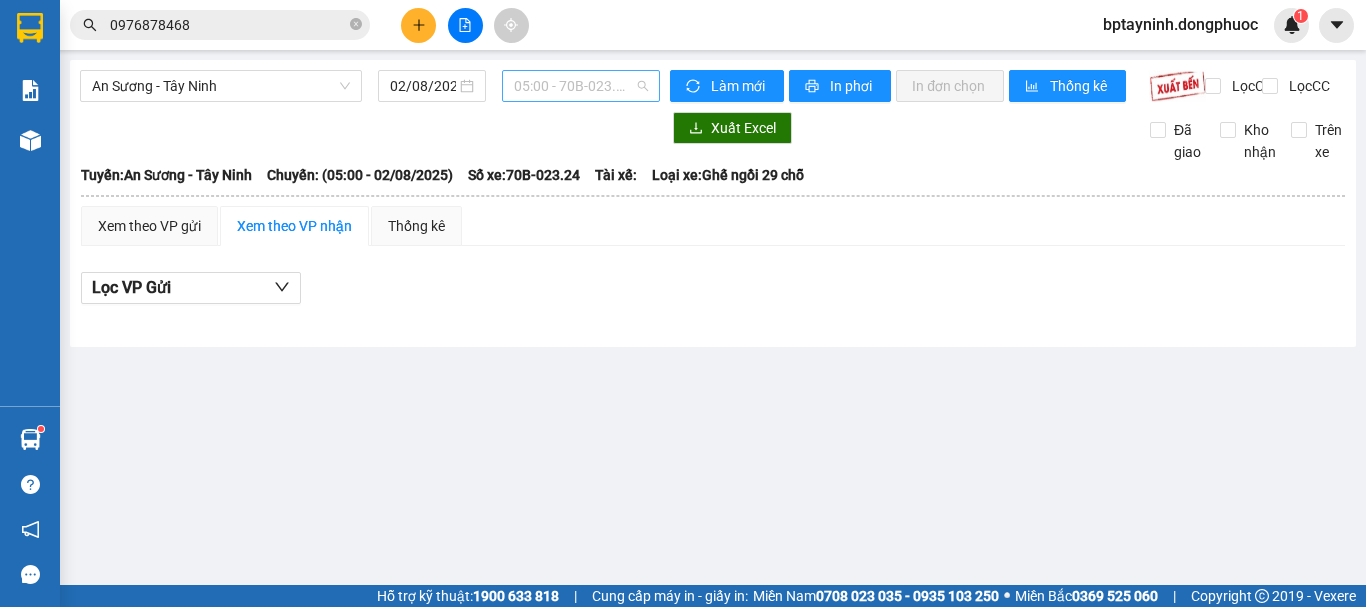 click on "05:00     - 70B-023.24" at bounding box center (581, 86) 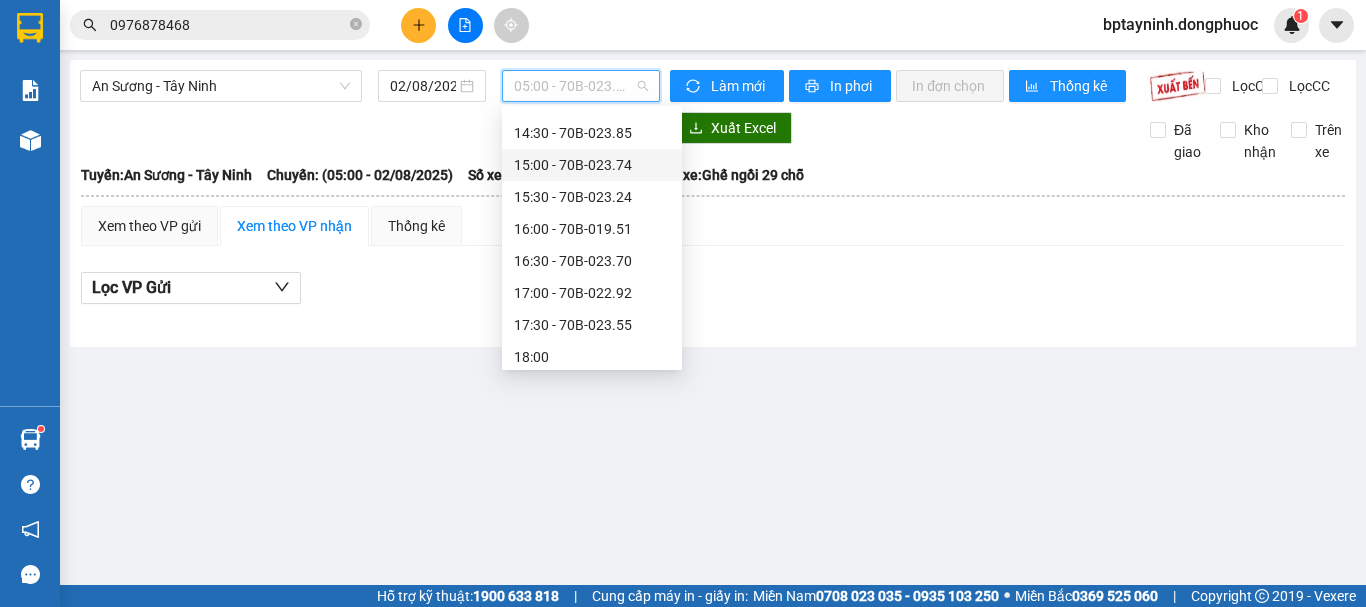 scroll, scrollTop: 403, scrollLeft: 0, axis: vertical 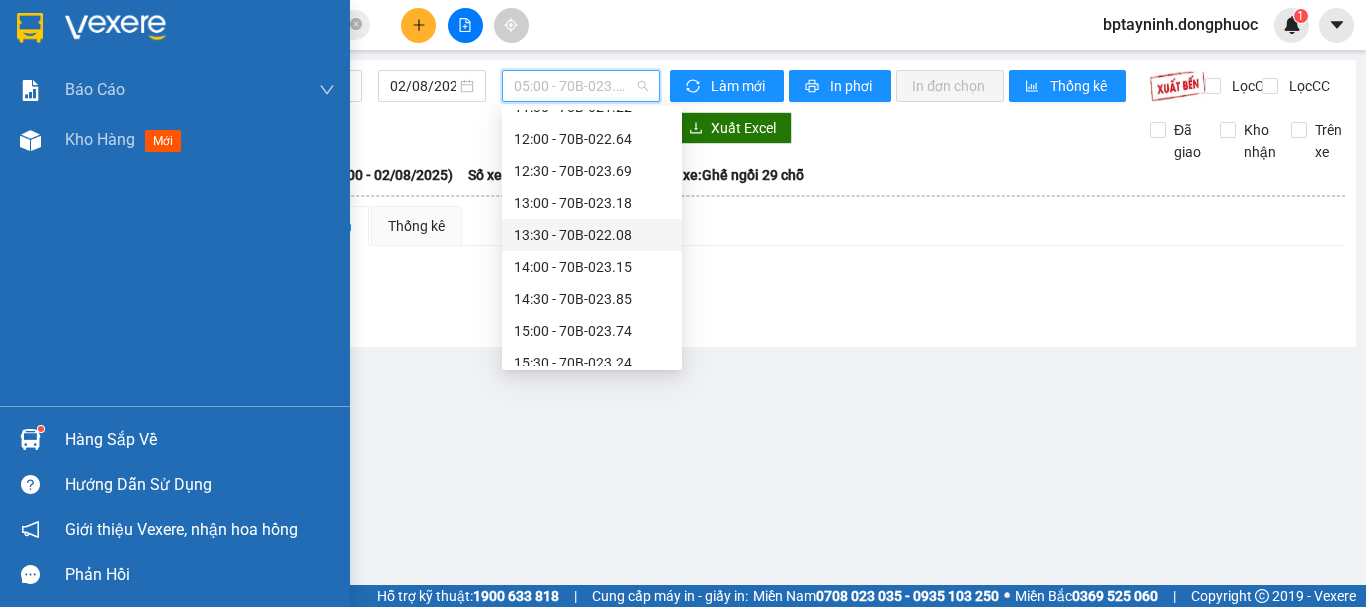 drag, startPoint x: 54, startPoint y: 438, endPoint x: 177, endPoint y: 455, distance: 124.16924 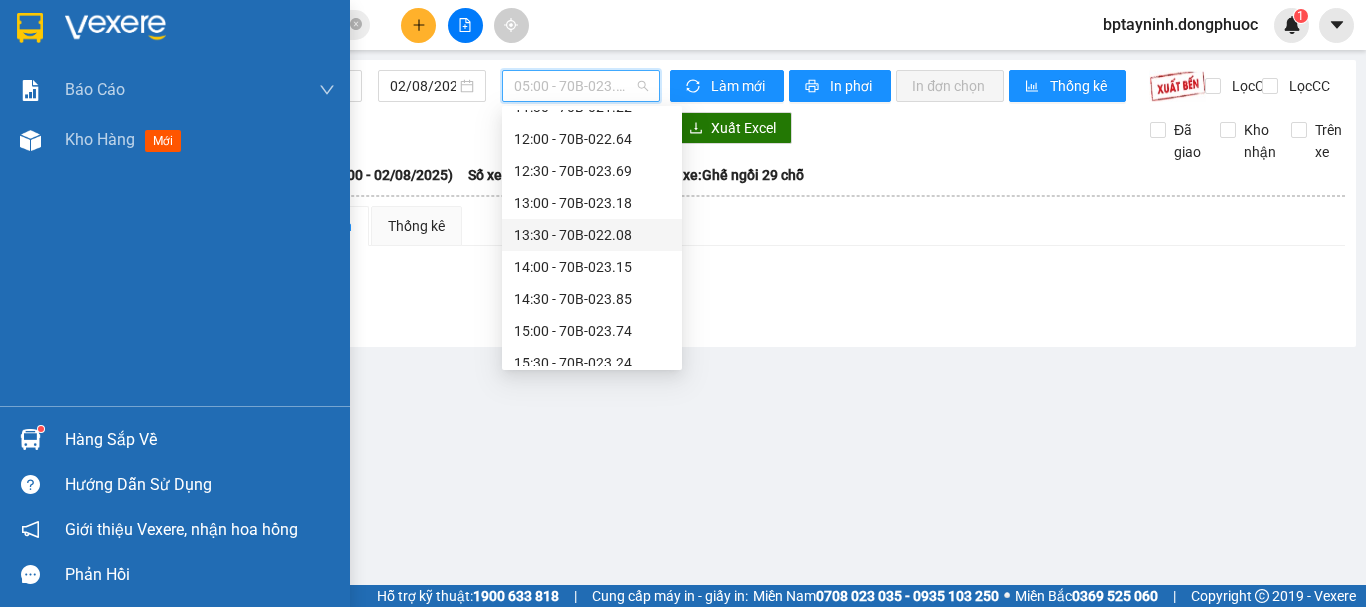click on "Hàng sắp về" at bounding box center (175, 439) 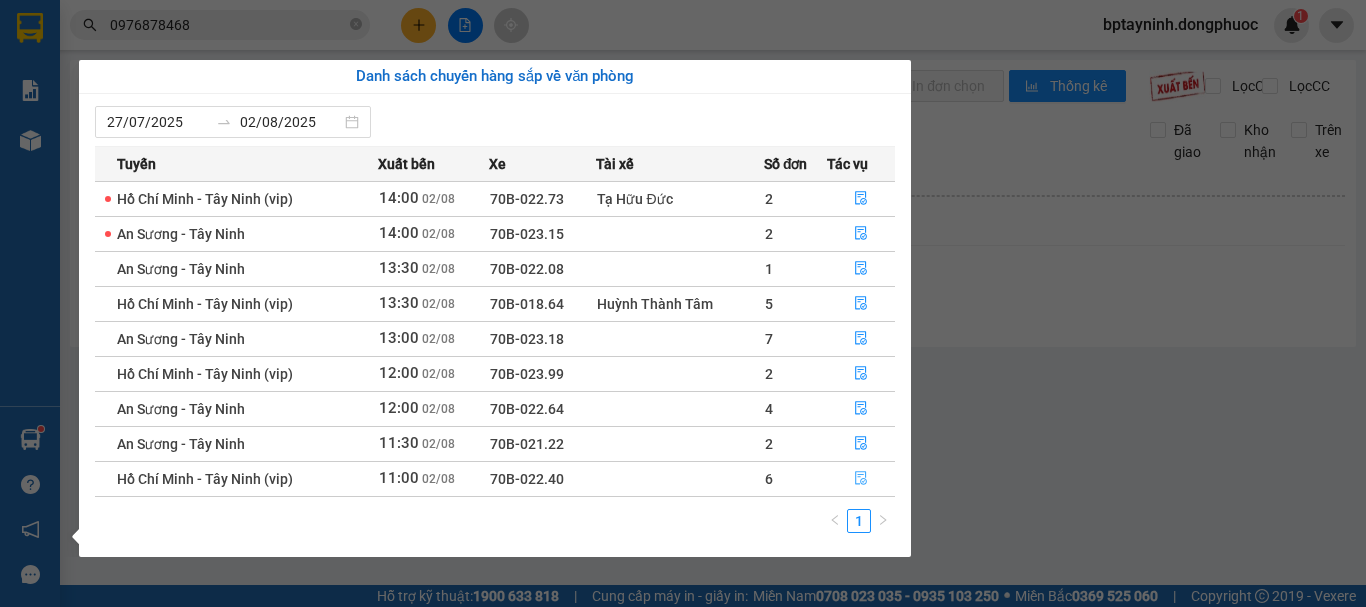 click 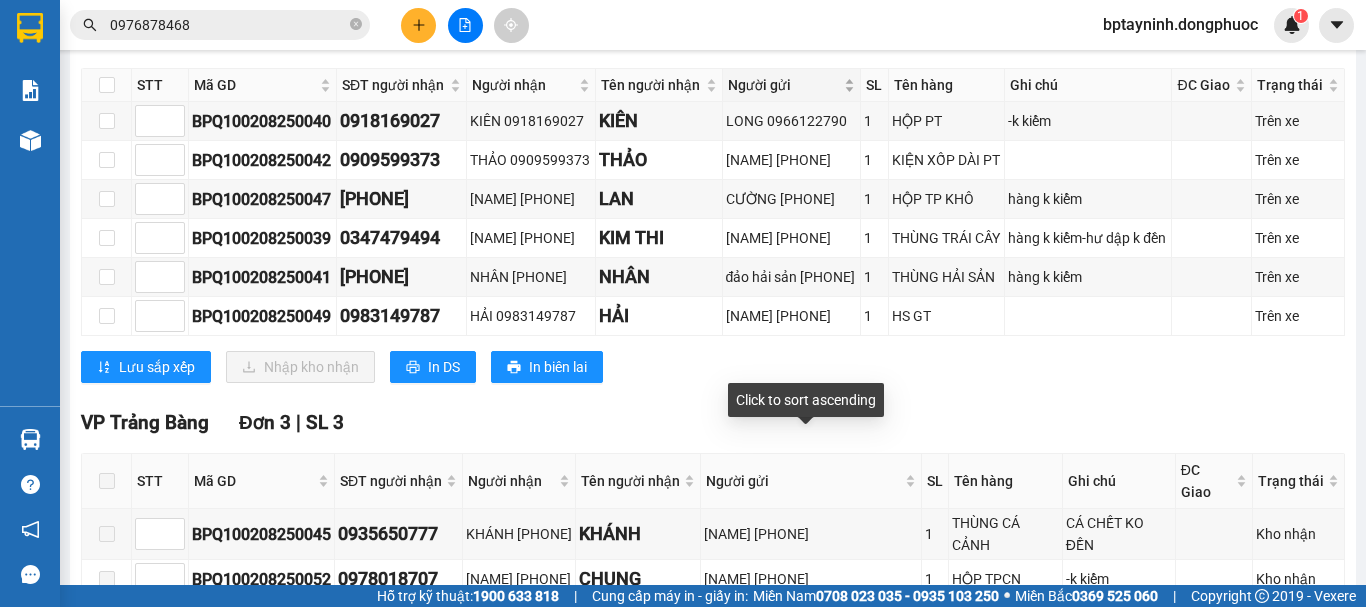 scroll, scrollTop: 167, scrollLeft: 0, axis: vertical 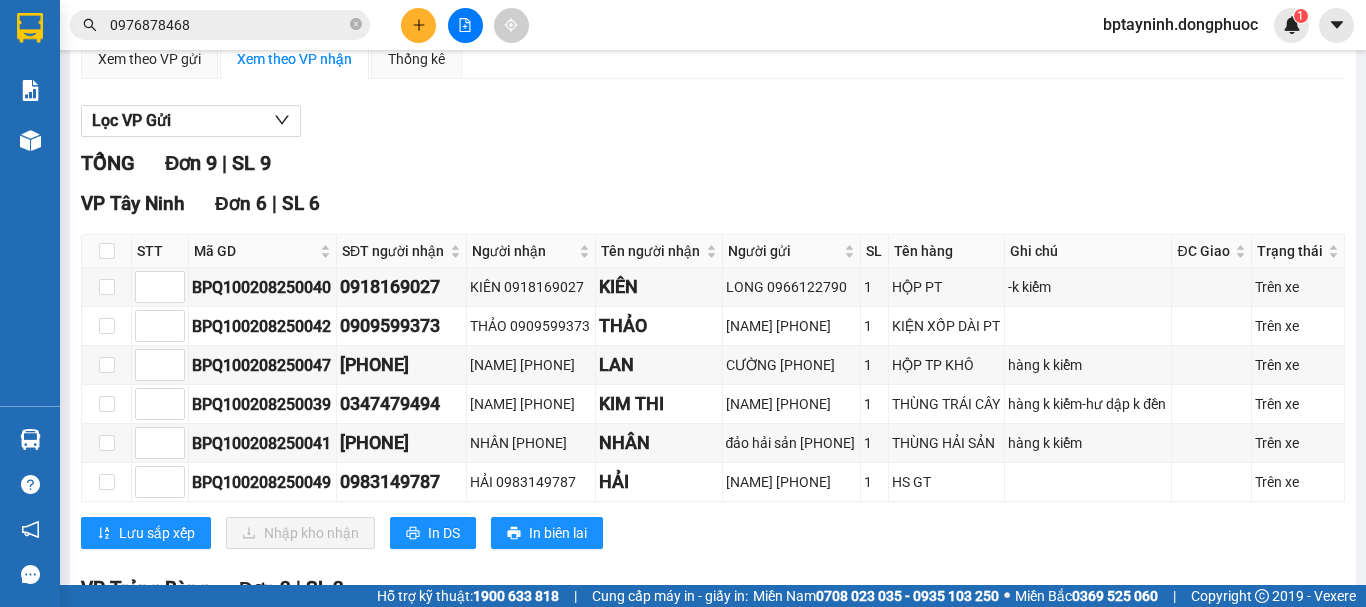 click on "0976878468" at bounding box center [220, 25] 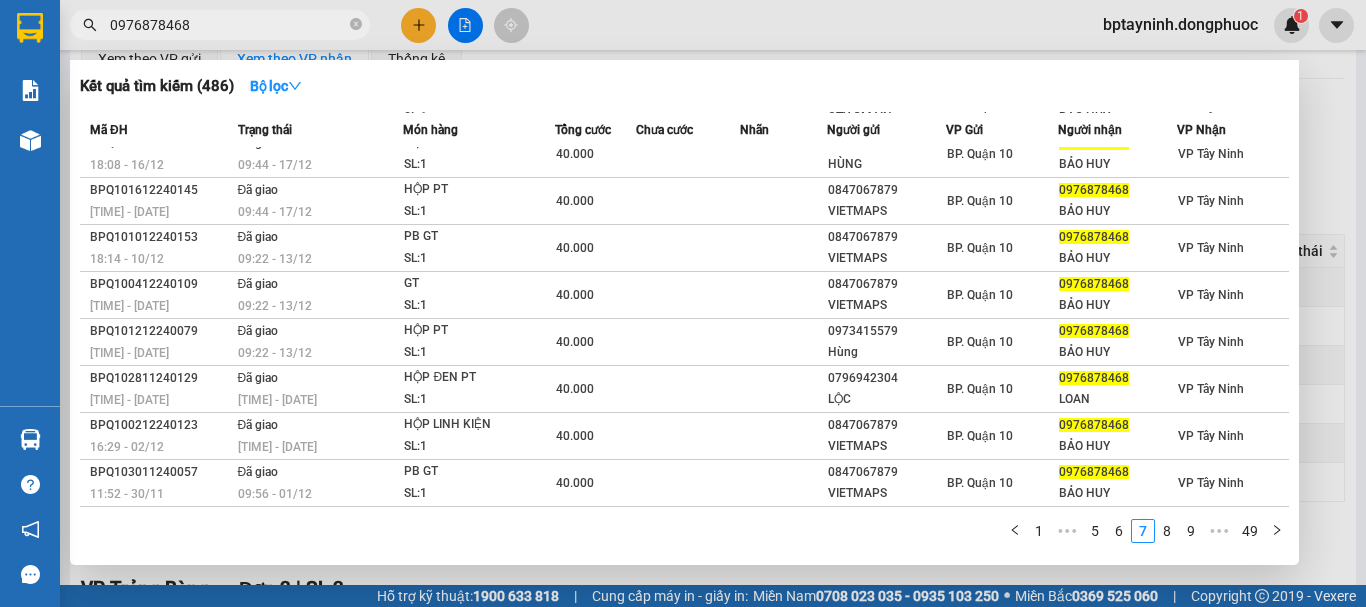 click on "0976878468" at bounding box center (228, 25) 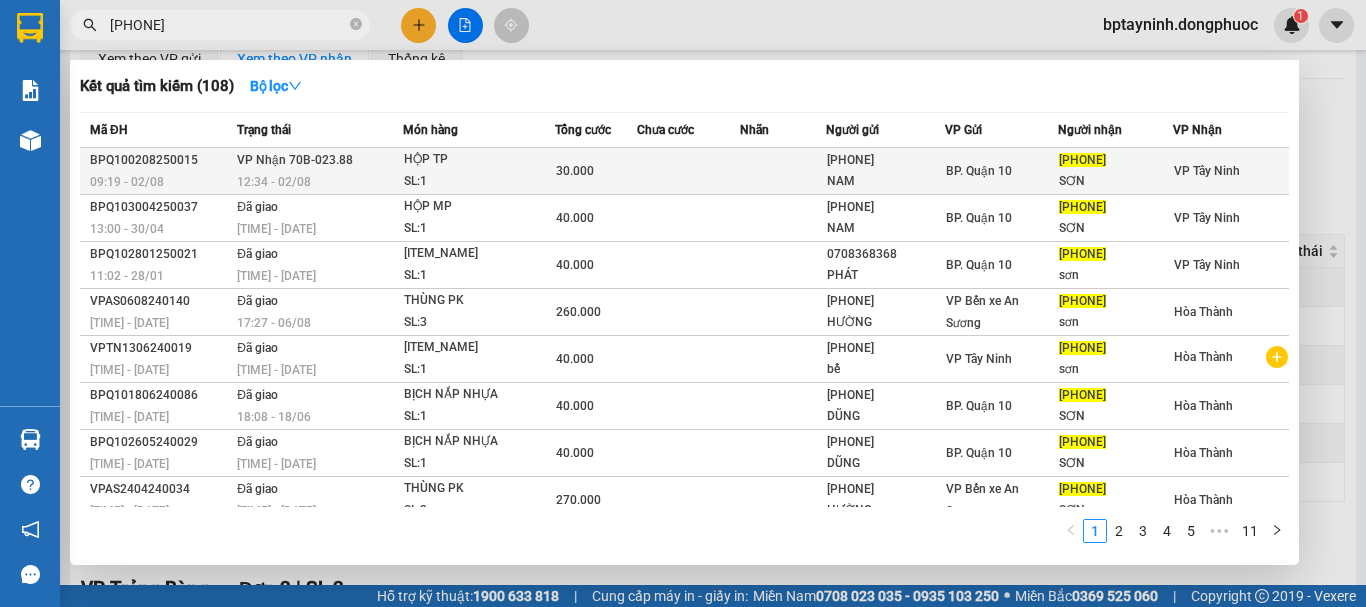 type on "[PHONE]" 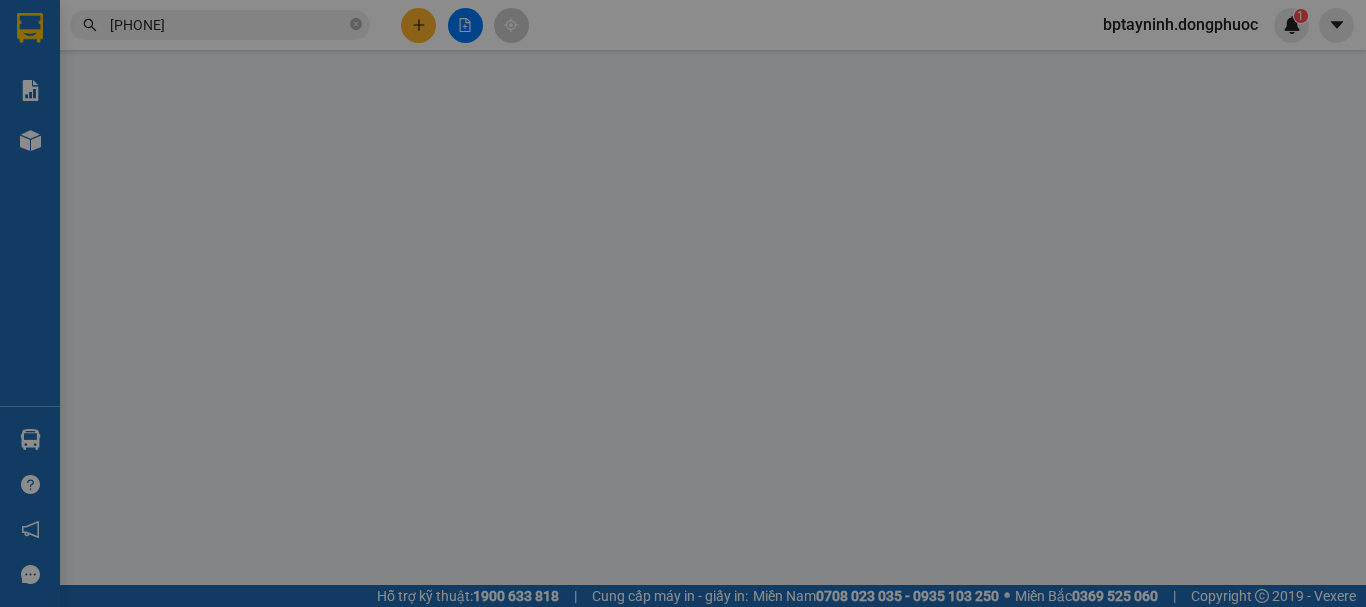 scroll, scrollTop: 0, scrollLeft: 0, axis: both 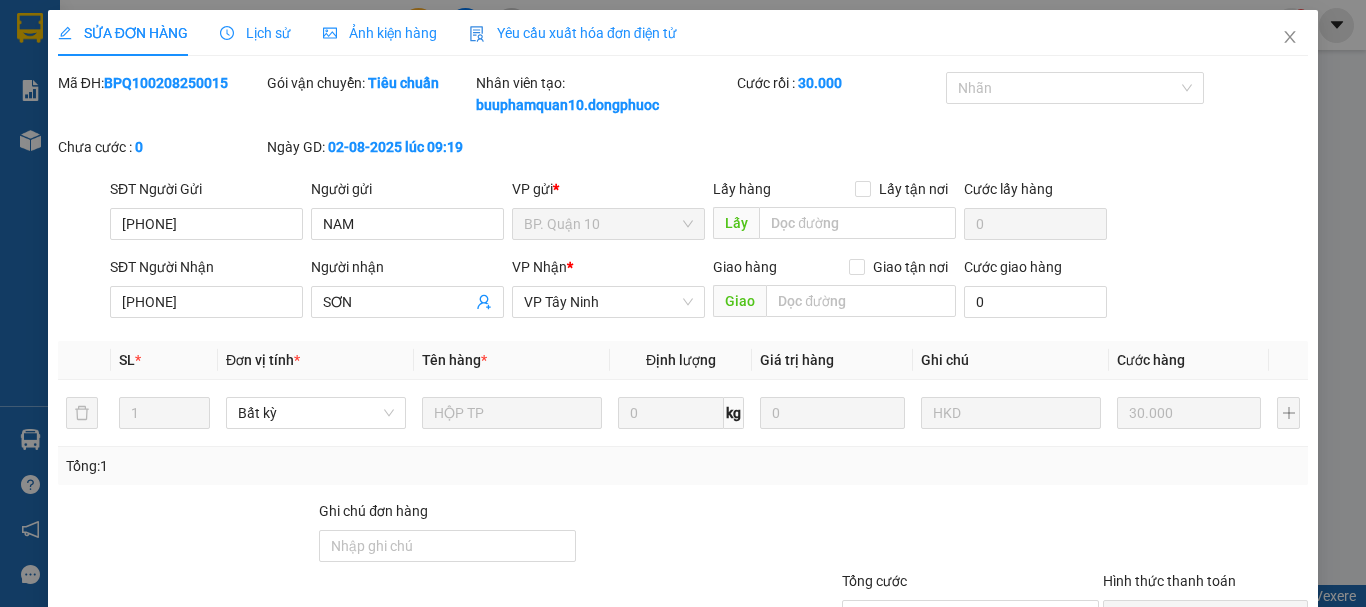 type on "[PHONE]" 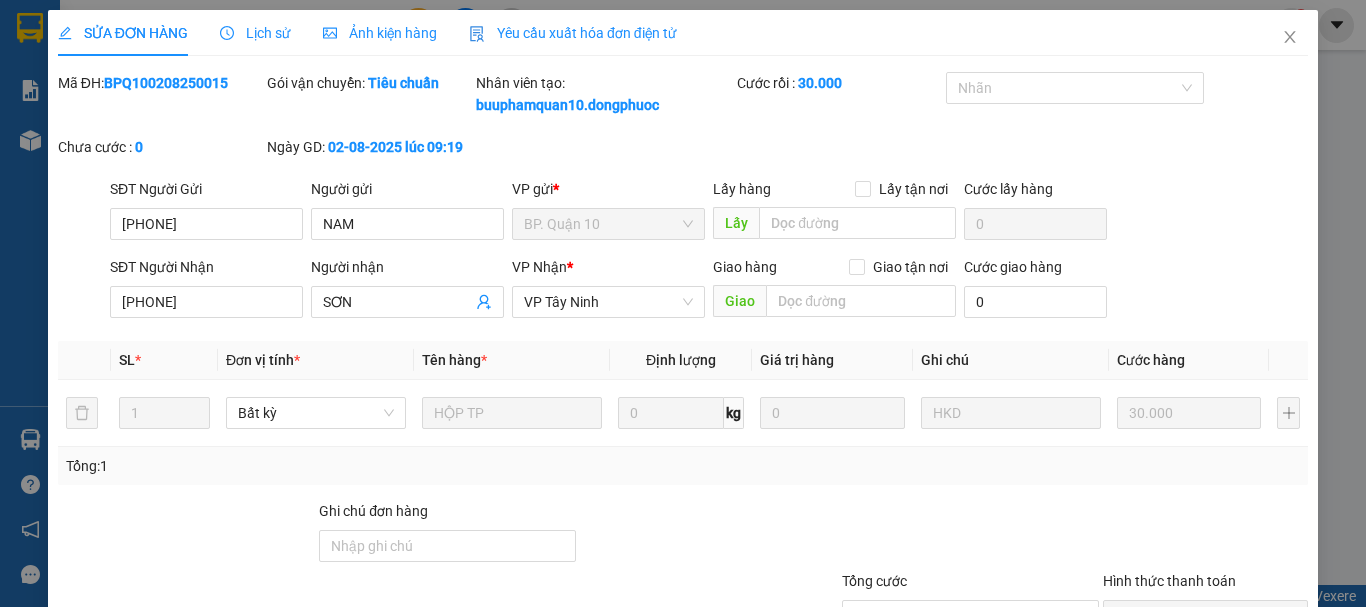 type on "SƠN" 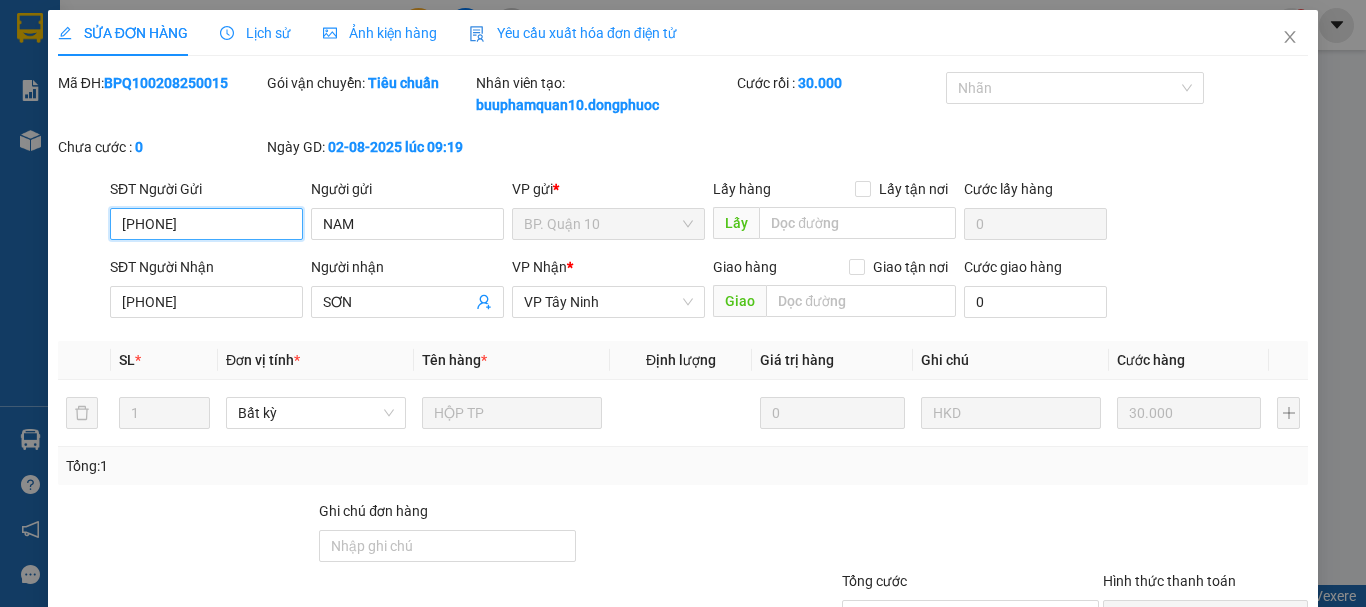 scroll, scrollTop: 159, scrollLeft: 0, axis: vertical 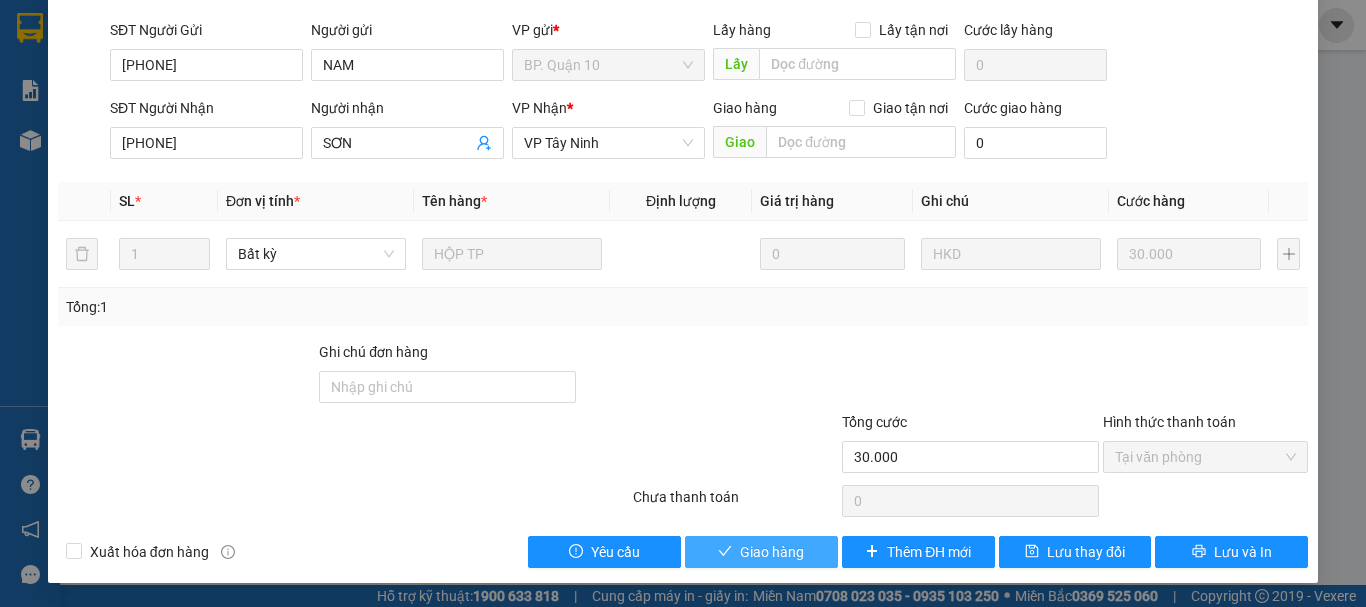click on "Giao hàng" at bounding box center (772, 552) 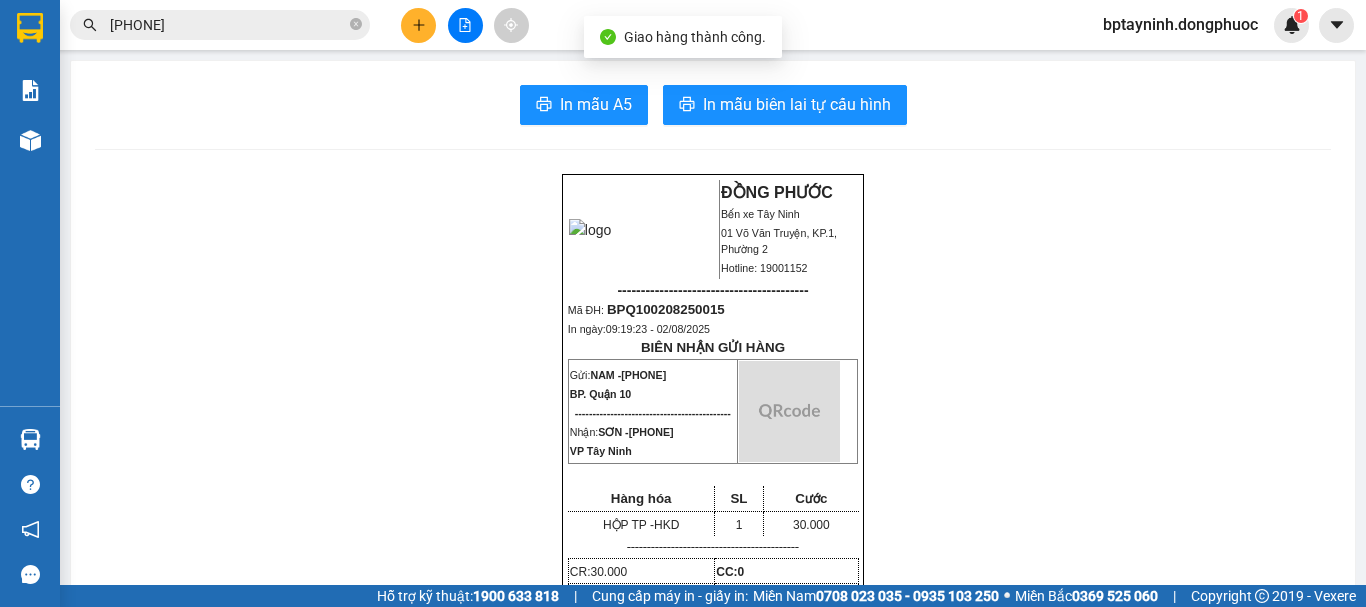 click on "[PHONE]" at bounding box center (228, 25) 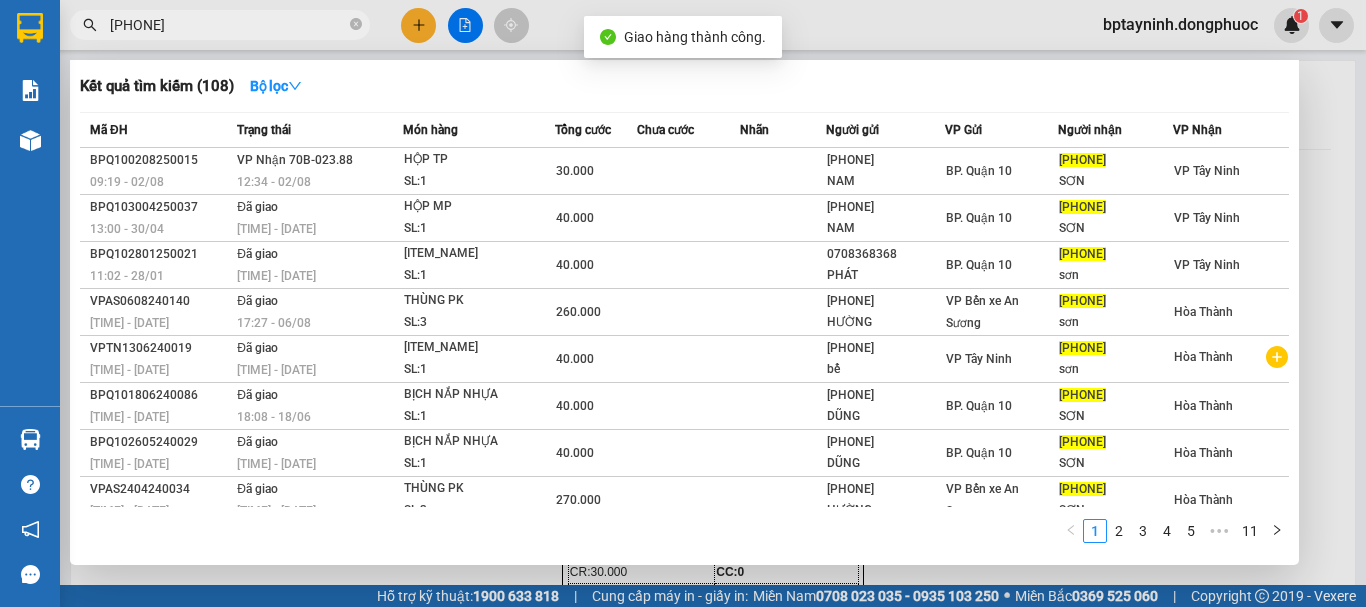 drag, startPoint x: 208, startPoint y: 29, endPoint x: 0, endPoint y: 99, distance: 219.46298 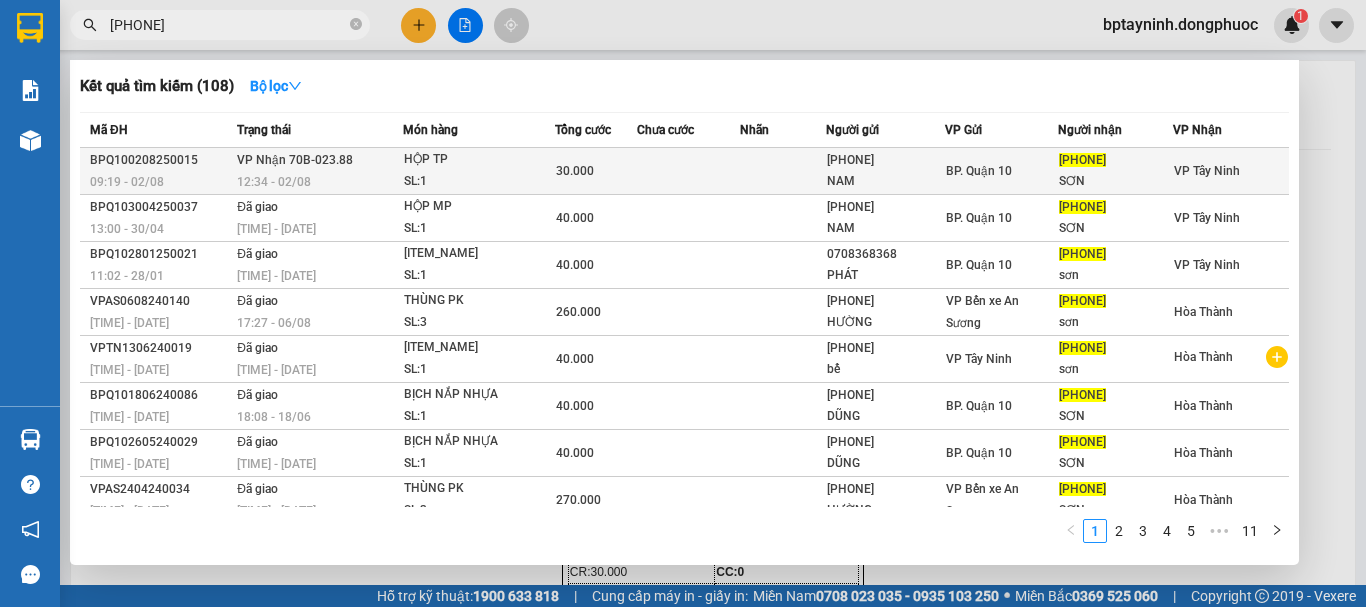 click at bounding box center (688, 171) 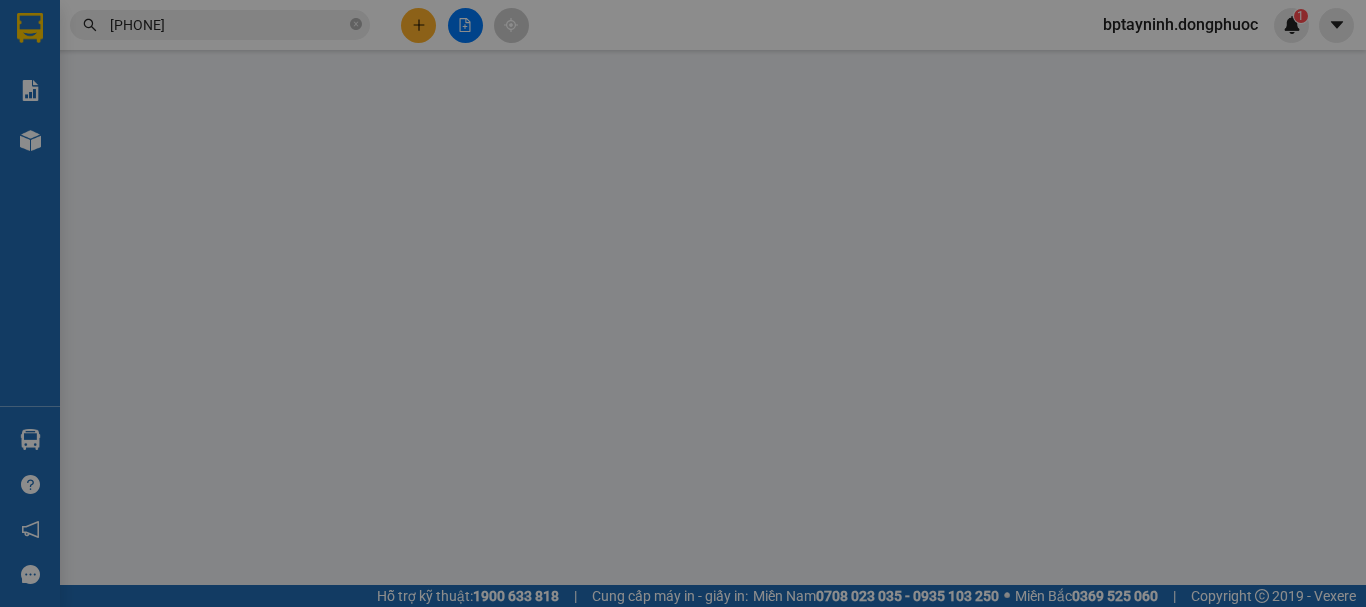 type on "[PHONE]" 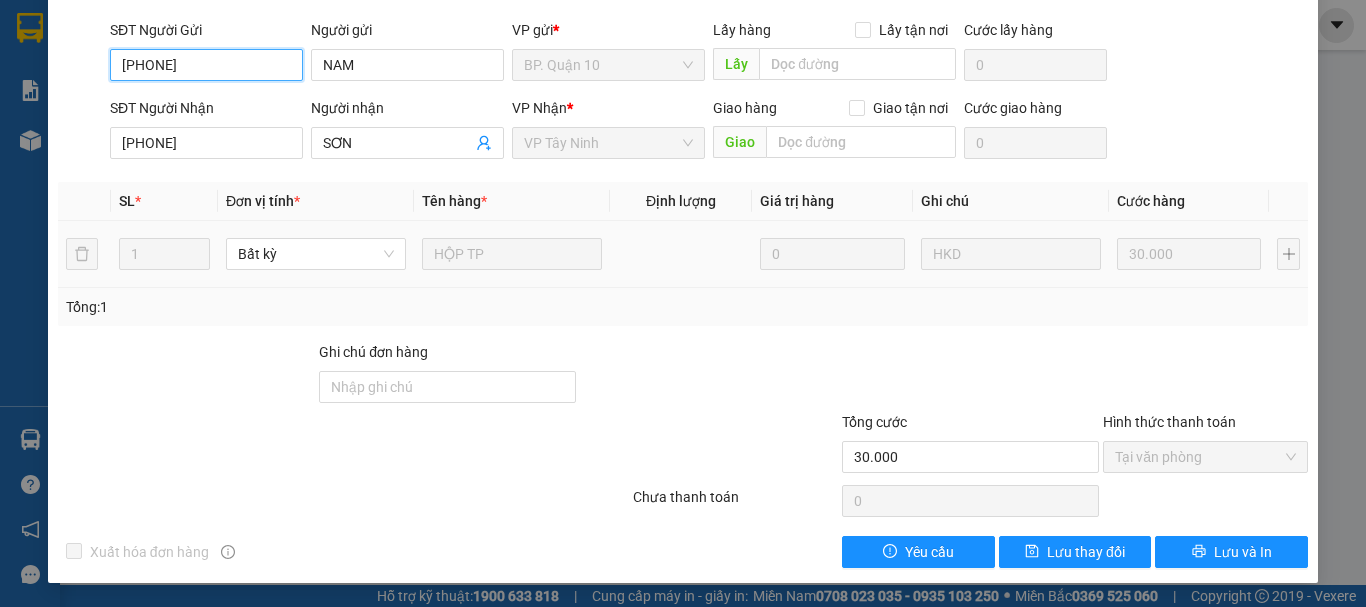 scroll, scrollTop: 0, scrollLeft: 0, axis: both 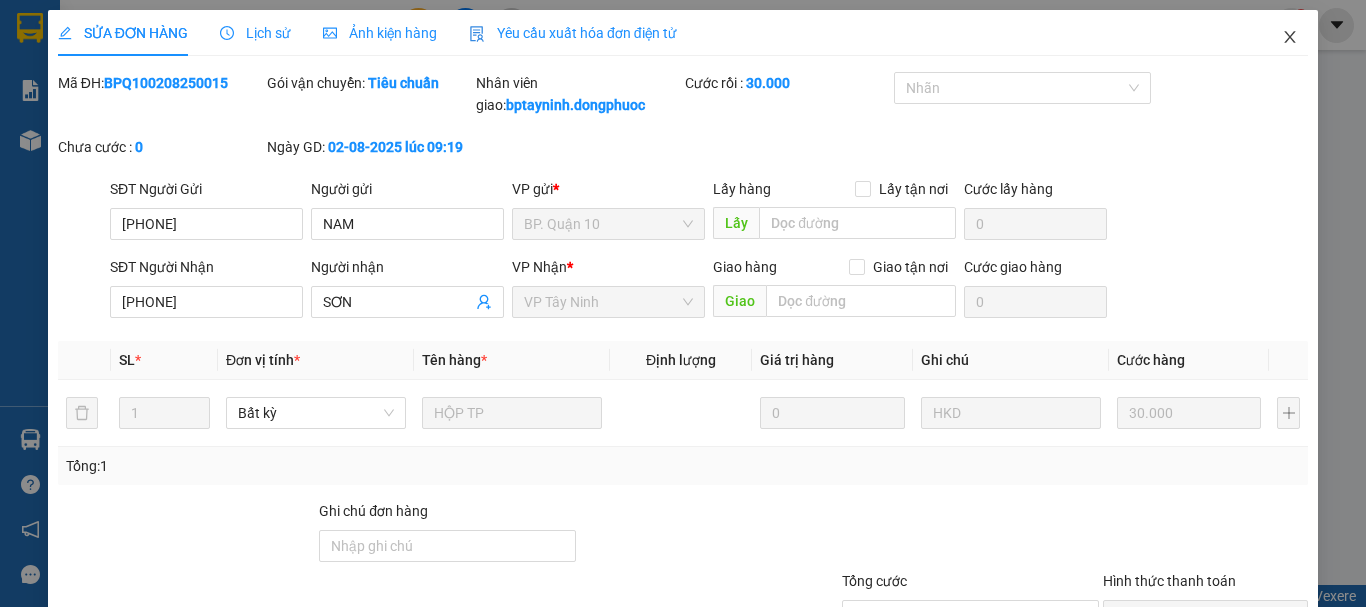 drag, startPoint x: 1282, startPoint y: 41, endPoint x: 724, endPoint y: 2, distance: 559.36127 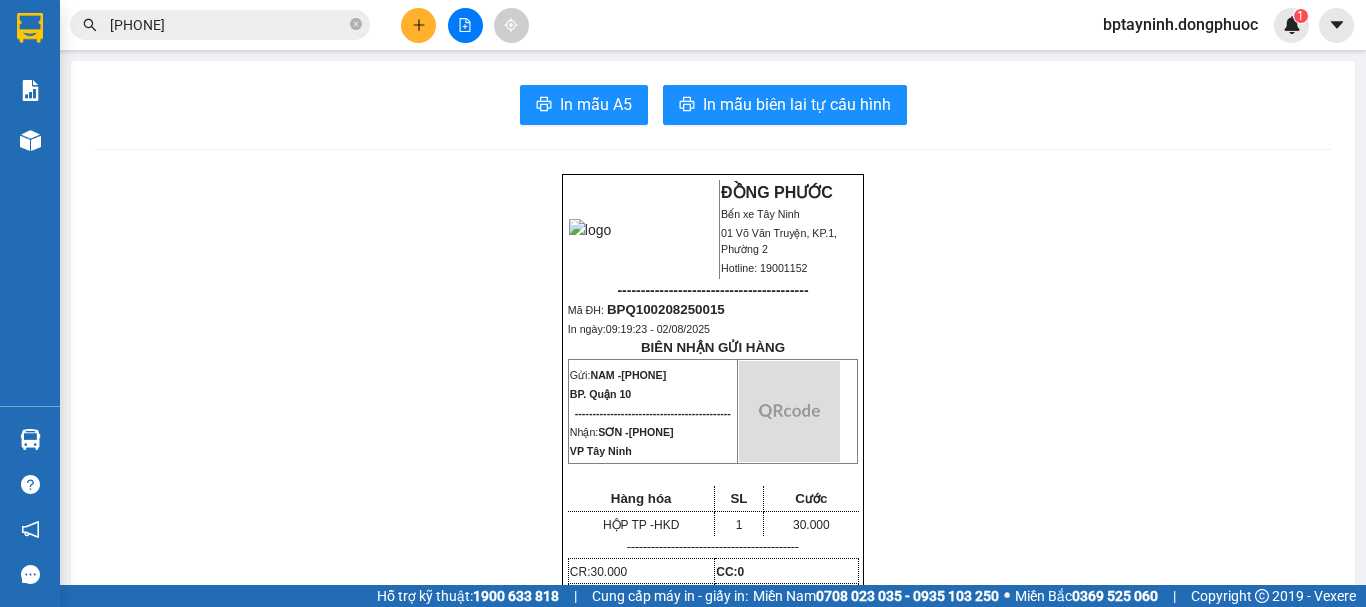 click on "[PHONE]" at bounding box center (228, 25) 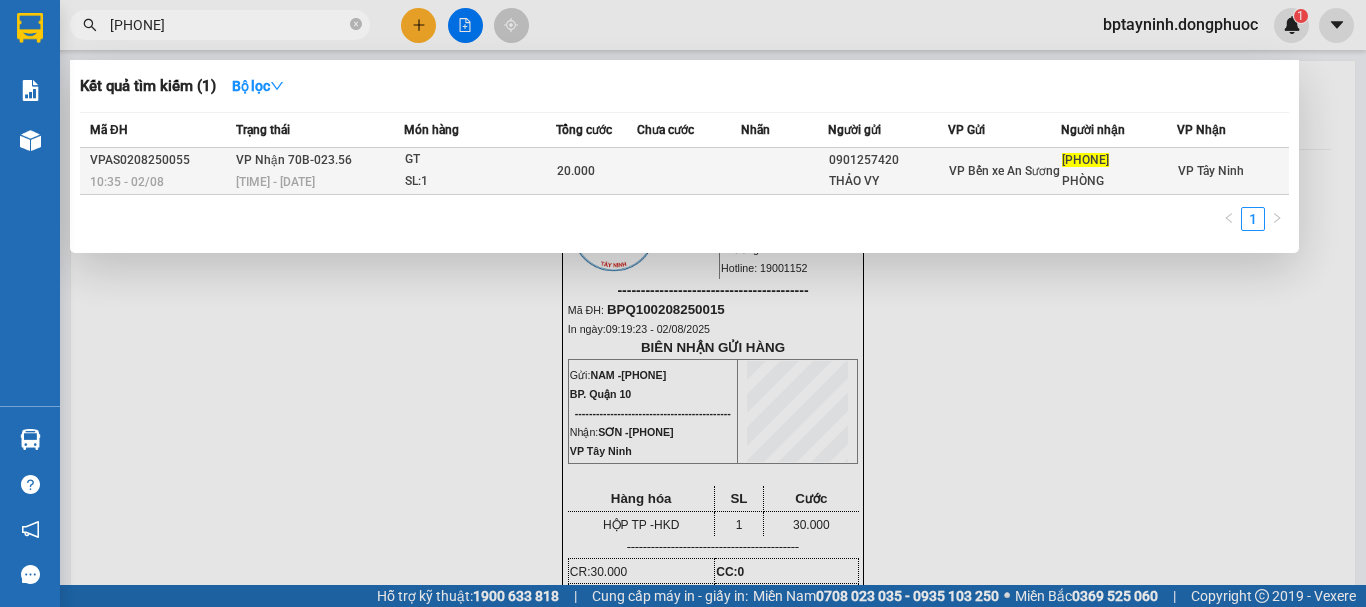 type on "[PHONE]" 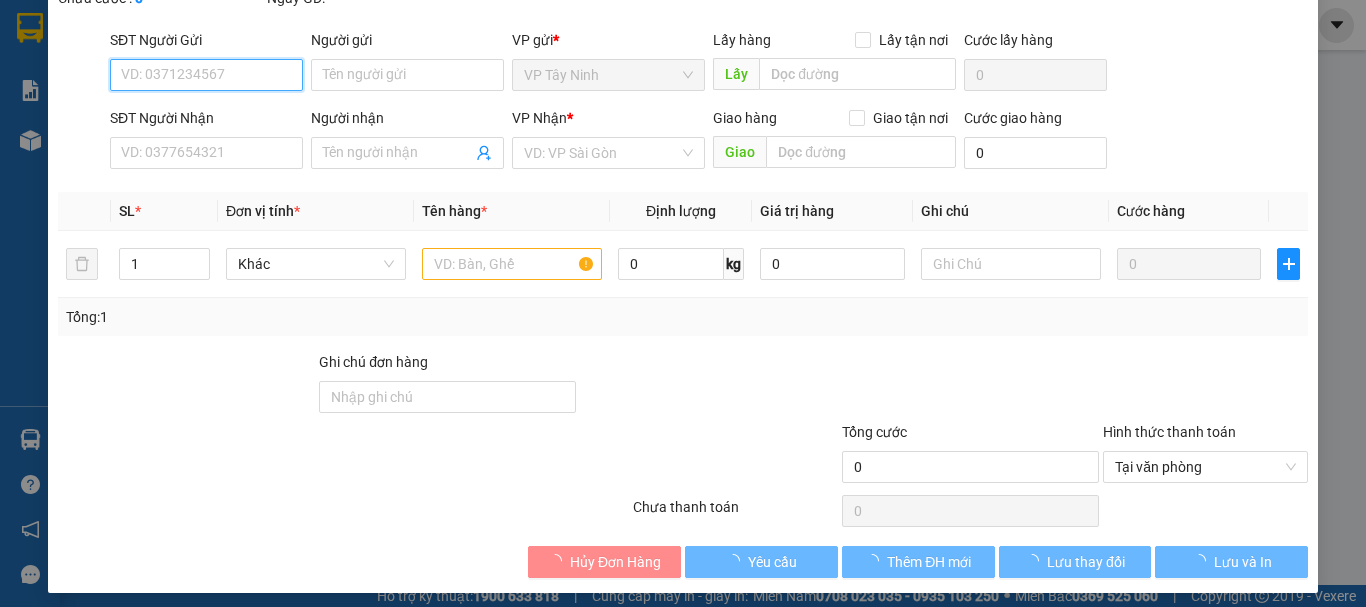 scroll, scrollTop: 137, scrollLeft: 0, axis: vertical 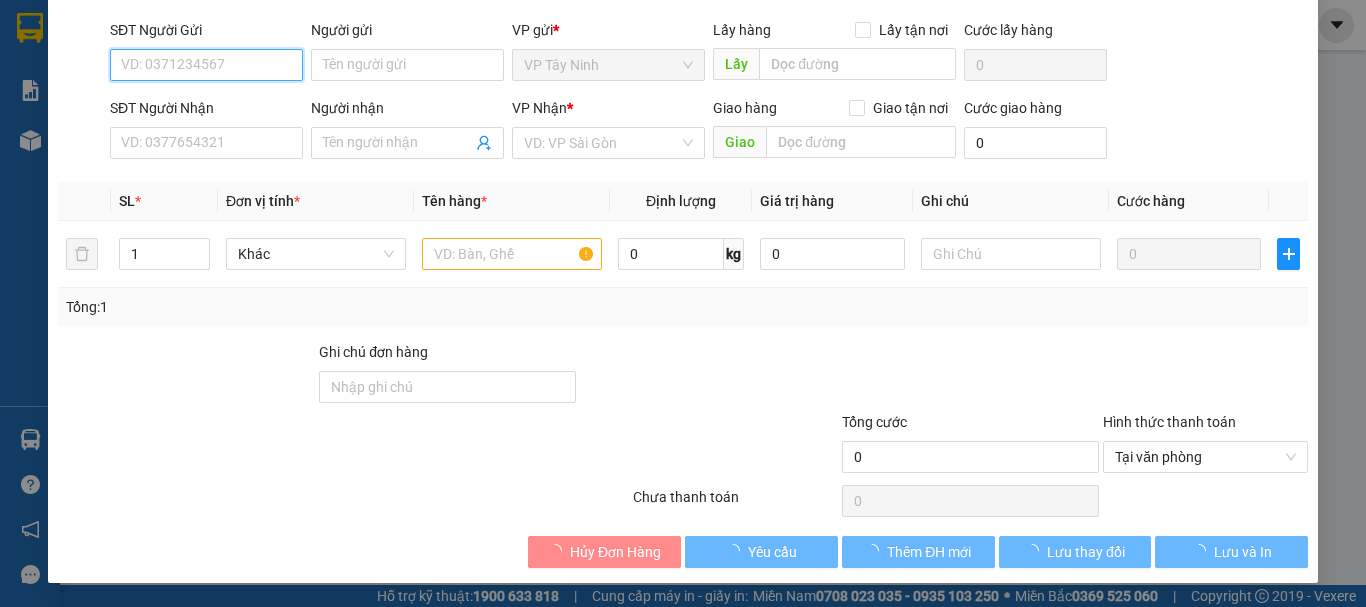 type on "0901257420" 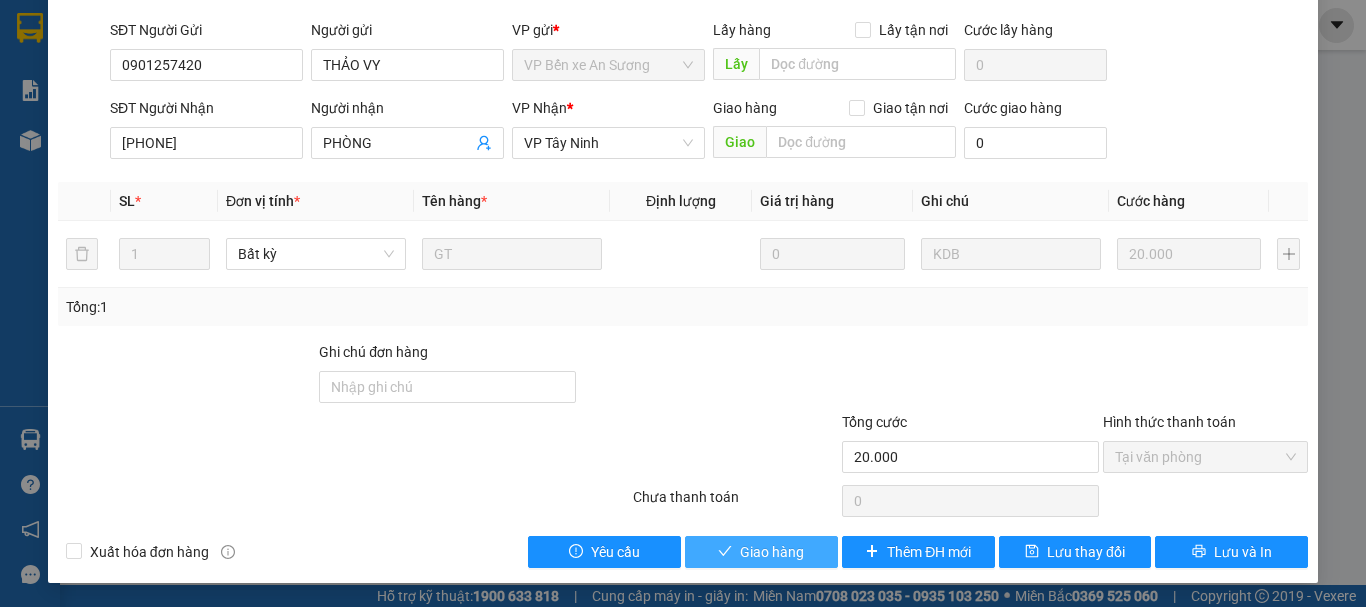 click on "Giao hàng" at bounding box center (772, 552) 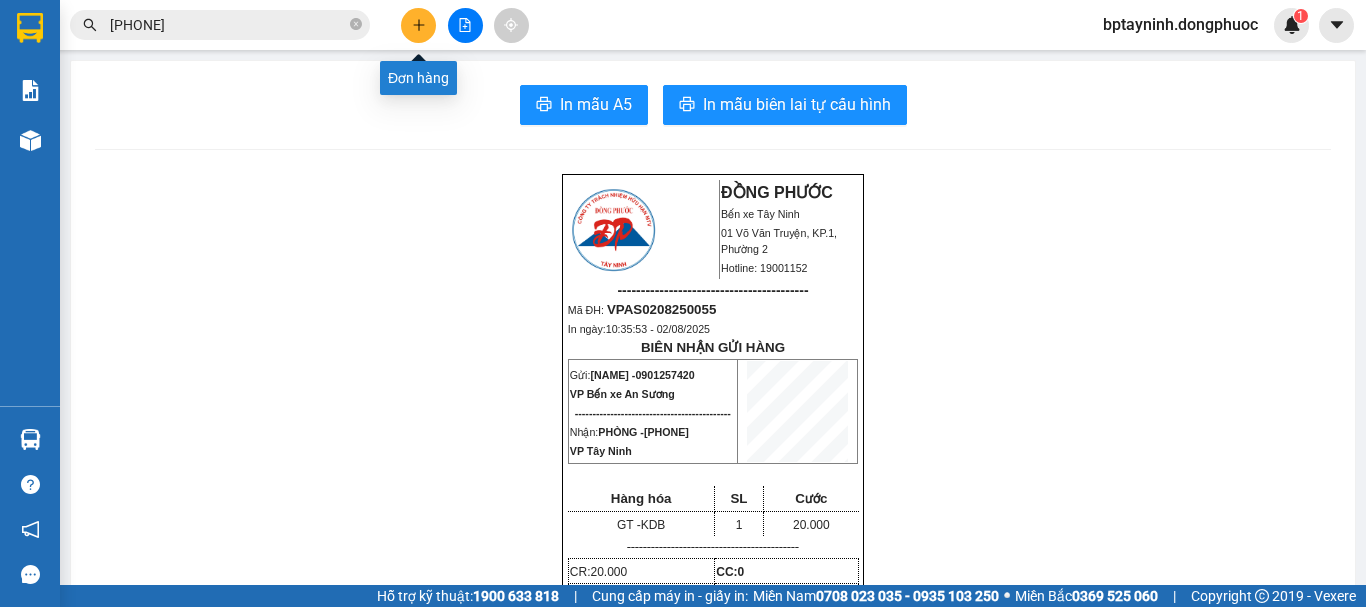 click 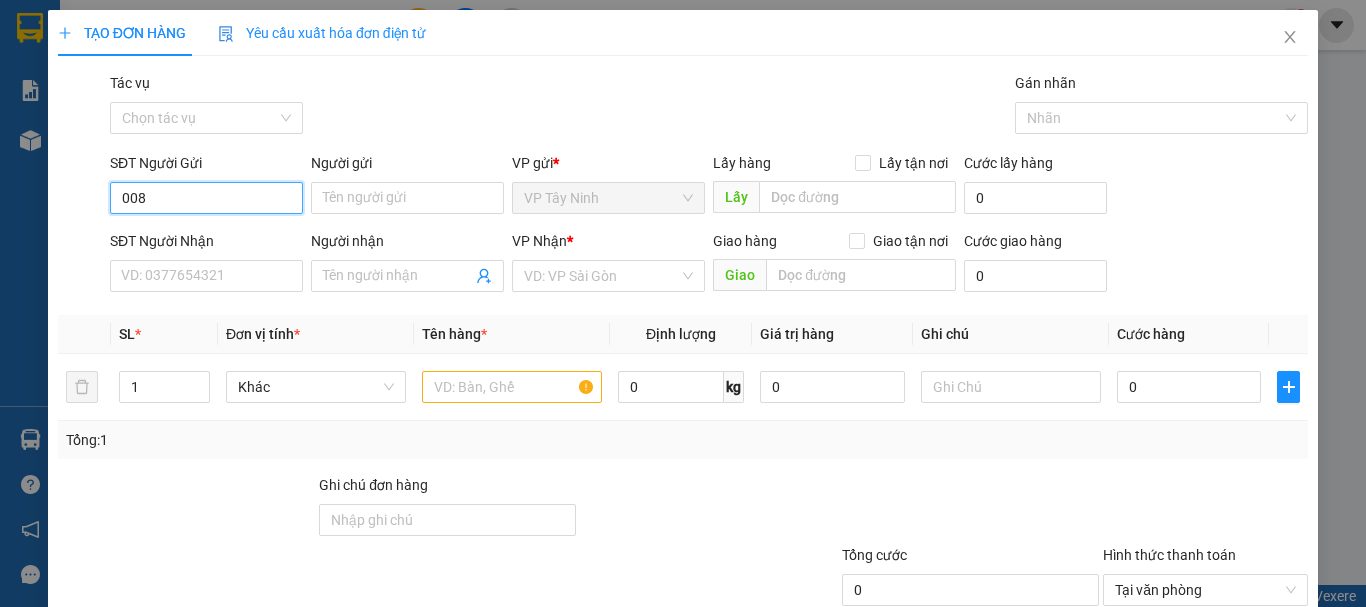 type on "0084" 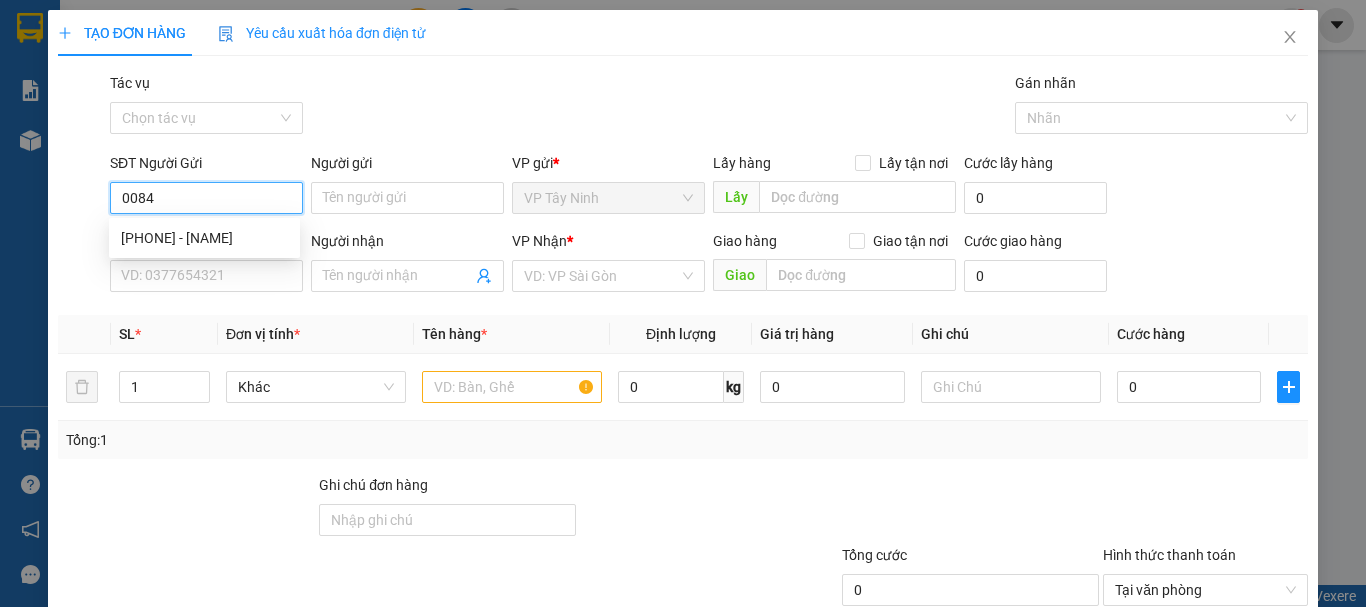drag, startPoint x: 179, startPoint y: 201, endPoint x: 0, endPoint y: 227, distance: 180.87842 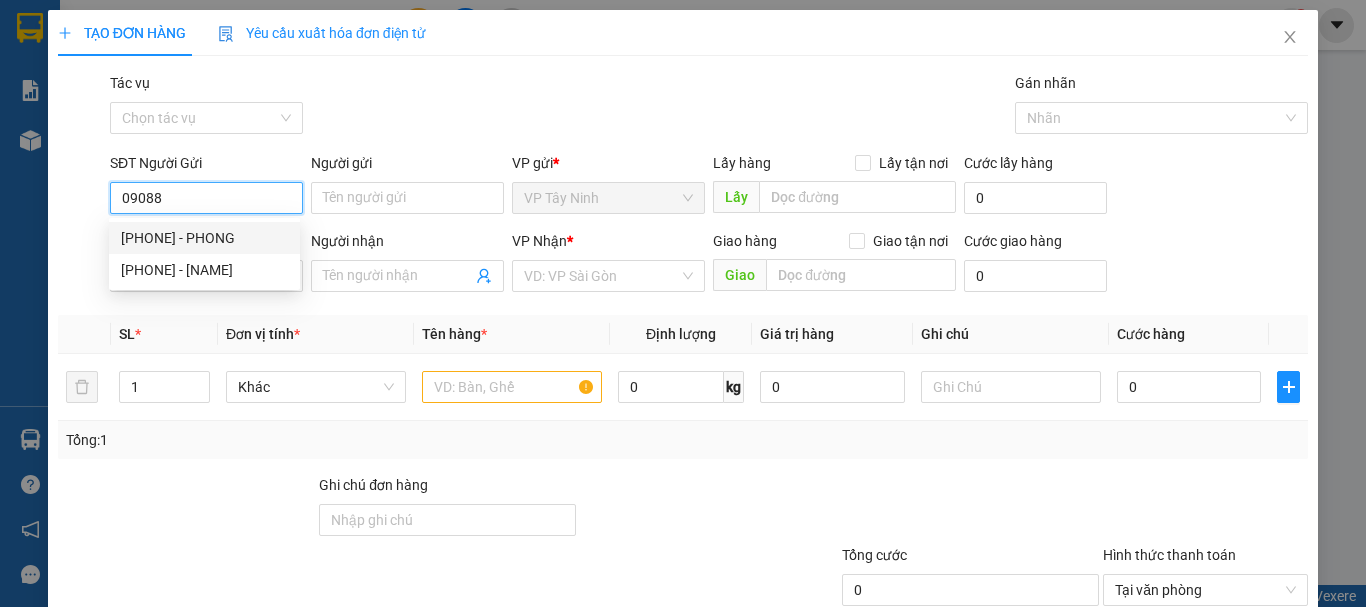 drag, startPoint x: 225, startPoint y: 235, endPoint x: 237, endPoint y: 234, distance: 12.0415945 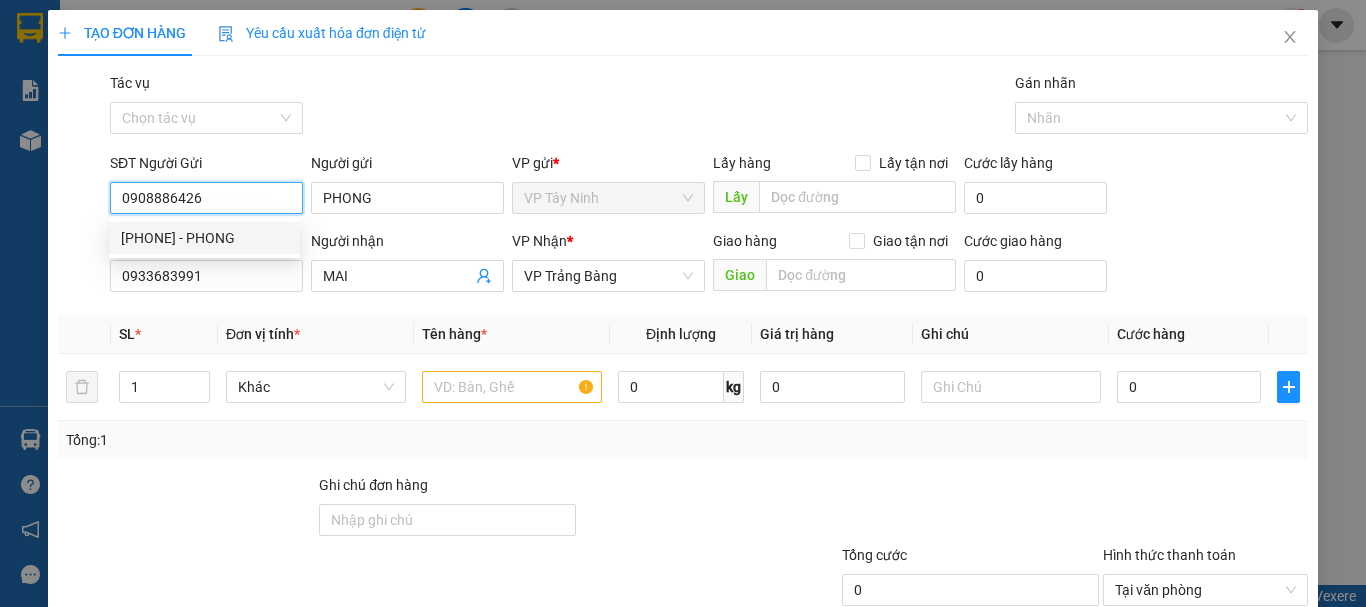 type on "70.000" 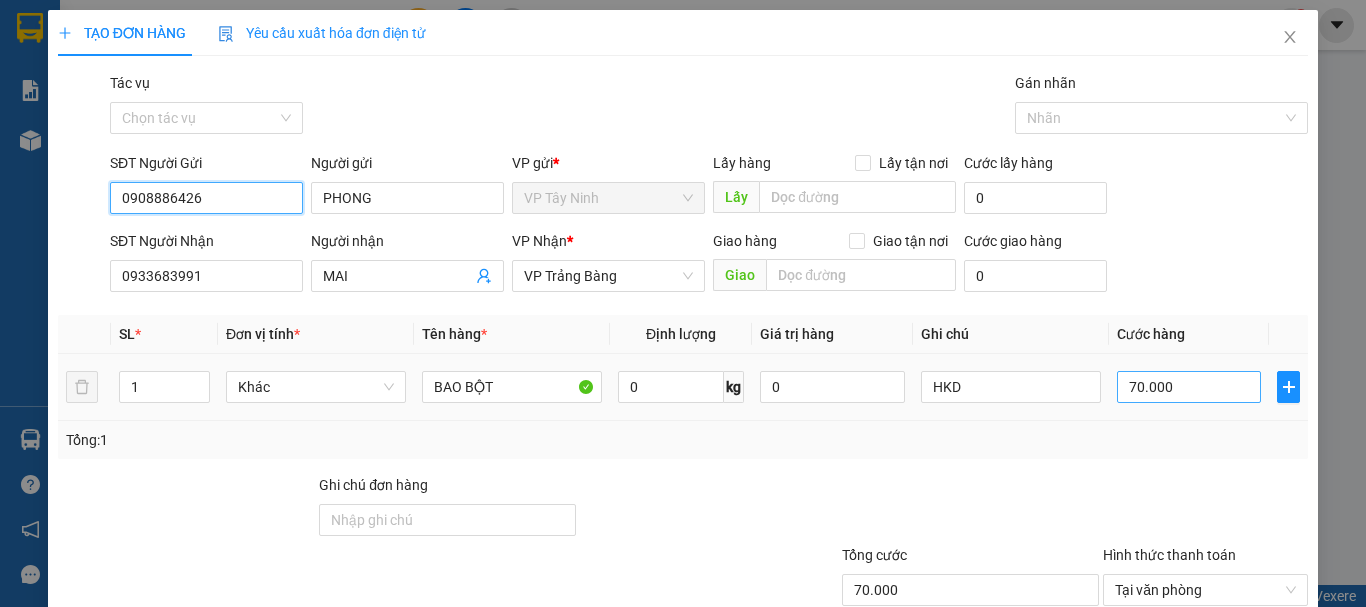 type on "0908886426" 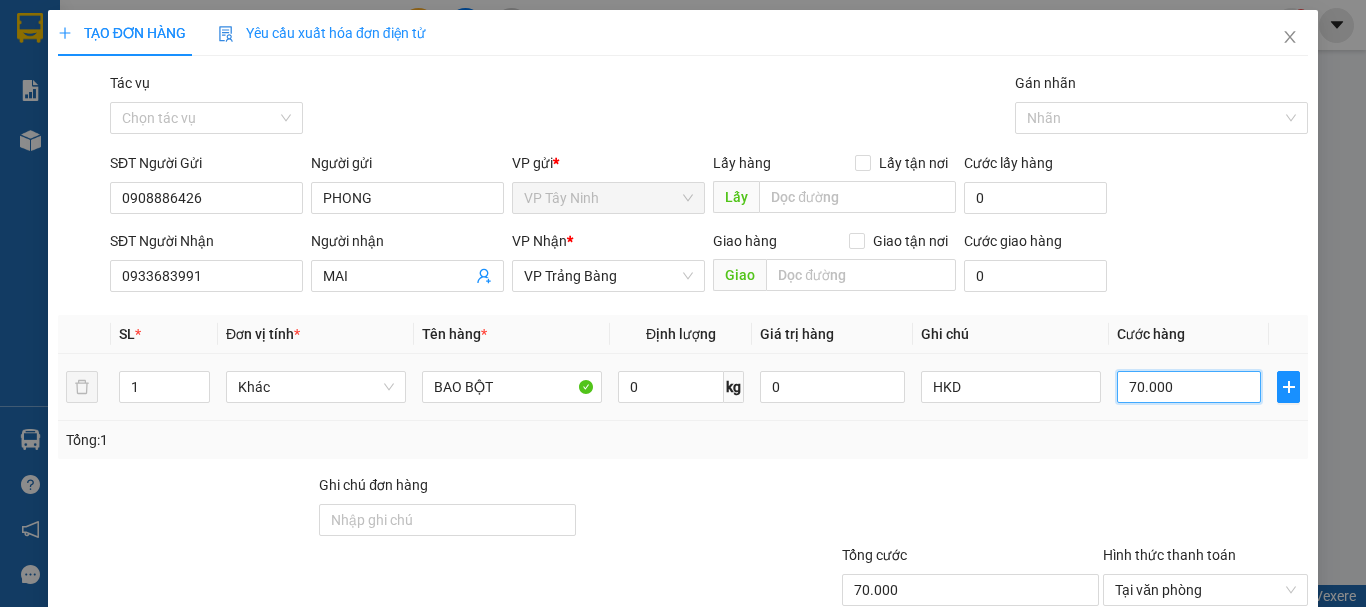 click on "70.000" at bounding box center (1189, 387) 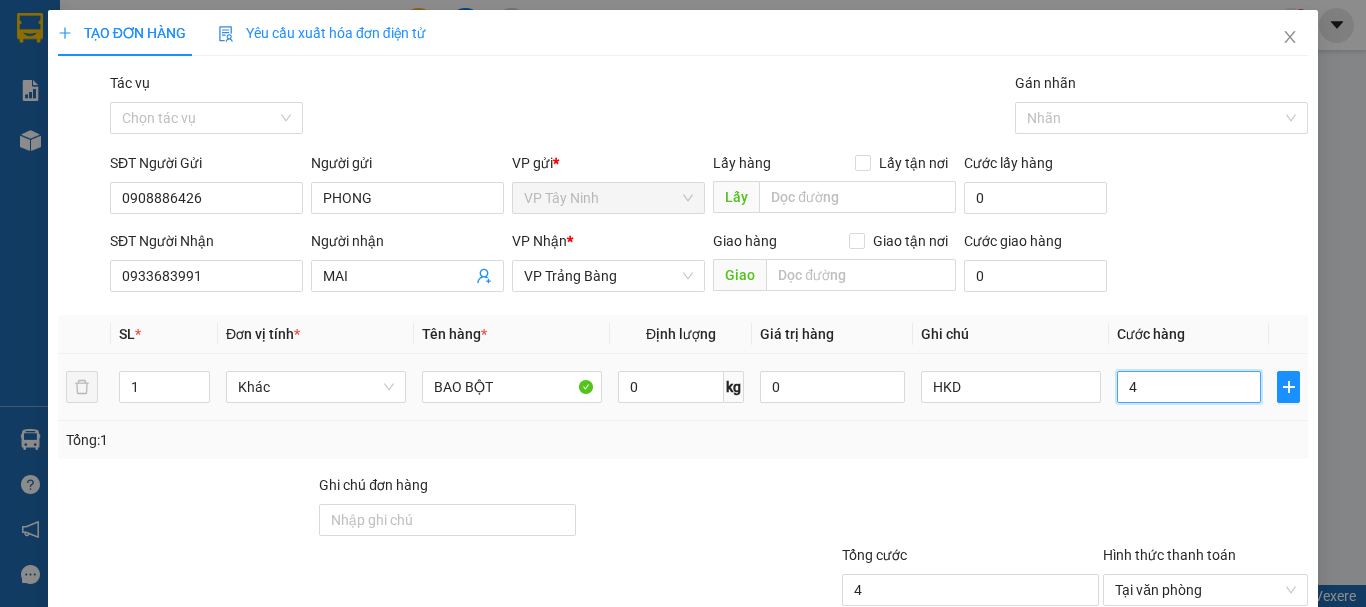 type on "40" 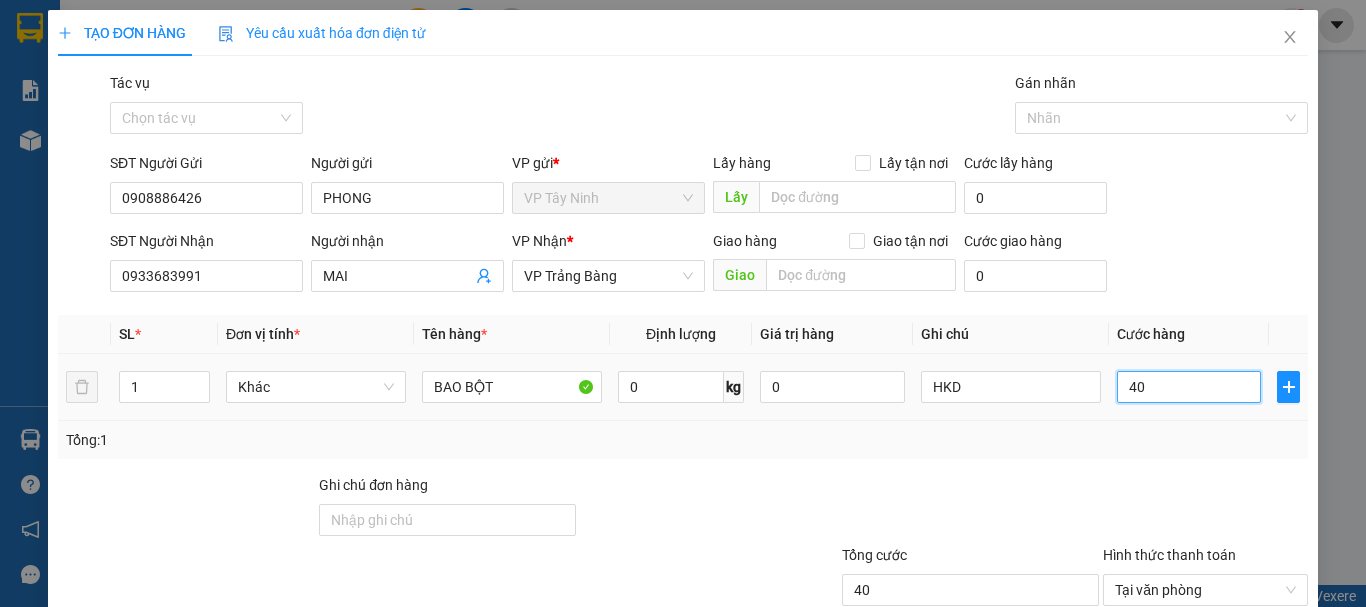 type on "40" 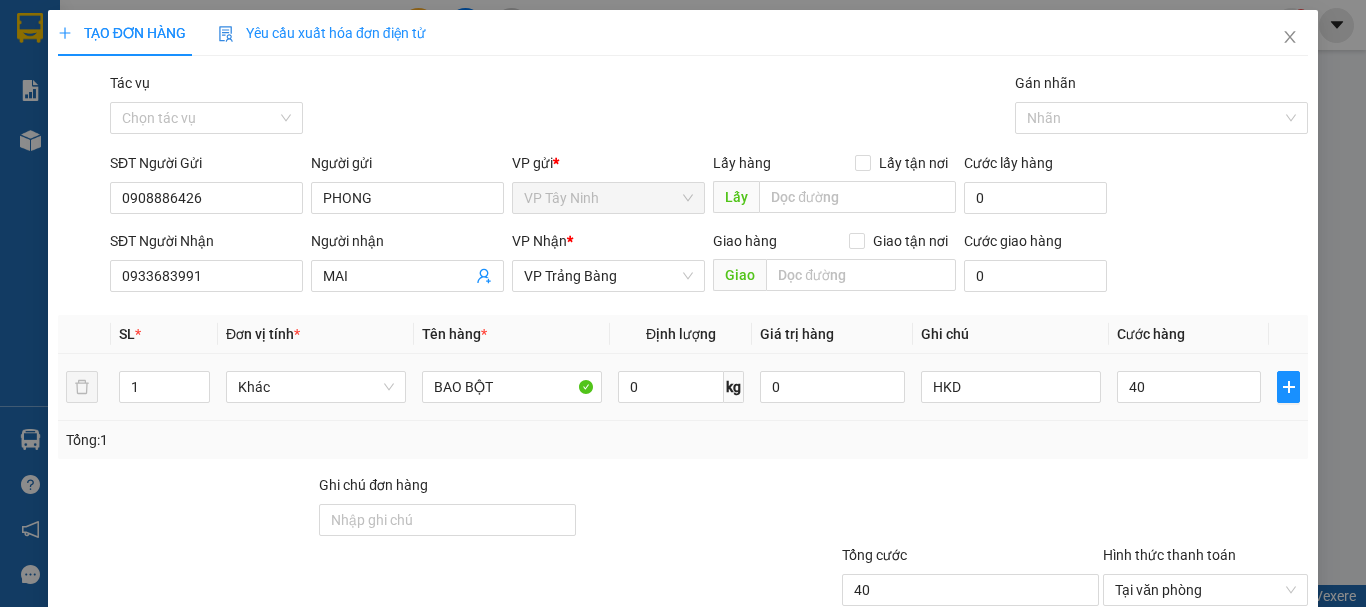 type on "40.000" 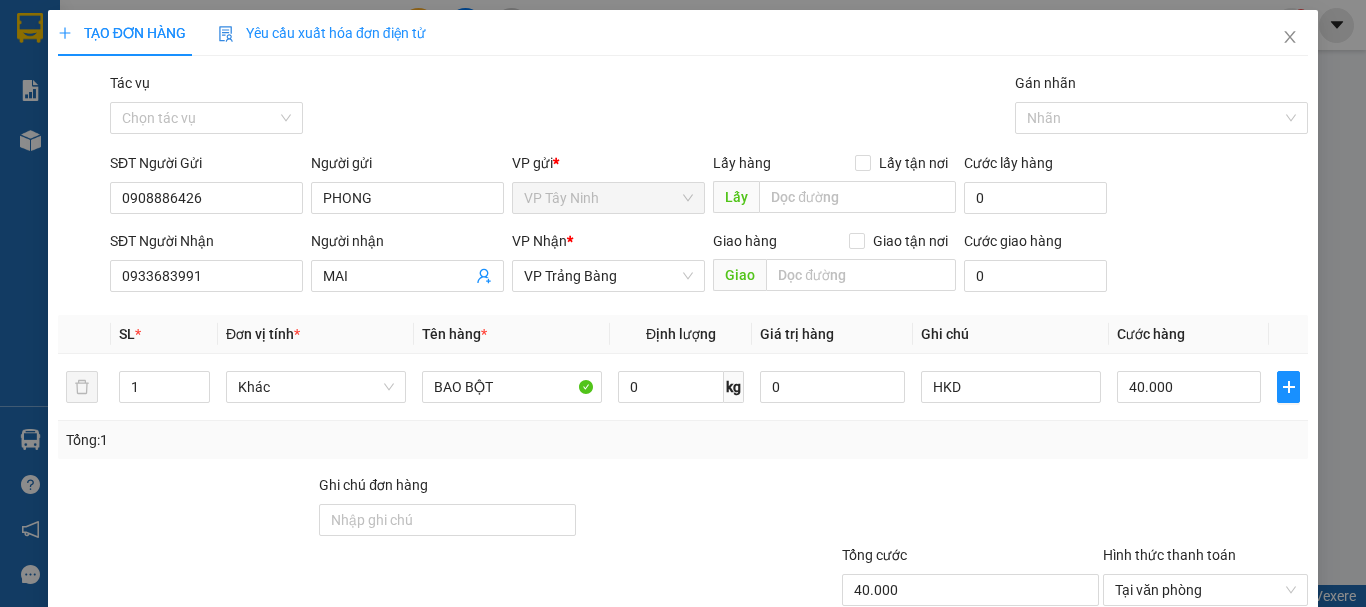 click on "Transit Pickup Surcharge Ids Transit Deliver Surcharge Ids Transit Deliver Surcharge Transit Deliver Surcharge Gói vận chuyển  * Tiêu chuẩn Tác vụ Chọn tác vụ Gán nhãn   Nhãn SĐT Người Gửi [PHONE] Người gửi PHONG VP gửi  * VP Tây Ninh Lấy hàng Lấy tận nơi Lấy Cước lấy hàng 0 SĐT Người Nhận [PHONE] Người nhận MAI VP Nhận  * VP Trảng Bàng Giao hàng Giao tận nơi Giao Cước giao hàng 0 SL  * Đơn vị tính  * Tên hàng  * Định lượng Giá trị hàng Ghi chú Cước hàng                   1 Khác BAO BỘT 0 kg 0 HKD 40.000 Tổng:  1 Ghi chú đơn hàng Tổng cước 40.000 Hình thức thanh toán Tại văn phòng Số tiền thu trước 0 Chưa thanh toán 0 Chọn HT Thanh Toán Lưu nháp Xóa Thông tin Lưu Lưu và In" at bounding box center (683, 386) 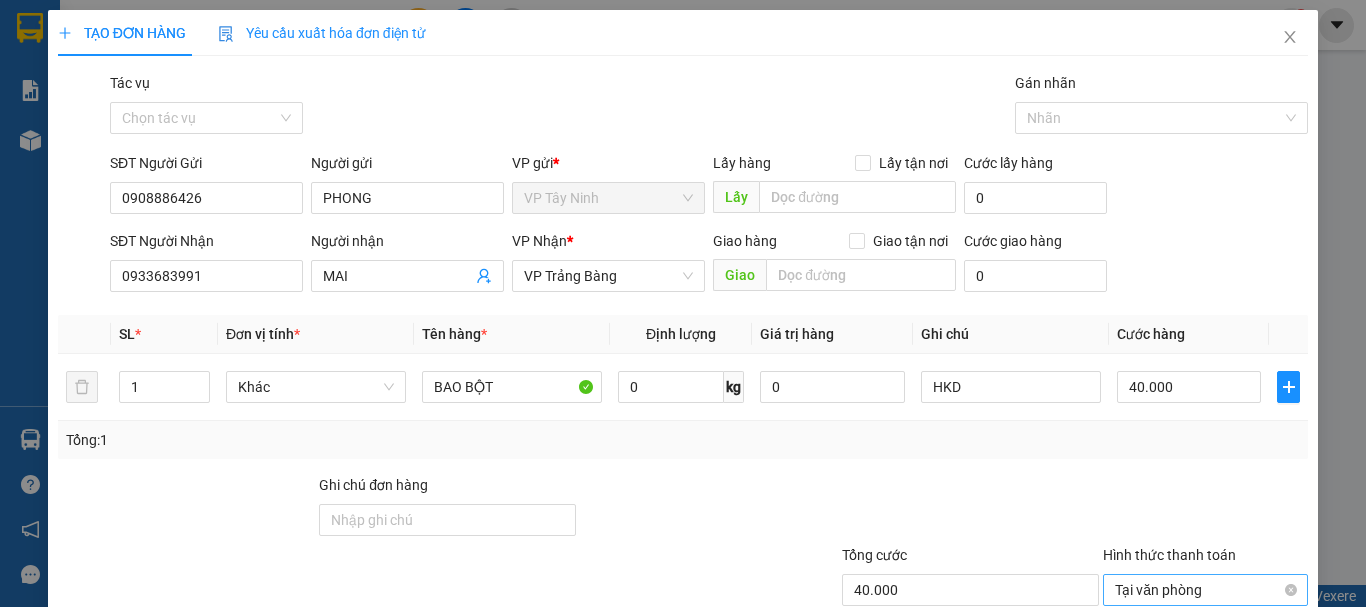 scroll, scrollTop: 133, scrollLeft: 0, axis: vertical 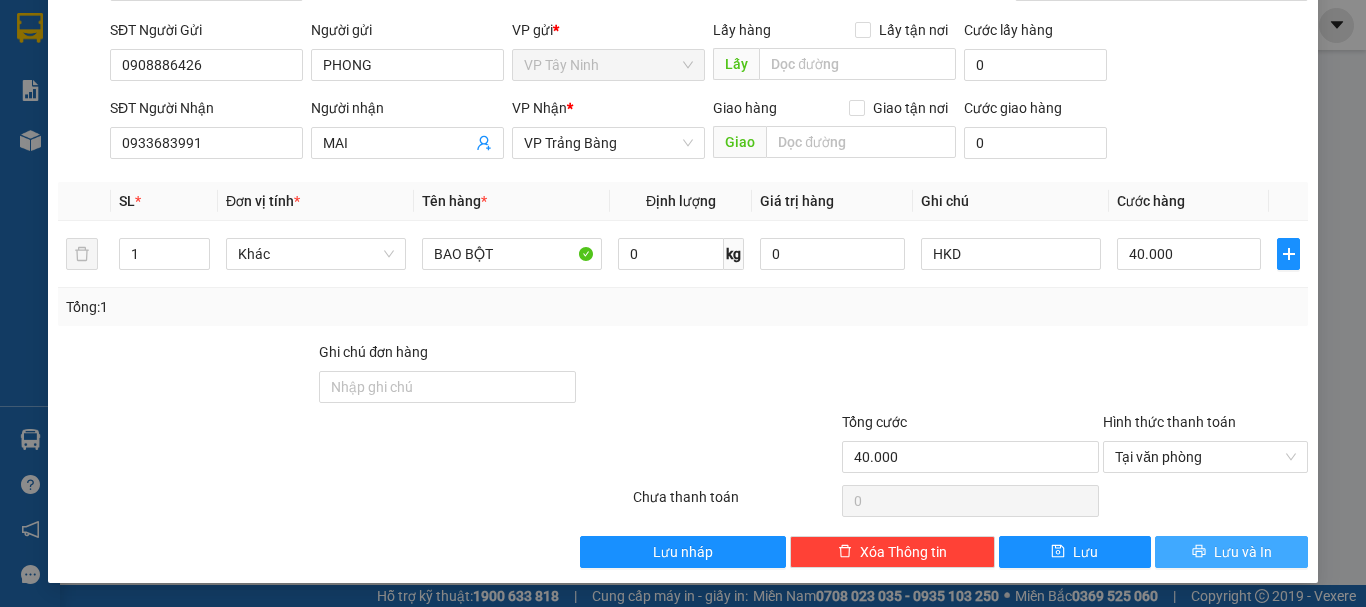 click on "Lưu và In" at bounding box center (1243, 552) 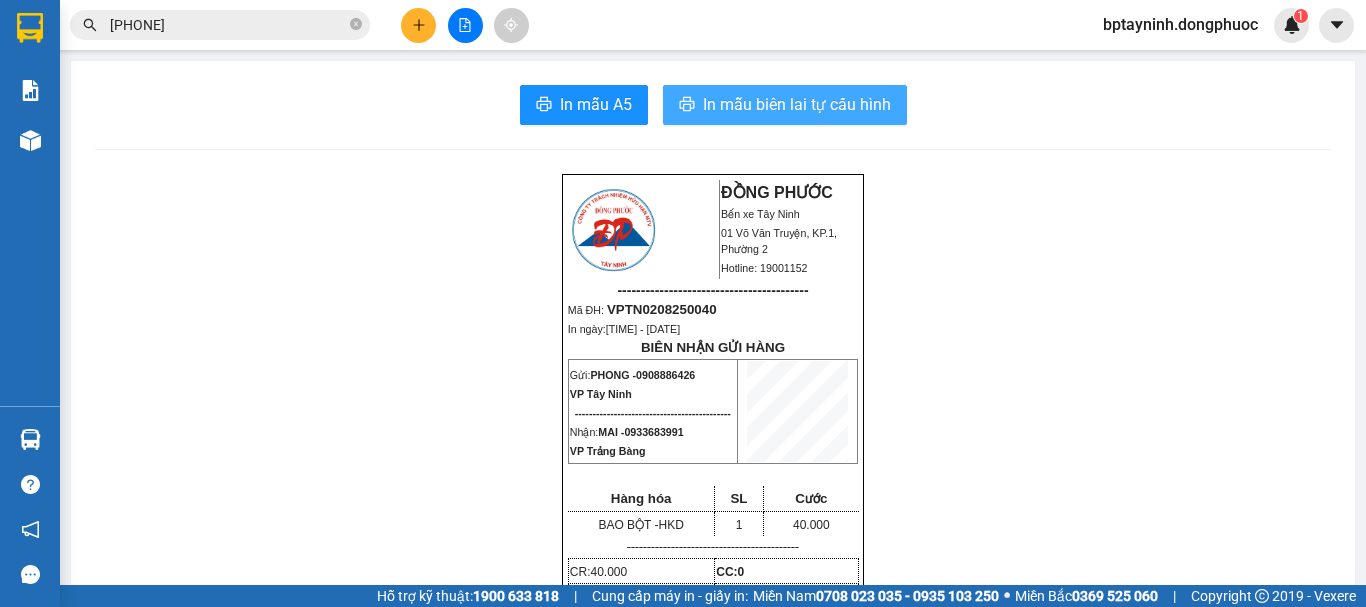 click on "In mẫu biên lai tự cấu hình" at bounding box center (797, 104) 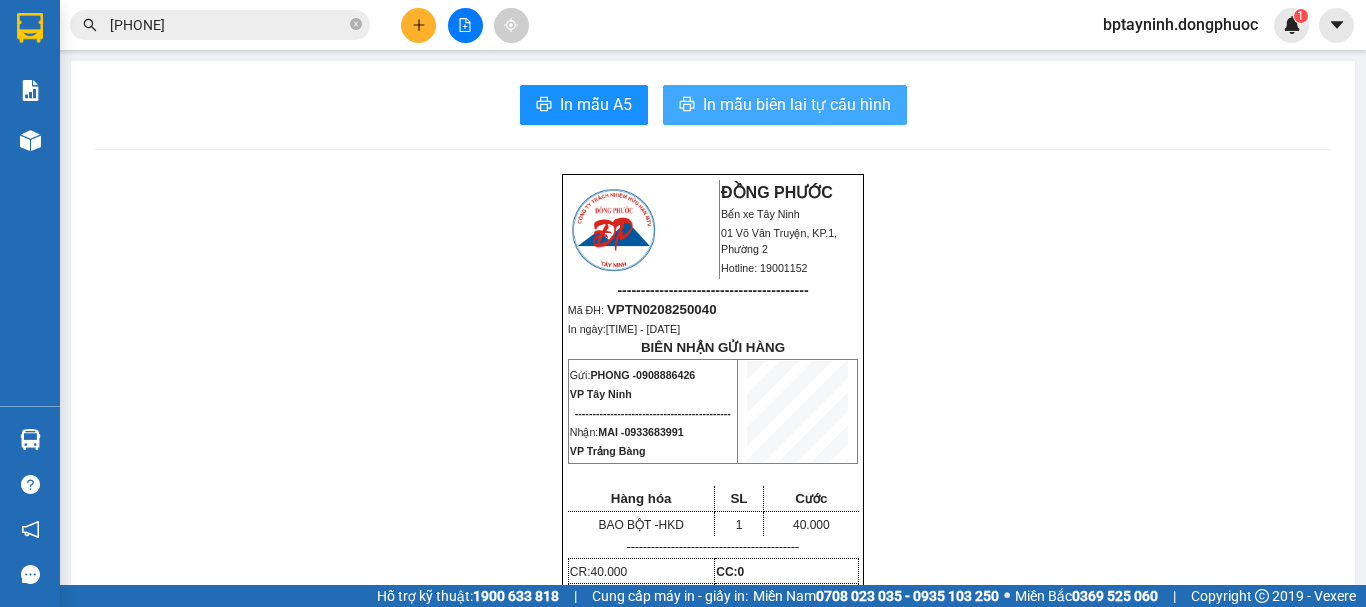 scroll, scrollTop: 0, scrollLeft: 0, axis: both 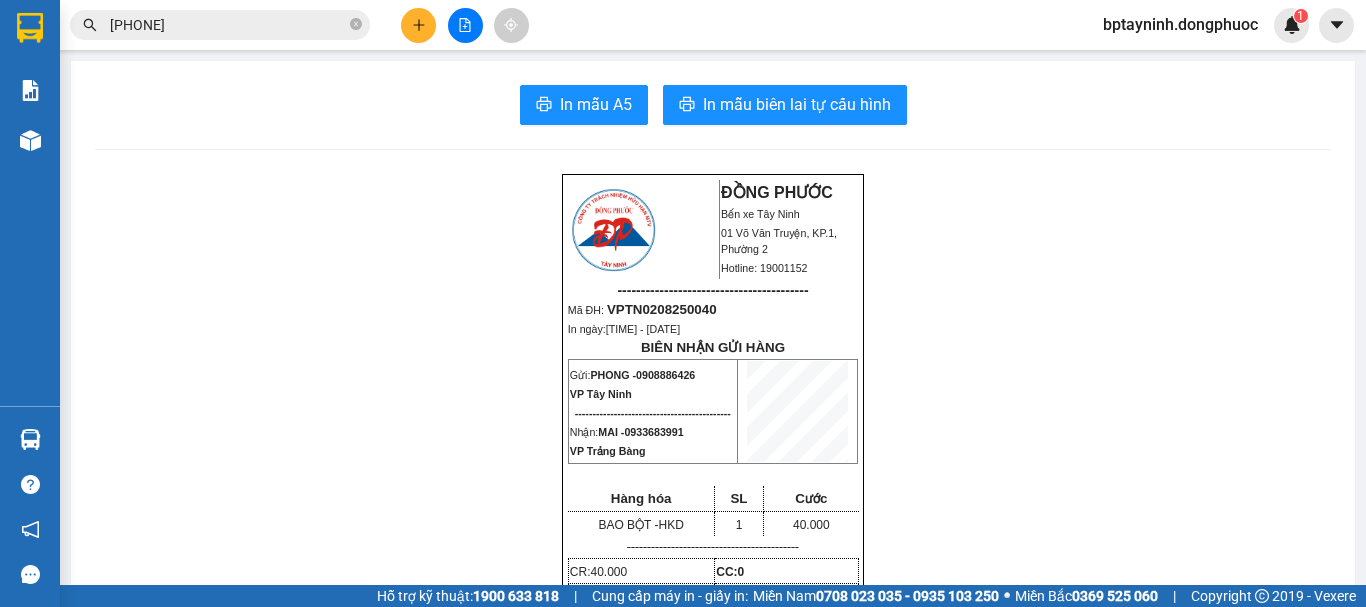 click at bounding box center [418, 25] 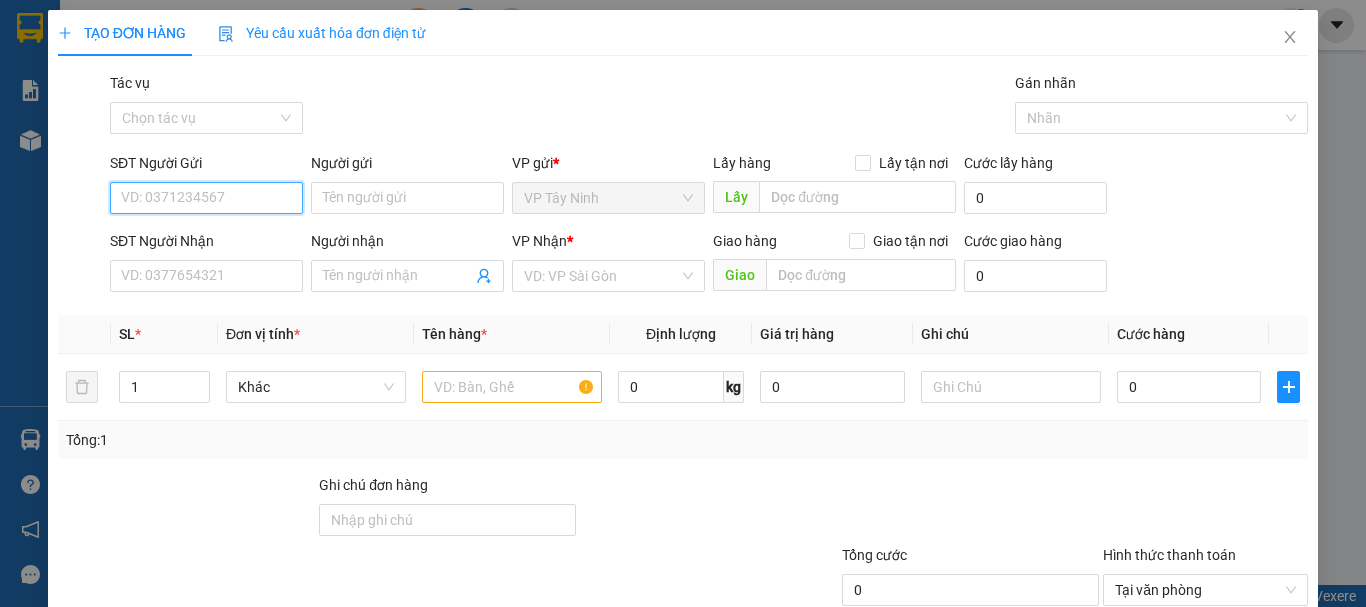 click on "SĐT Người Gửi" at bounding box center [206, 198] 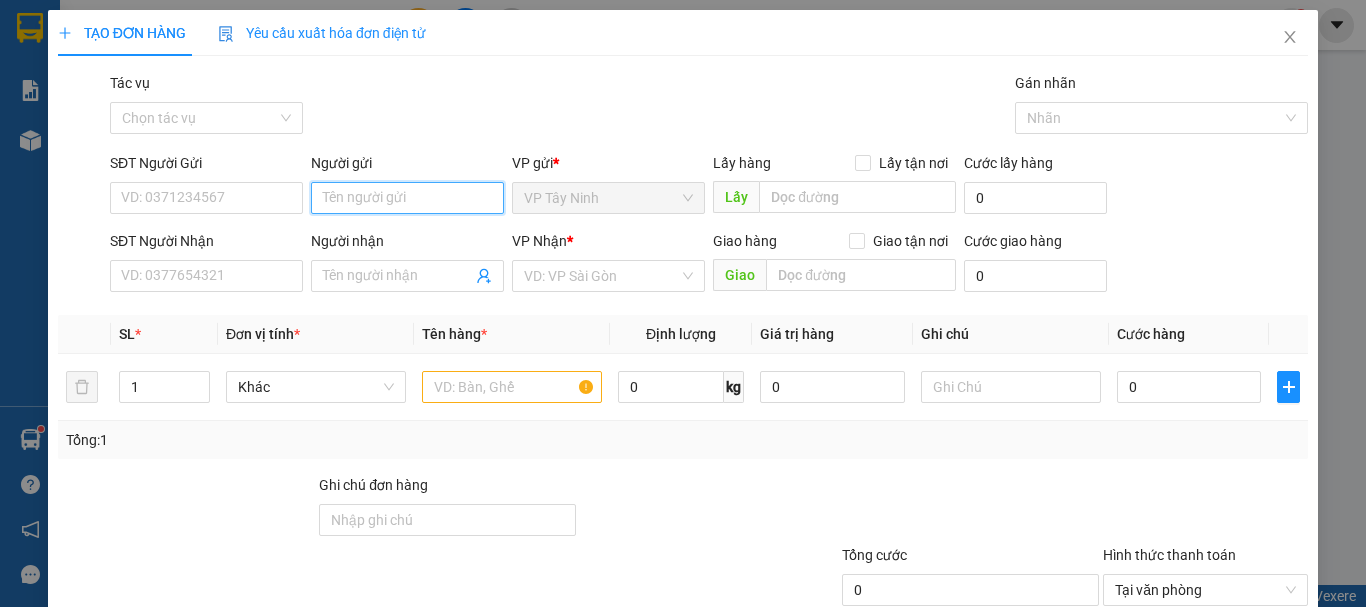 click on "Người gửi" at bounding box center [407, 198] 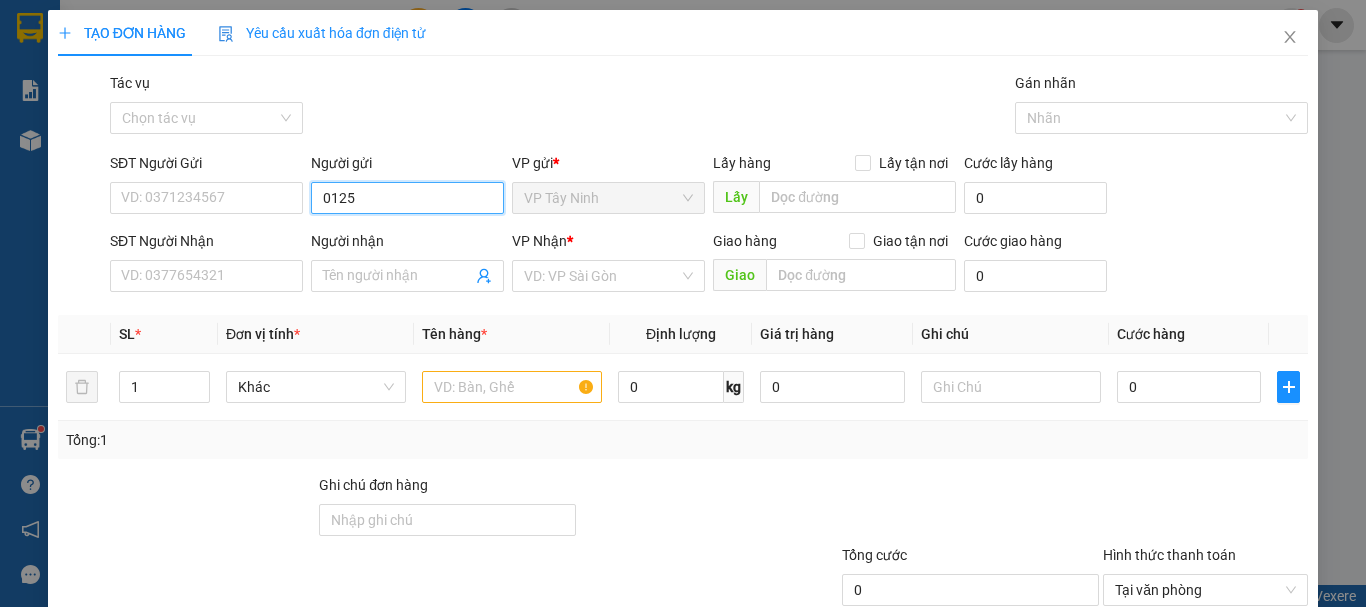 drag, startPoint x: 391, startPoint y: 198, endPoint x: 211, endPoint y: 227, distance: 182.32115 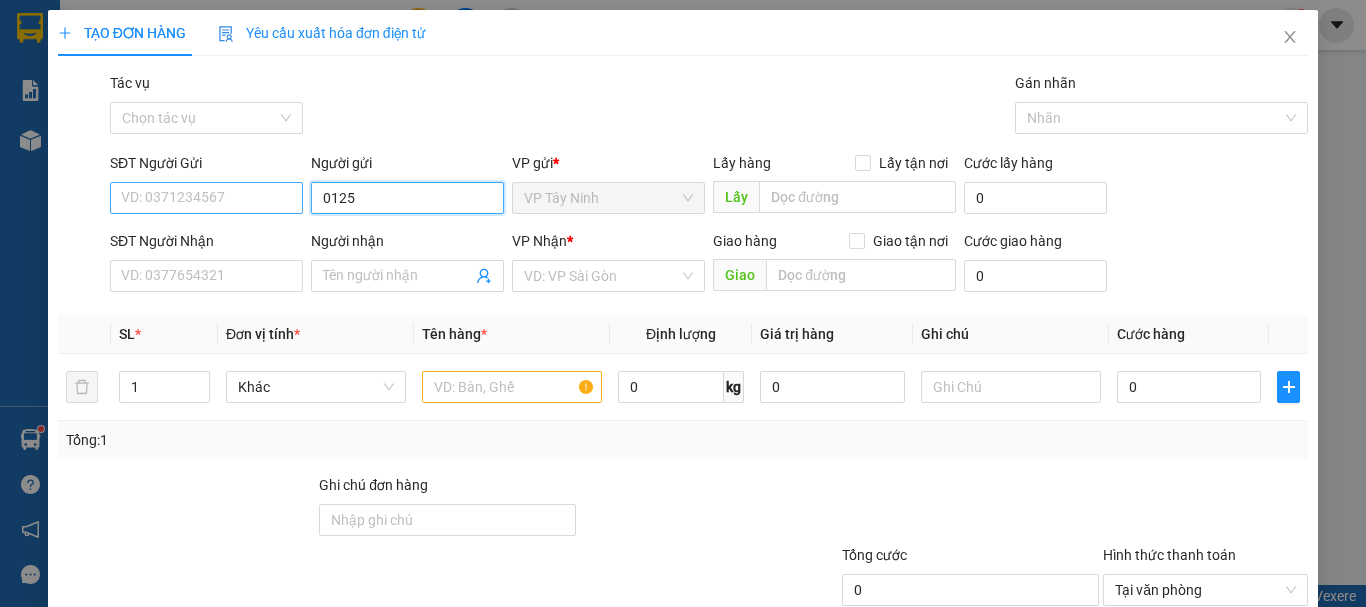 type on "0125" 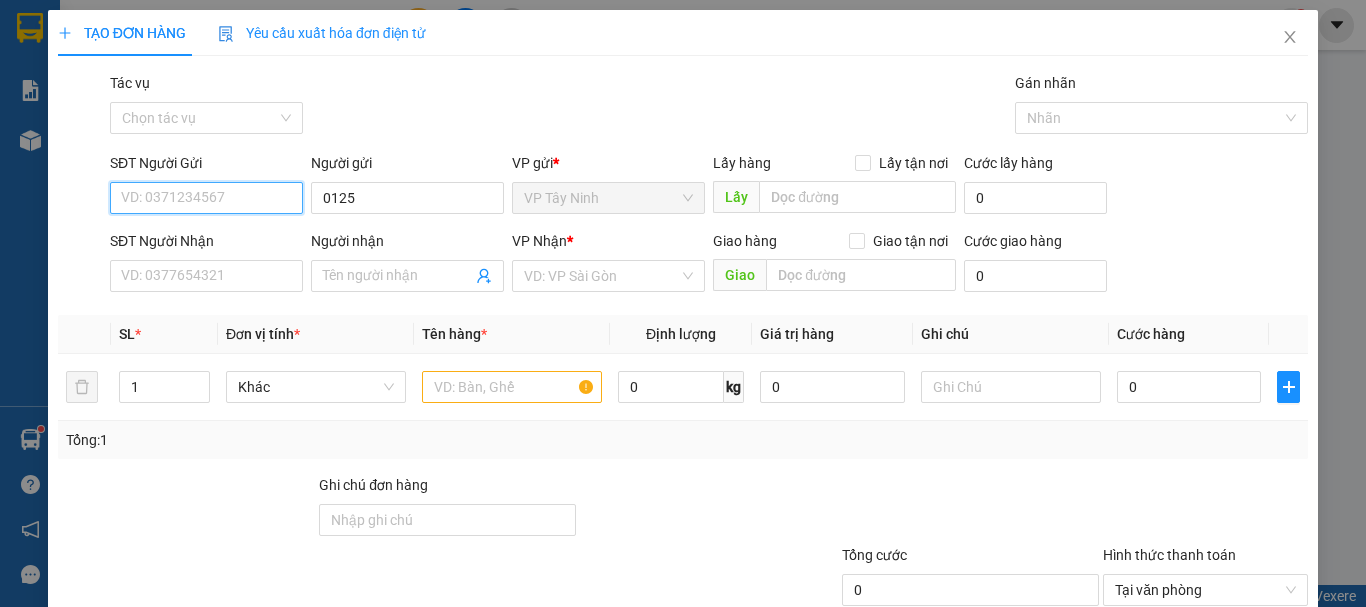 click on "SĐT Người Gửi" at bounding box center [206, 198] 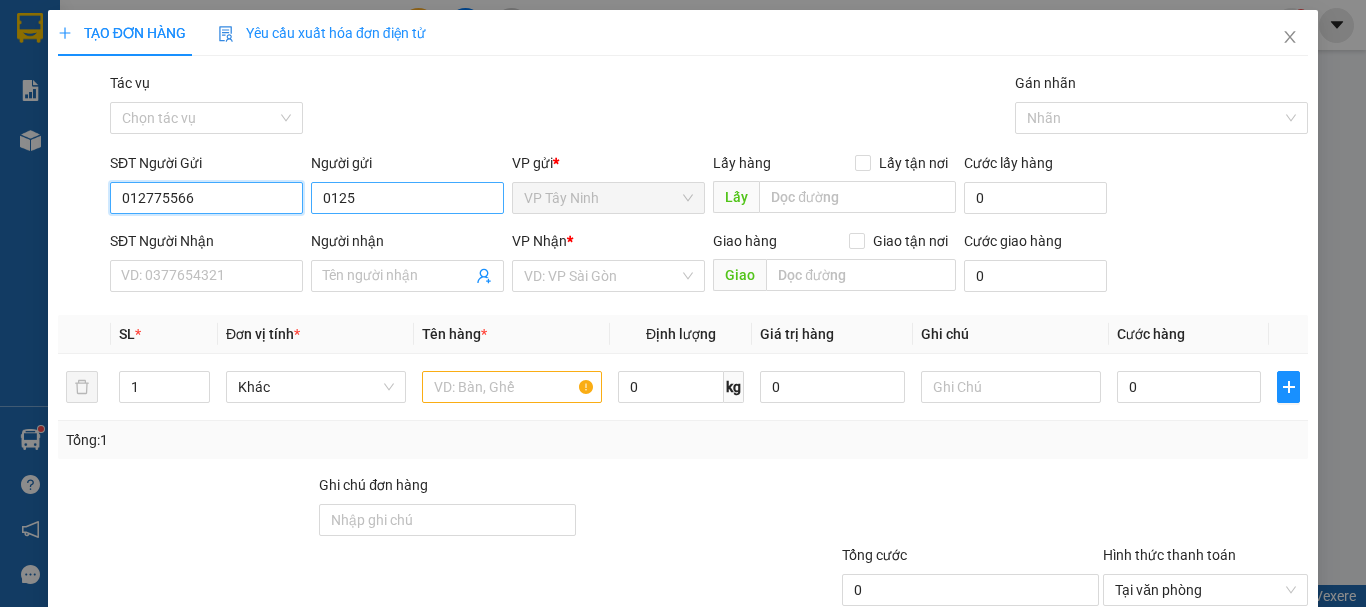 type on "012775566" 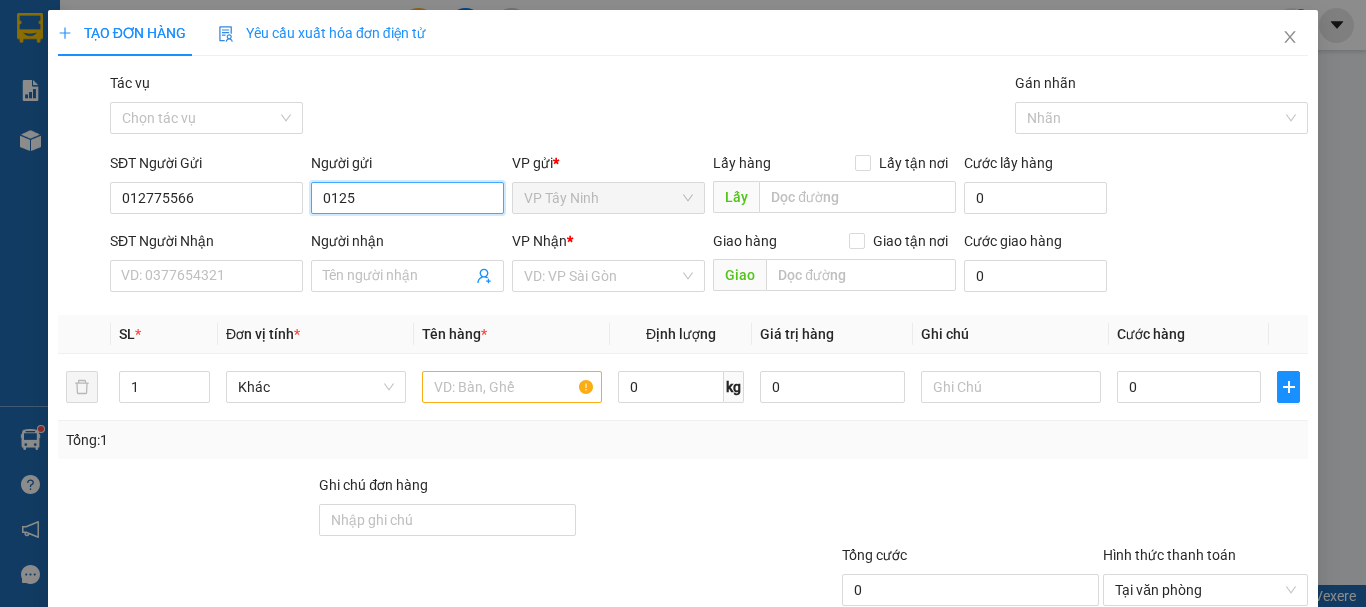 drag, startPoint x: 401, startPoint y: 198, endPoint x: 213, endPoint y: 218, distance: 189.06084 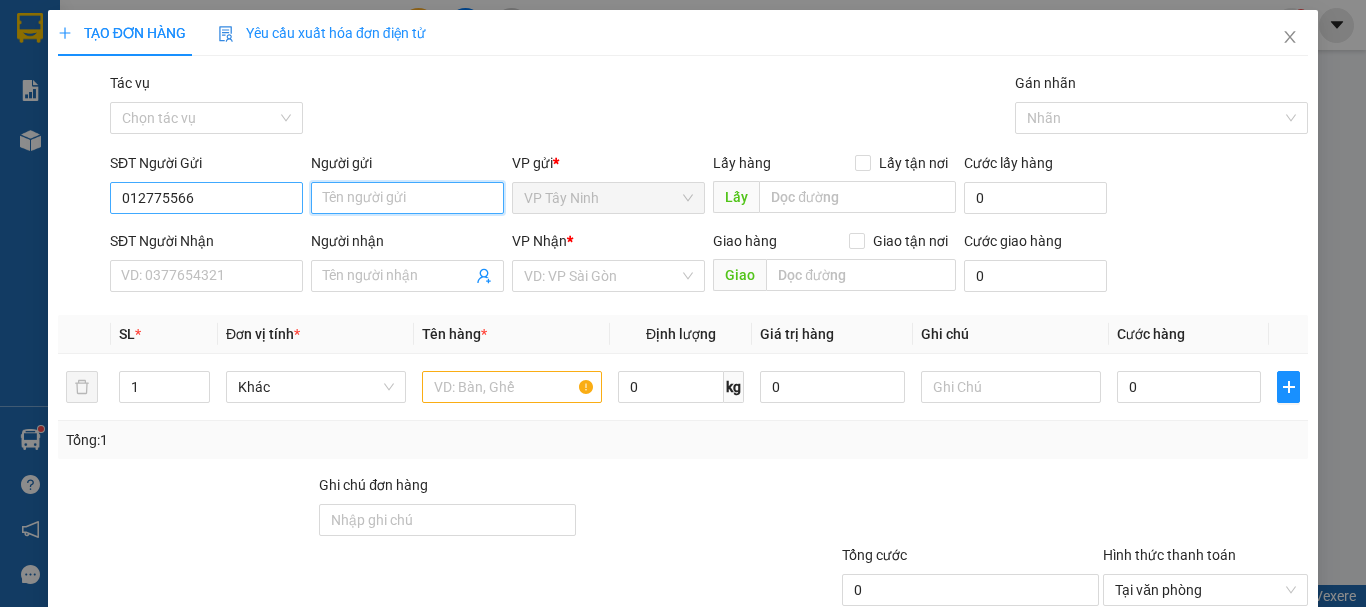 type 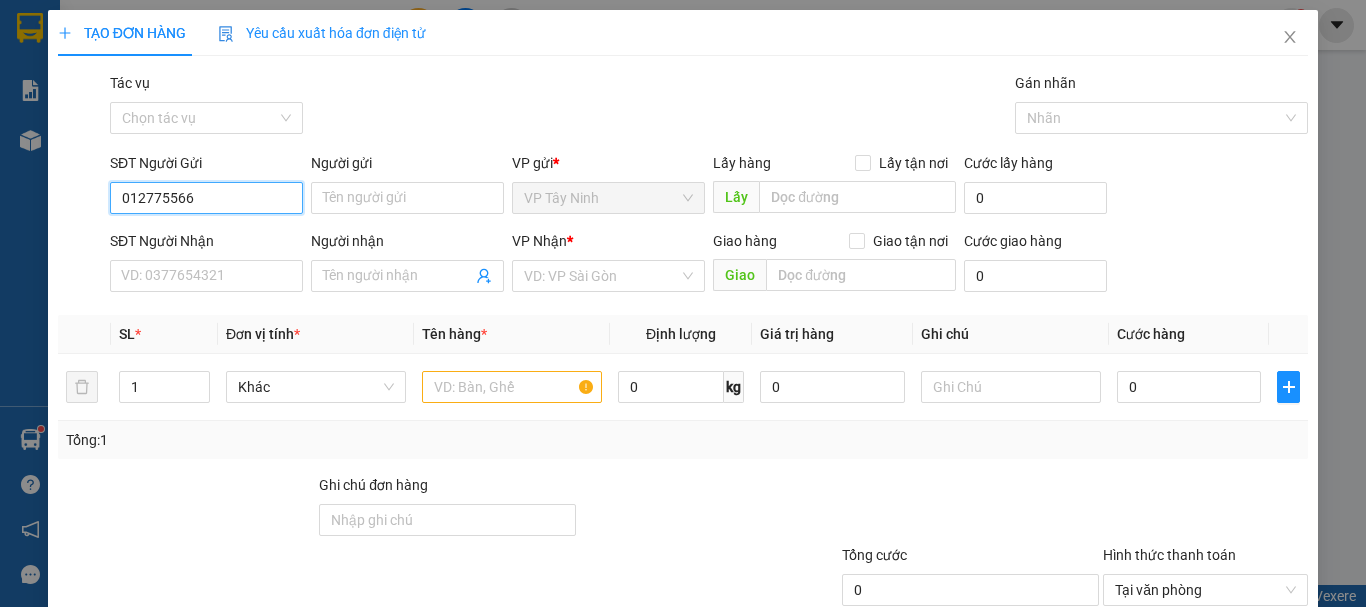 click on "012775566" at bounding box center [206, 198] 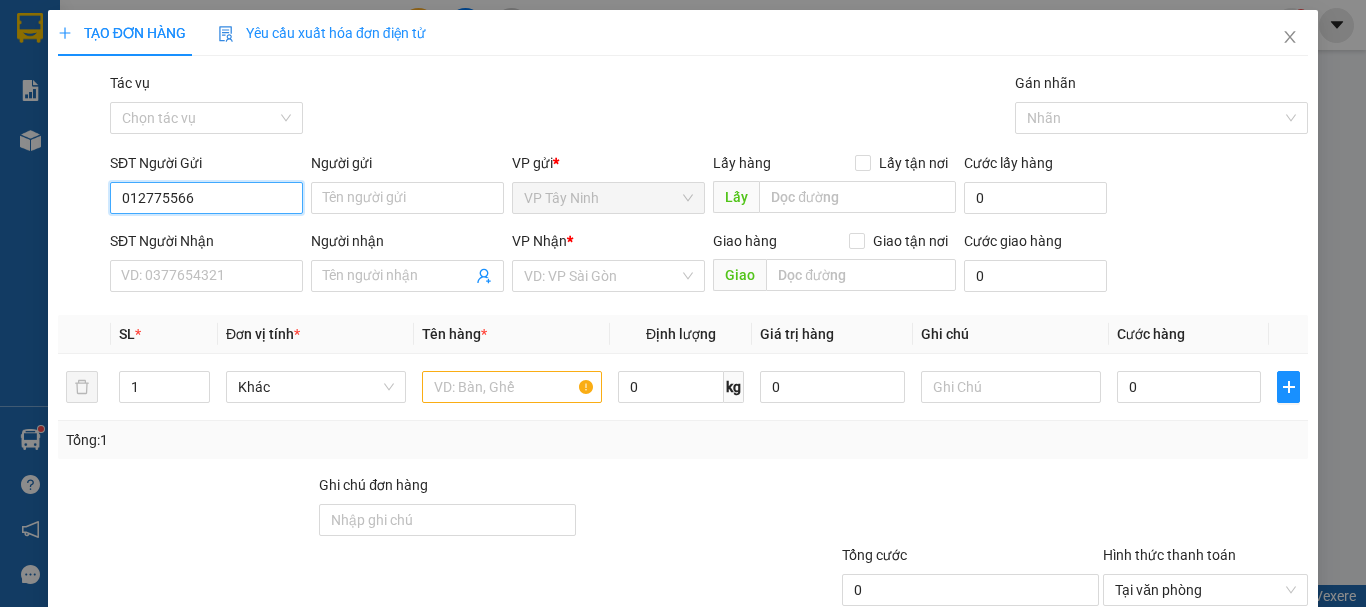 type on "0812775566" 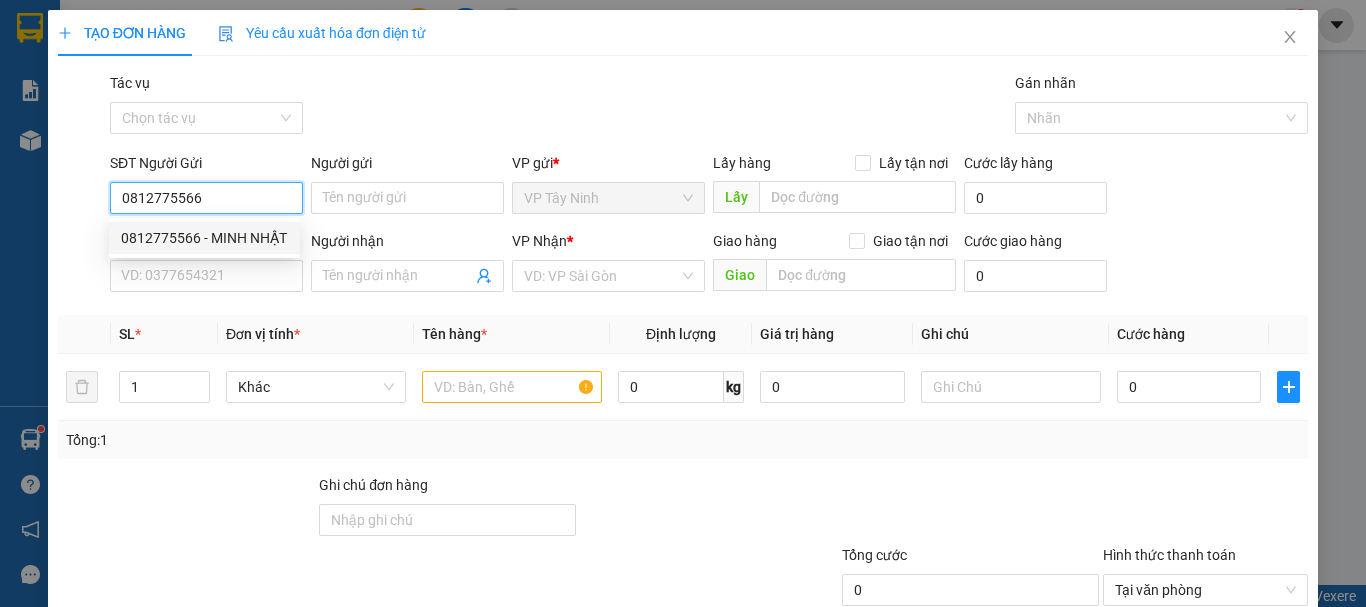 click on "0812775566 - MINH NHẬT" at bounding box center [204, 238] 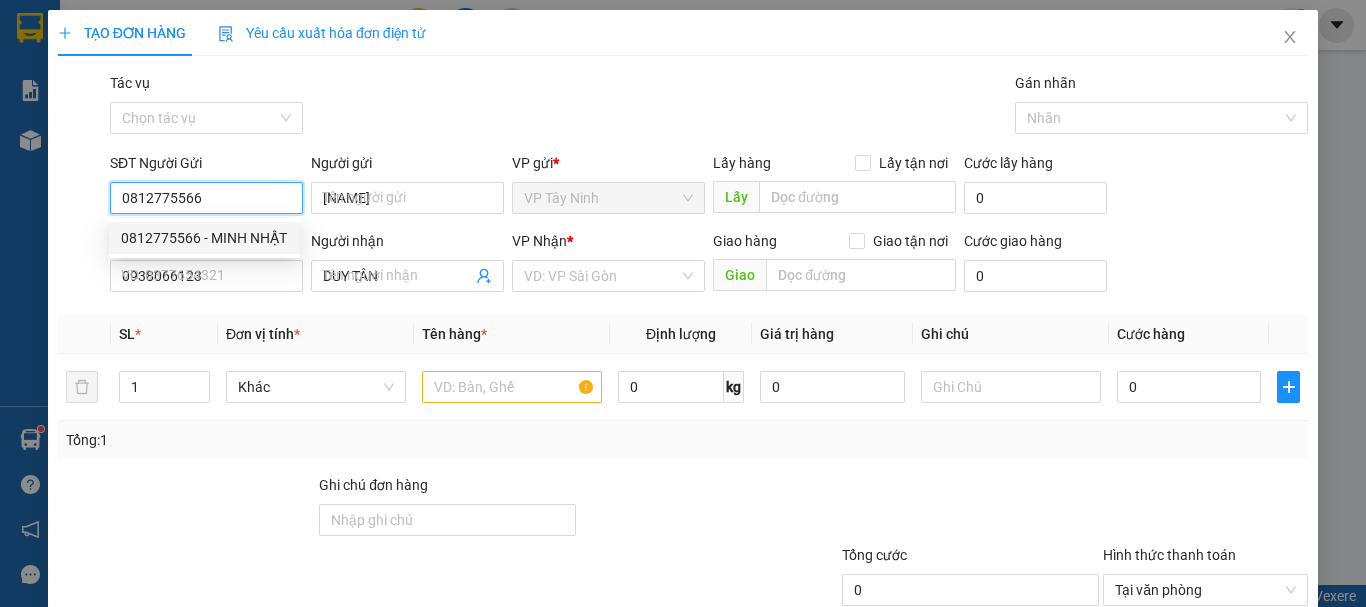 type on "20.000" 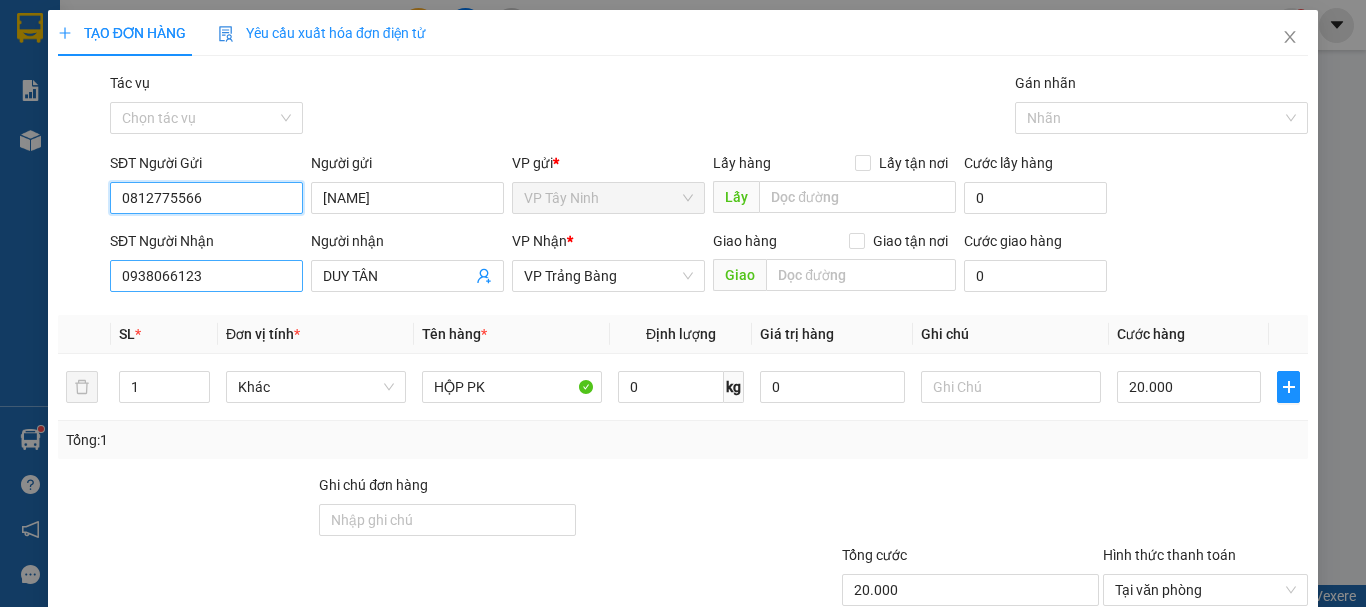 type on "0812775566" 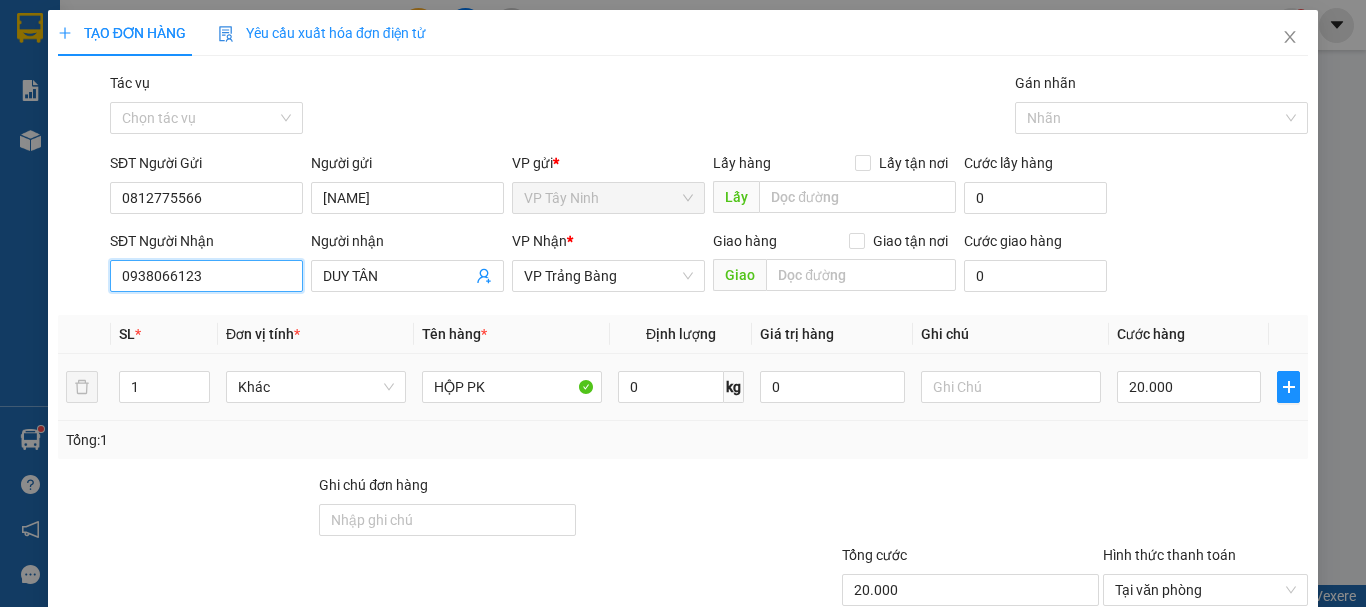 drag, startPoint x: 245, startPoint y: 272, endPoint x: 141, endPoint y: 367, distance: 140.85808 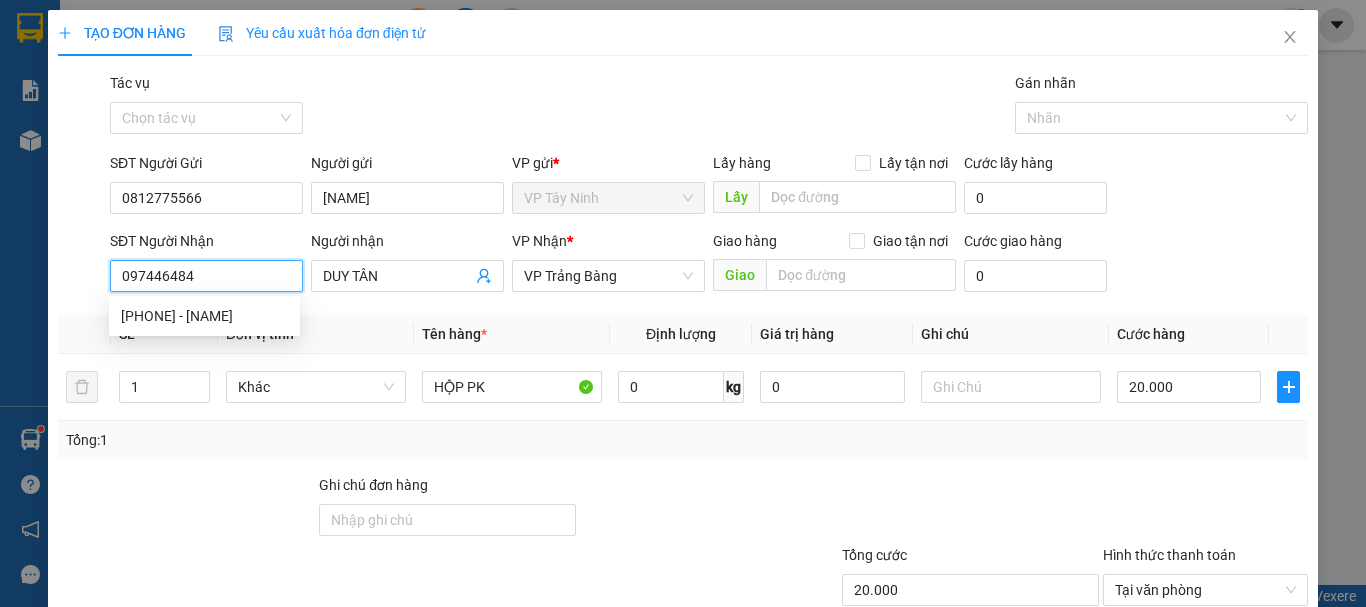 type on "0974464849" 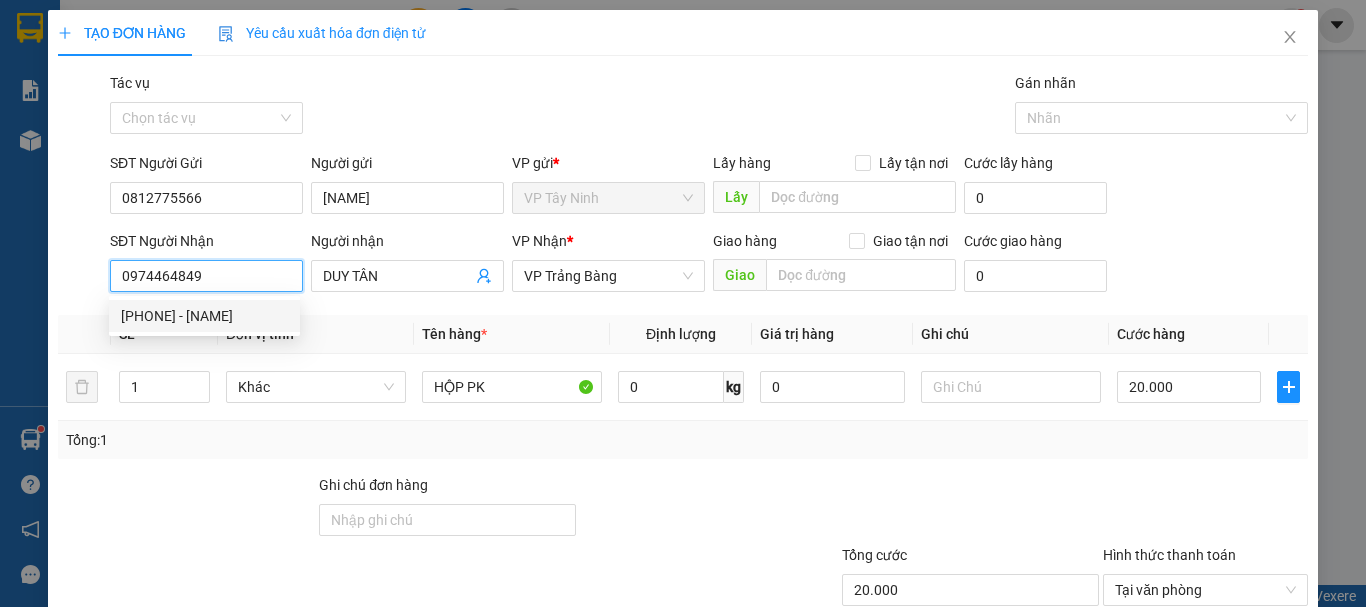 drag, startPoint x: 183, startPoint y: 315, endPoint x: 198, endPoint y: 306, distance: 17.492855 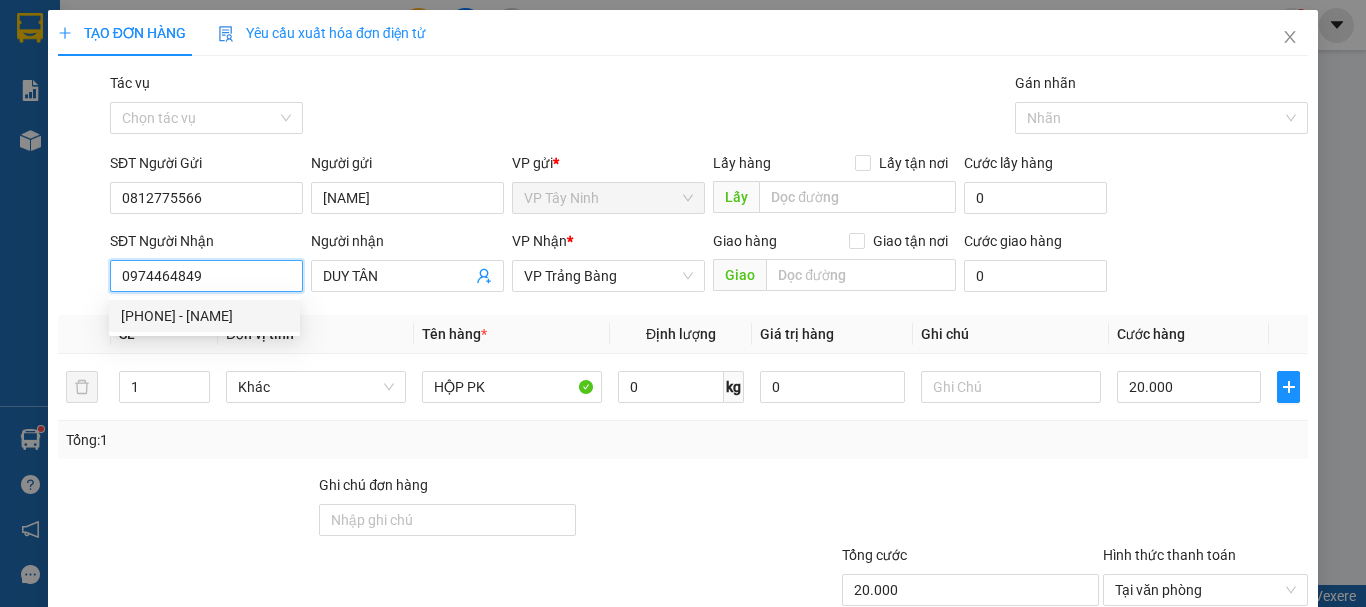 click on "[PHONE] - [NAME]" at bounding box center (204, 316) 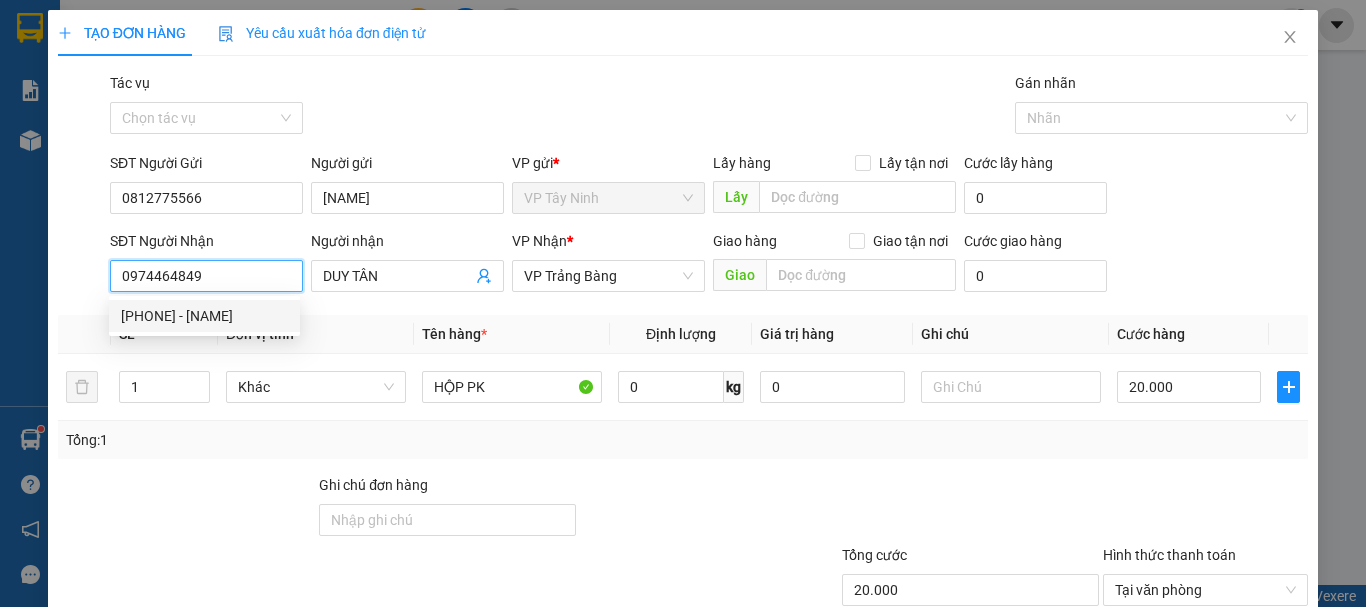 type on "DUYÊN PHÚ" 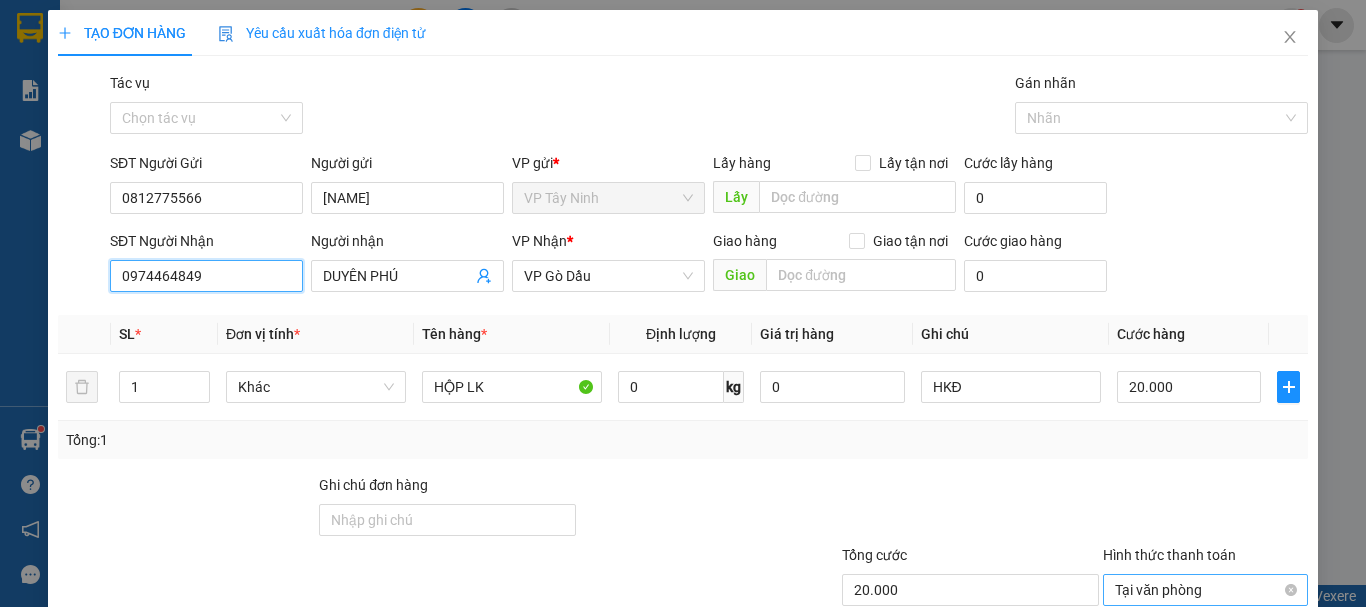 scroll, scrollTop: 133, scrollLeft: 0, axis: vertical 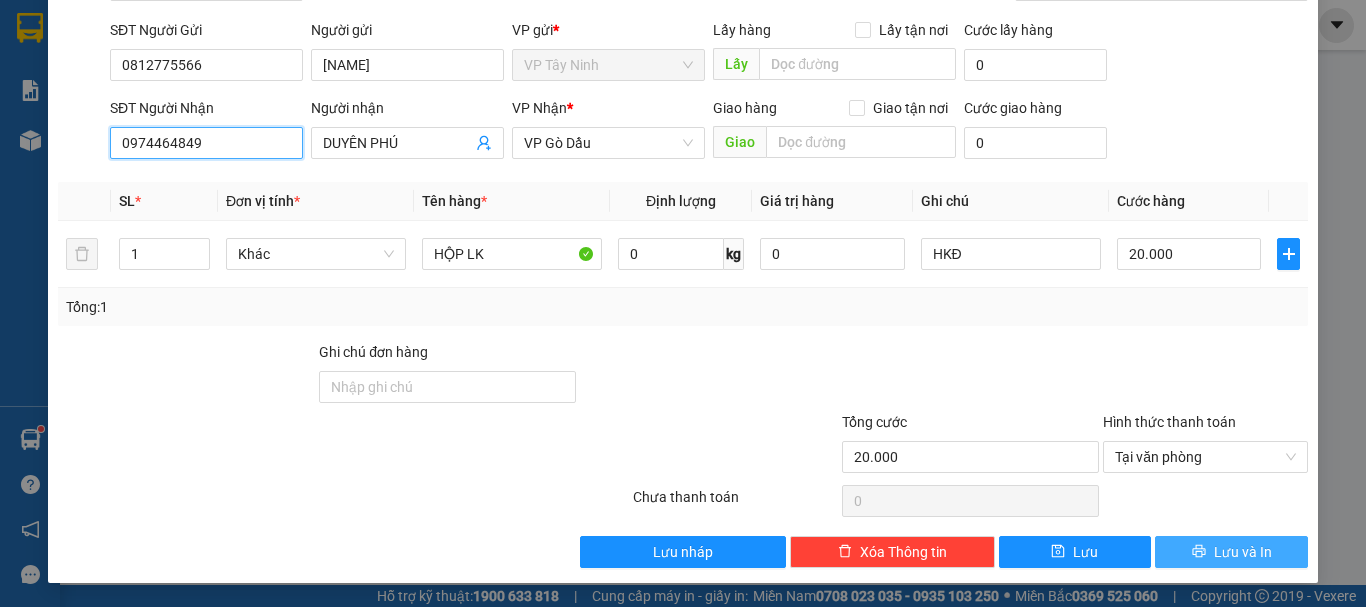 type on "0974464849" 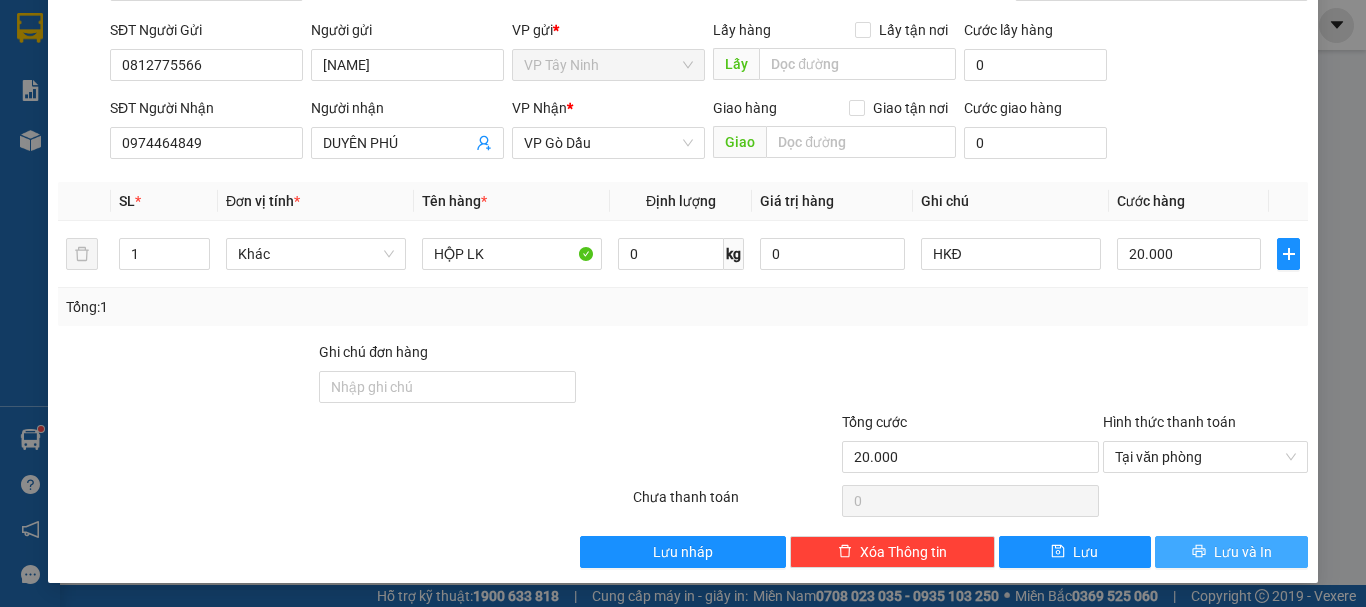 click on "Lưu và In" at bounding box center (1243, 552) 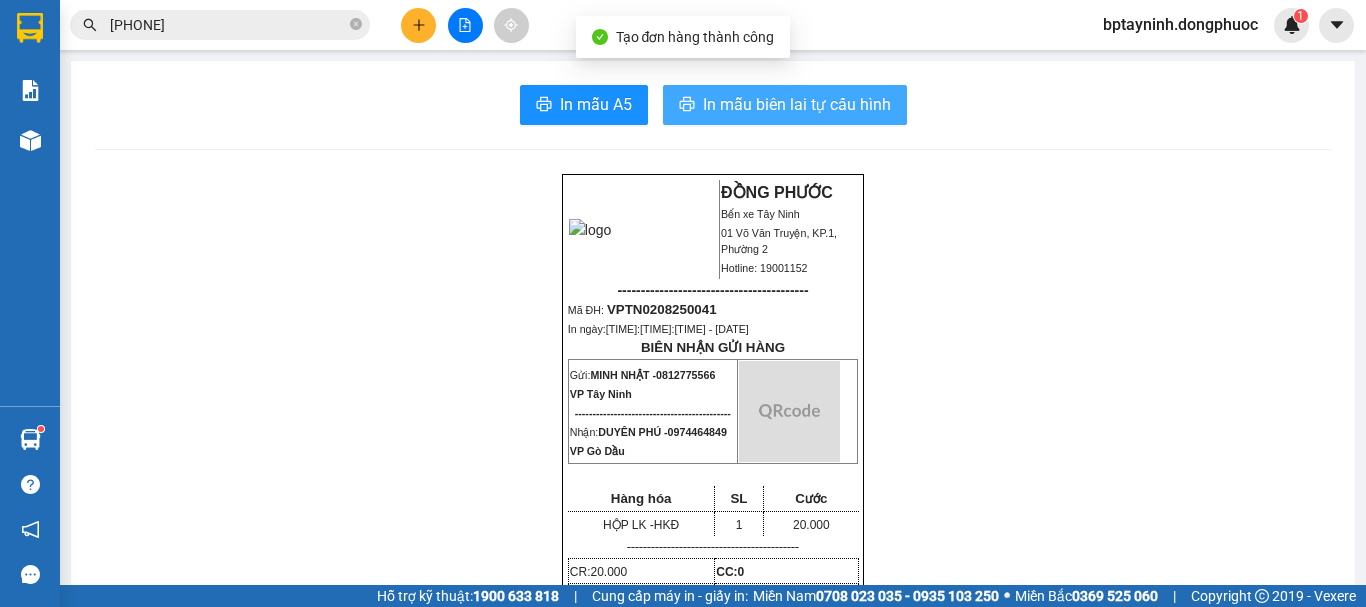 click on "In mẫu biên lai tự cấu hình" at bounding box center (785, 105) 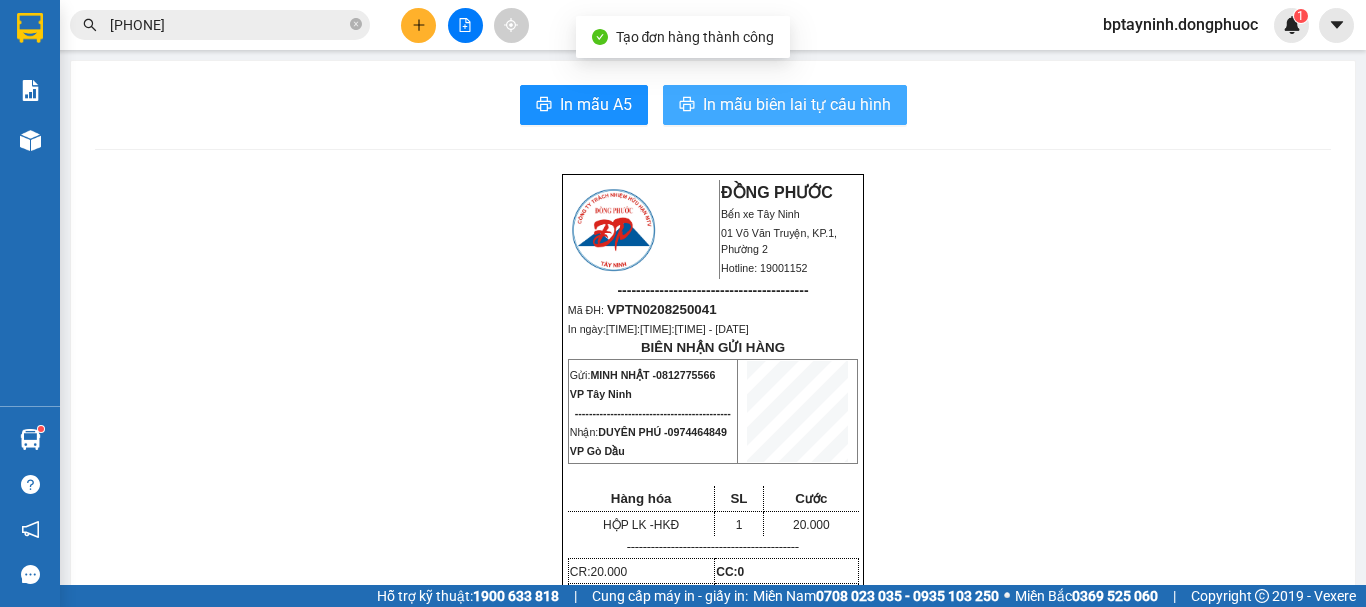 scroll, scrollTop: 0, scrollLeft: 0, axis: both 